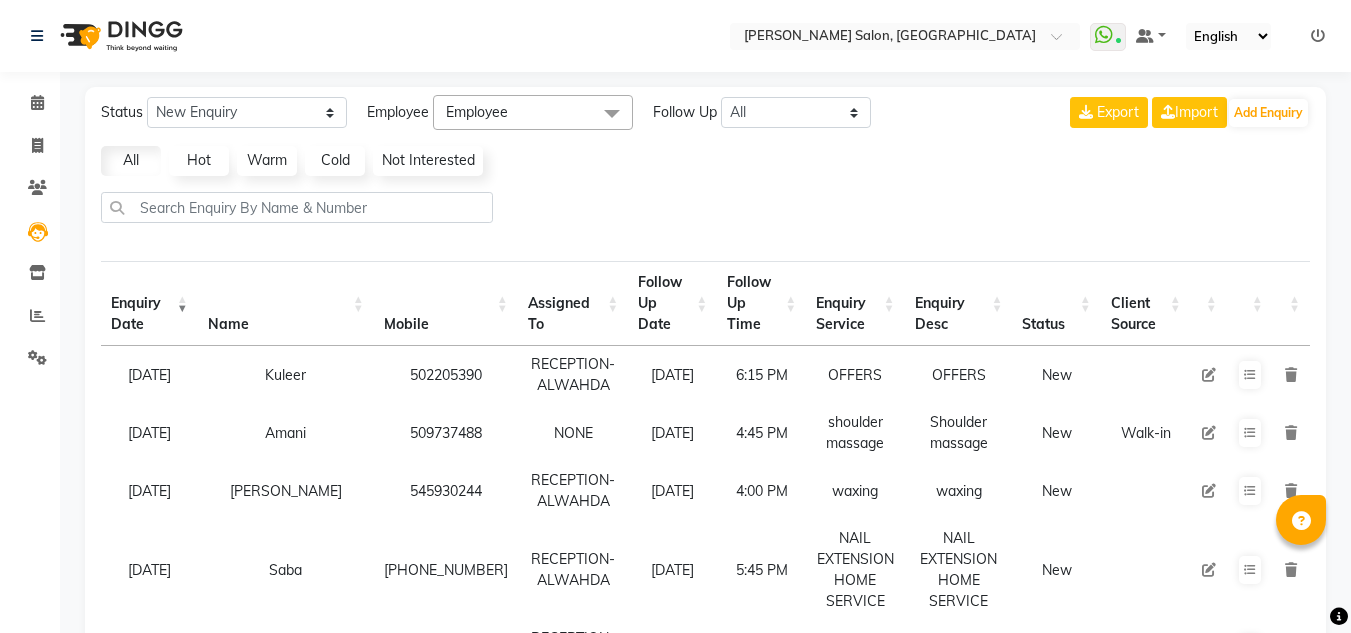 select on "10" 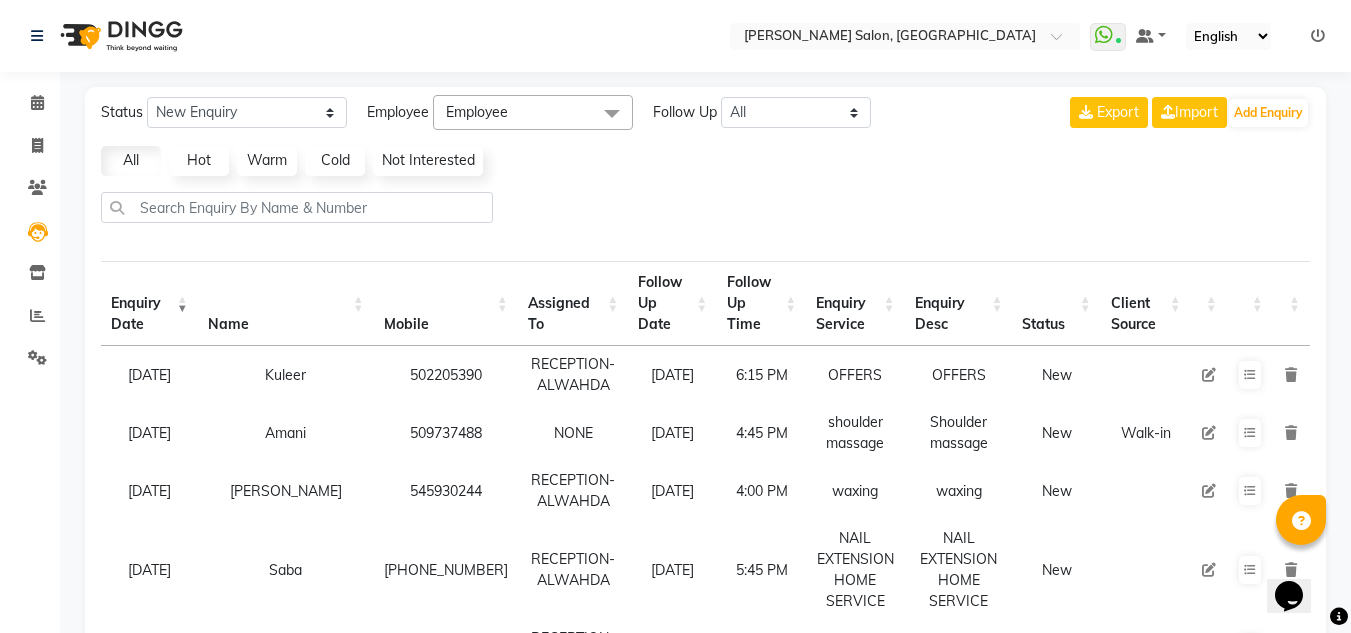 scroll, scrollTop: 0, scrollLeft: 0, axis: both 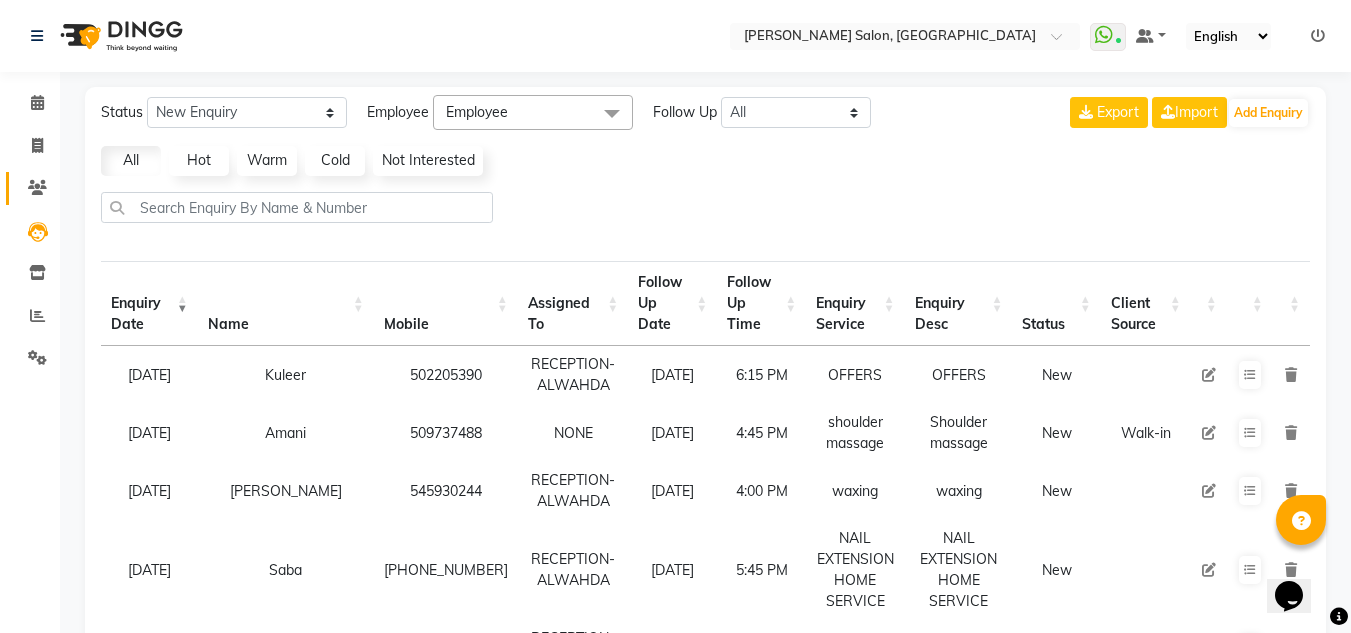 click on "Clients" 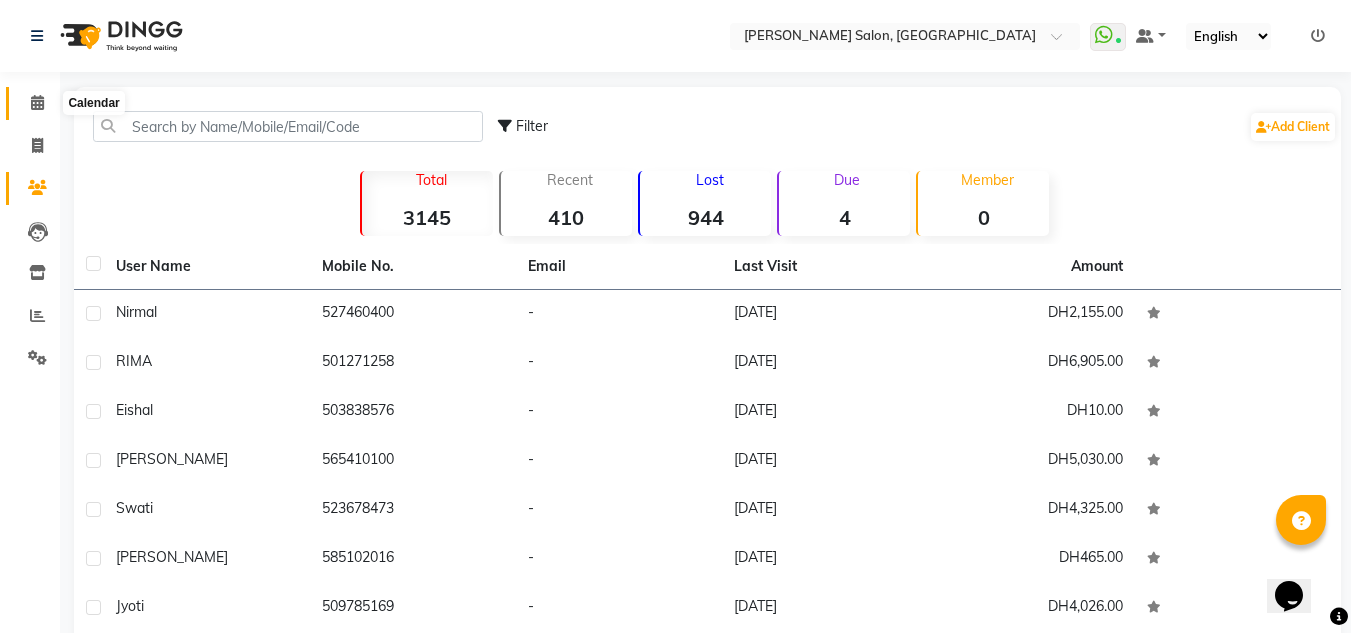 click 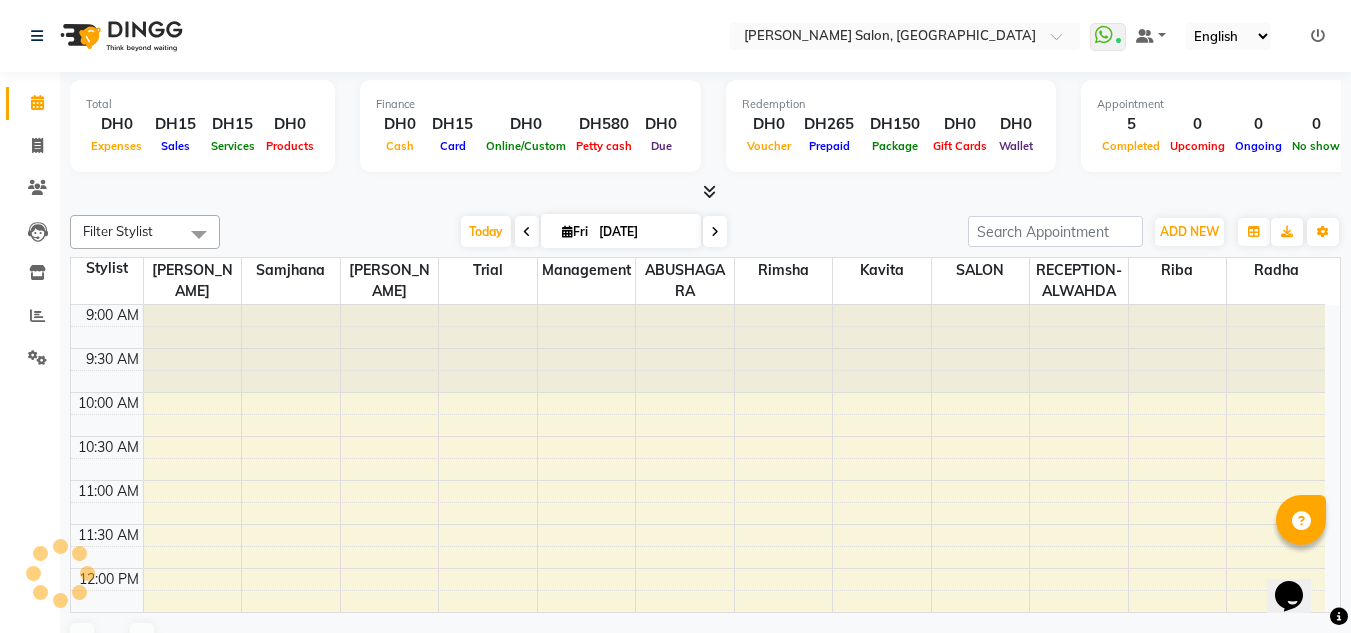 scroll, scrollTop: 0, scrollLeft: 0, axis: both 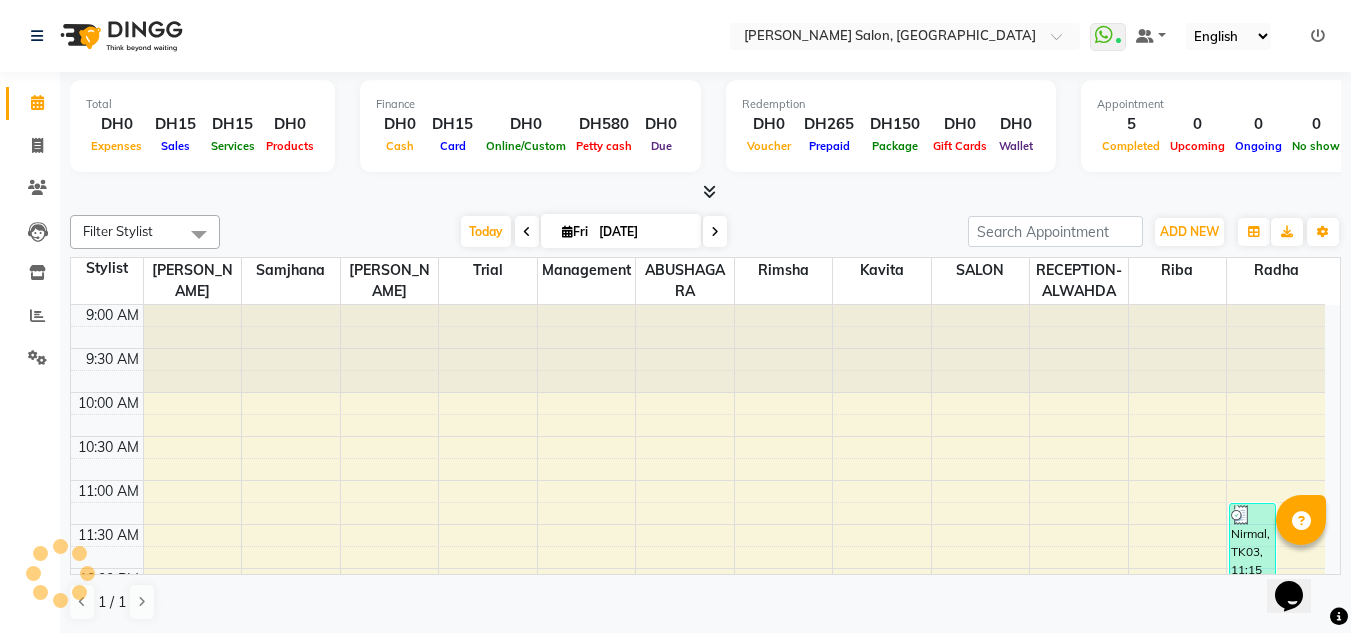click on "ADD NEW Toggle Dropdown Add Appointment Add Invoice Add Client Filter Stylist Select All ABUSHAGARA Kavita Laxmi Management Manisha Radha RECEPTION-ALWAHDA Riba Rimsha SALON Samjhana trial Group By  Staff View   Room View  View as Vertical  Vertical - Week View  Horizontal  Horizontal - Week View  List  Toggle Dropdown Calendar Settings Manage Tags   Arrange Stylists   Reset Stylists  Full Screen Appointment Form Zoom 100% Staff/Room Display Count 12" at bounding box center (1154, 232) 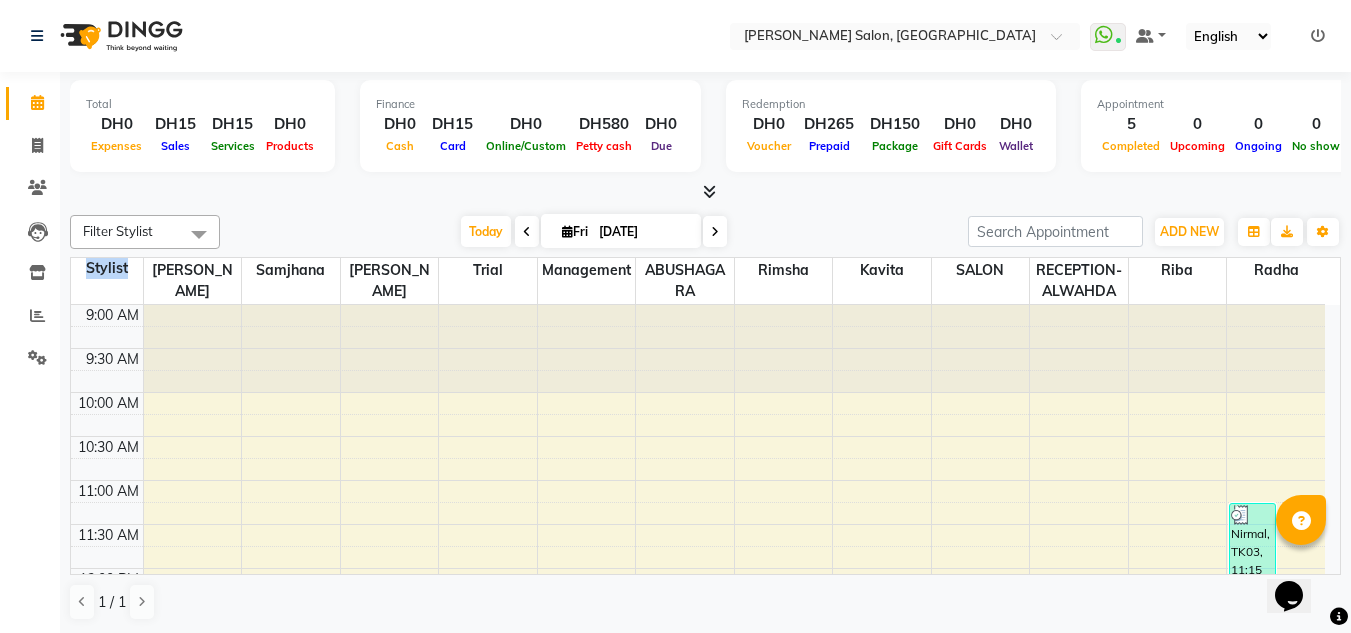 click on "ADD NEW Toggle Dropdown Add Appointment Add Invoice Add Client Filter Stylist Select All ABUSHAGARA Kavita Laxmi Management Manisha Radha RECEPTION-ALWAHDA Riba Rimsha SALON Samjhana trial Group By  Staff View   Room View  View as Vertical  Vertical - Week View  Horizontal  Horizontal - Week View  List  Toggle Dropdown Calendar Settings Manage Tags   Arrange Stylists   Reset Stylists  Full Screen Appointment Form Zoom 100% Staff/Room Display Count 12" at bounding box center (1154, 232) 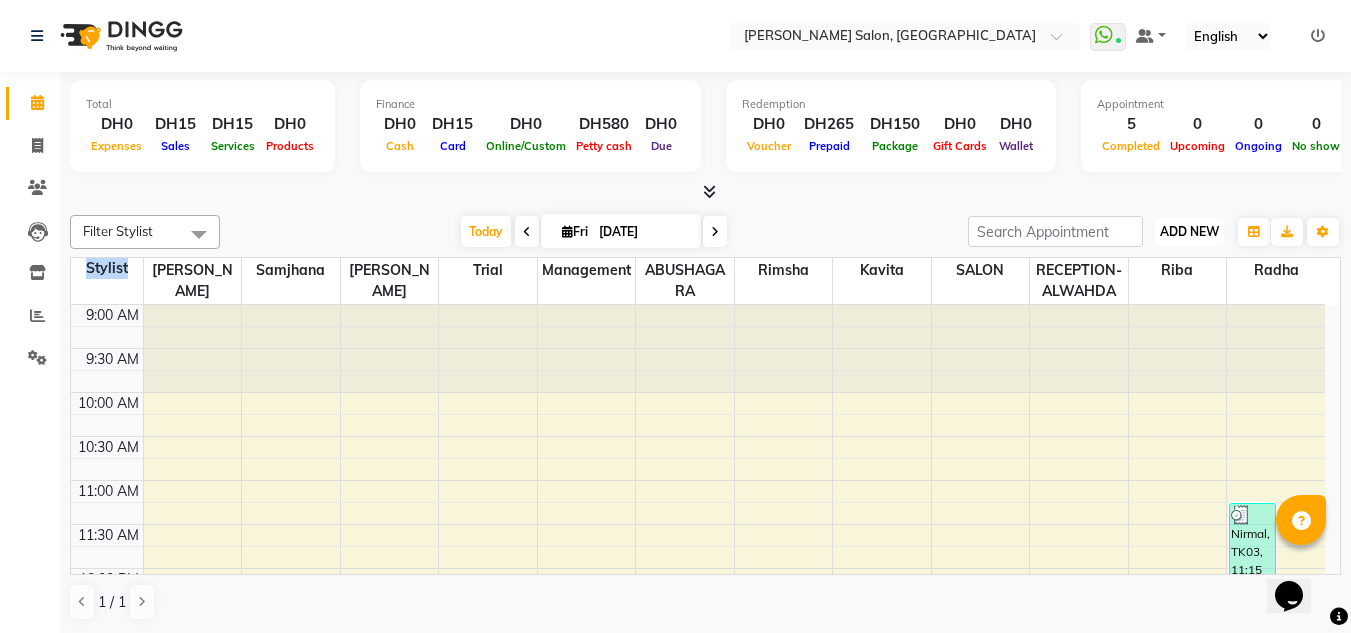 click on "ADD NEW" at bounding box center (1189, 231) 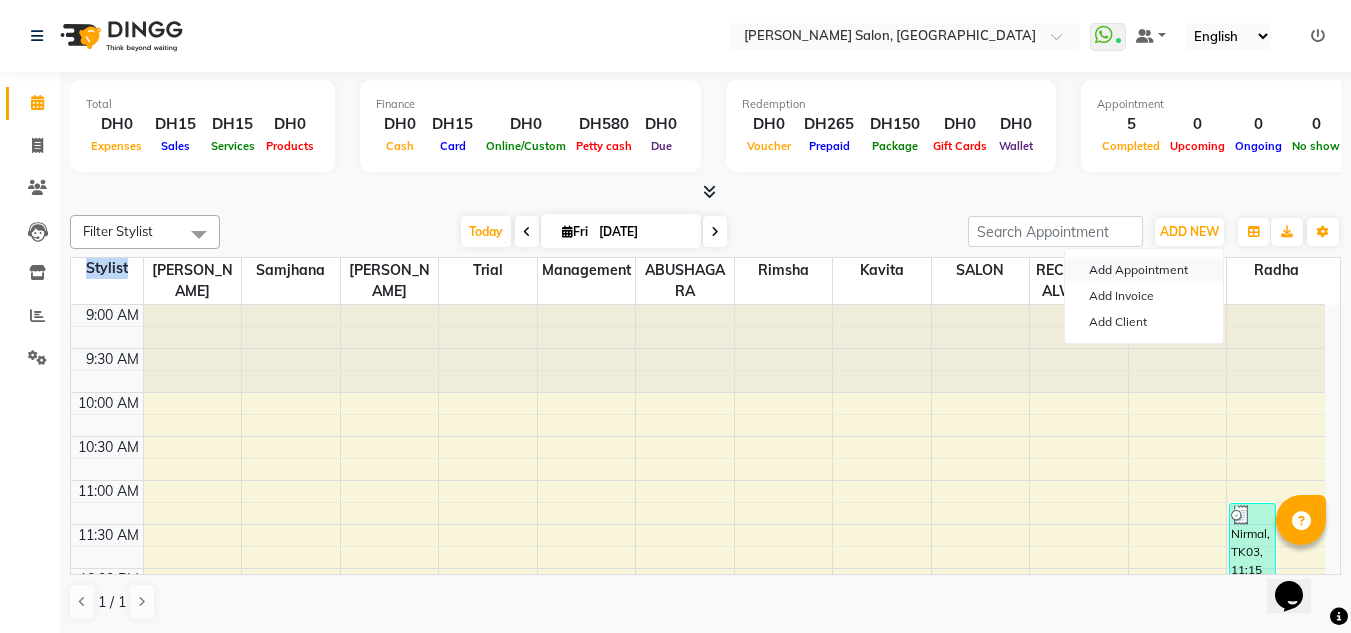 click on "Add Appointment" at bounding box center [1144, 270] 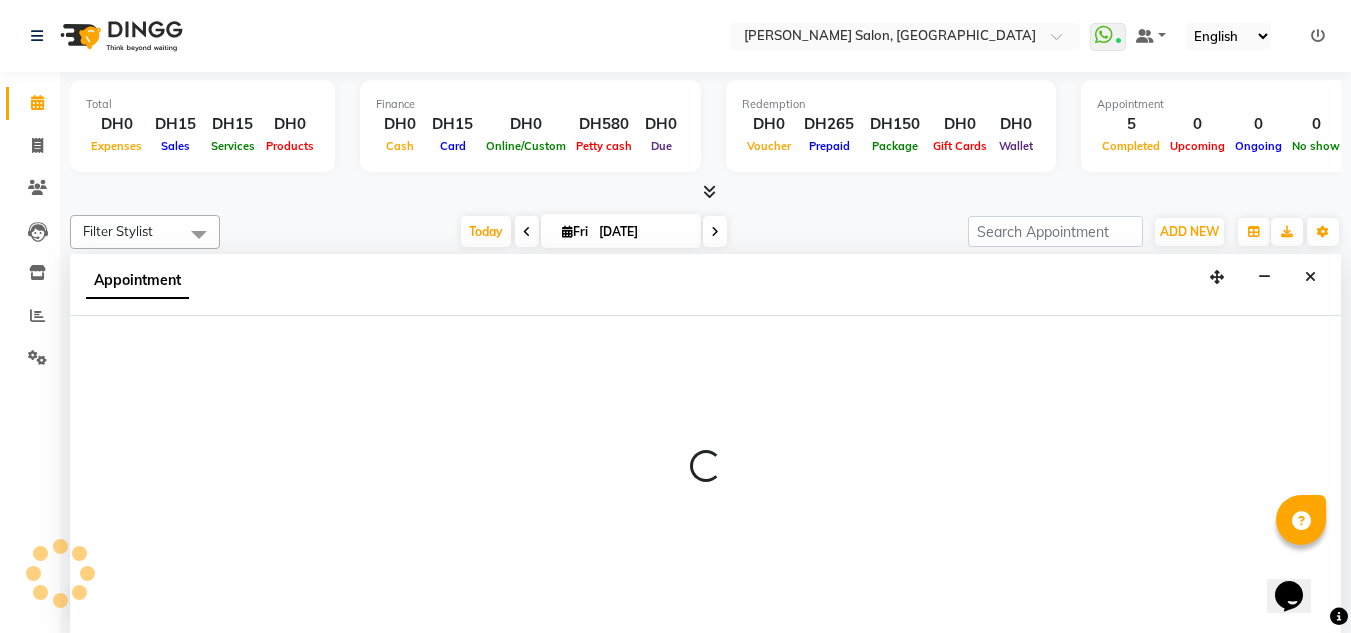 scroll, scrollTop: 1, scrollLeft: 0, axis: vertical 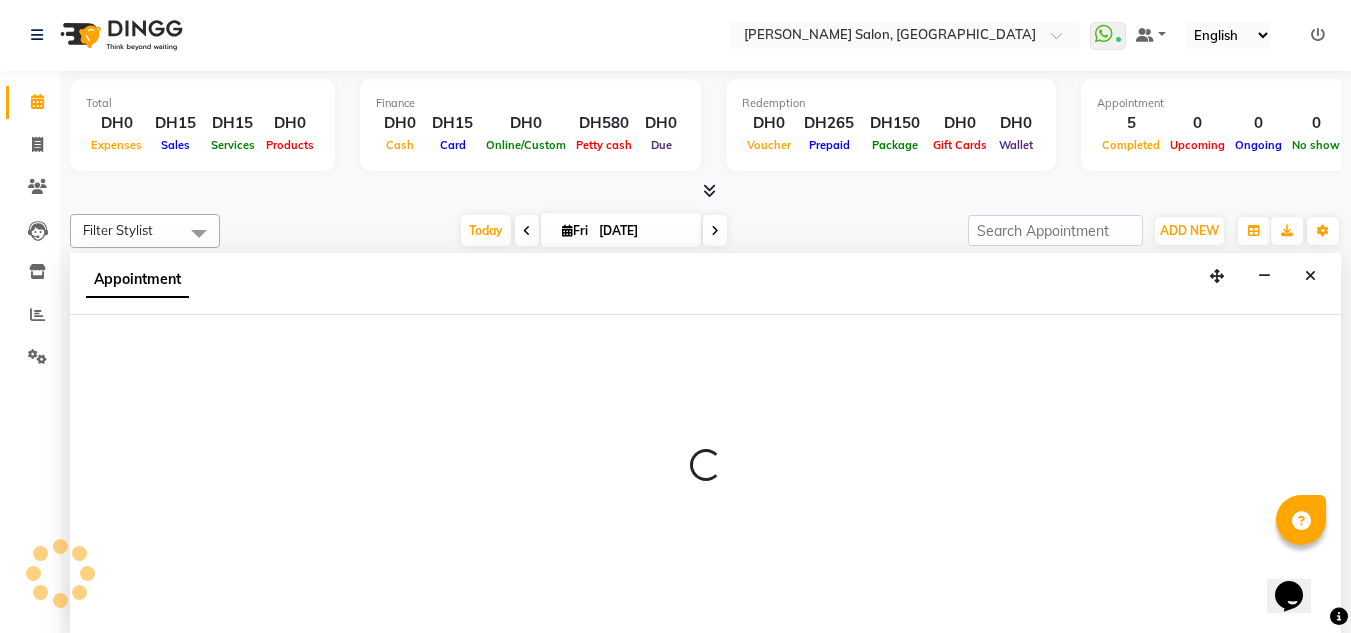 select on "600" 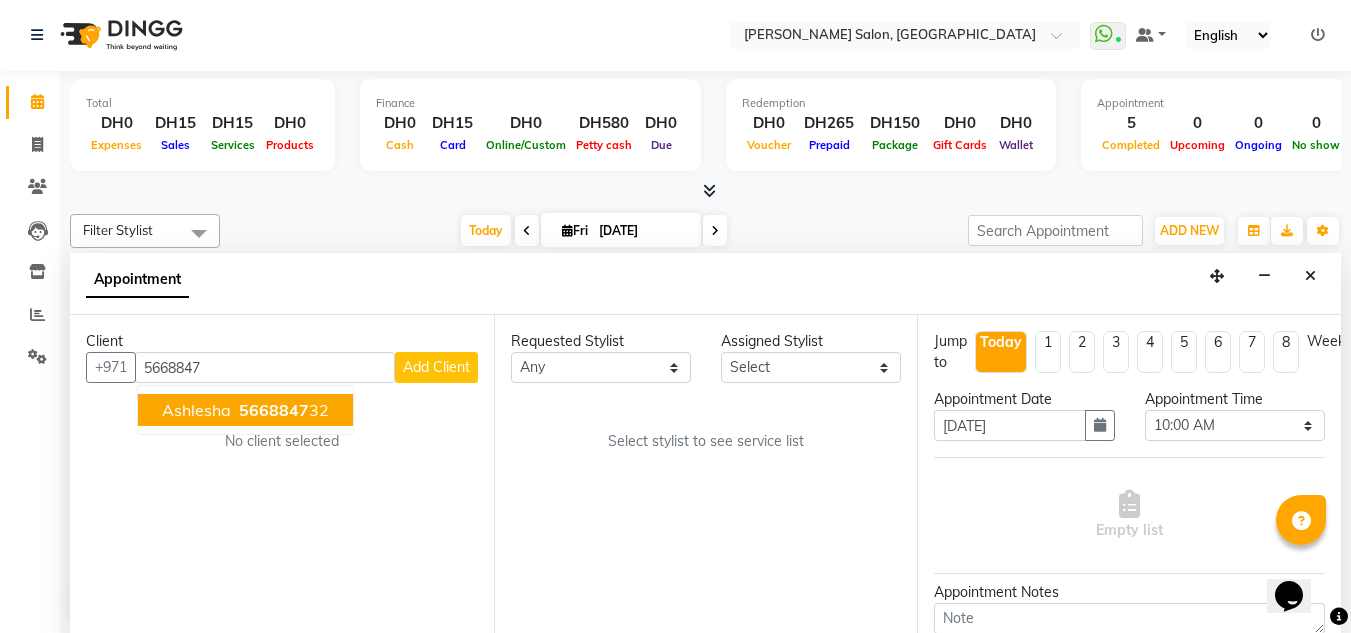 type on "5668847" 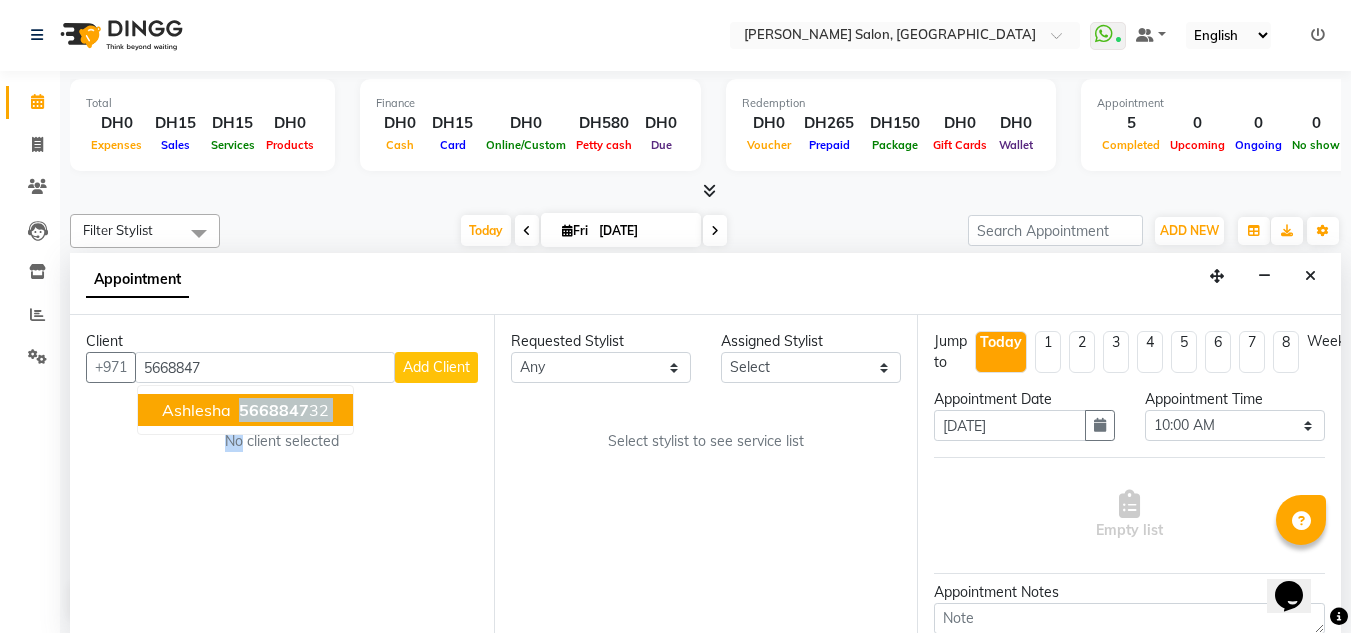 click on "Client +971 5668847 Ashlesha   5668847 32 Add Client  No client selected" at bounding box center [282, 474] 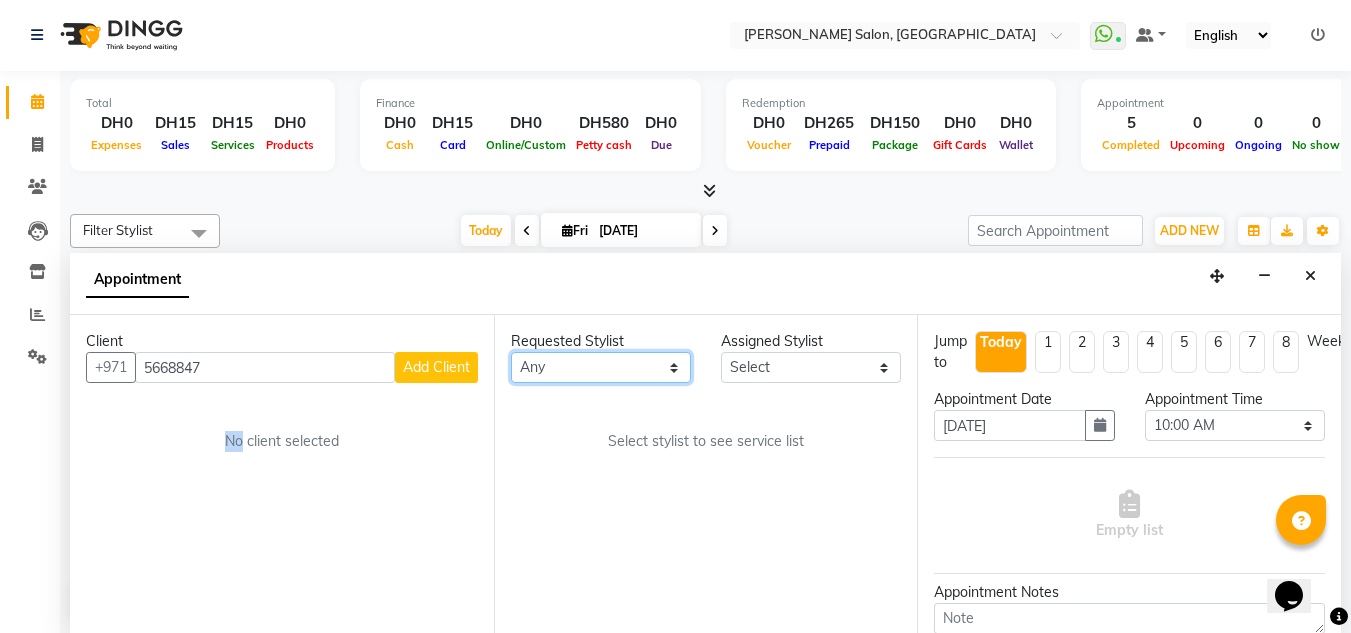 click on "Any ABUSHAGARA [PERSON_NAME] Management [PERSON_NAME] RECEPTION-ALWAHDA [PERSON_NAME] SALON [PERSON_NAME] trial" at bounding box center [601, 367] 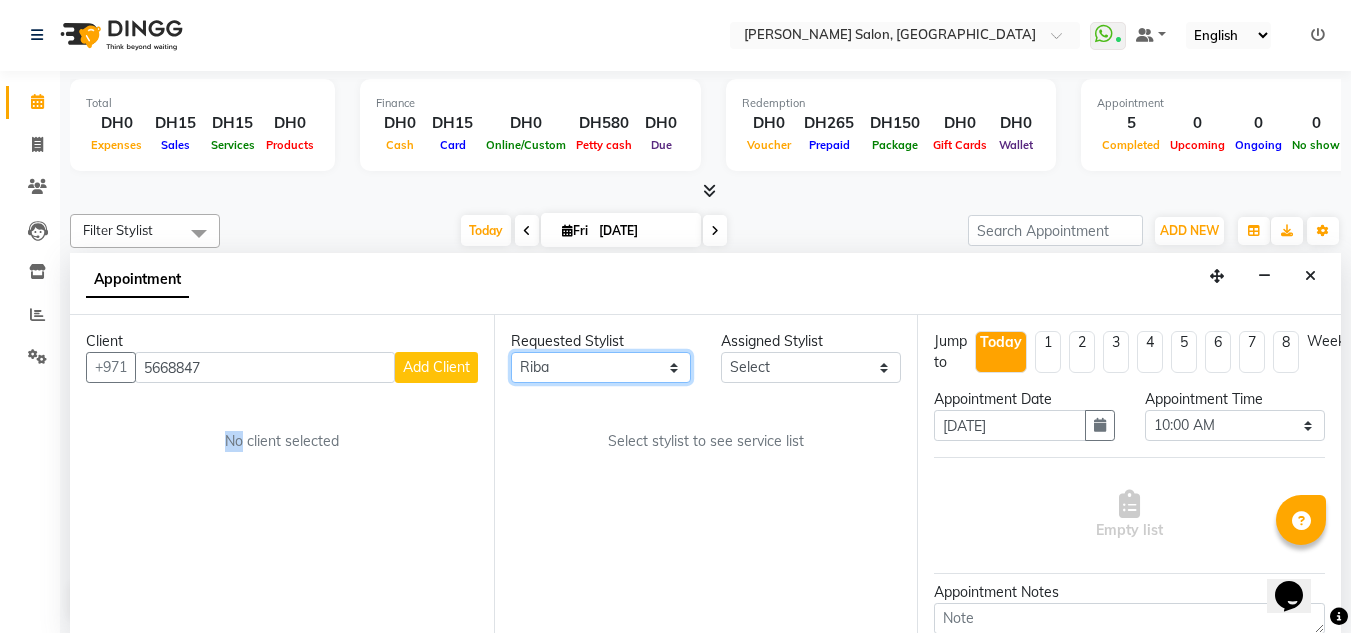 click on "Any ABUSHAGARA [PERSON_NAME] Management [PERSON_NAME] RECEPTION-ALWAHDA [PERSON_NAME] SALON [PERSON_NAME] trial" at bounding box center [601, 367] 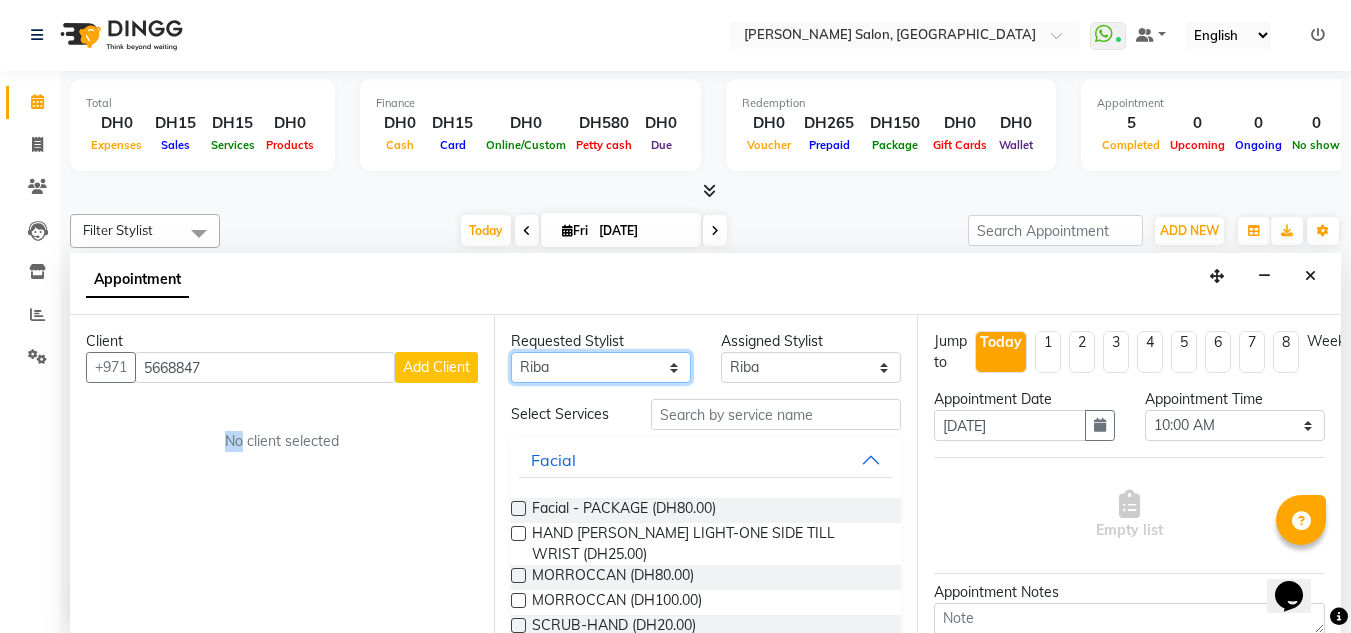 click on "Any ABUSHAGARA [PERSON_NAME] Management [PERSON_NAME] RECEPTION-ALWAHDA [PERSON_NAME] SALON [PERSON_NAME] trial" at bounding box center (601, 367) 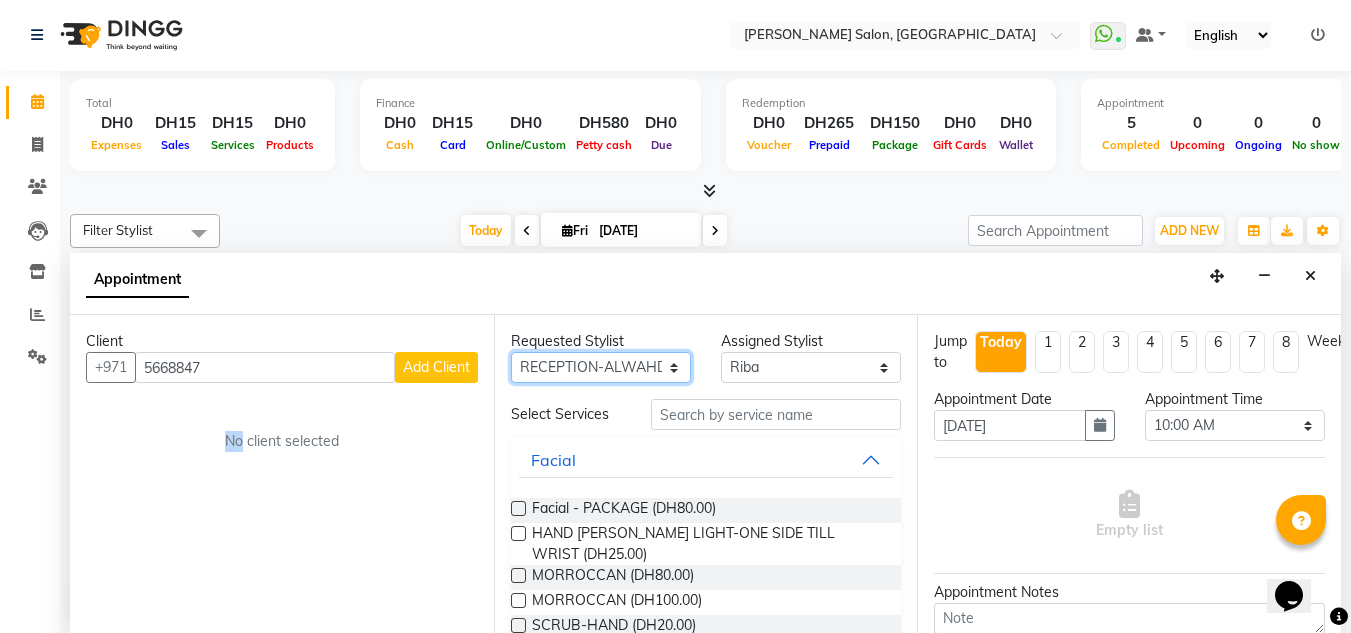 click on "Any ABUSHAGARA [PERSON_NAME] Management [PERSON_NAME] RECEPTION-ALWAHDA [PERSON_NAME] SALON [PERSON_NAME] trial" at bounding box center (601, 367) 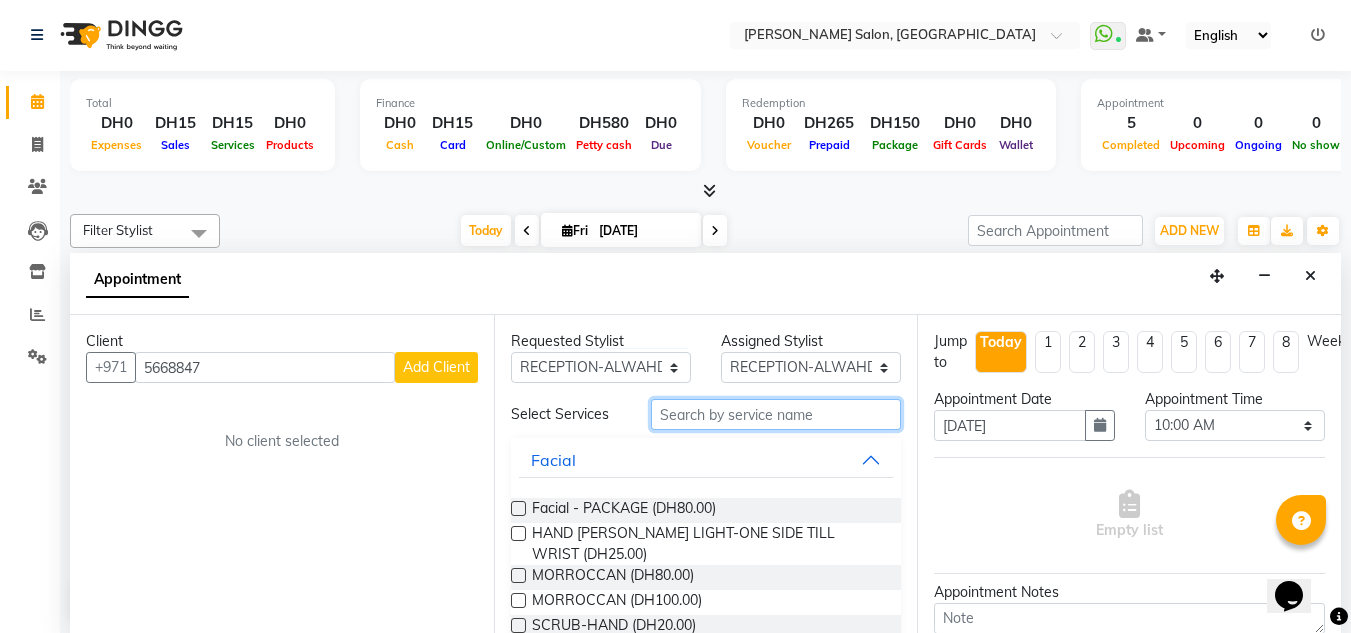 click at bounding box center (776, 414) 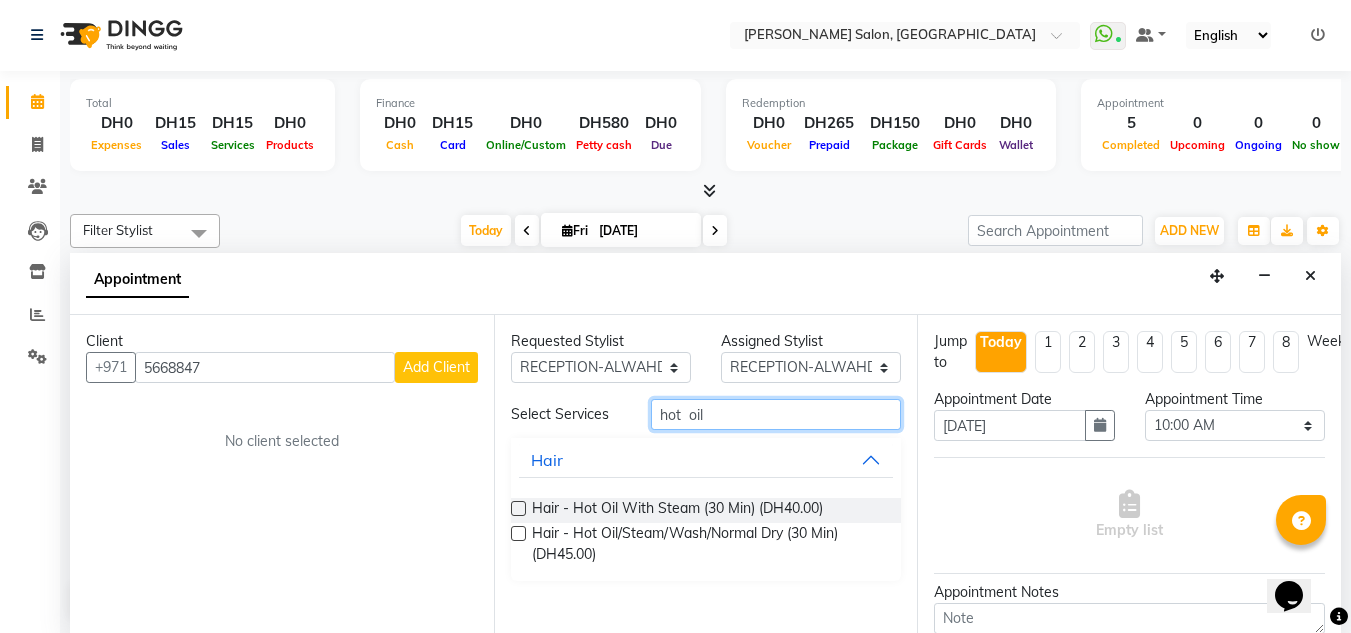 type on "hot  oil" 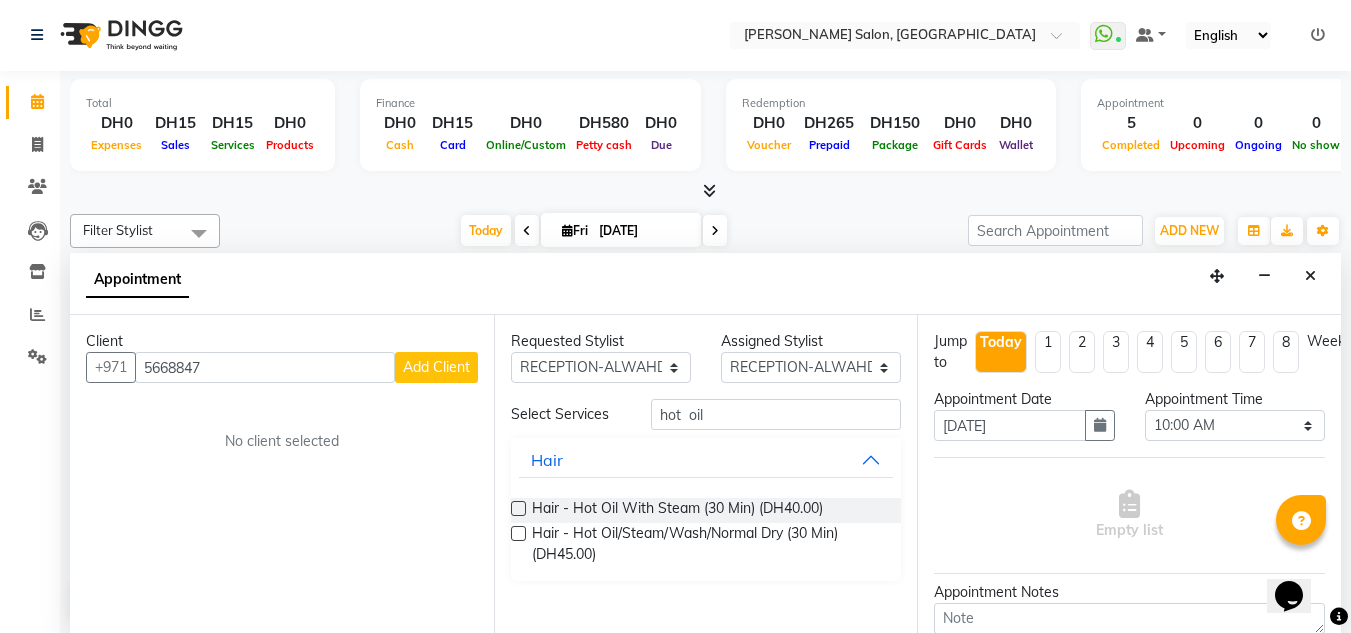 click at bounding box center (518, 508) 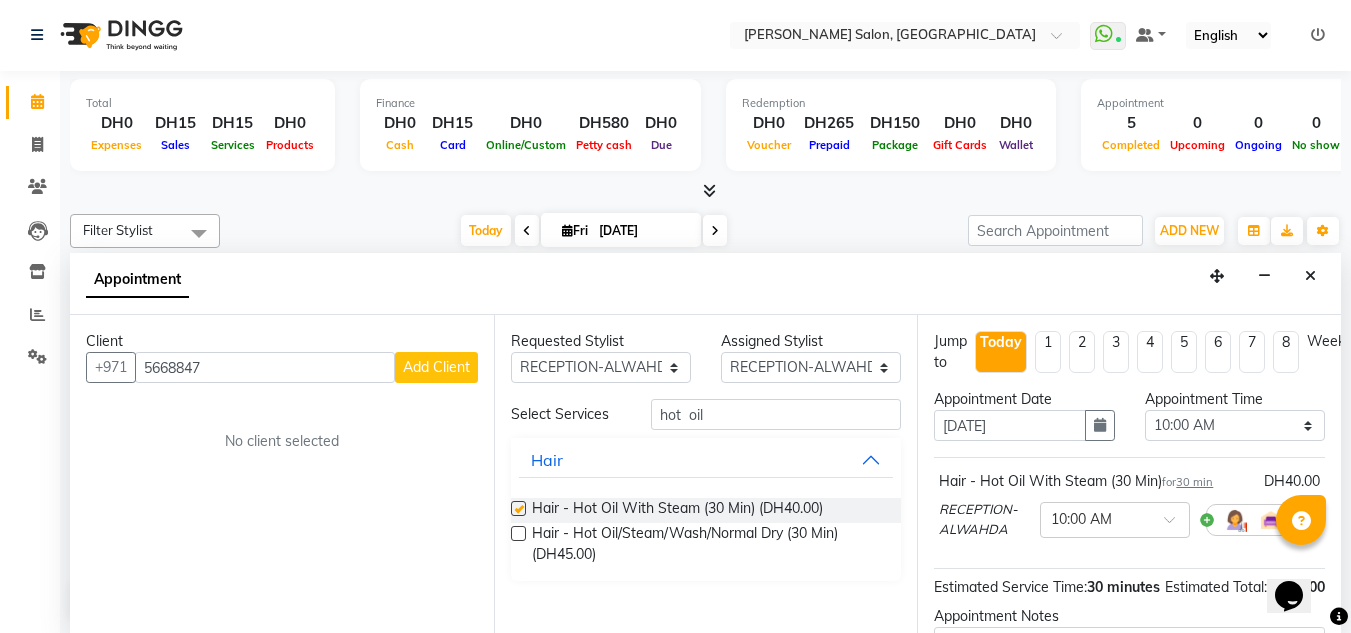 checkbox on "false" 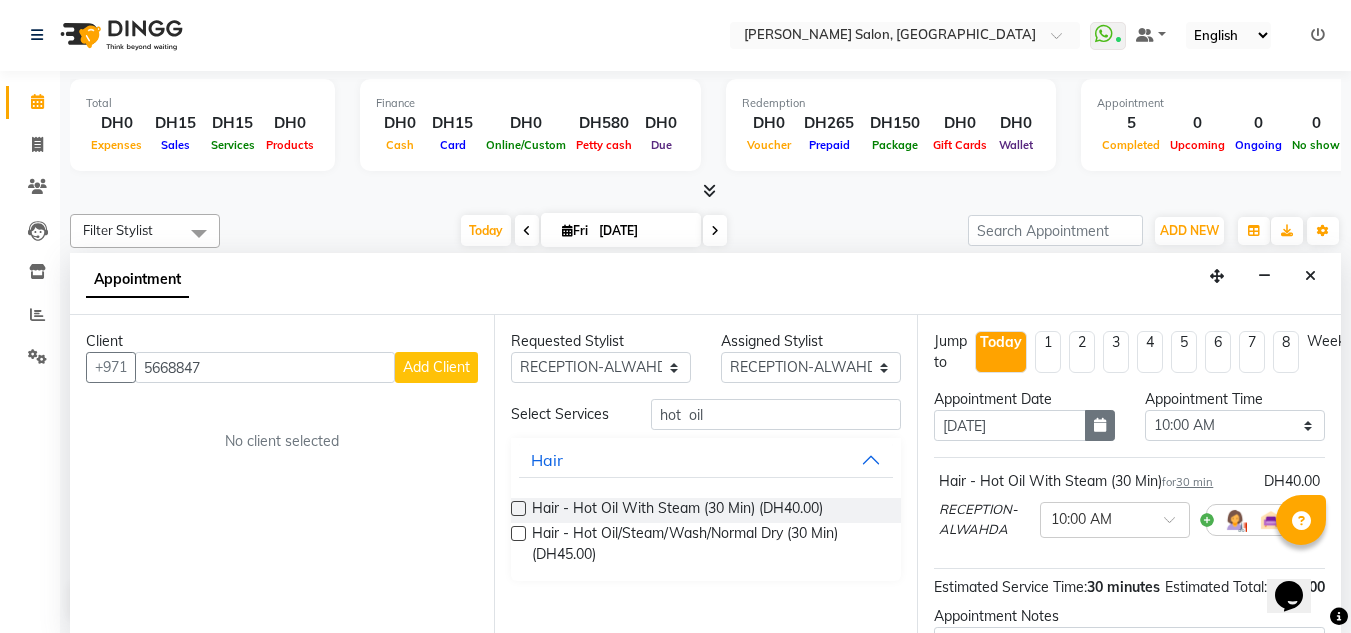 click at bounding box center [1100, 425] 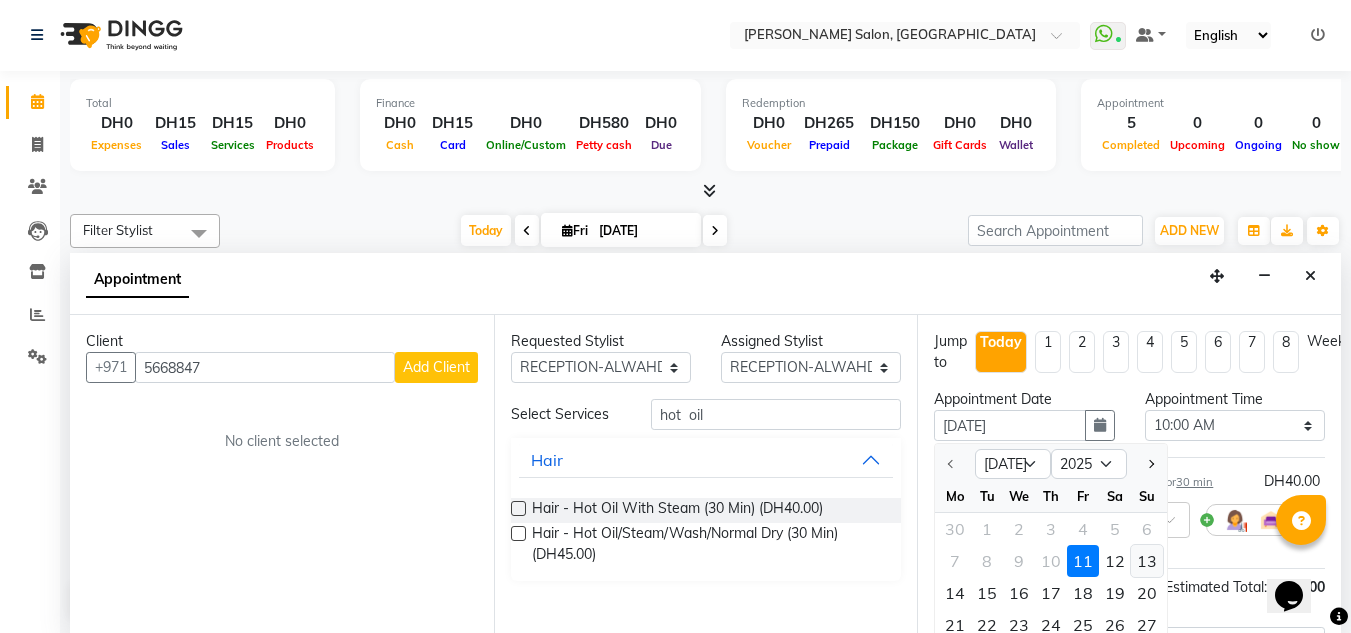 click on "13" at bounding box center [1147, 561] 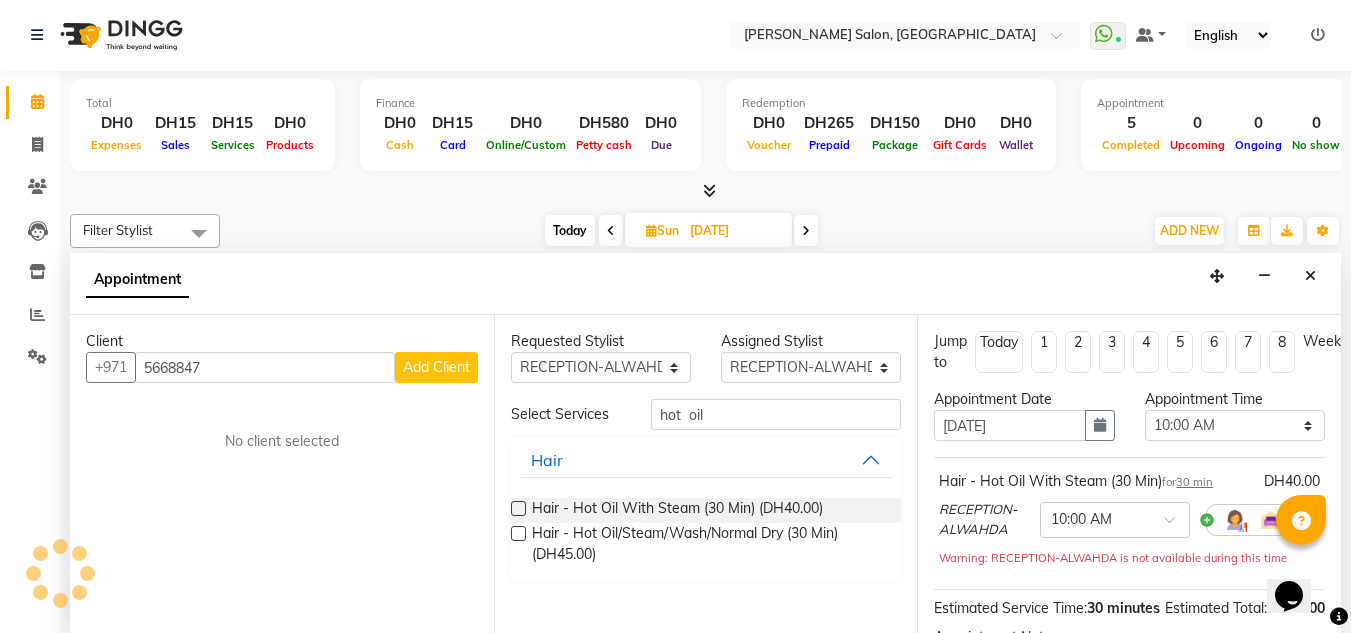 scroll, scrollTop: 441, scrollLeft: 0, axis: vertical 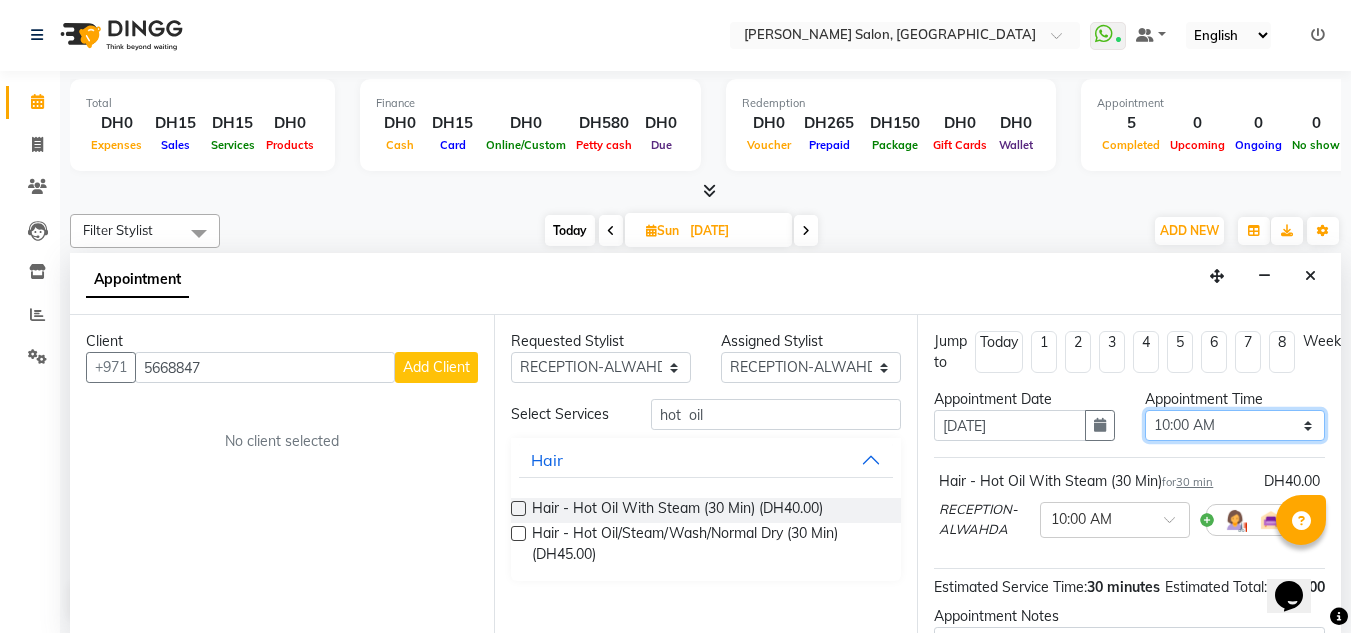 click on "Select 10:00 AM 10:15 AM 10:30 AM 10:45 AM 11:00 AM 11:15 AM 11:30 AM 11:45 AM 12:00 PM 12:15 PM 12:30 PM 12:45 PM 01:00 PM 01:15 PM 01:30 PM 01:45 PM 02:00 PM 02:15 PM 02:30 PM 02:45 PM 03:00 PM 03:15 PM 03:30 PM 03:45 PM 04:00 PM 04:15 PM 04:30 PM 04:45 PM 05:00 PM 05:15 PM 05:30 PM 05:45 PM 06:00 PM 06:15 PM 06:30 PM 06:45 PM 07:00 PM 07:15 PM 07:30 PM 07:45 PM 08:00 PM 08:15 PM 08:30 PM 08:45 PM 09:00 PM 09:15 PM 09:30 PM 09:45 PM 10:00 PM" at bounding box center (1235, 425) 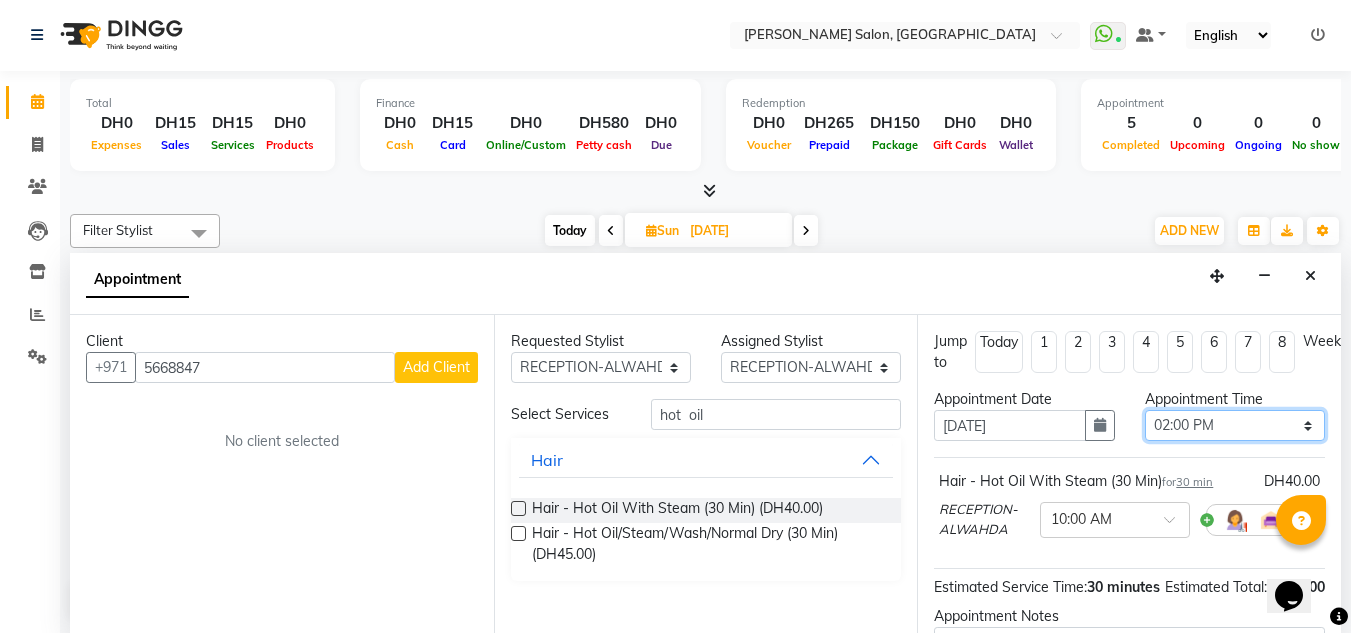 click on "Select 10:00 AM 10:15 AM 10:30 AM 10:45 AM 11:00 AM 11:15 AM 11:30 AM 11:45 AM 12:00 PM 12:15 PM 12:30 PM 12:45 PM 01:00 PM 01:15 PM 01:30 PM 01:45 PM 02:00 PM 02:15 PM 02:30 PM 02:45 PM 03:00 PM 03:15 PM 03:30 PM 03:45 PM 04:00 PM 04:15 PM 04:30 PM 04:45 PM 05:00 PM 05:15 PM 05:30 PM 05:45 PM 06:00 PM 06:15 PM 06:30 PM 06:45 PM 07:00 PM 07:15 PM 07:30 PM 07:45 PM 08:00 PM 08:15 PM 08:30 PM 08:45 PM 09:00 PM 09:15 PM 09:30 PM 09:45 PM 10:00 PM" at bounding box center (1235, 425) 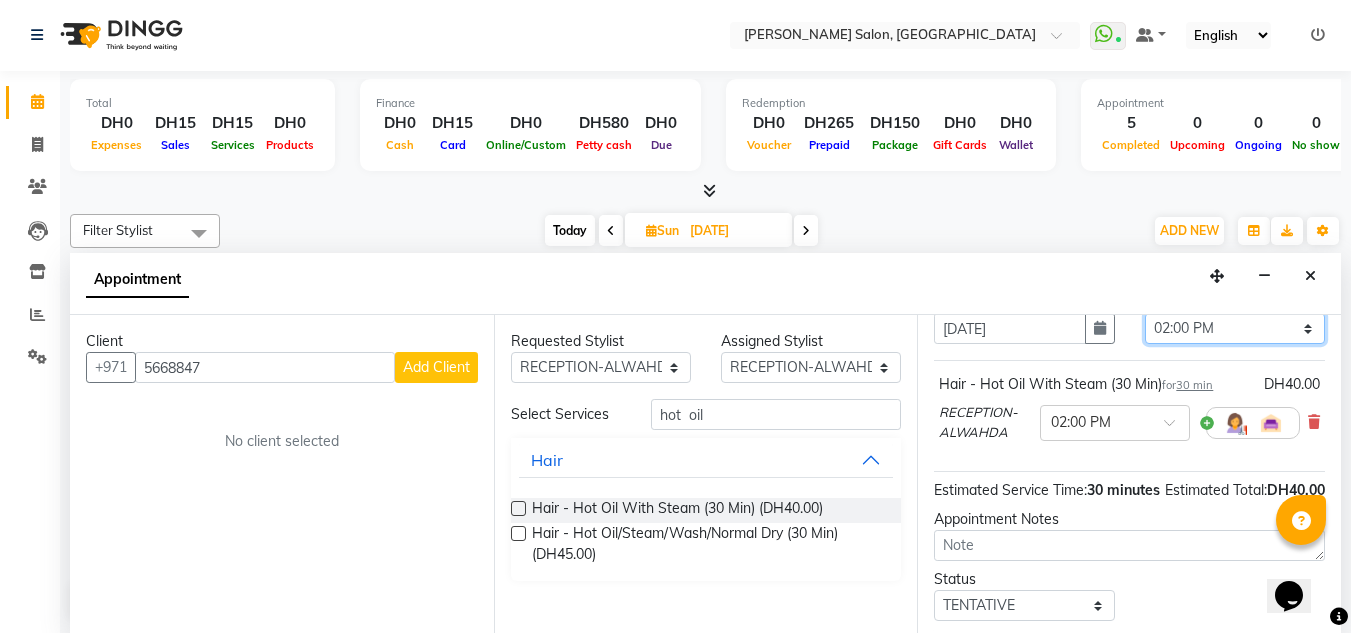 scroll, scrollTop: 249, scrollLeft: 0, axis: vertical 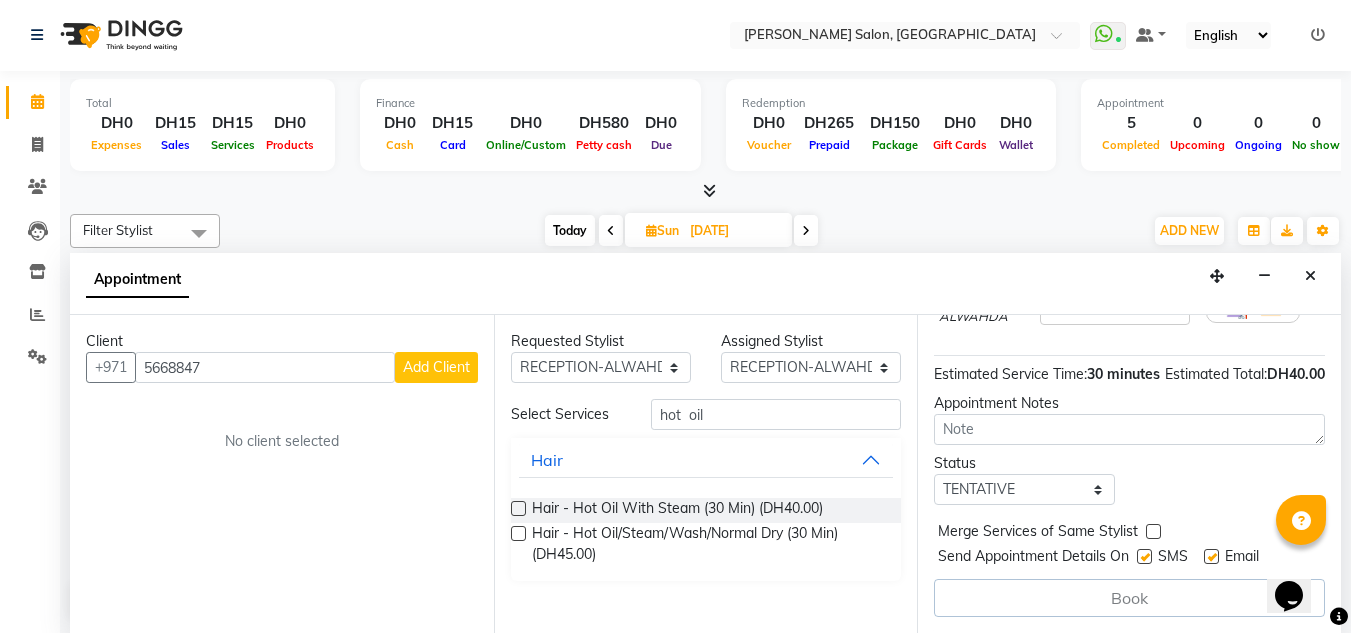 drag, startPoint x: 1035, startPoint y: 456, endPoint x: 1041, endPoint y: 471, distance: 16.155495 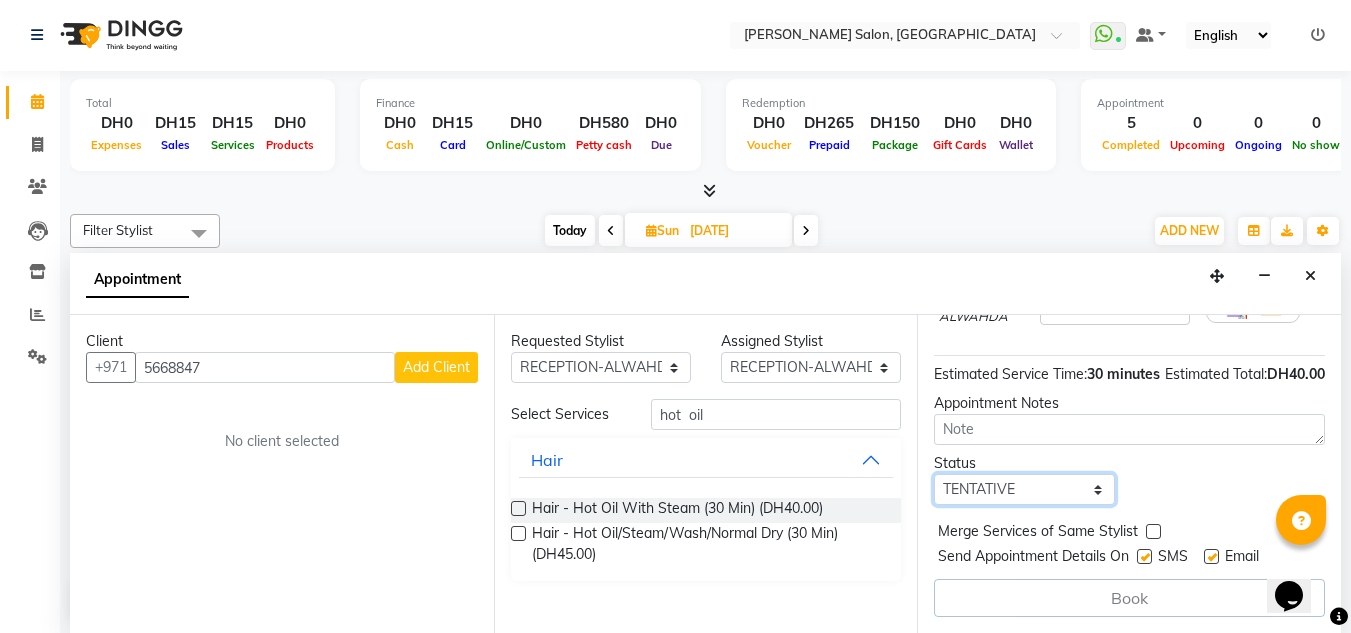 drag, startPoint x: 1042, startPoint y: 471, endPoint x: 1046, endPoint y: 484, distance: 13.601471 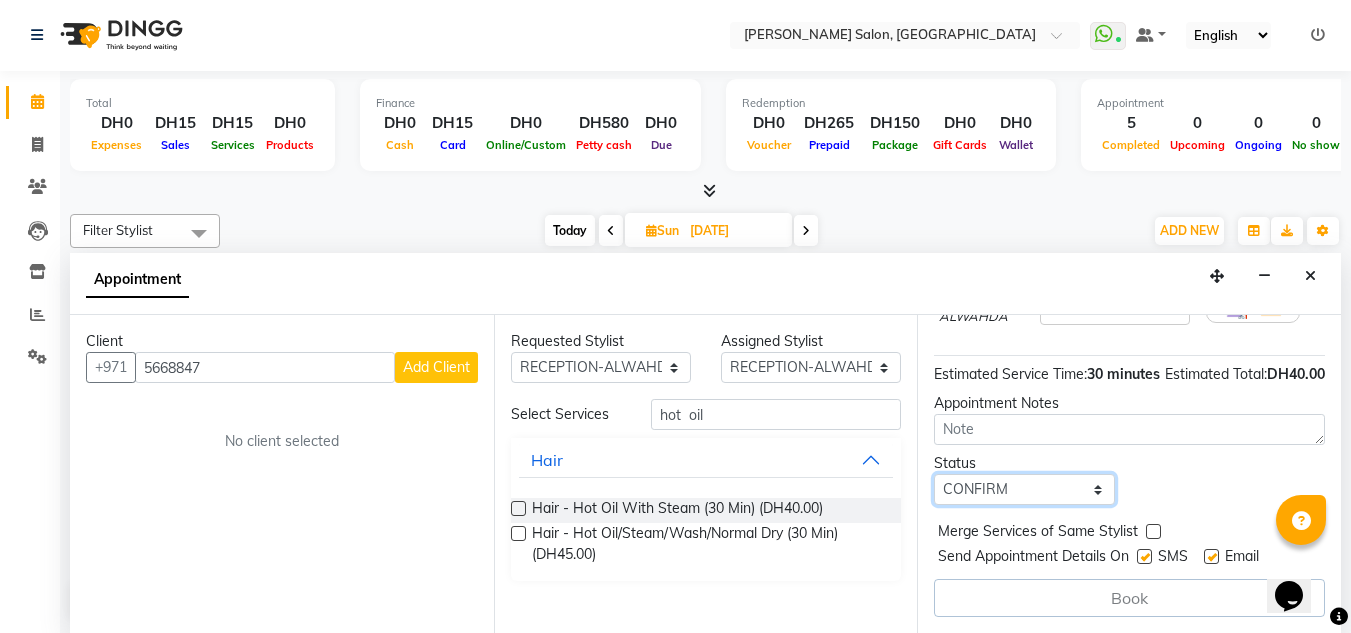 click on "Select TENTATIVE CONFIRM UPCOMING" at bounding box center [1024, 489] 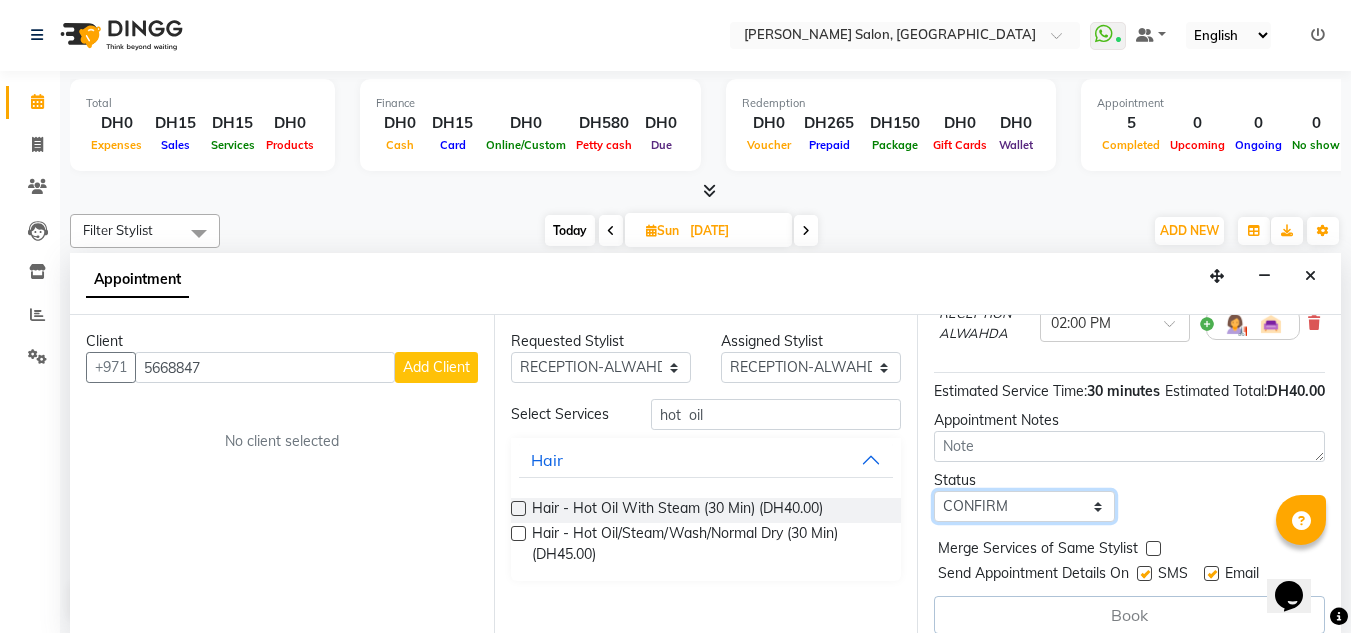 scroll, scrollTop: 149, scrollLeft: 0, axis: vertical 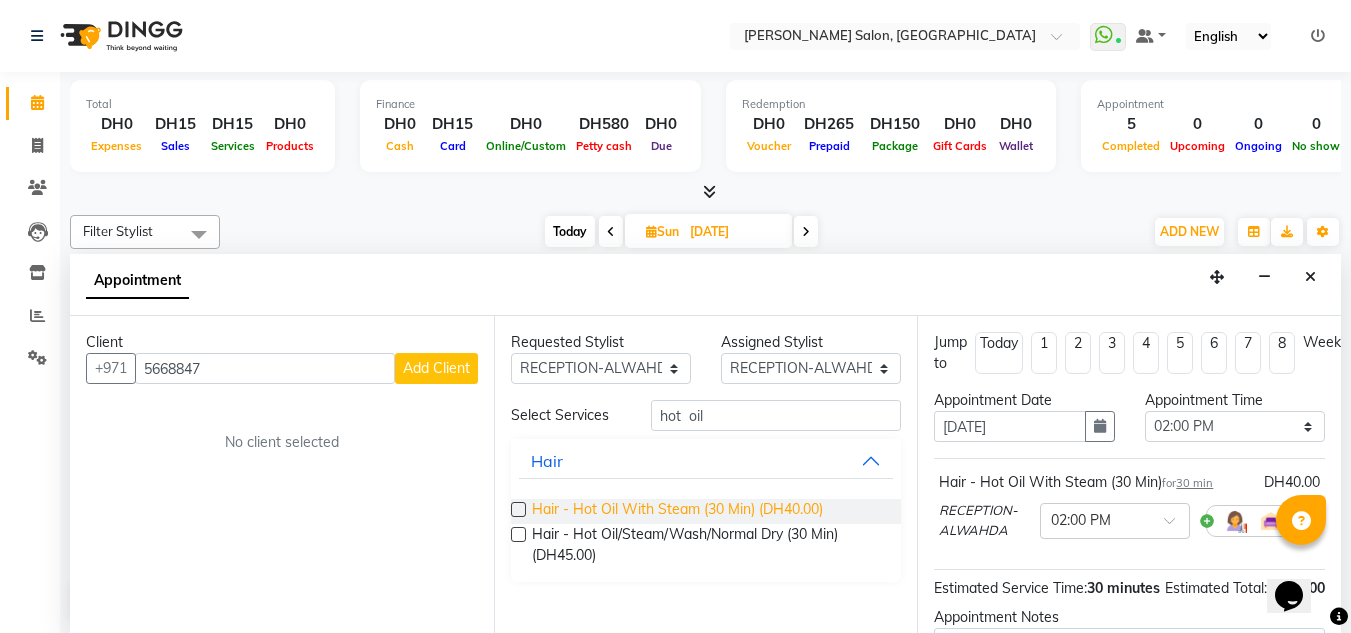 click on "Hair  - Hot Oil With Steam (30 Min) (DH40.00)" at bounding box center [677, 511] 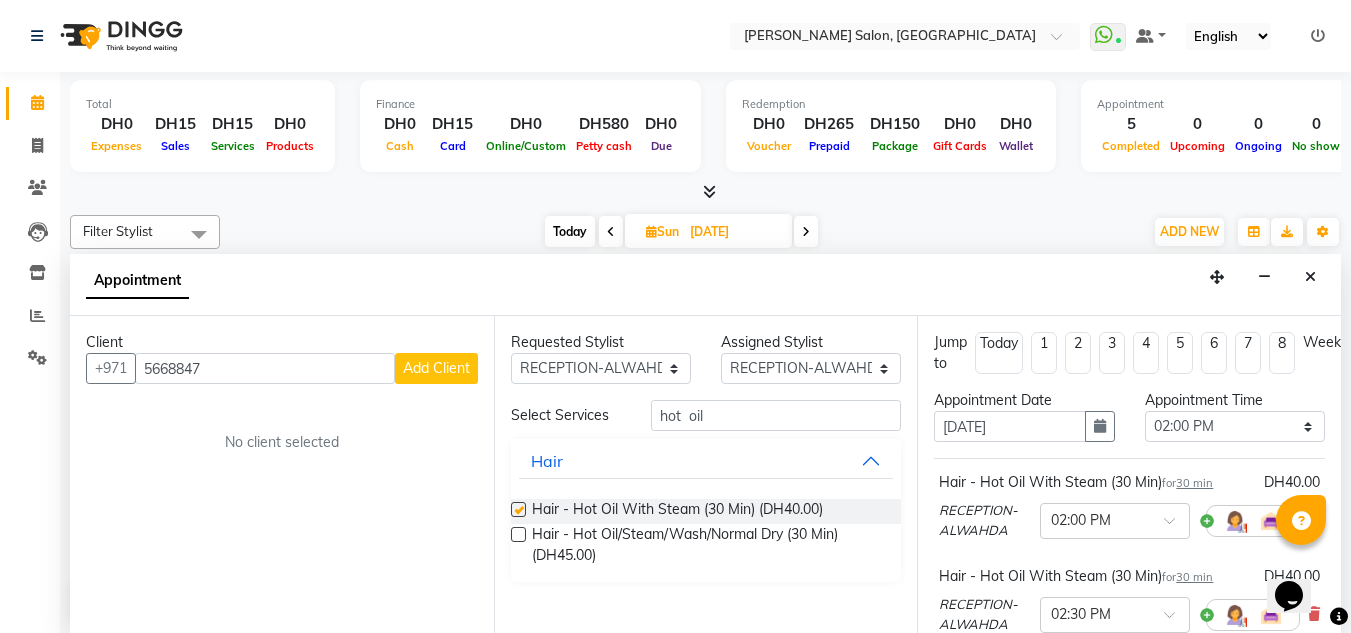 checkbox on "false" 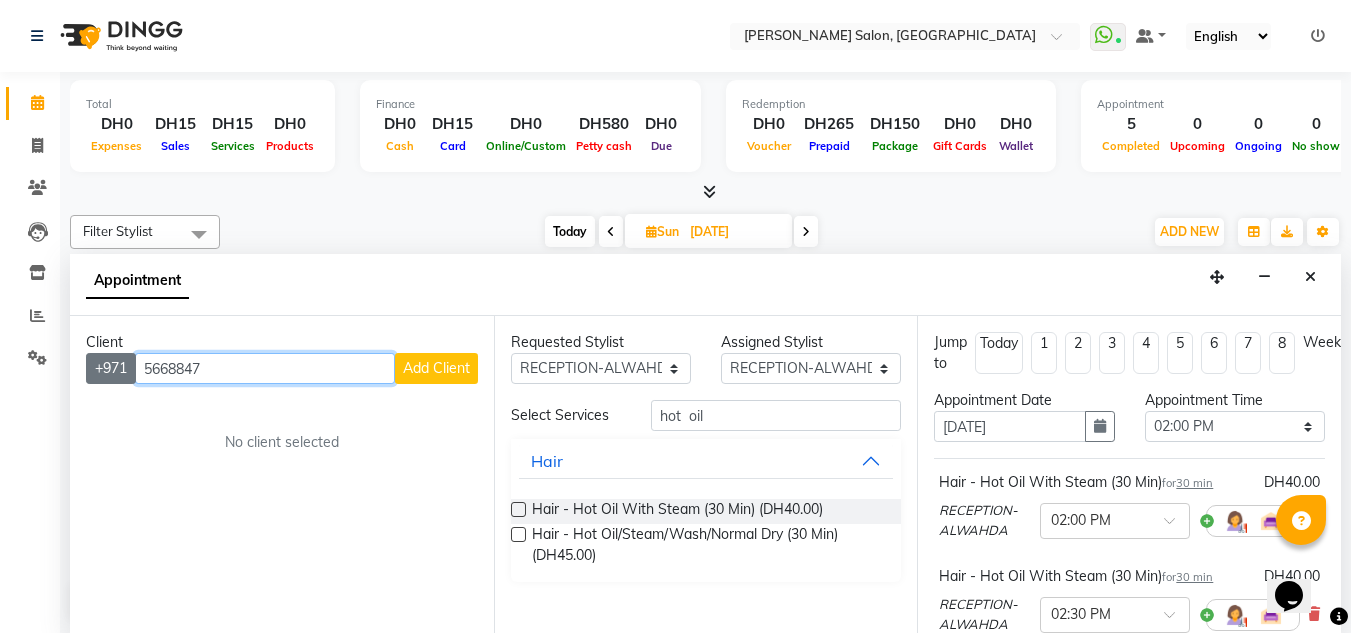 drag, startPoint x: 239, startPoint y: 373, endPoint x: 117, endPoint y: 364, distance: 122.33152 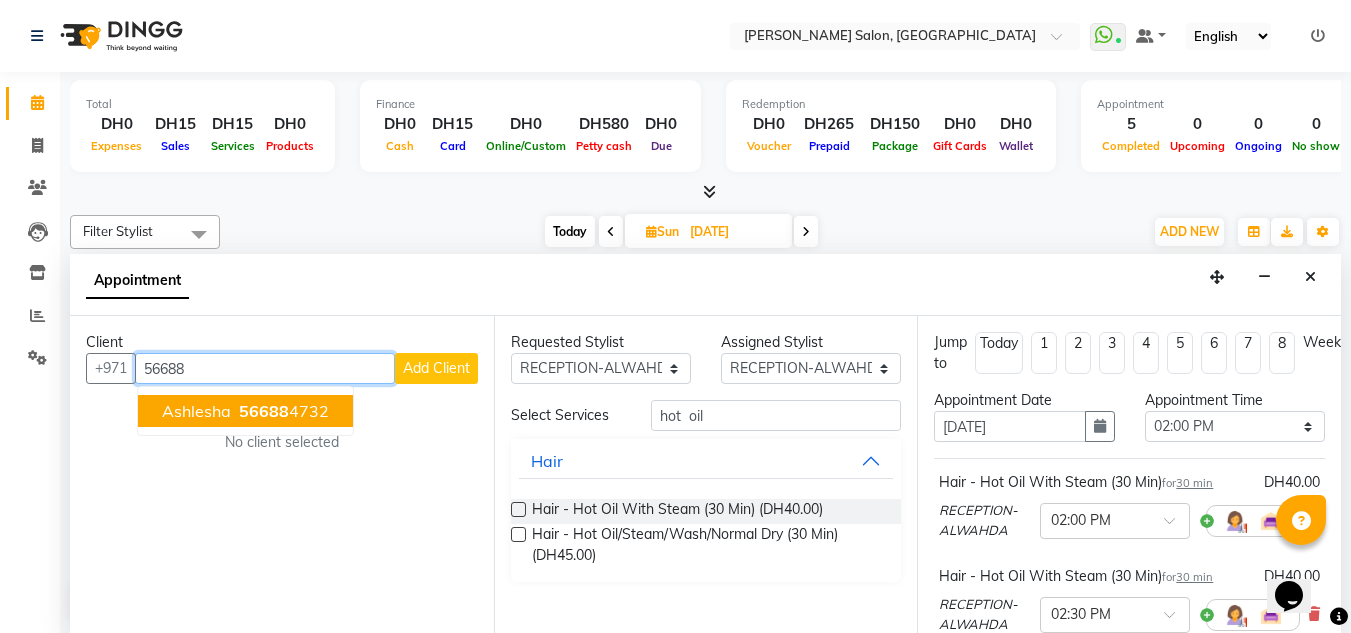 click on "56688" at bounding box center (264, 411) 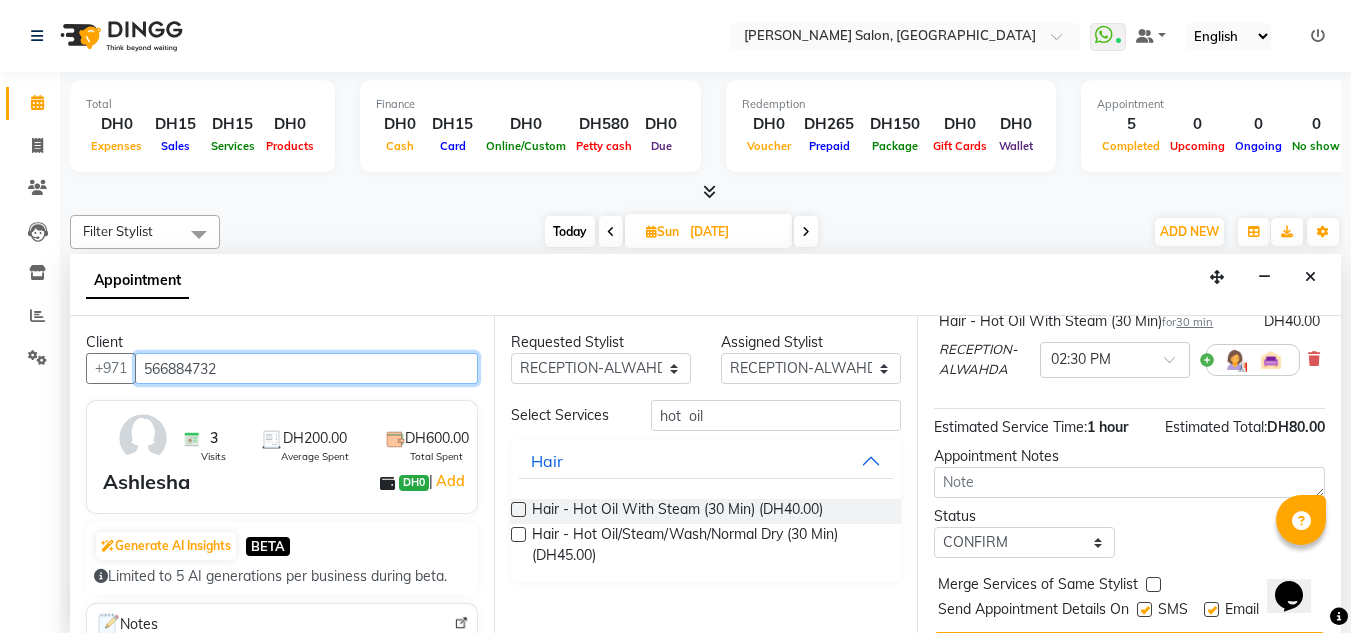 scroll, scrollTop: 320, scrollLeft: 0, axis: vertical 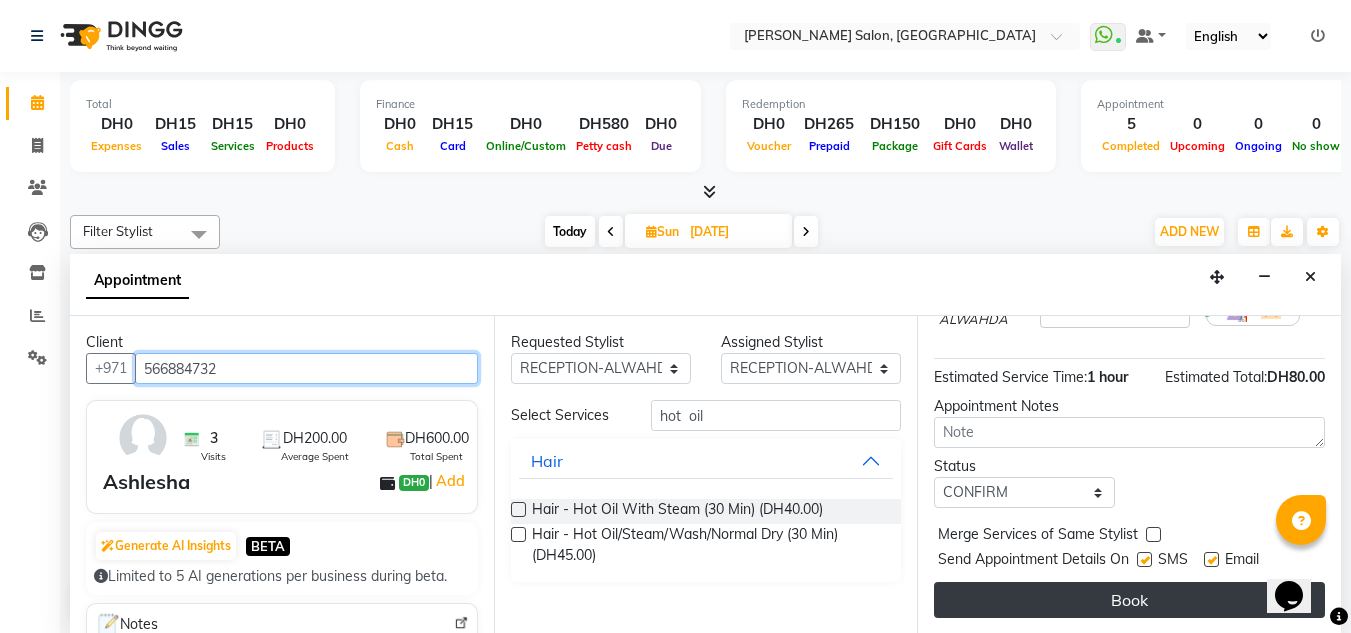 type on "566884732" 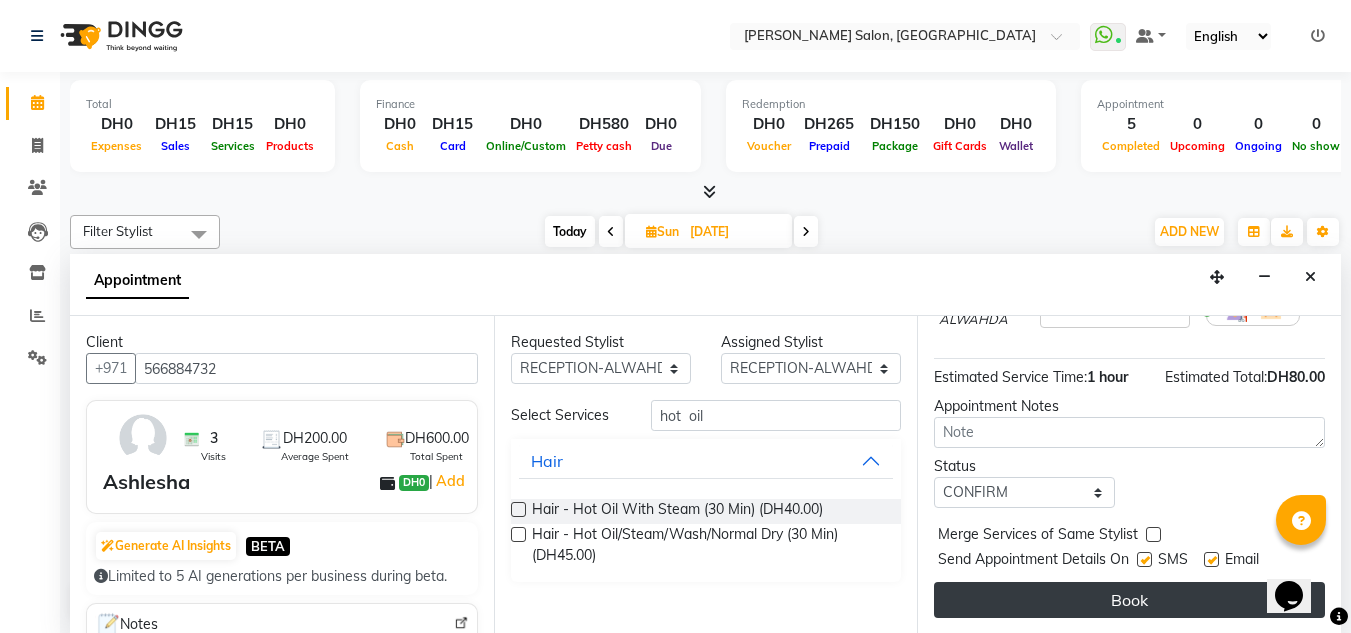 click on "Book" at bounding box center (1129, 600) 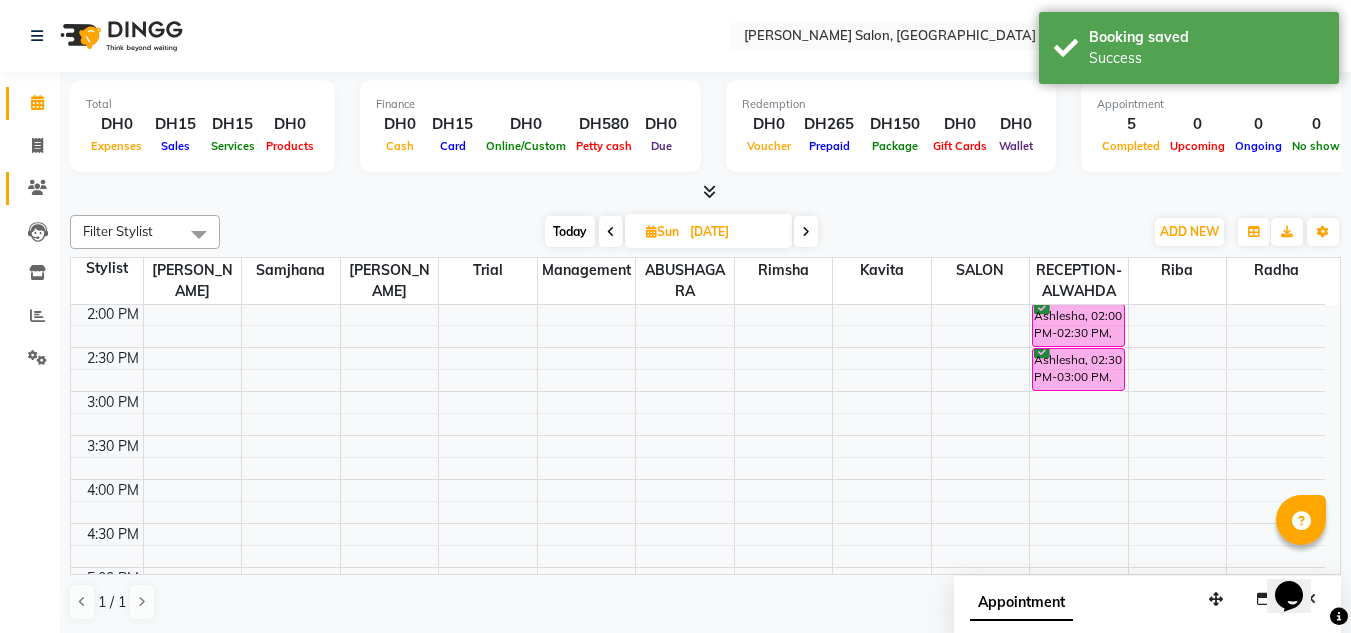 click 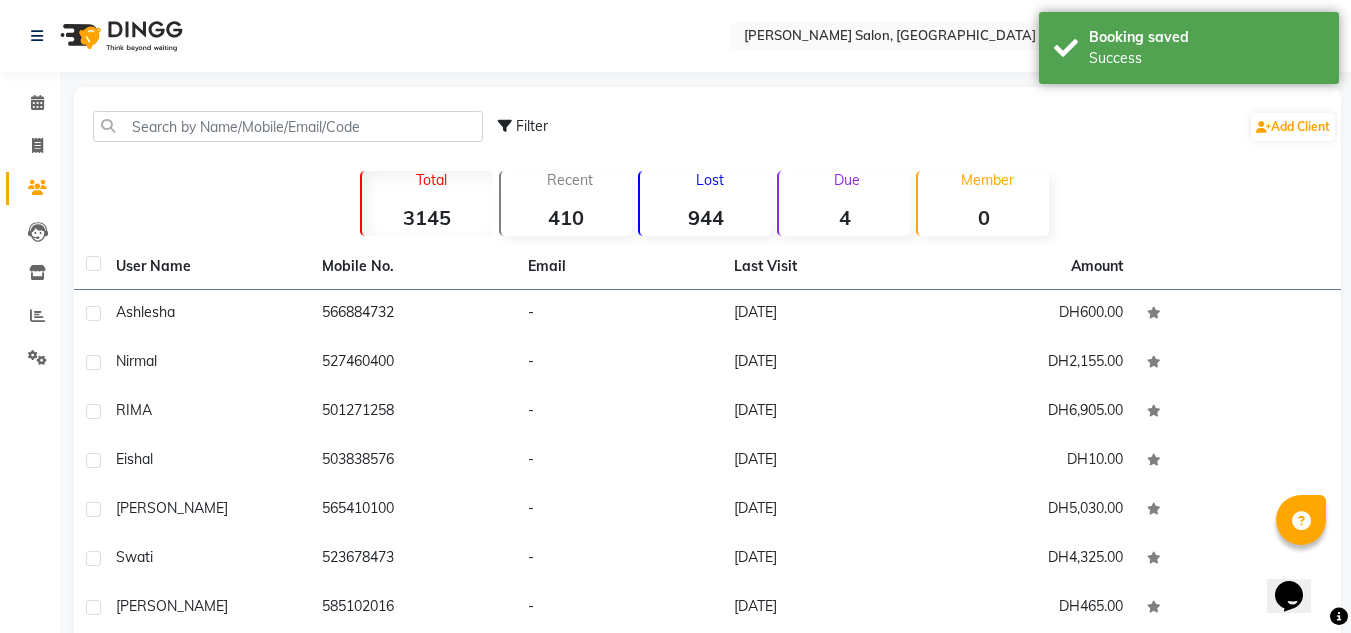 click on "Filter  Add Client" 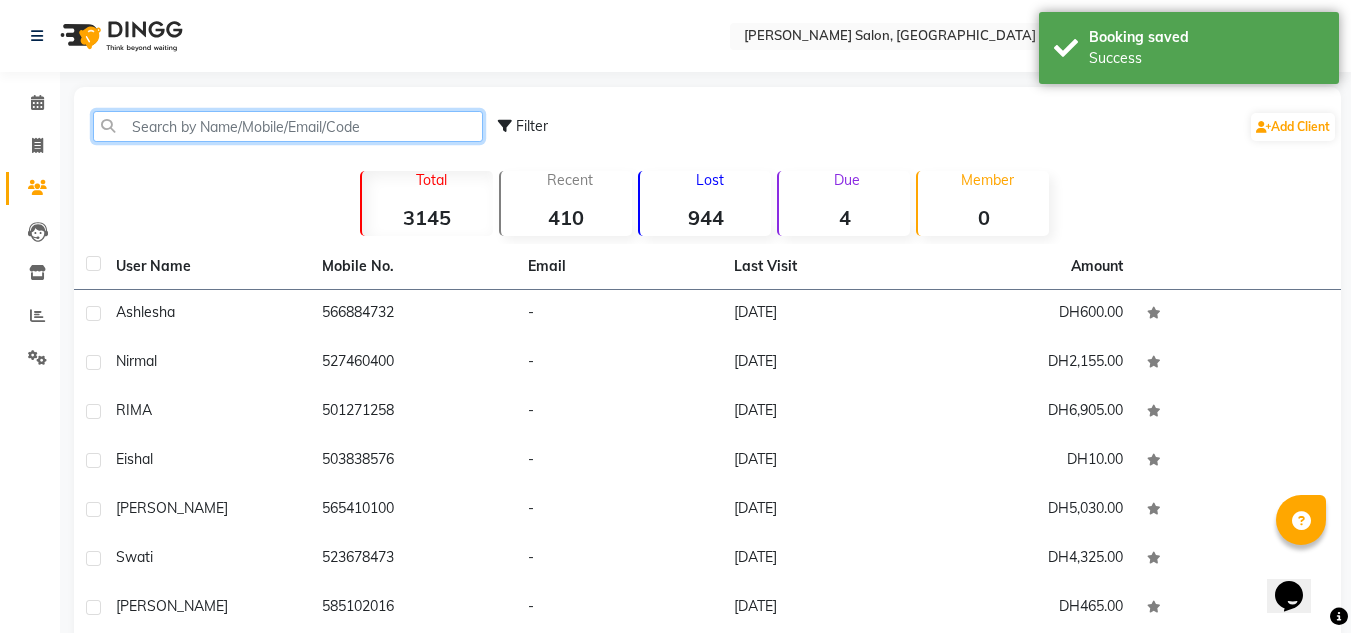 click 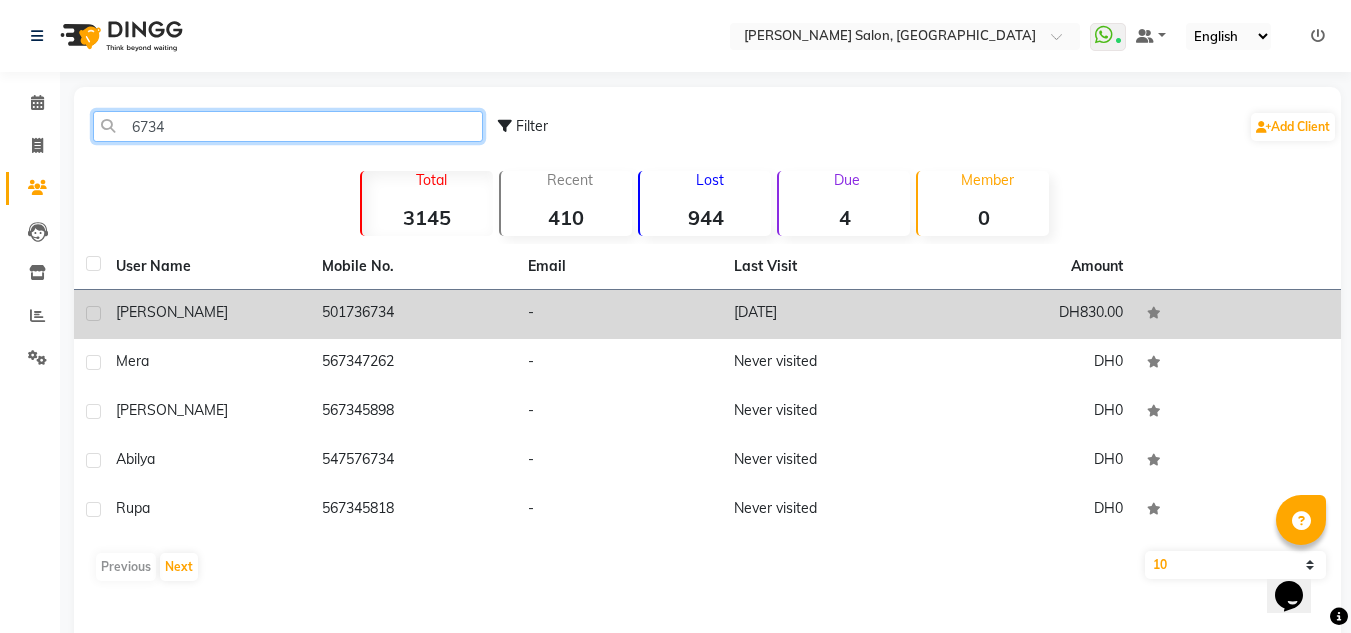 type on "6734" 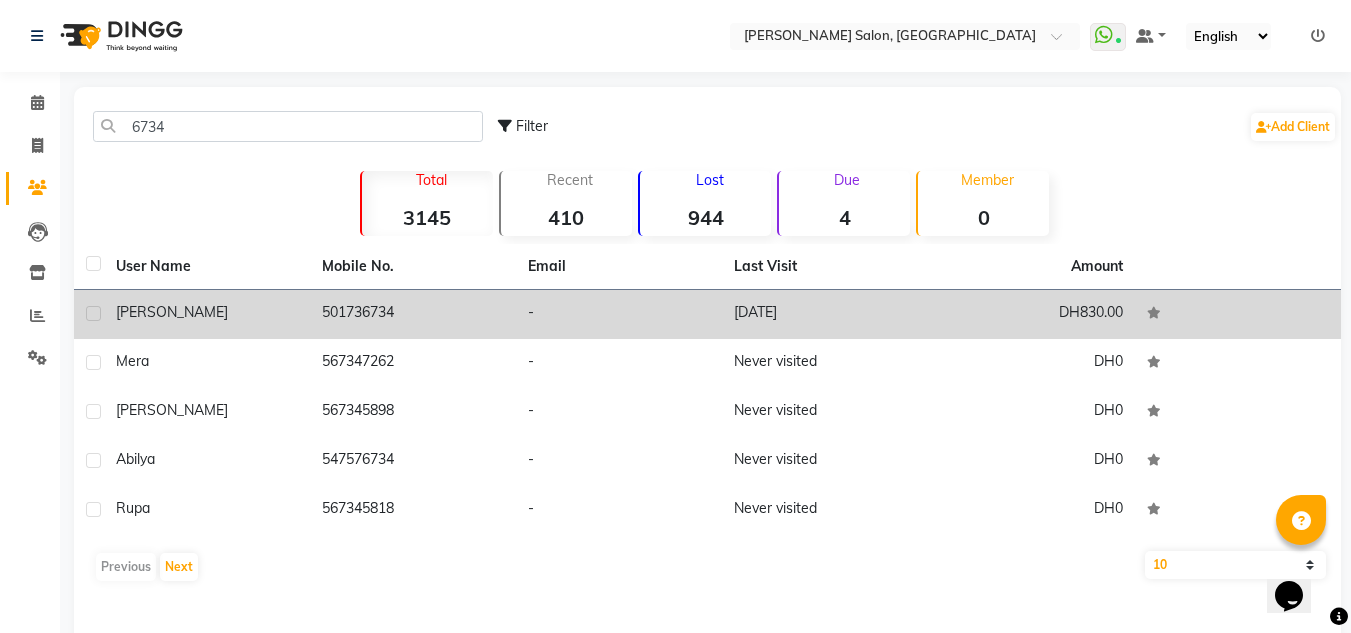 click 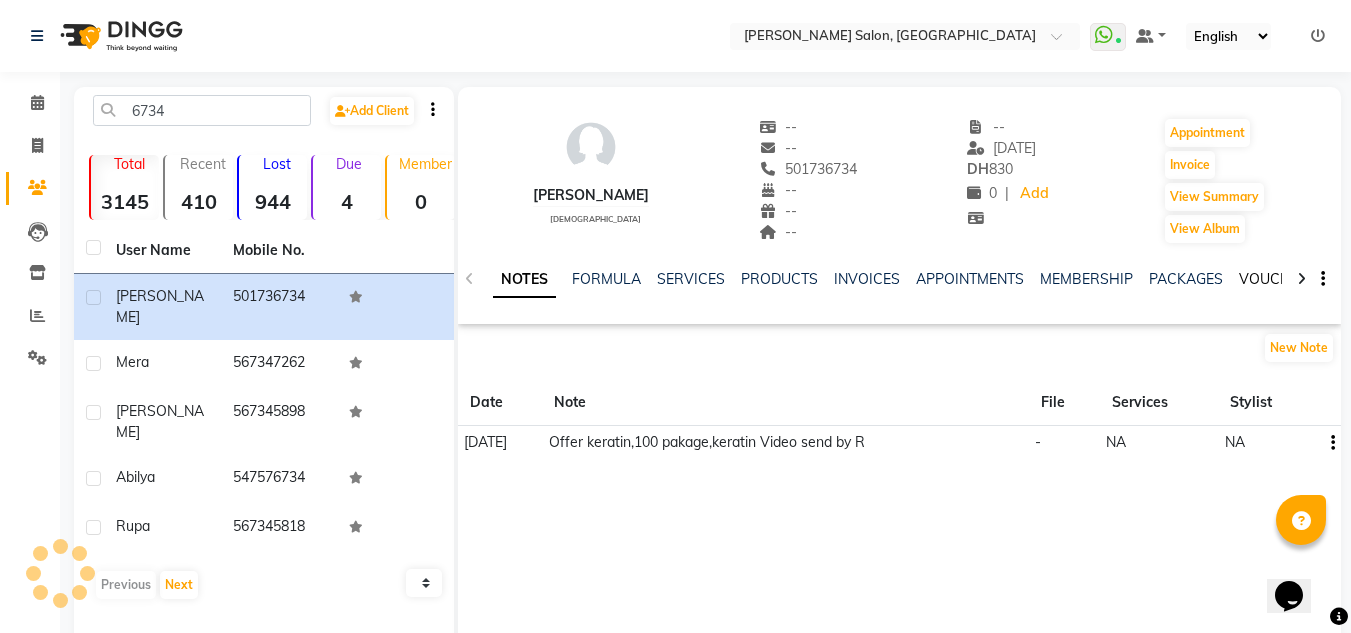 click on "VOUCHERS" 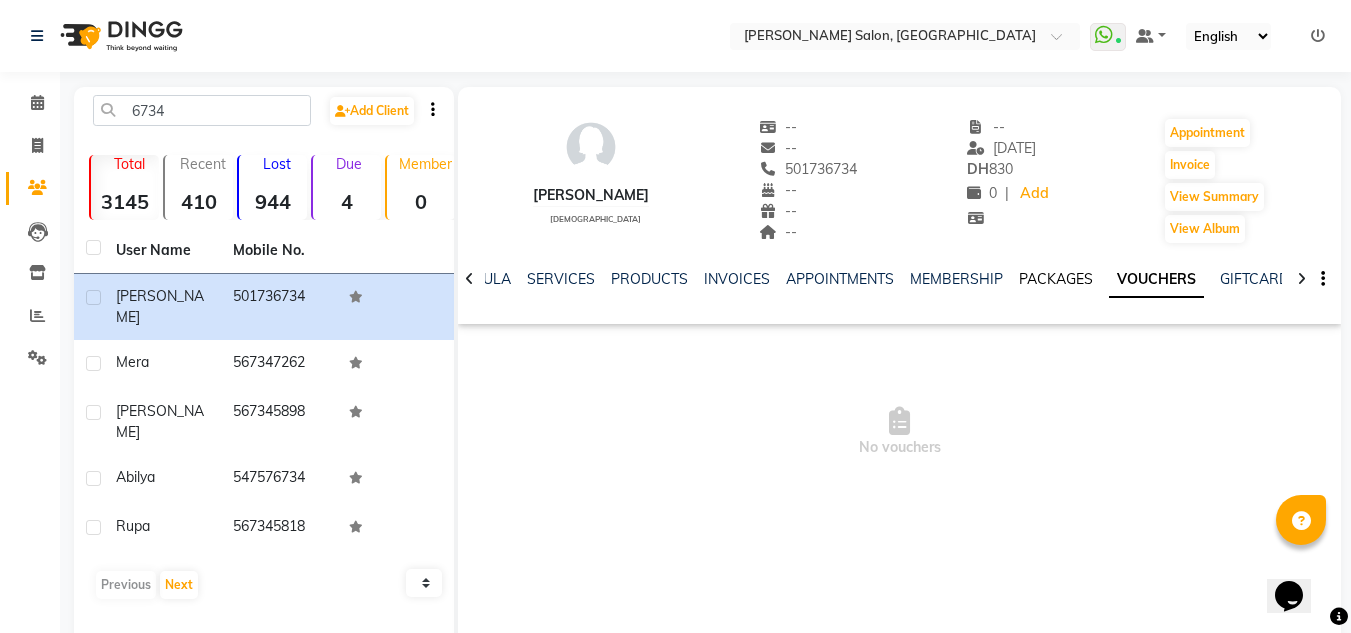 click on "PACKAGES" 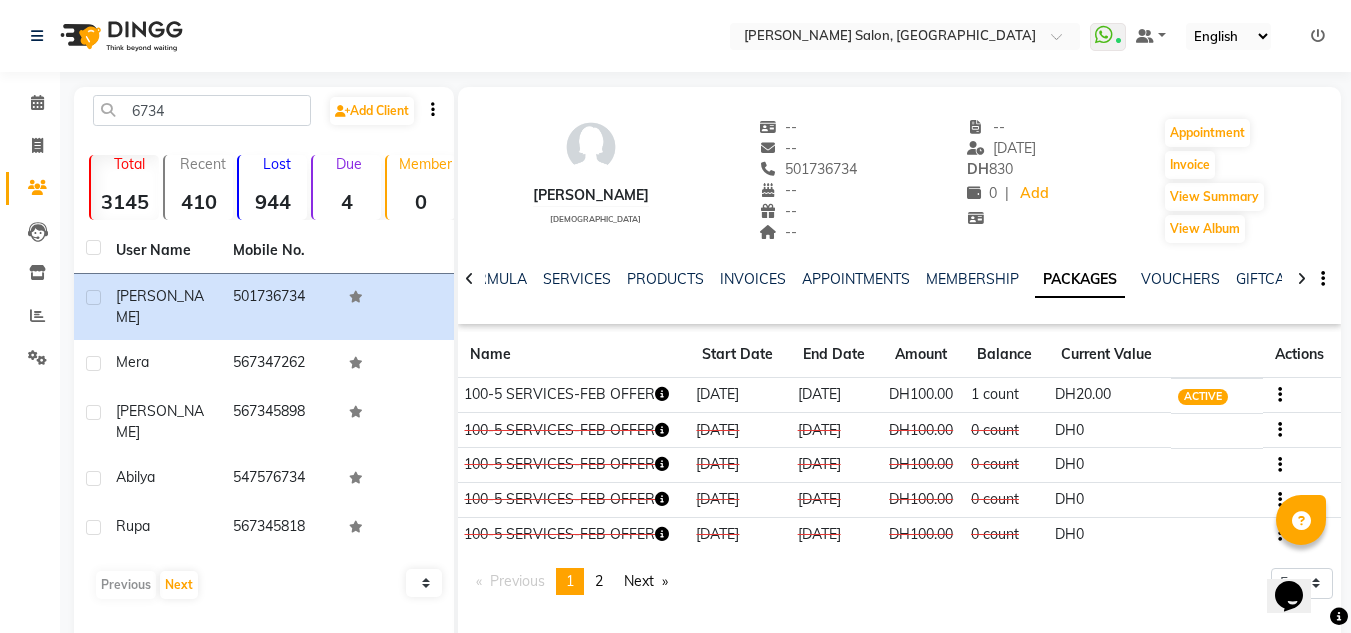 drag, startPoint x: 1023, startPoint y: 393, endPoint x: 949, endPoint y: 394, distance: 74.00676 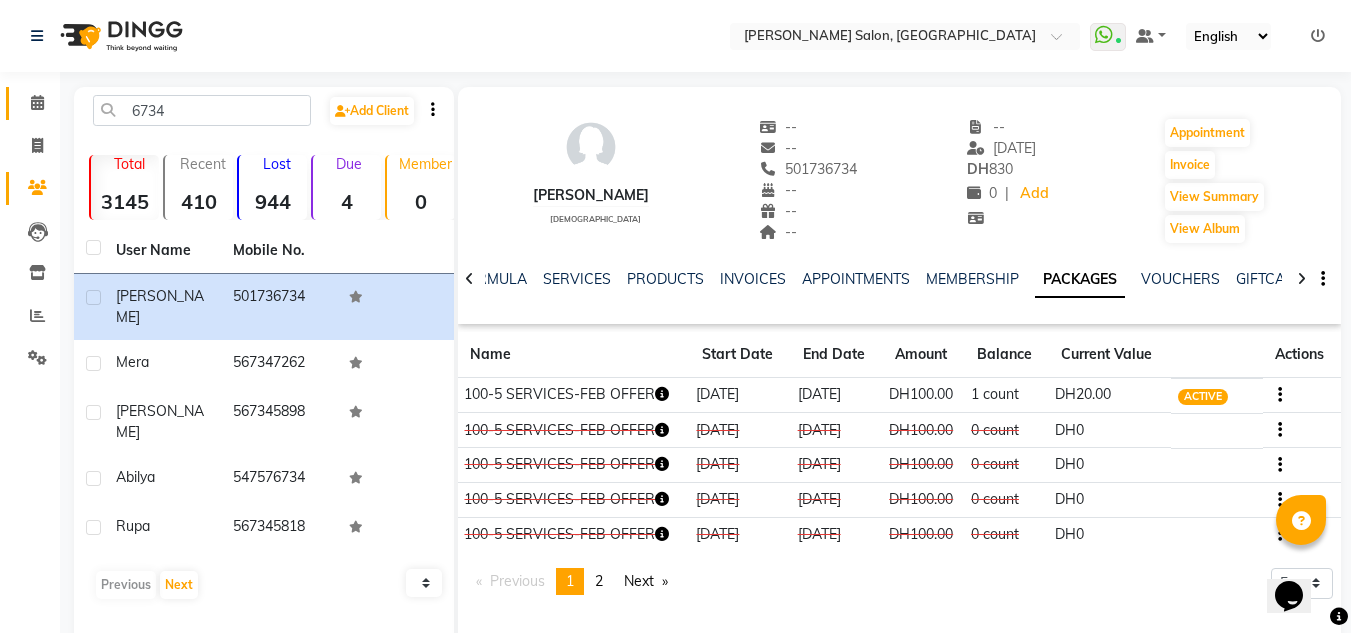 drag, startPoint x: 41, startPoint y: 80, endPoint x: 46, endPoint y: 118, distance: 38.327538 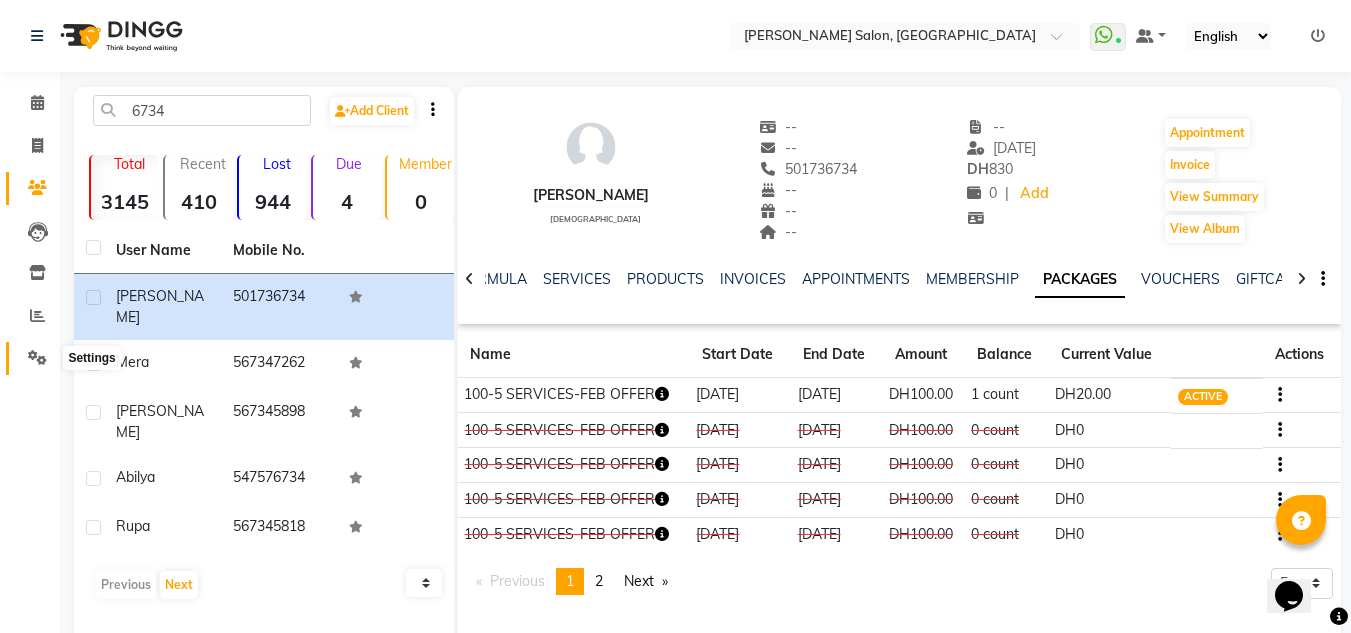 click 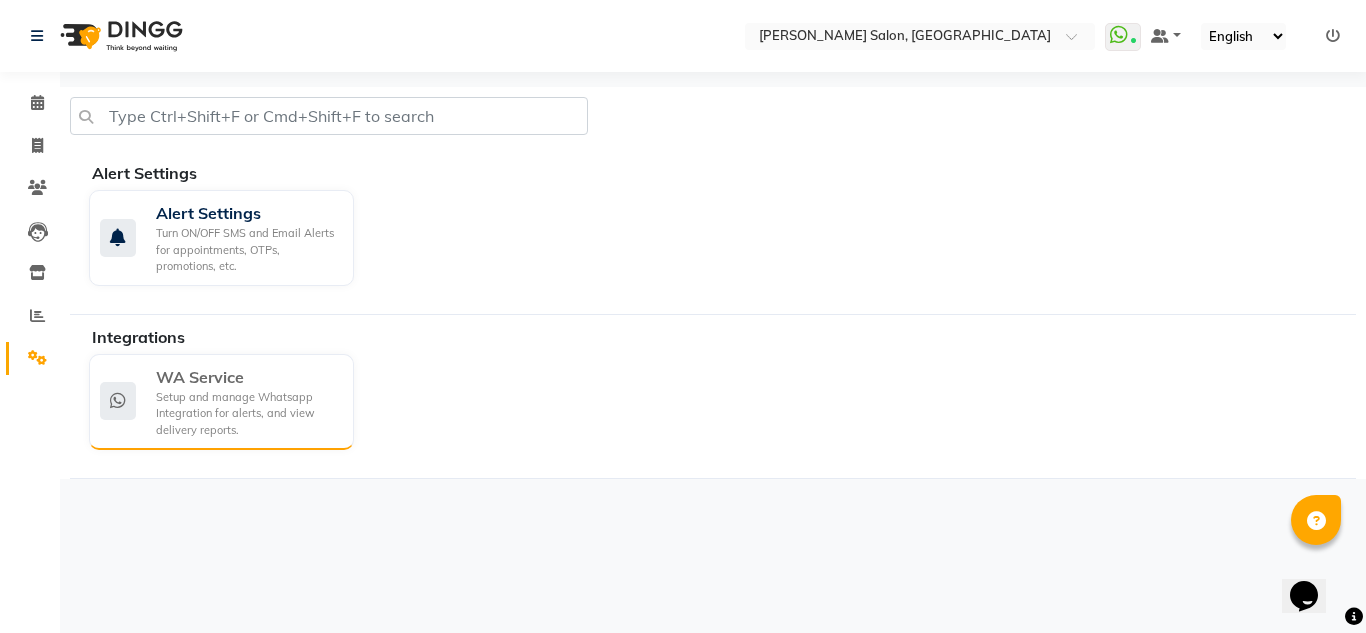 click on "Setup and manage Whatsapp Integration for alerts, and view delivery reports." 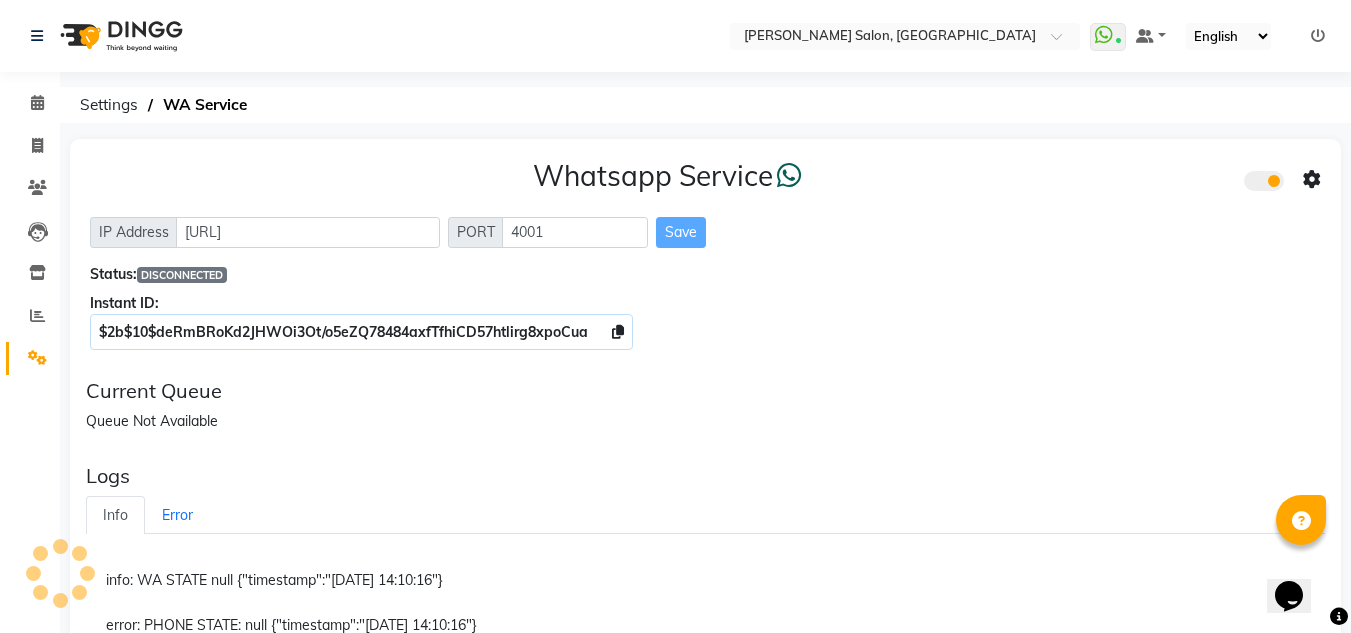 click on "Save" 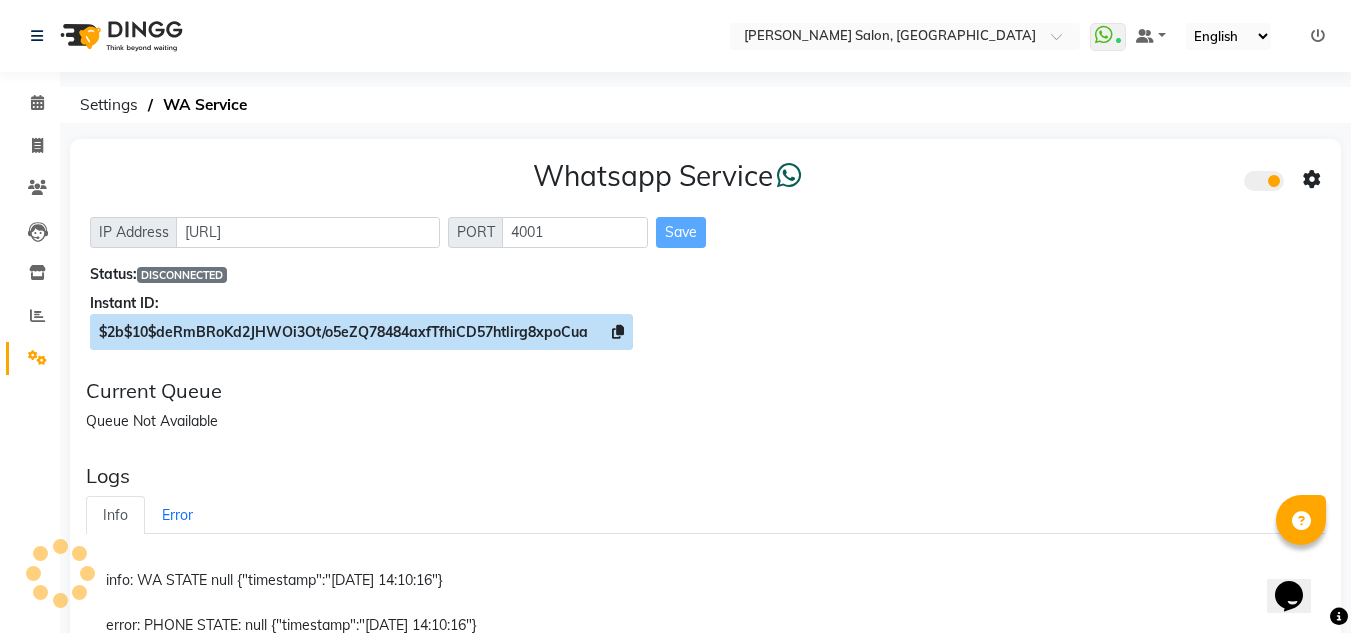 click on "$2b$10$deRmBRoKd2JHWOi3Ot/o5eZQ78484axfTfhiCD57htlirg8xpoCua" 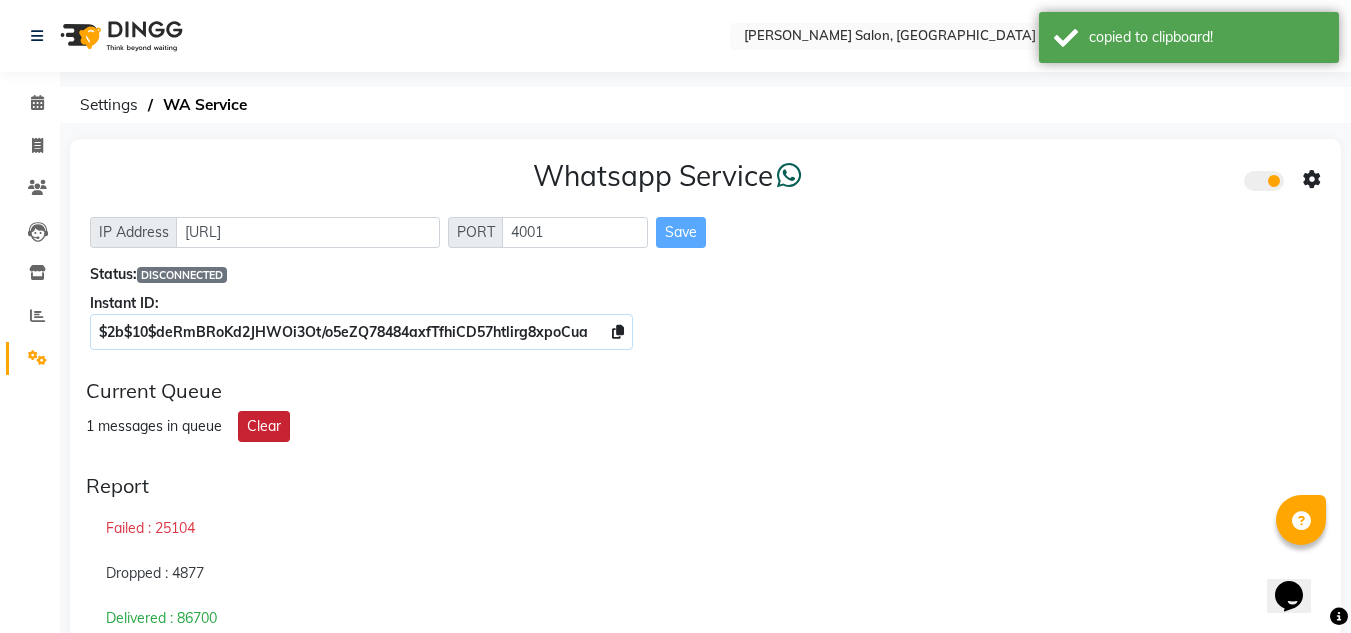 click on "Clear" 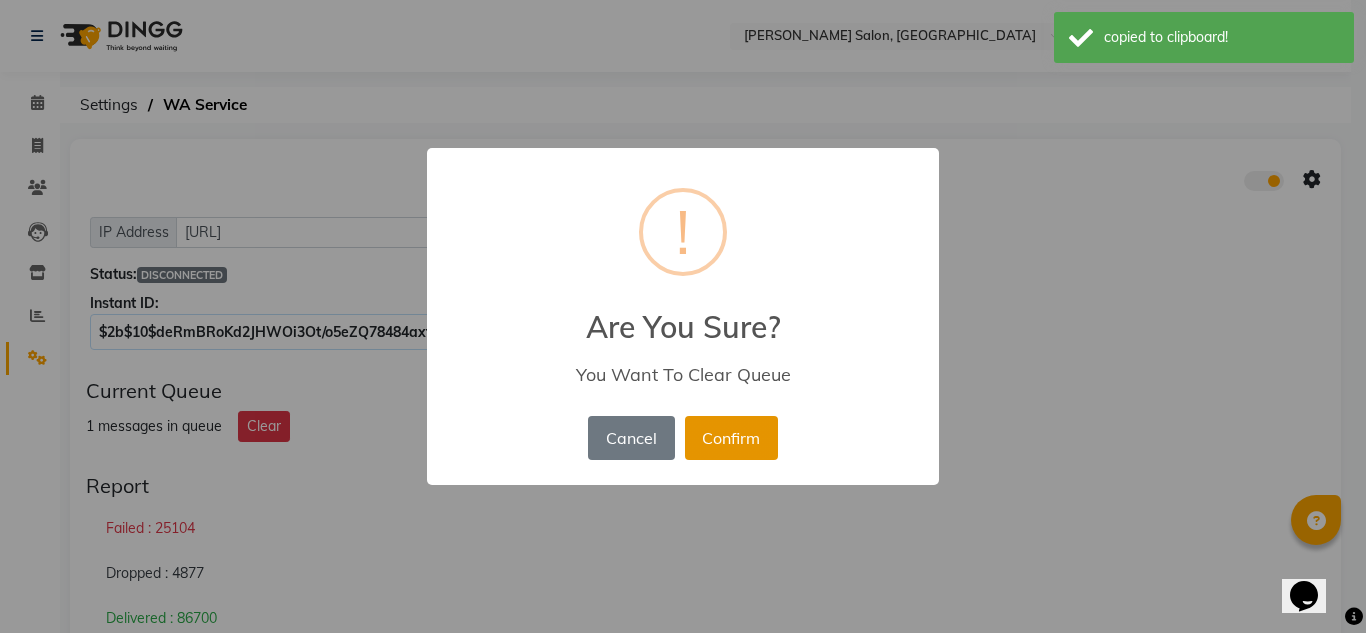 click on "Confirm" at bounding box center (731, 438) 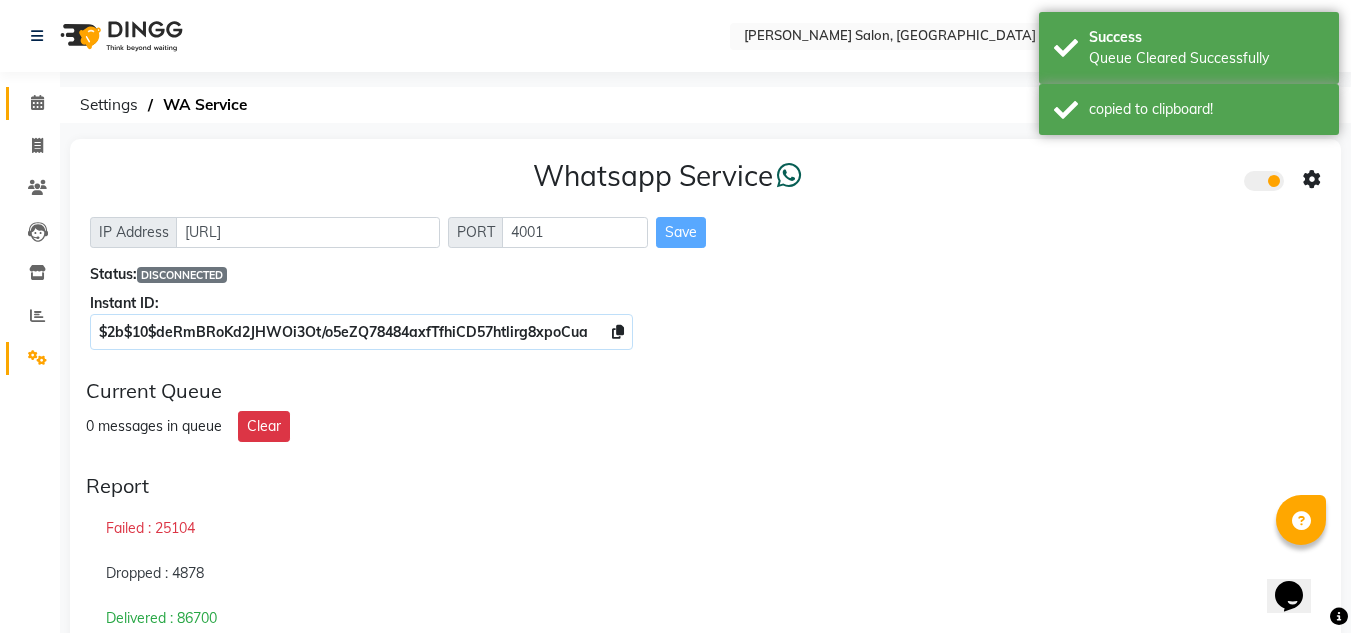 click 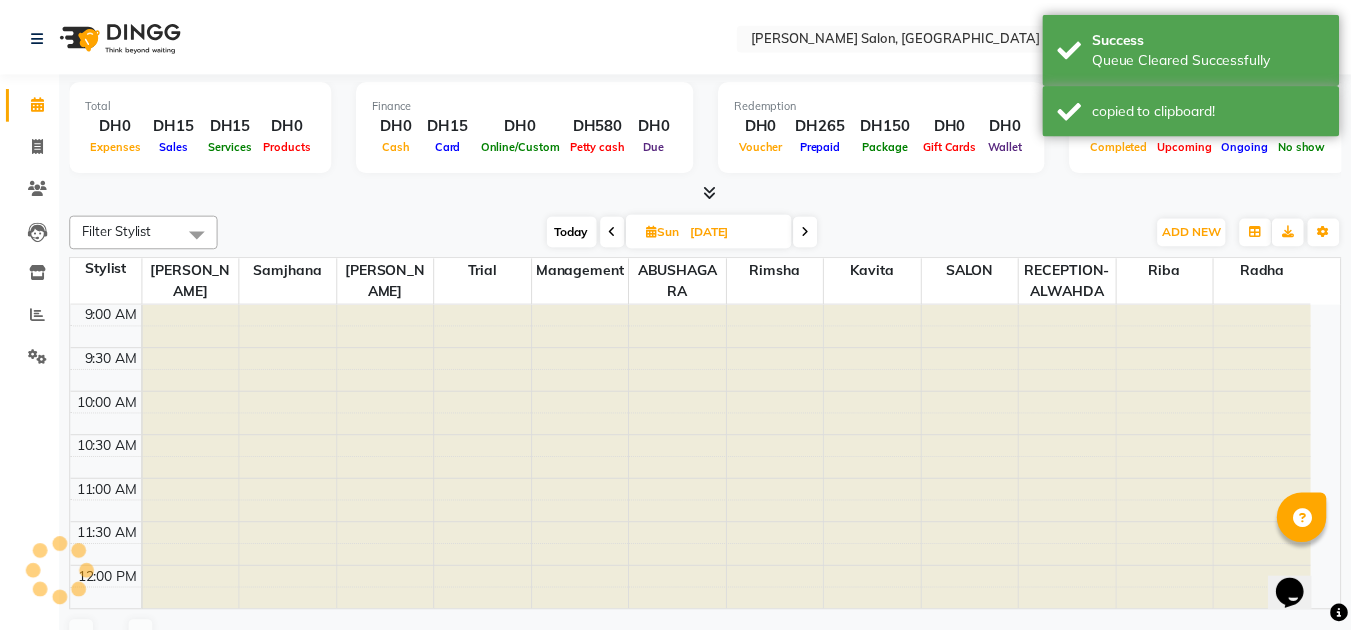 scroll, scrollTop: 0, scrollLeft: 0, axis: both 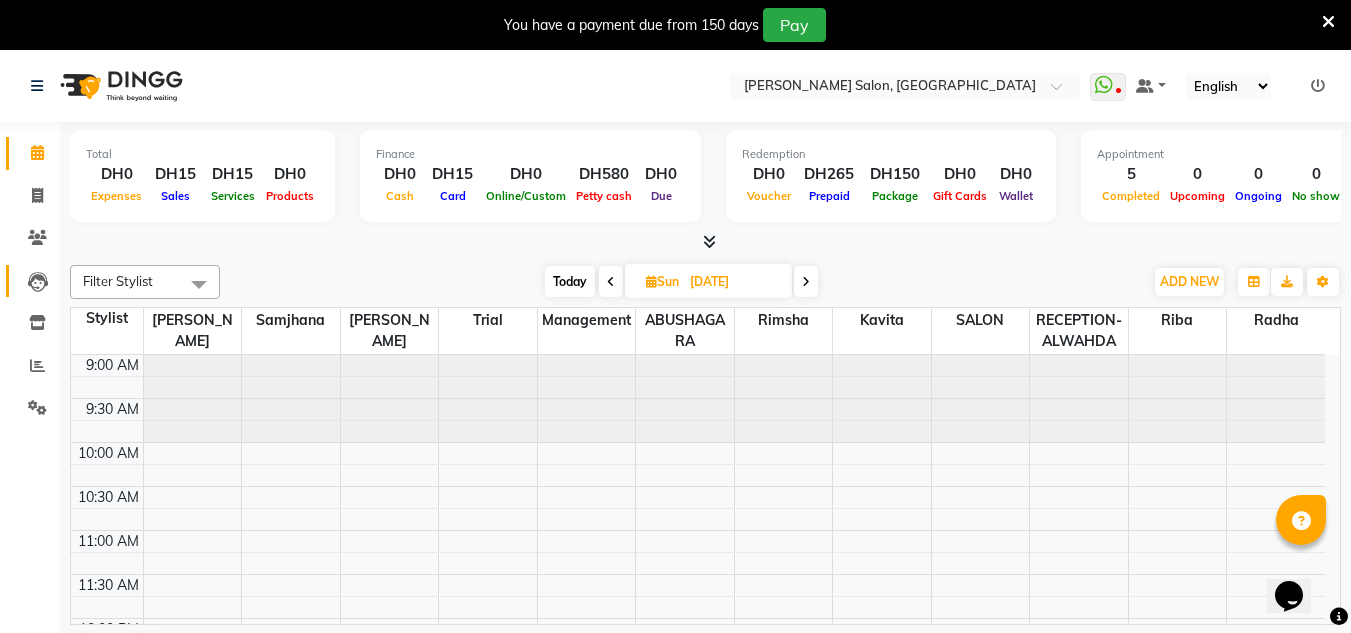 click 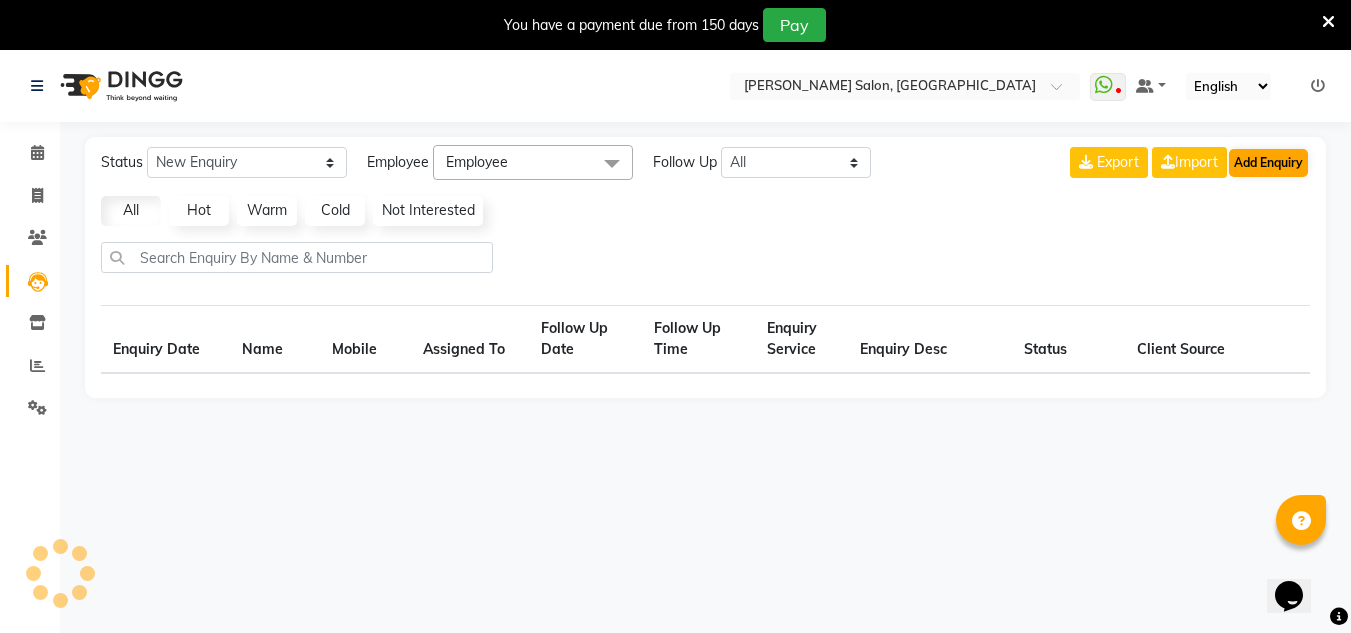 select on "10" 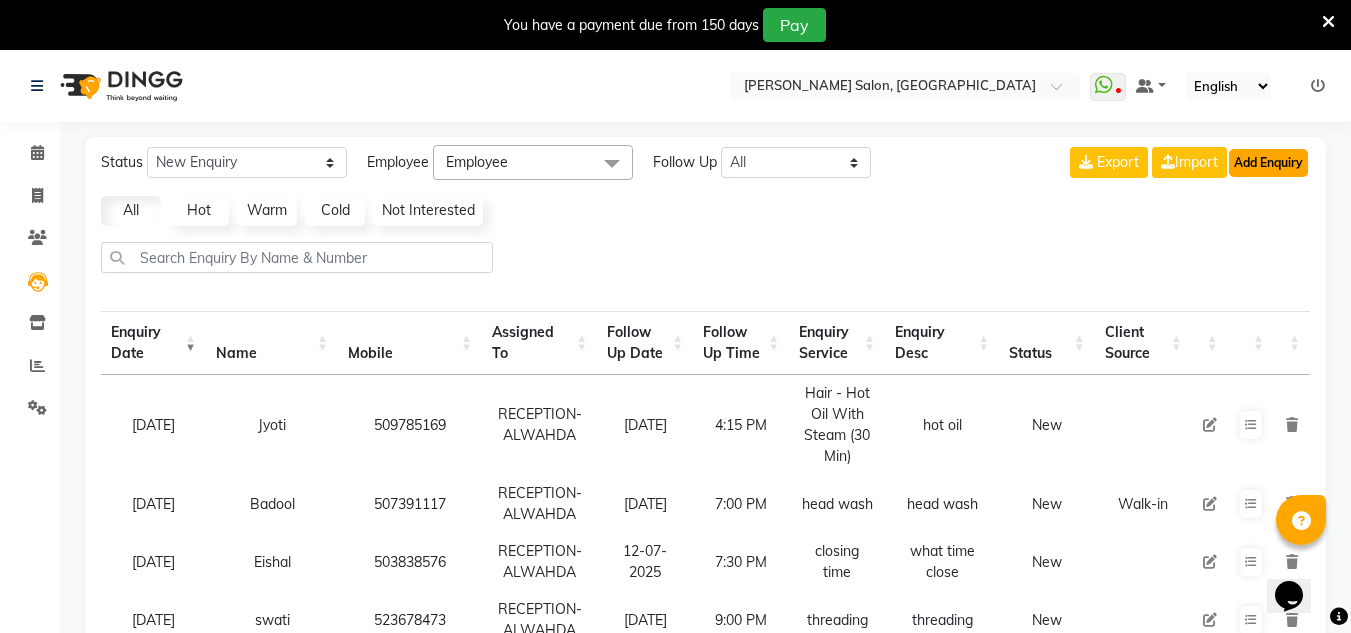 click on "Add Enquiry" 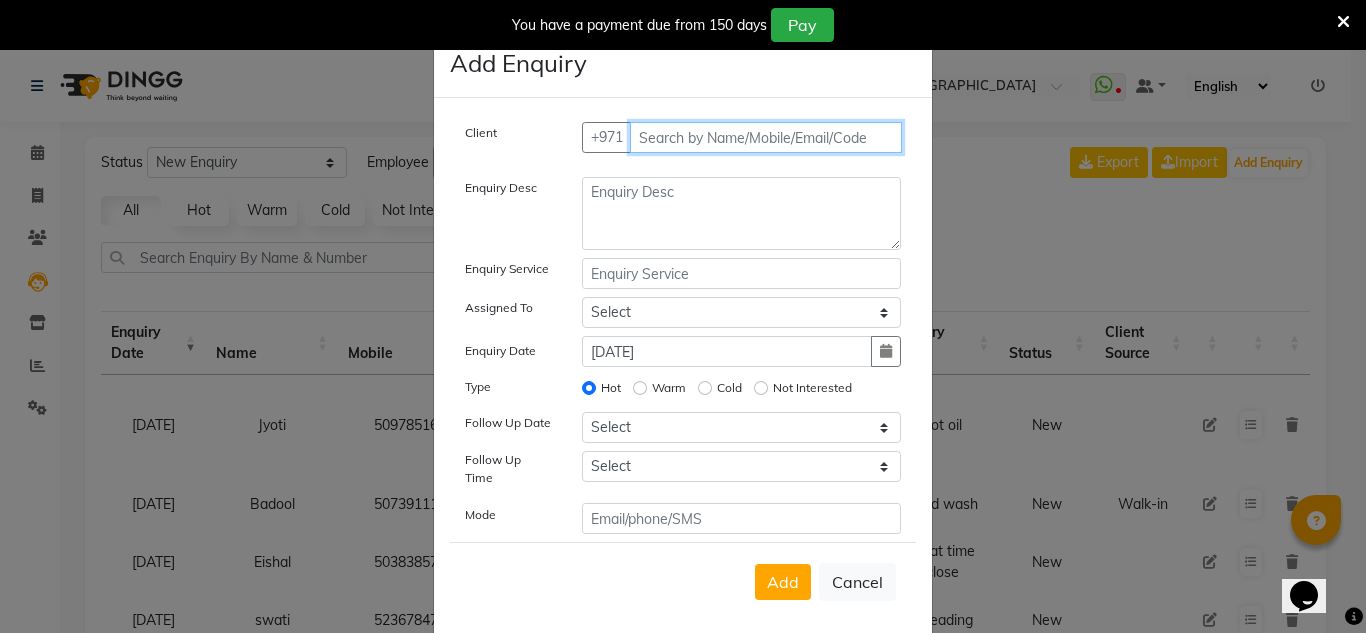 click at bounding box center [766, 137] 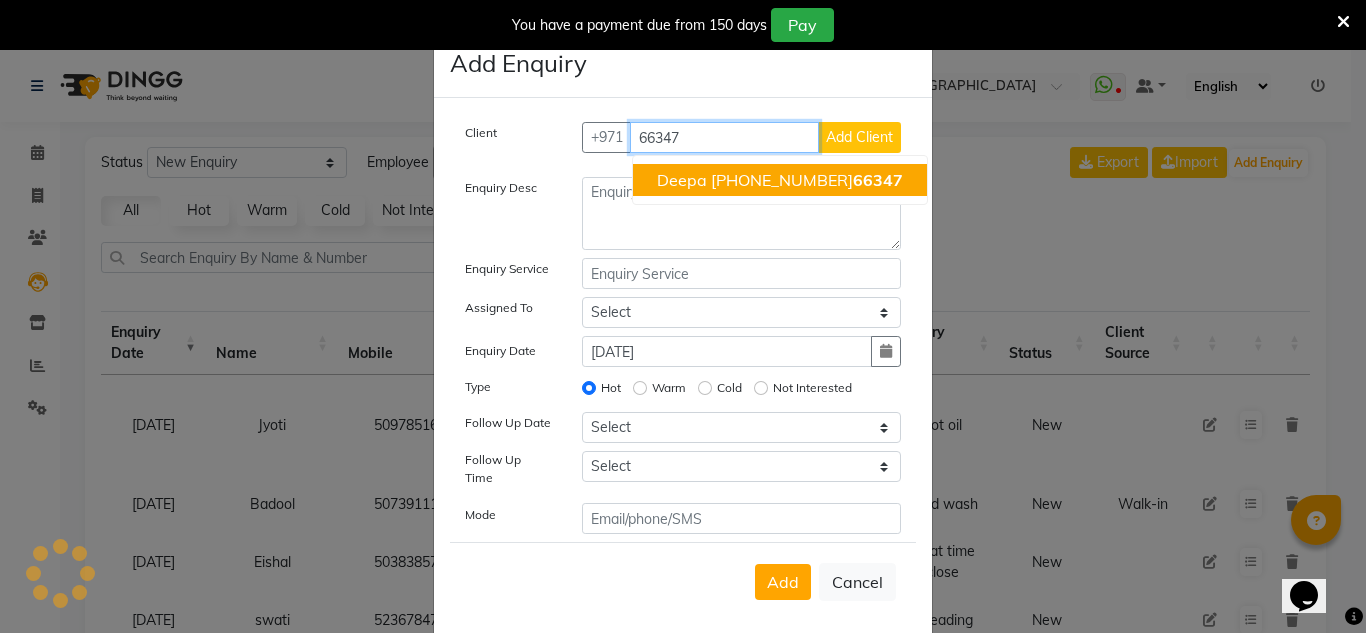 click on "66347" at bounding box center (878, 180) 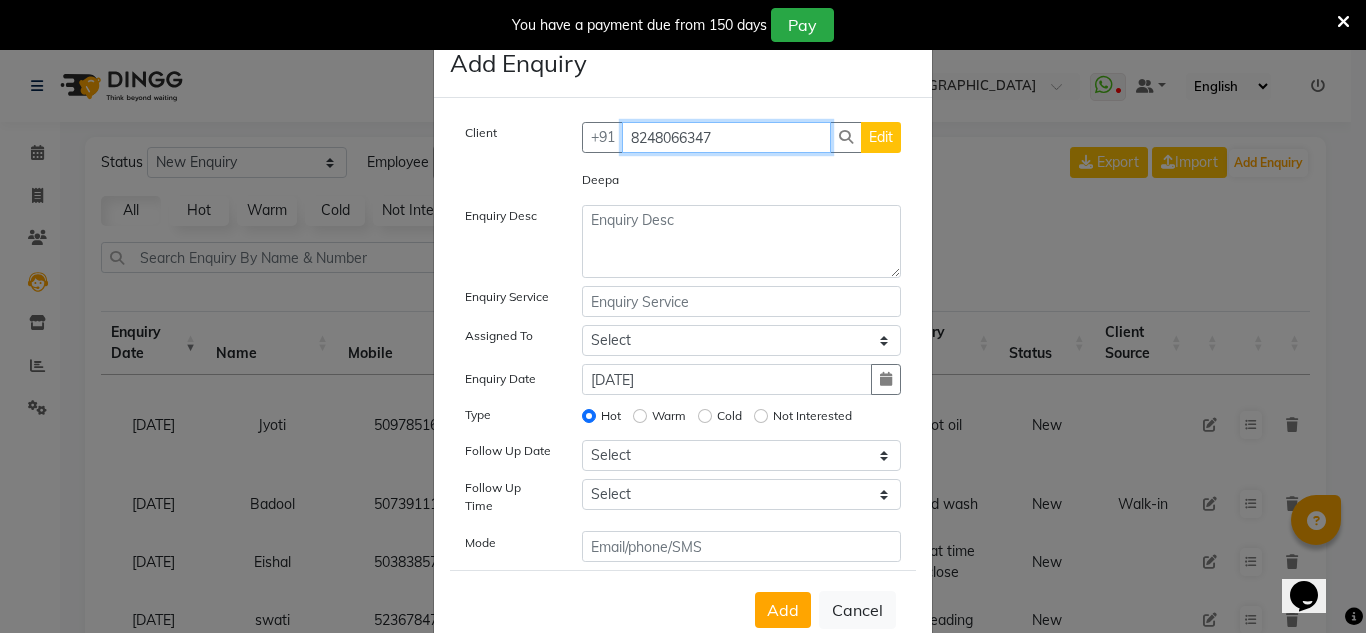 type on "8248066347" 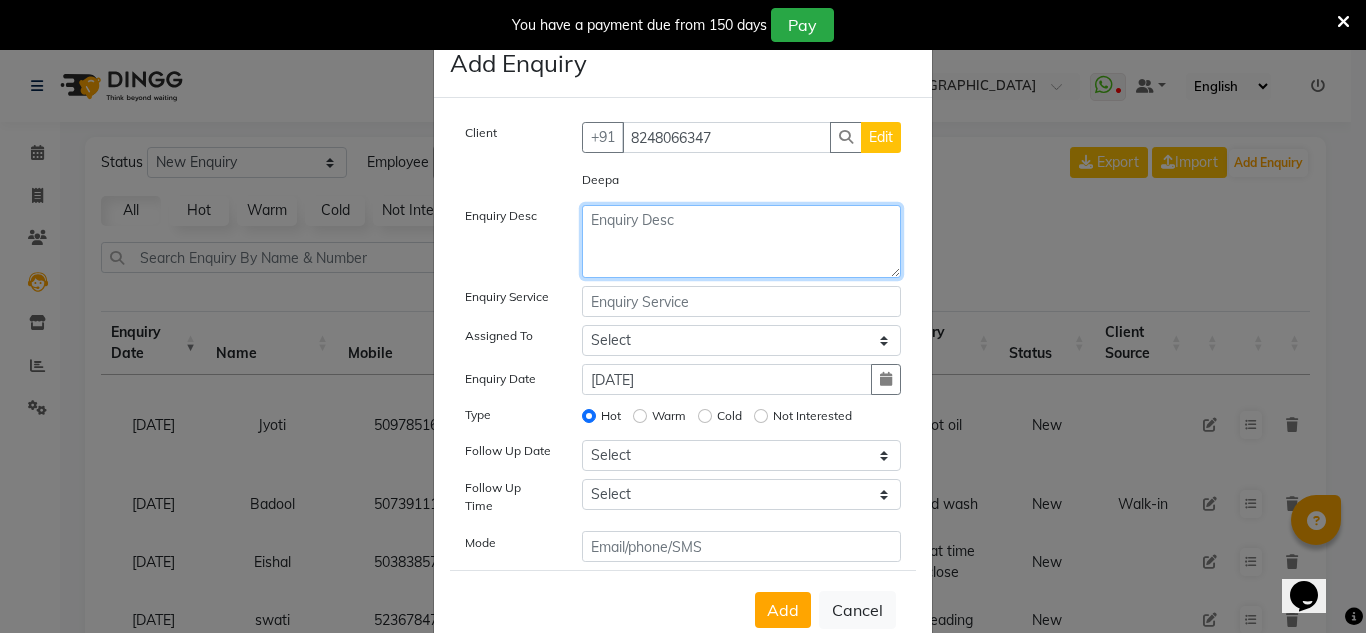 click 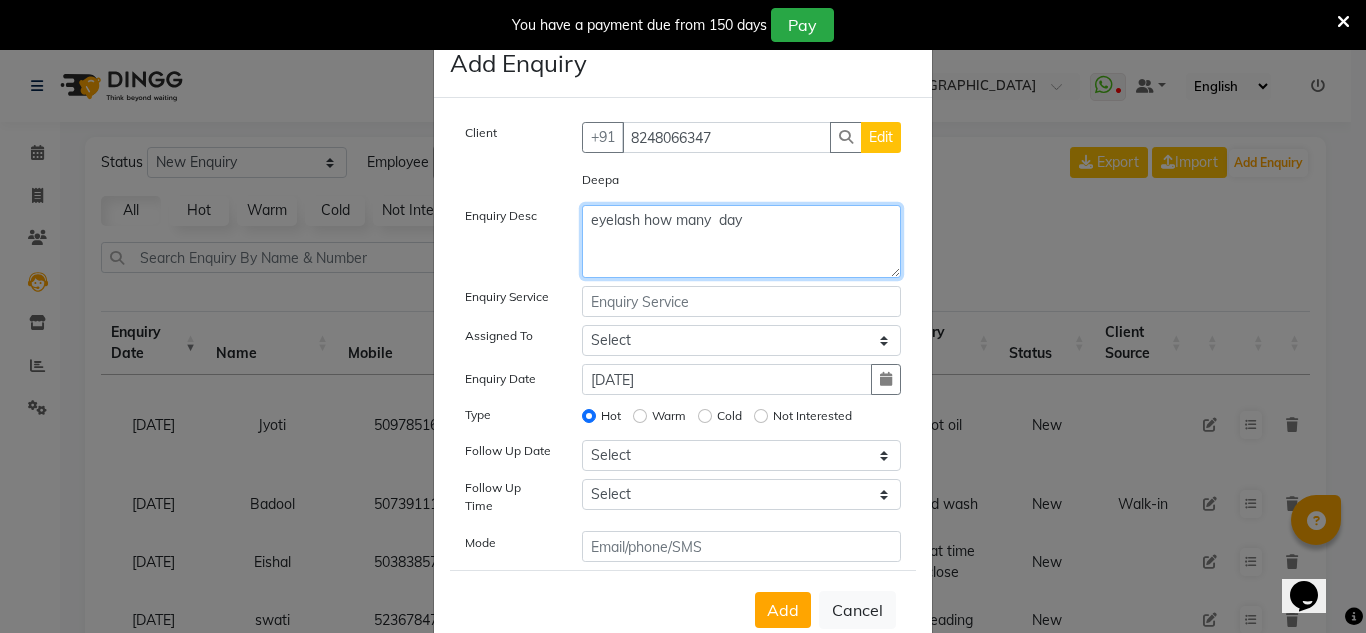 type on "eyelash how many  day" 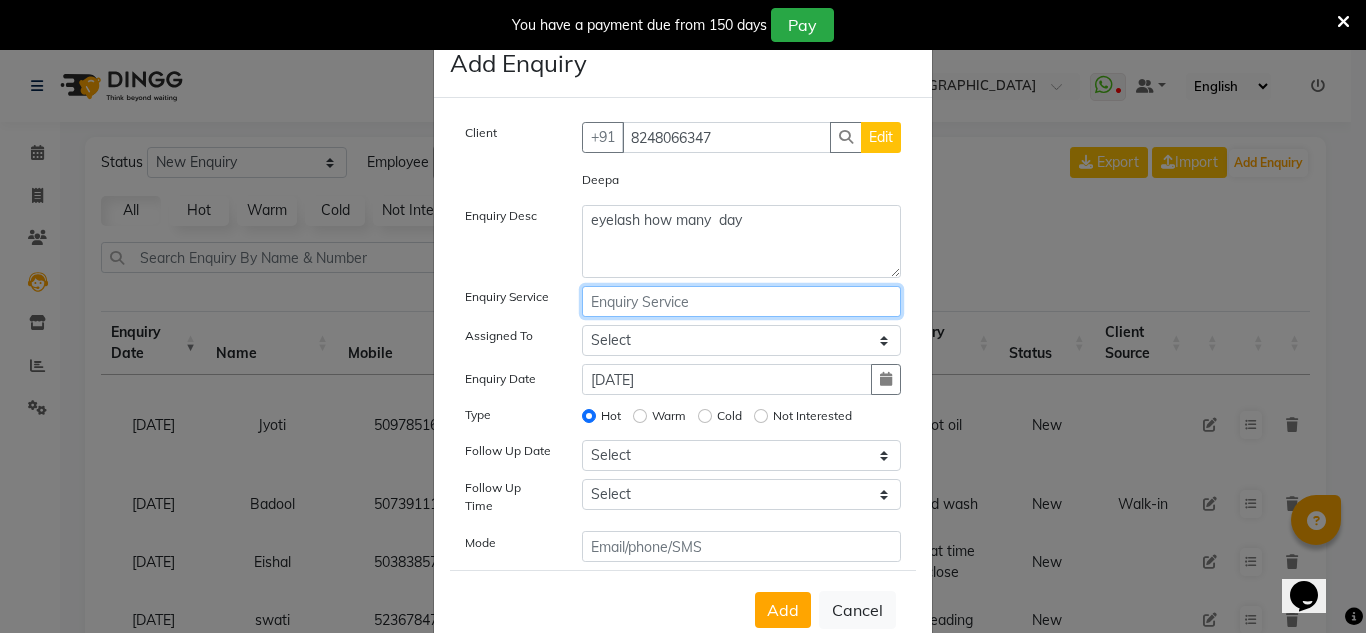 drag, startPoint x: 790, startPoint y: 311, endPoint x: 781, endPoint y: 283, distance: 29.410883 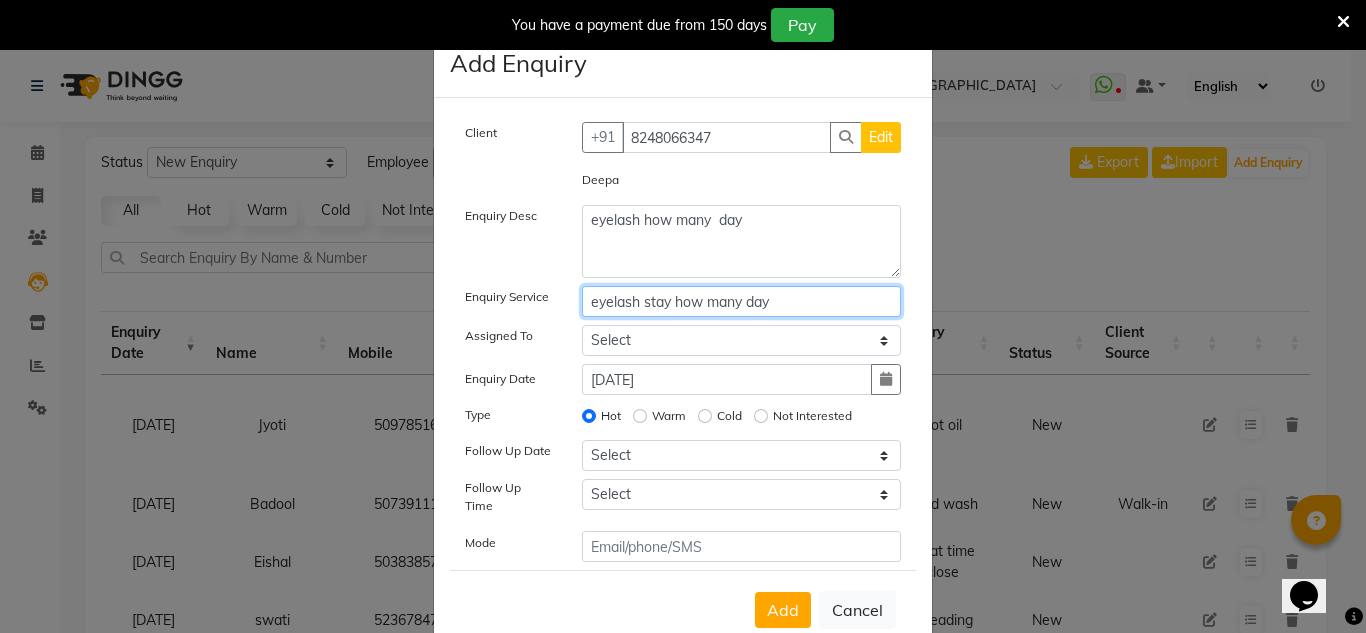 type on "eyelash stay how many day" 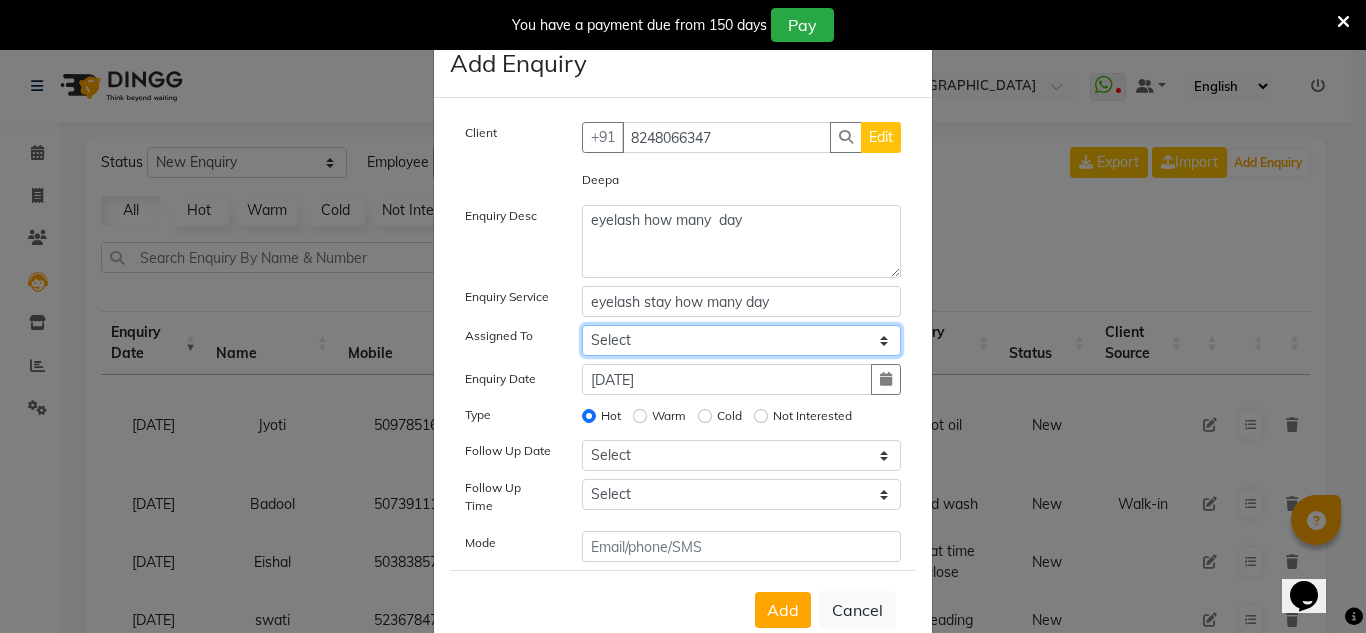 click on "Select ABUSHAGARA [PERSON_NAME] Management [PERSON_NAME] RECEPTION-ALWAHDA [PERSON_NAME] SALON [PERSON_NAME] trial" 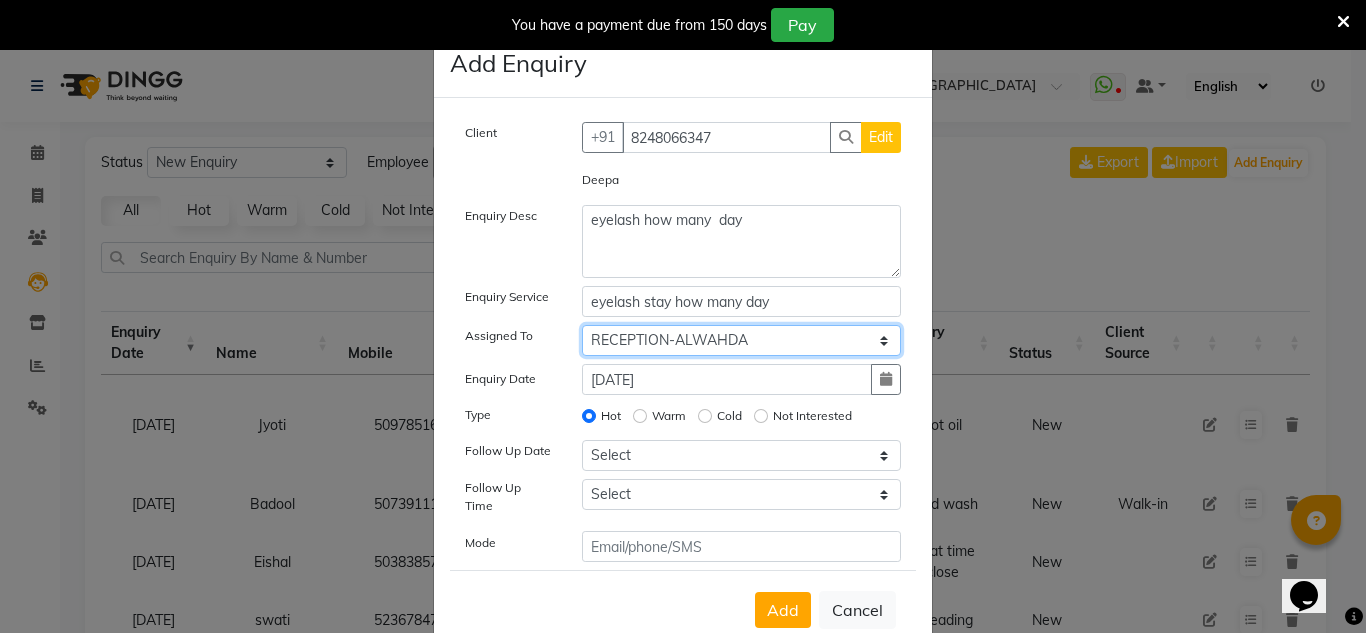 click on "Select ABUSHAGARA [PERSON_NAME] Management [PERSON_NAME] RECEPTION-ALWAHDA [PERSON_NAME] SALON [PERSON_NAME] trial" 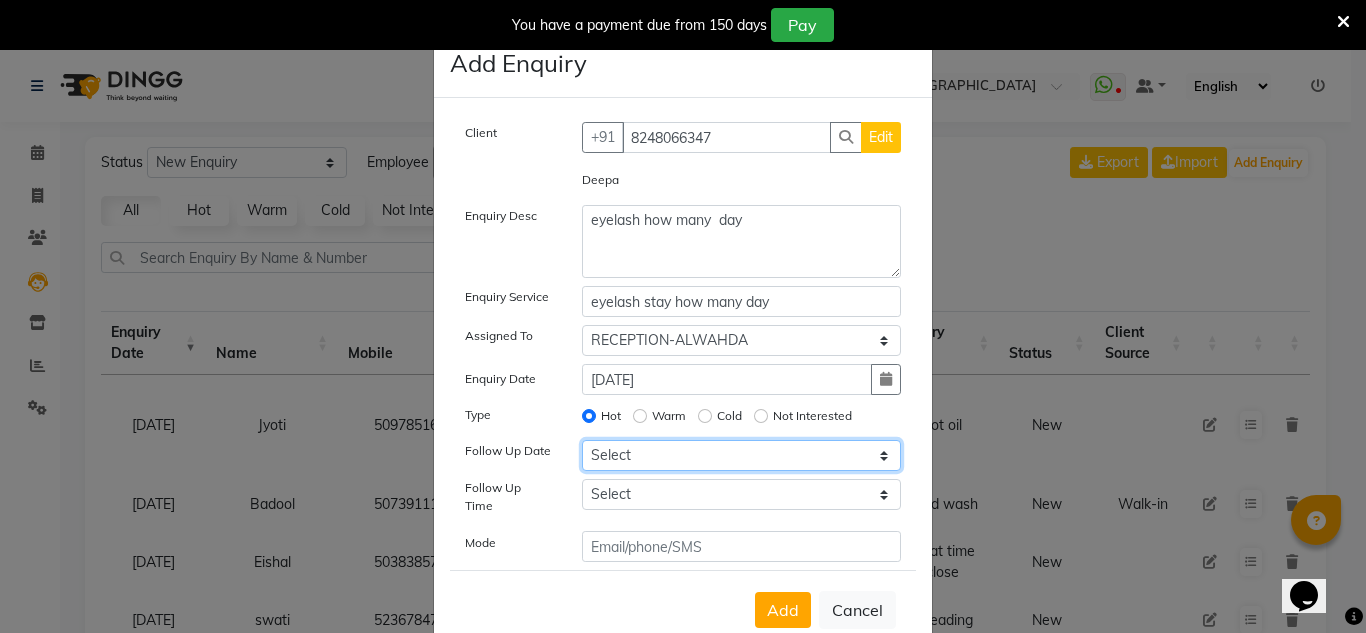 drag, startPoint x: 712, startPoint y: 457, endPoint x: 712, endPoint y: 442, distance: 15 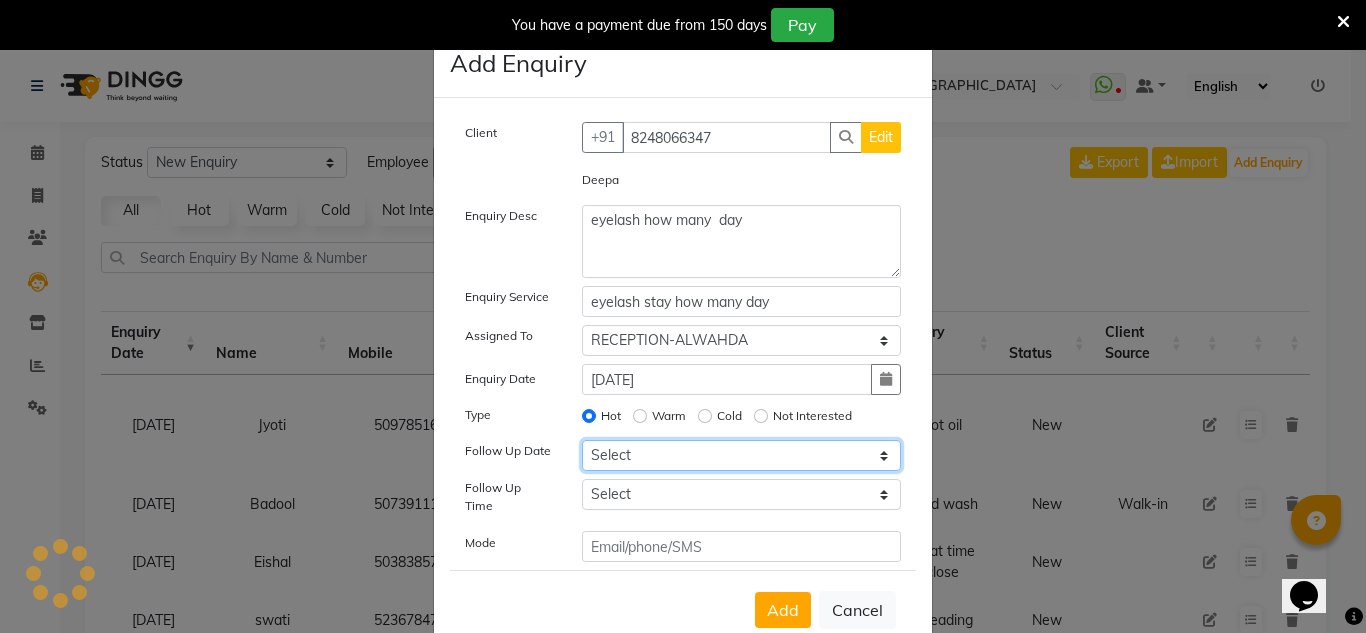 click on "Select [DATE] [DATE] [DATE] ([DATE]) [DATE] ([DATE]) [DATE] ([DATE]) [DATE] ([DATE]) [DATE] ([DATE]) [DATE] ([DATE]) [DATE] ([DATE]) [DATE] ([DATE]) [DATE] ([DATE]) [DATE] ([DATE]) Custom Date" at bounding box center [742, 455] 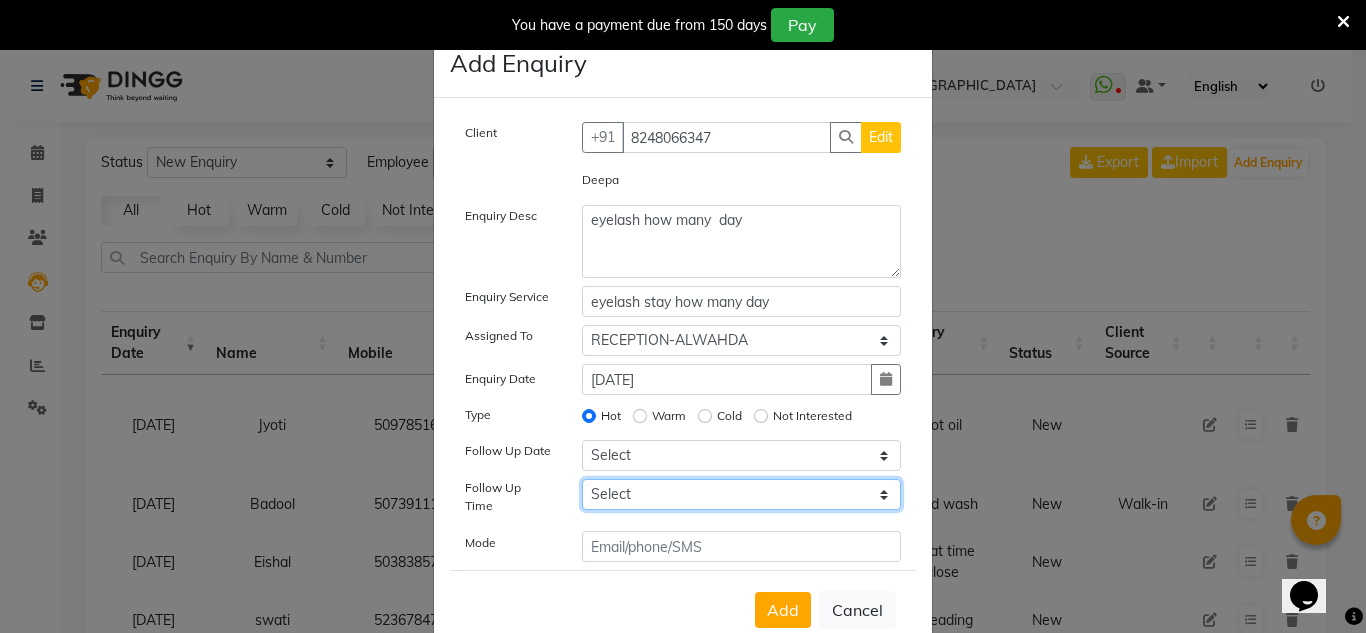 click on "Select 07:00 AM 07:15 AM 07:30 AM 07:45 AM 08:00 AM 08:15 AM 08:30 AM 08:45 AM 09:00 AM 09:15 AM 09:30 AM 09:45 AM 10:00 AM 10:15 AM 10:30 AM 10:45 AM 11:00 AM 11:15 AM 11:30 AM 11:45 AM 12:00 PM 12:15 PM 12:30 PM 12:45 PM 01:00 PM 01:15 PM 01:30 PM 01:45 PM 02:00 PM 02:15 PM 02:30 PM 02:45 PM 03:00 PM 03:15 PM 03:30 PM 03:45 PM 04:00 PM 04:15 PM 04:30 PM 04:45 PM 05:00 PM 05:15 PM 05:30 PM 05:45 PM 06:00 PM 06:15 PM 06:30 PM 06:45 PM 07:00 PM 07:15 PM 07:30 PM 07:45 PM 08:00 PM 08:15 PM 08:30 PM 08:45 PM 09:00 PM 09:15 PM 09:30 PM 09:45 PM 10:00 PM" at bounding box center [742, 494] 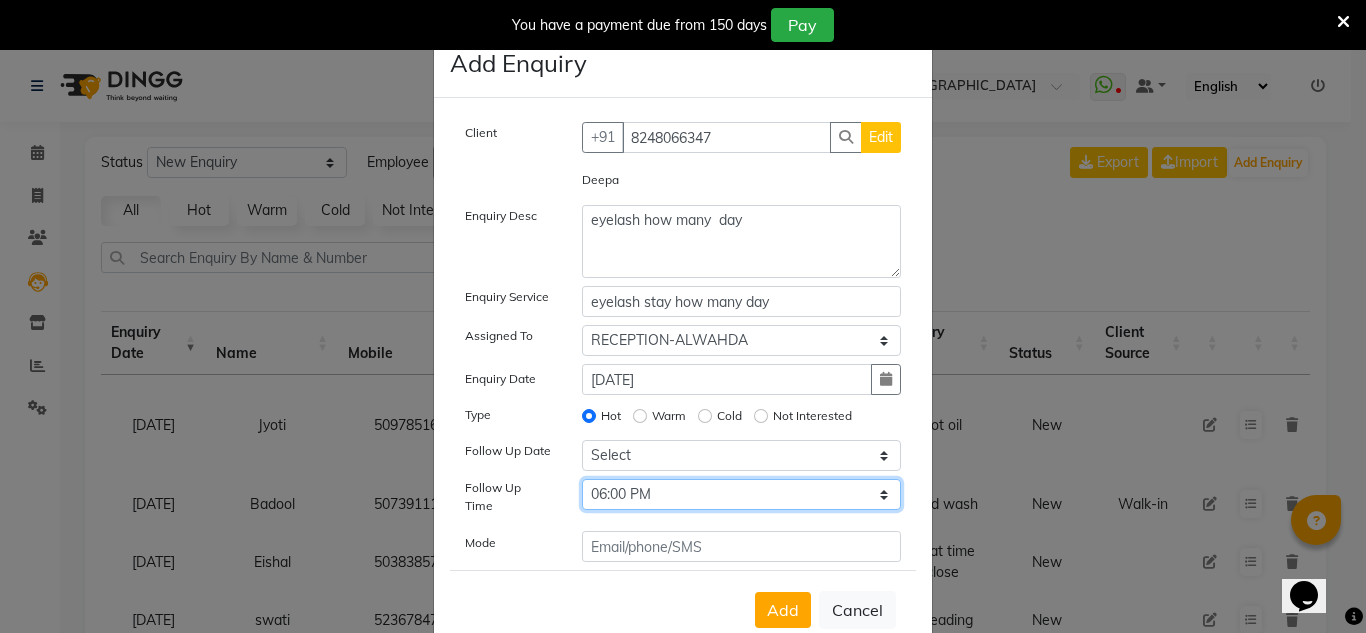 click on "Select 07:00 AM 07:15 AM 07:30 AM 07:45 AM 08:00 AM 08:15 AM 08:30 AM 08:45 AM 09:00 AM 09:15 AM 09:30 AM 09:45 AM 10:00 AM 10:15 AM 10:30 AM 10:45 AM 11:00 AM 11:15 AM 11:30 AM 11:45 AM 12:00 PM 12:15 PM 12:30 PM 12:45 PM 01:00 PM 01:15 PM 01:30 PM 01:45 PM 02:00 PM 02:15 PM 02:30 PM 02:45 PM 03:00 PM 03:15 PM 03:30 PM 03:45 PM 04:00 PM 04:15 PM 04:30 PM 04:45 PM 05:00 PM 05:15 PM 05:30 PM 05:45 PM 06:00 PM 06:15 PM 06:30 PM 06:45 PM 07:00 PM 07:15 PM 07:30 PM 07:45 PM 08:00 PM 08:15 PM 08:30 PM 08:45 PM 09:00 PM 09:15 PM 09:30 PM 09:45 PM 10:00 PM" at bounding box center (742, 494) 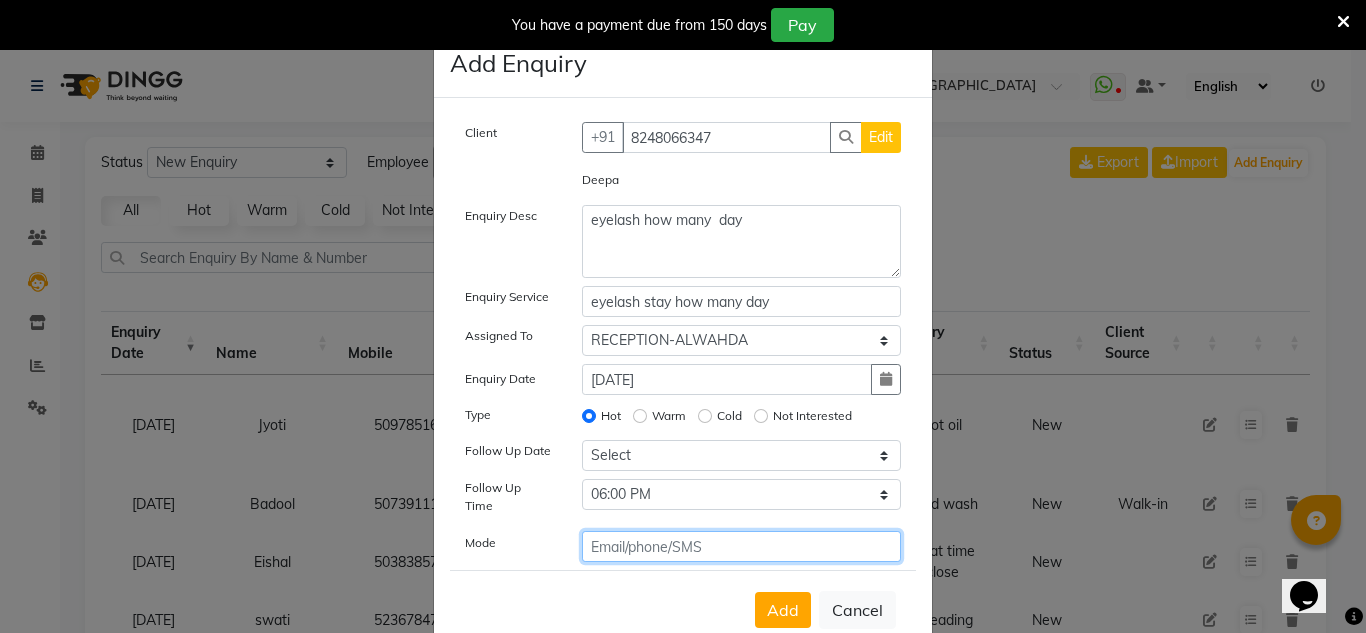 click 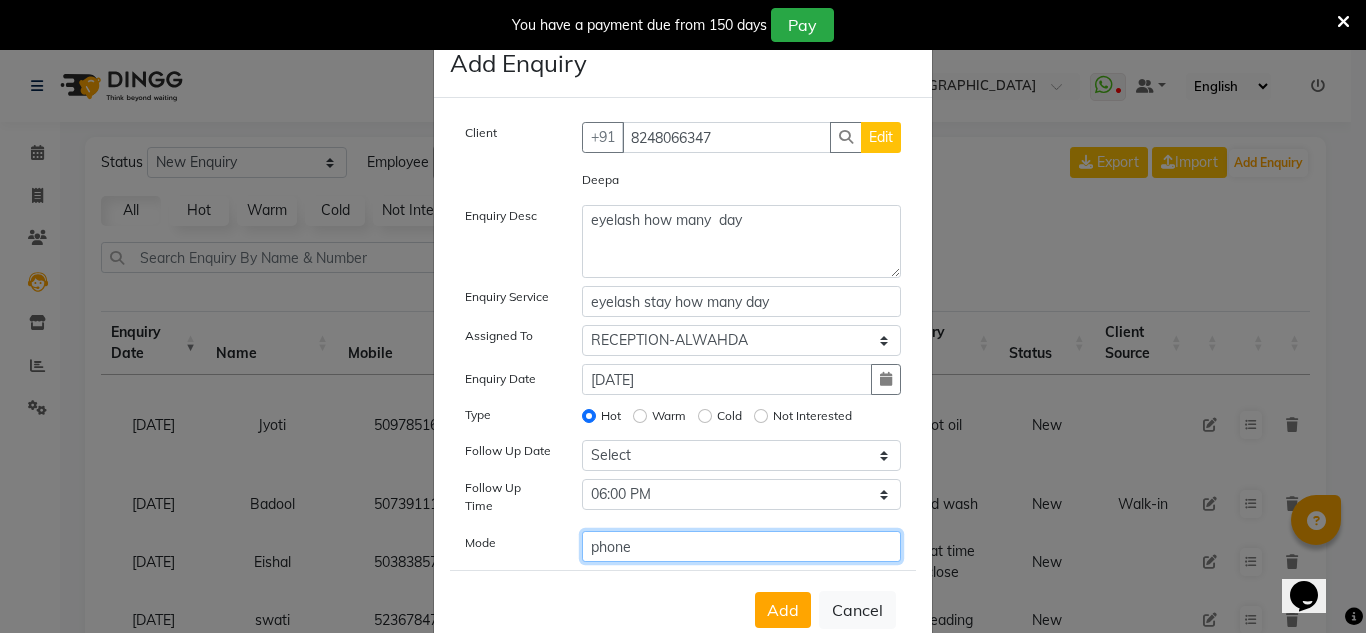type on "phone" 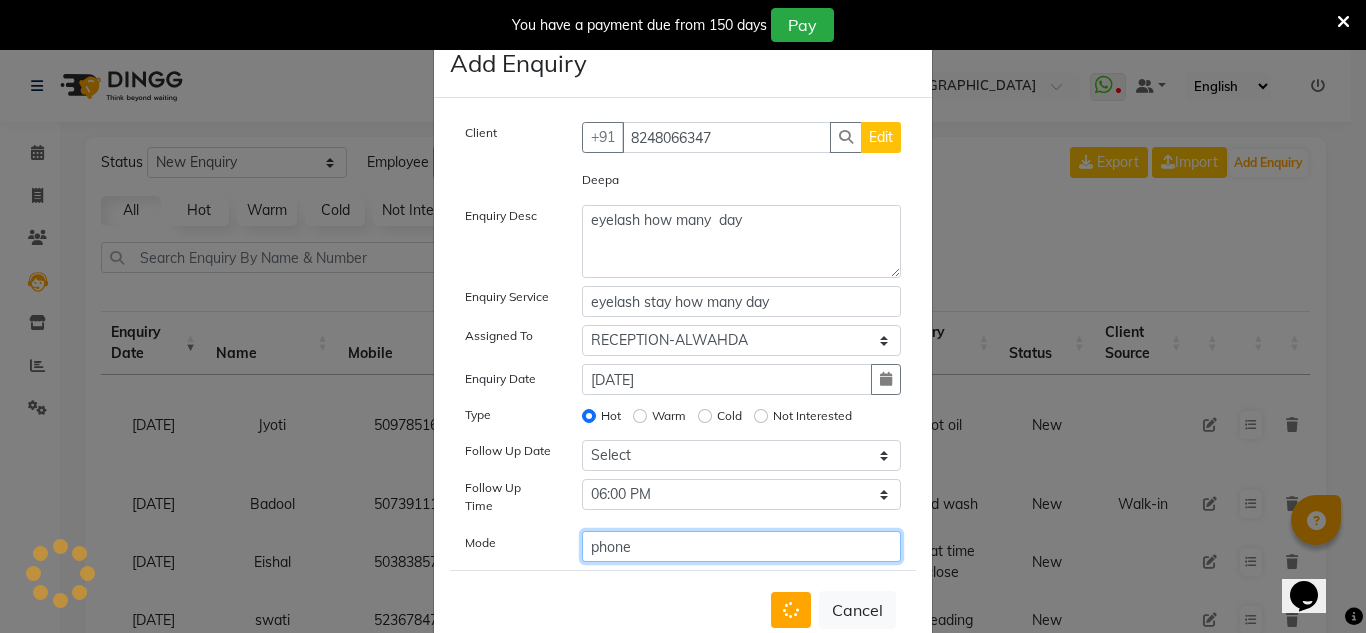 type 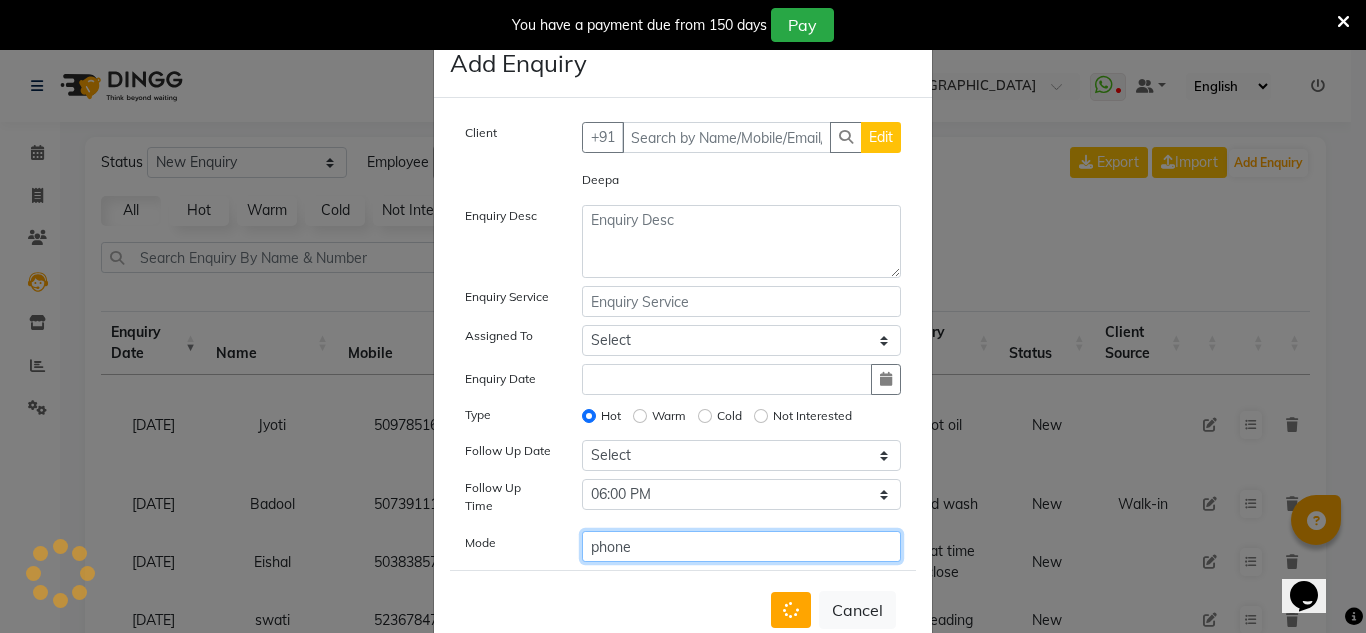 radio on "false" 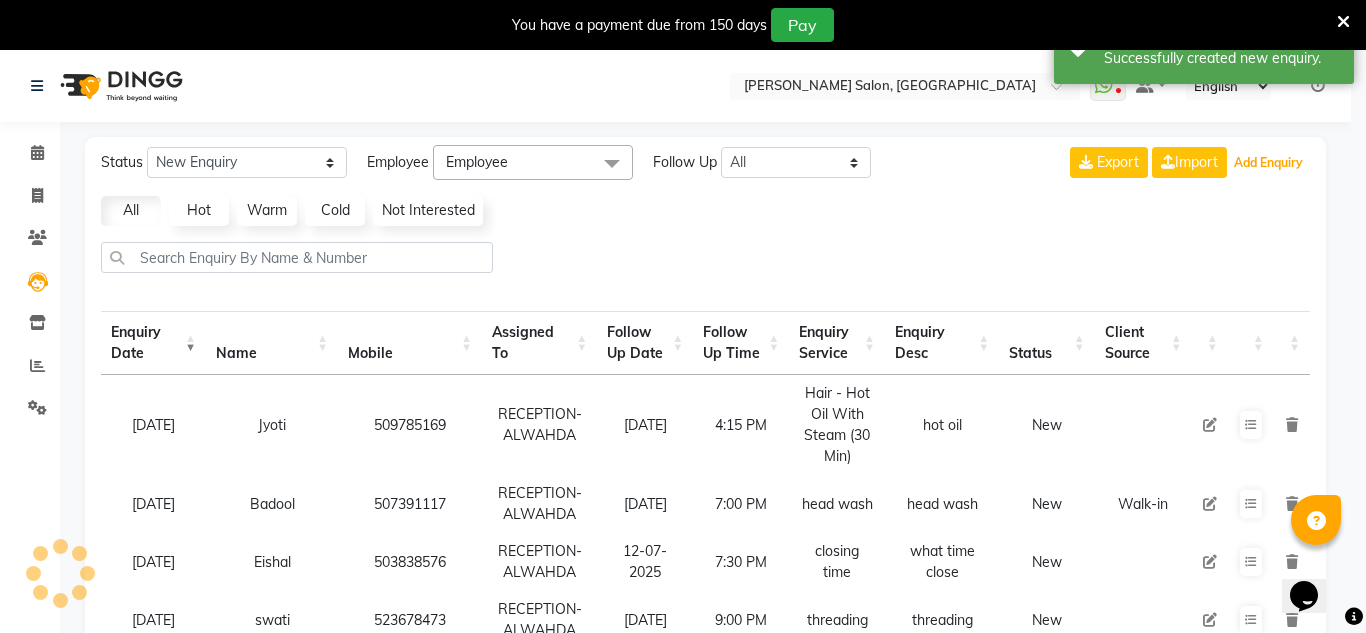 type 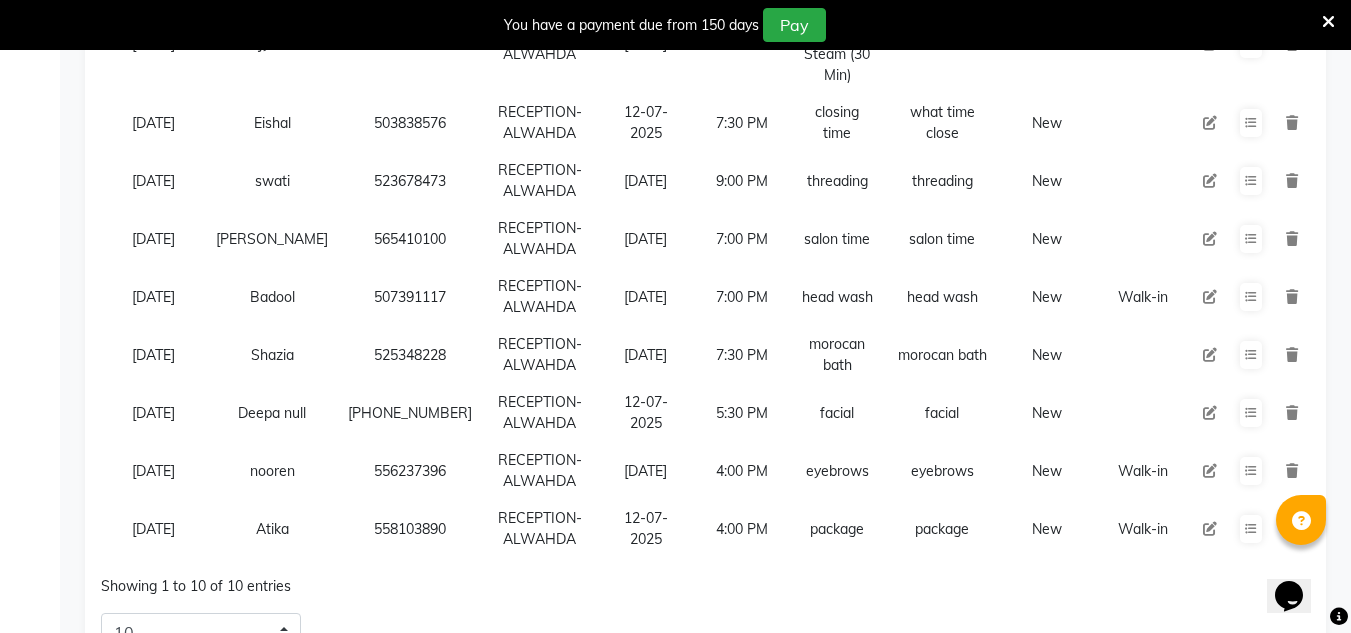 scroll, scrollTop: 500, scrollLeft: 0, axis: vertical 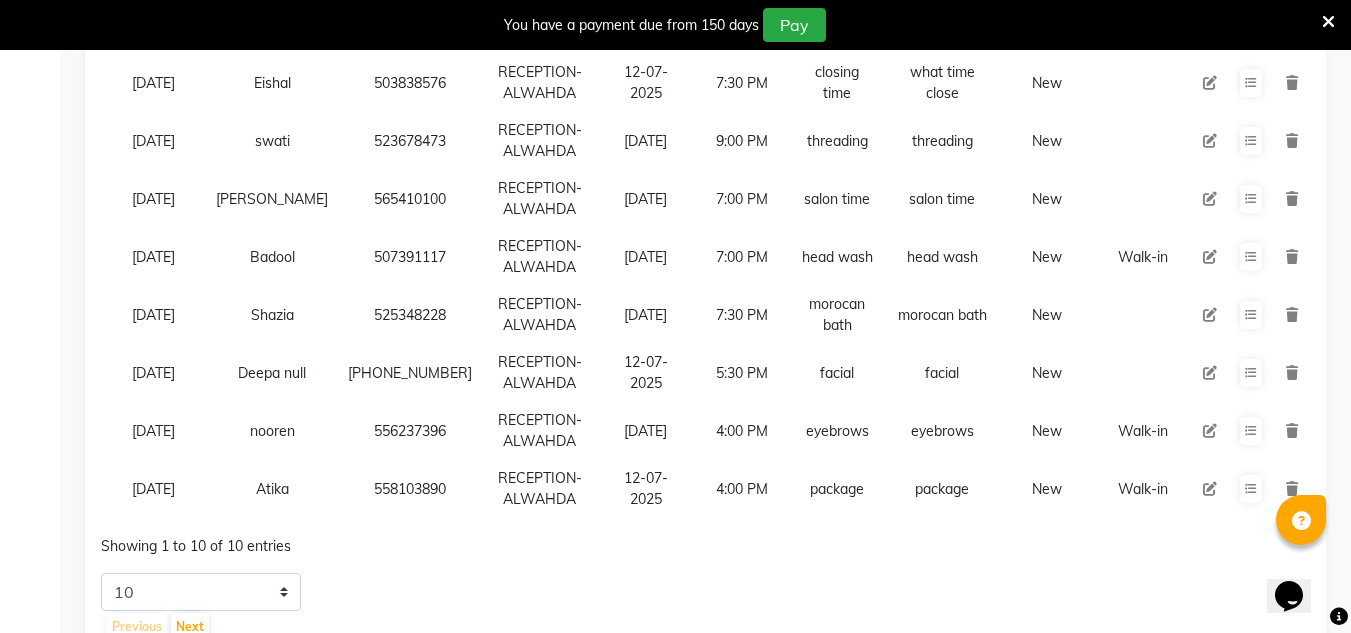 click on "You have a payment due from 150 days   Pay" at bounding box center (665, 25) 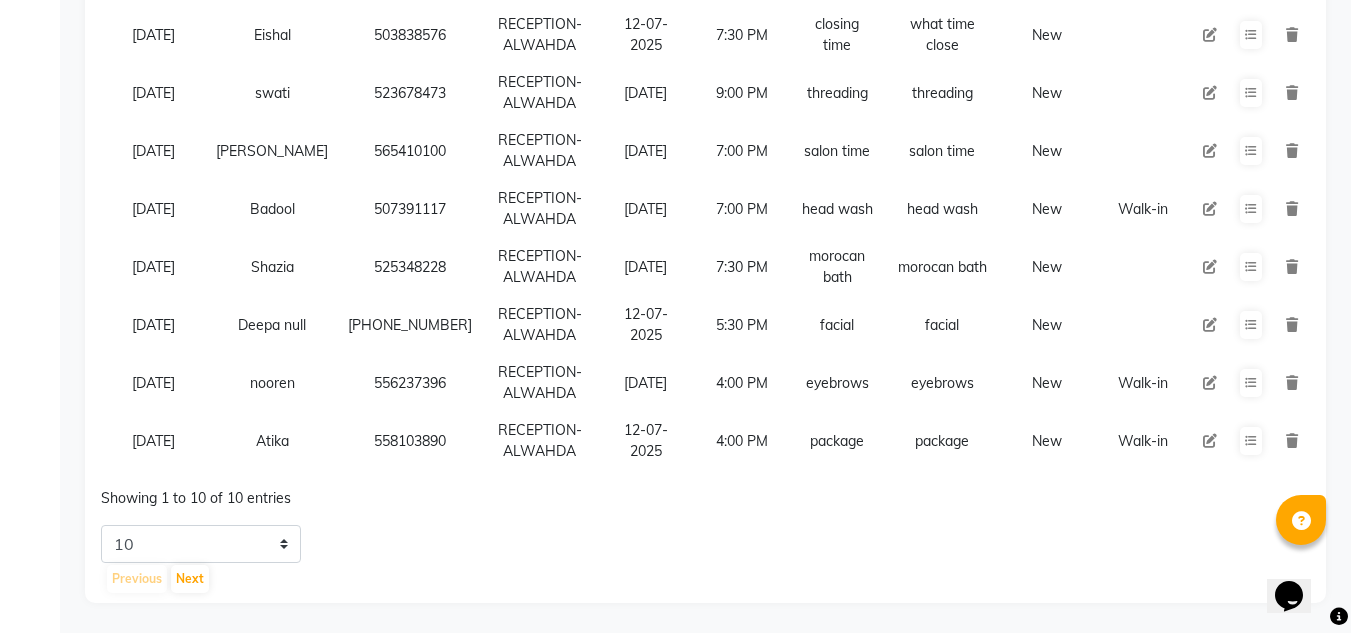 scroll, scrollTop: 513, scrollLeft: 0, axis: vertical 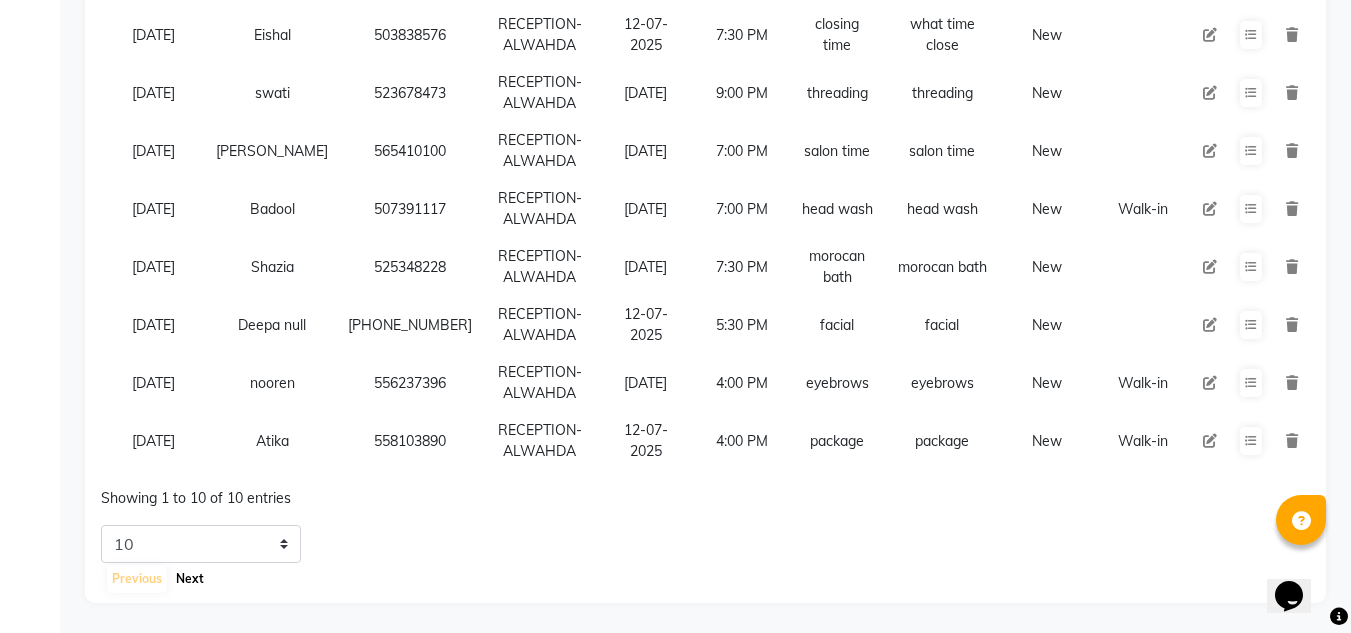 click on "Next" 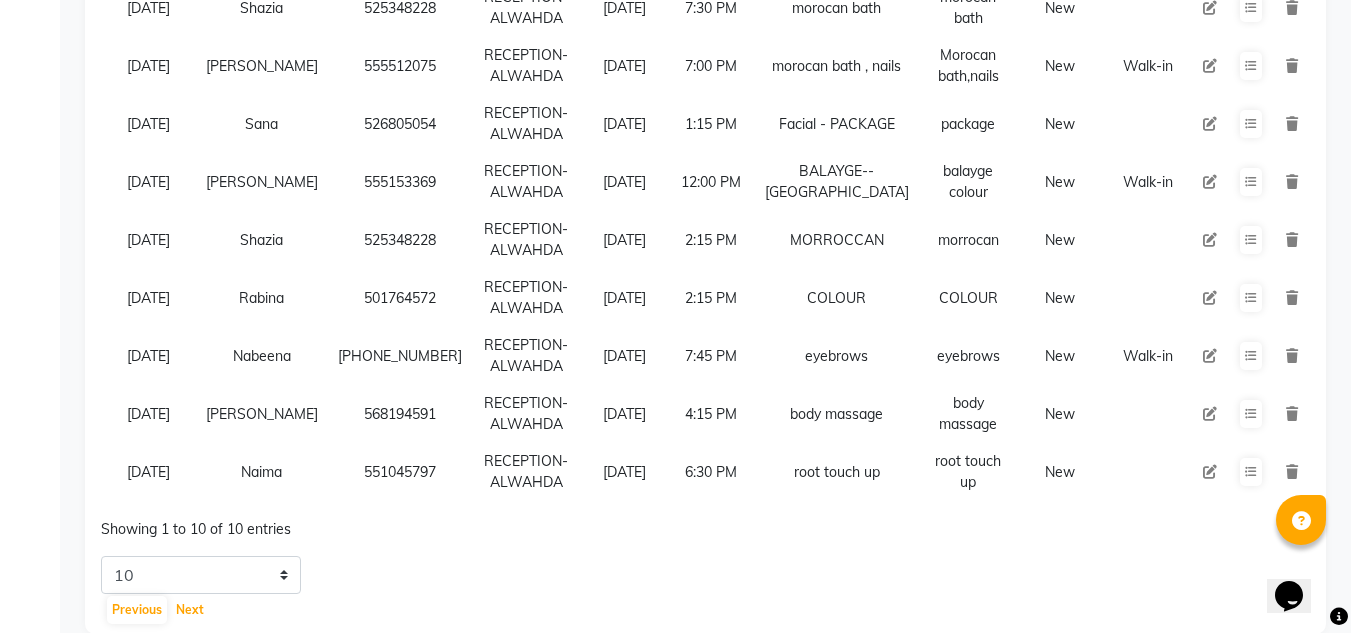 scroll, scrollTop: 450, scrollLeft: 0, axis: vertical 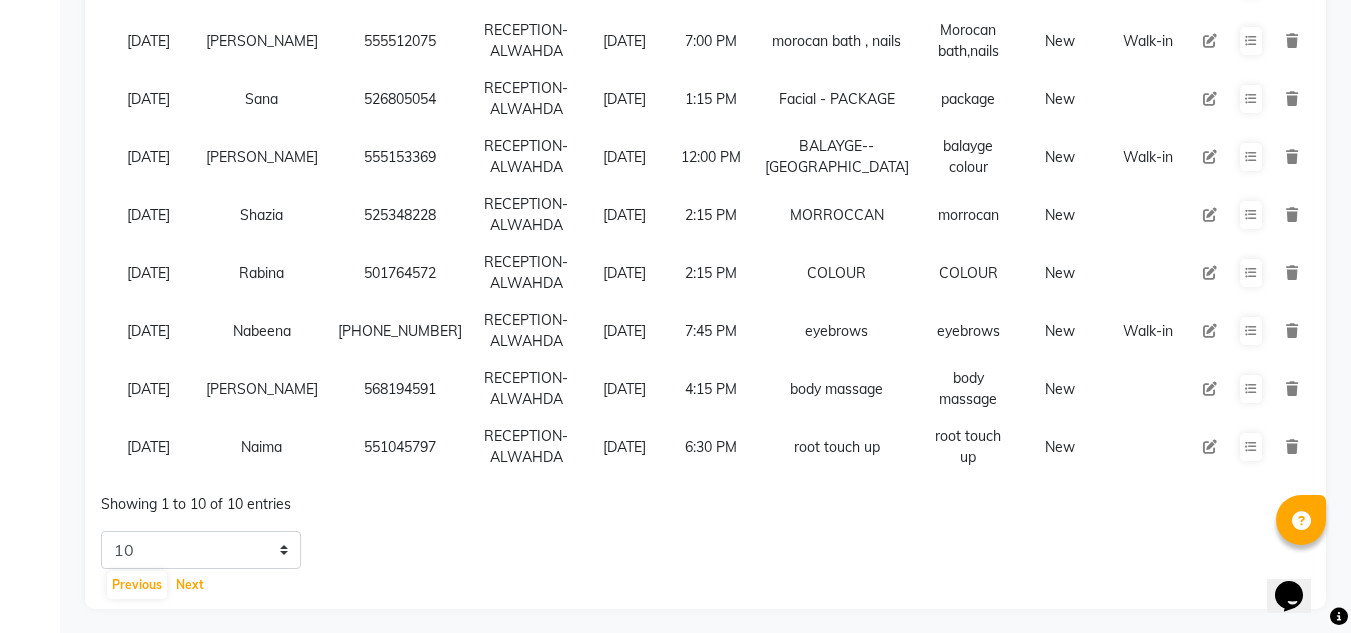 drag, startPoint x: 201, startPoint y: 583, endPoint x: 292, endPoint y: 551, distance: 96.462425 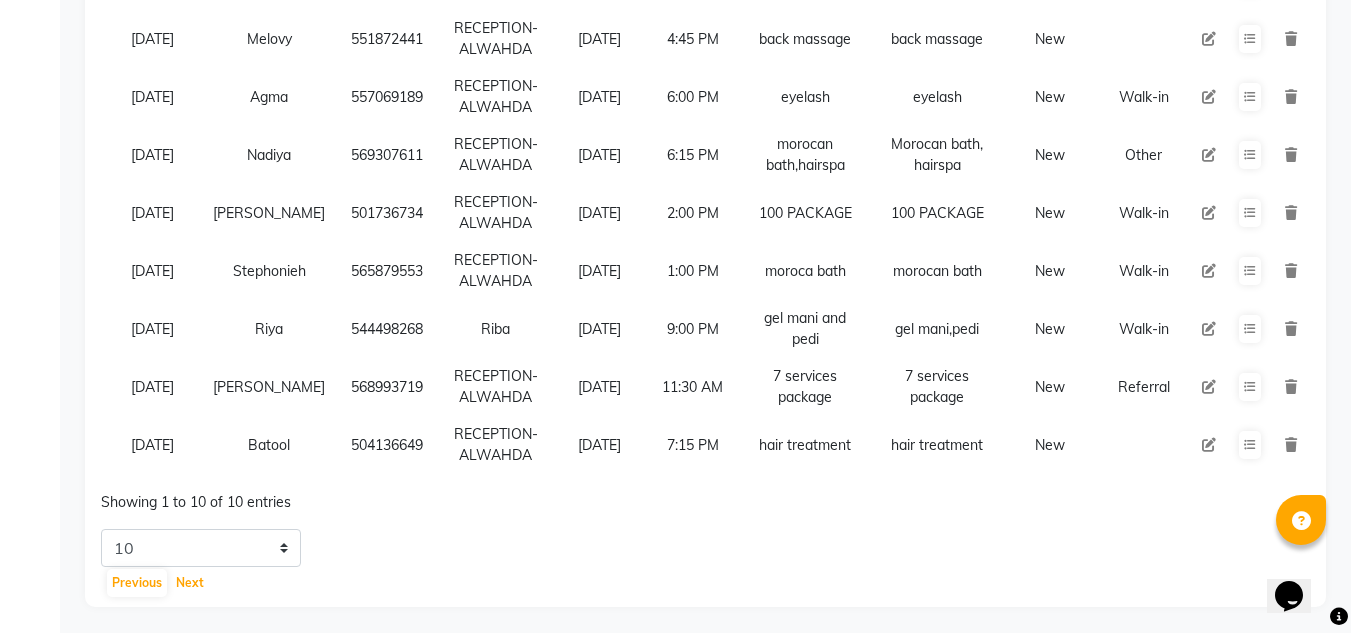 scroll, scrollTop: 450, scrollLeft: 0, axis: vertical 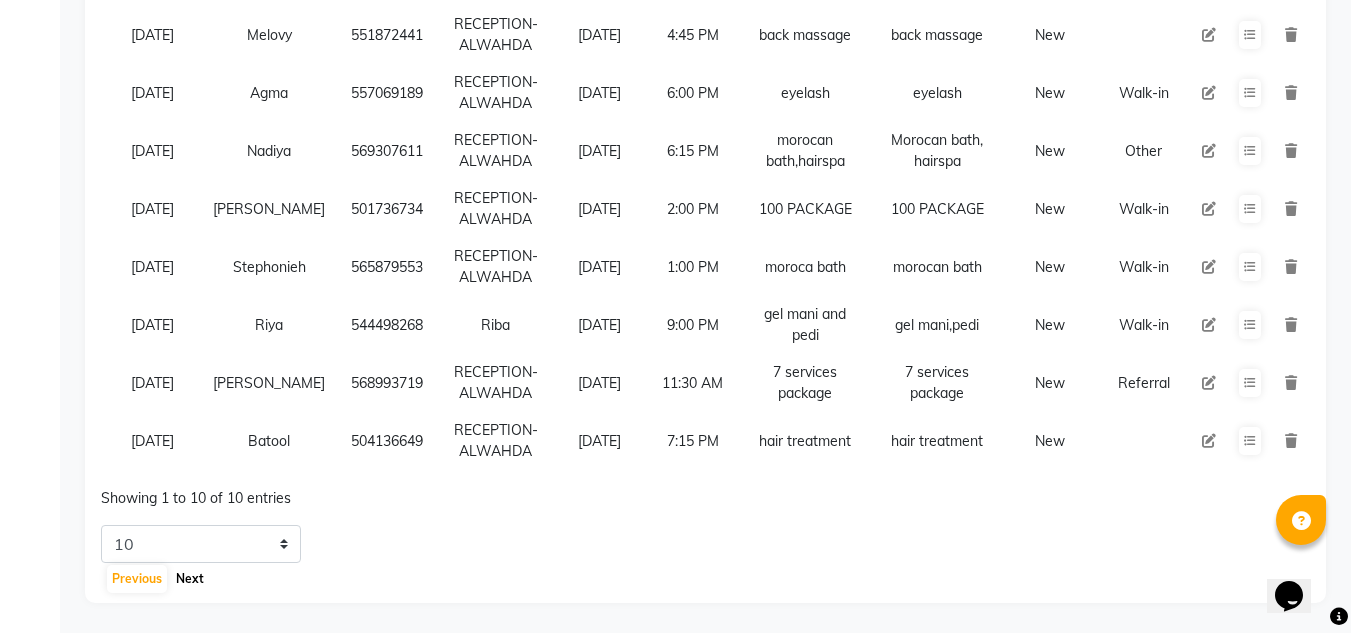 click on "Next" 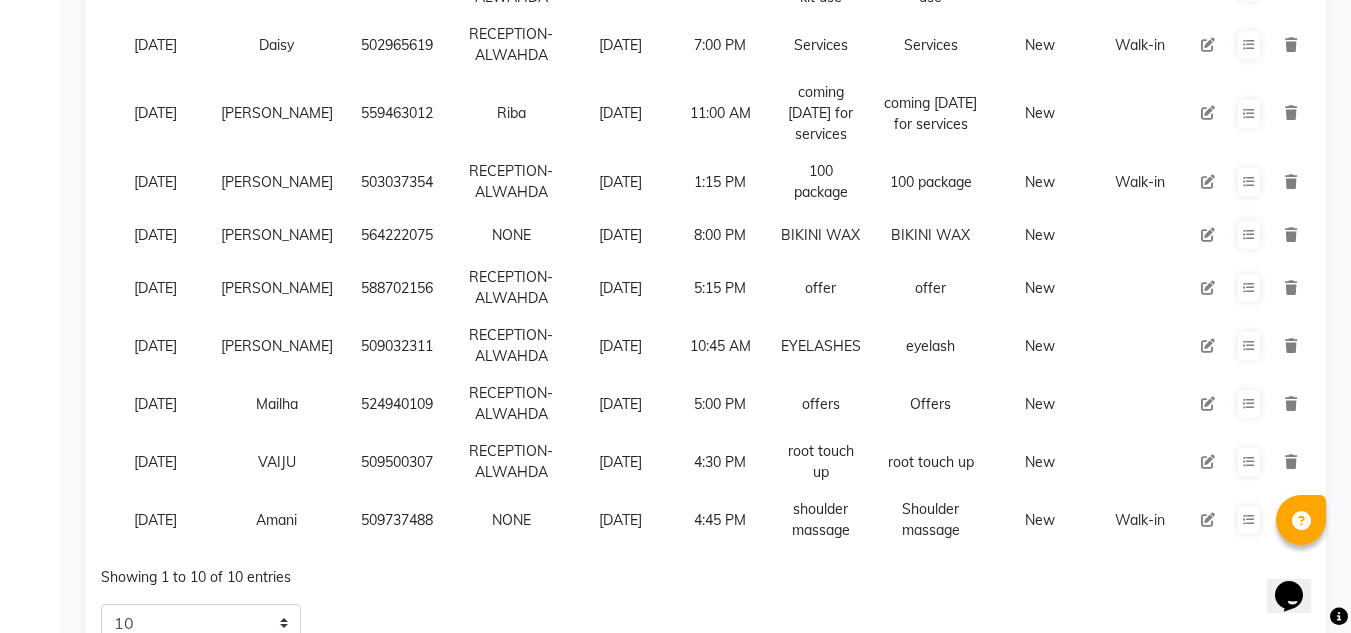 scroll, scrollTop: 461, scrollLeft: 0, axis: vertical 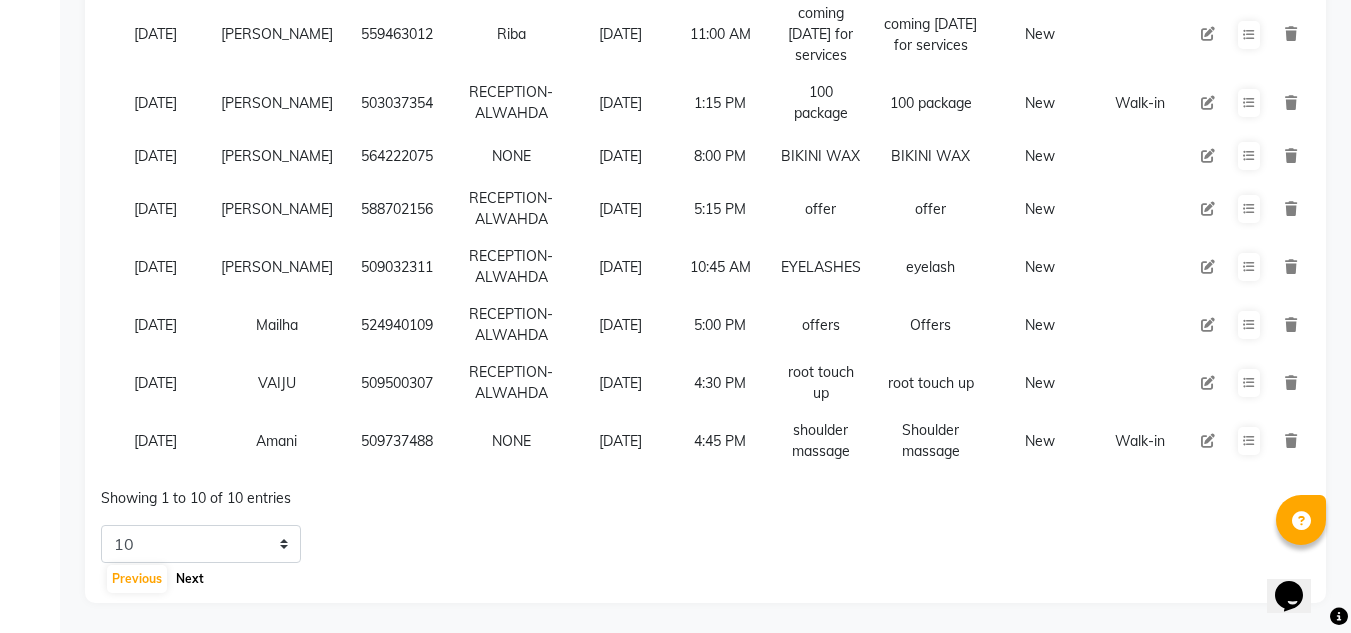 click on "Next" 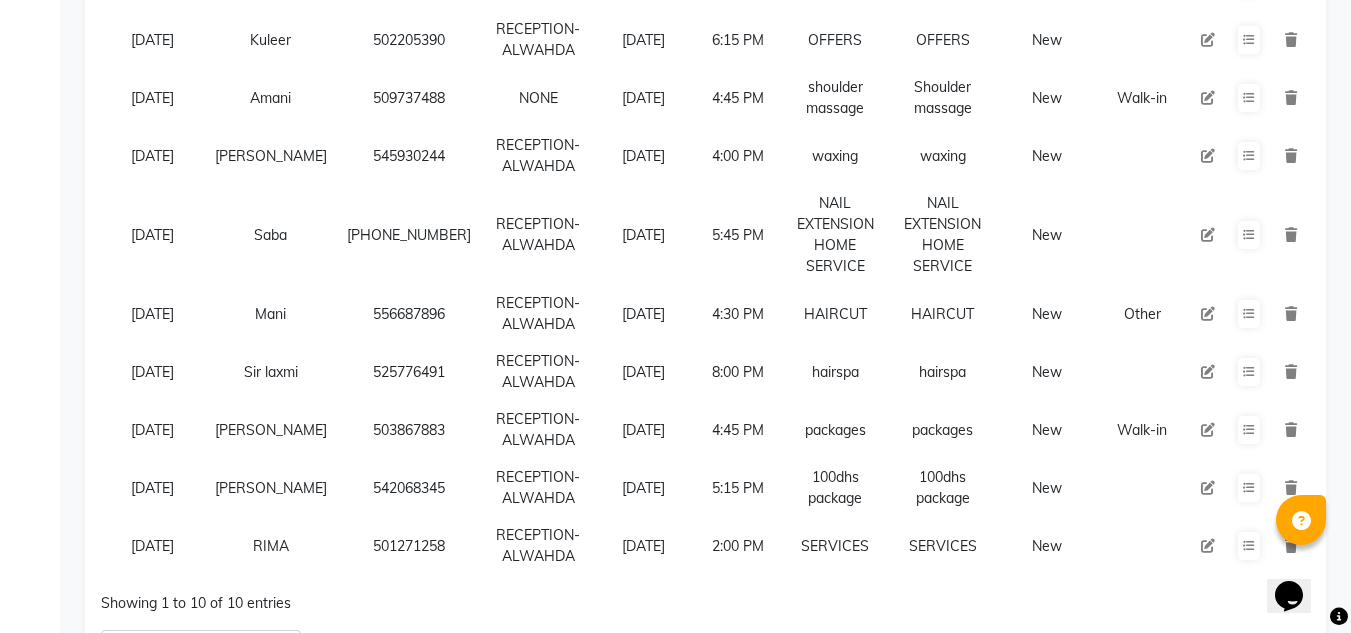 scroll, scrollTop: 492, scrollLeft: 0, axis: vertical 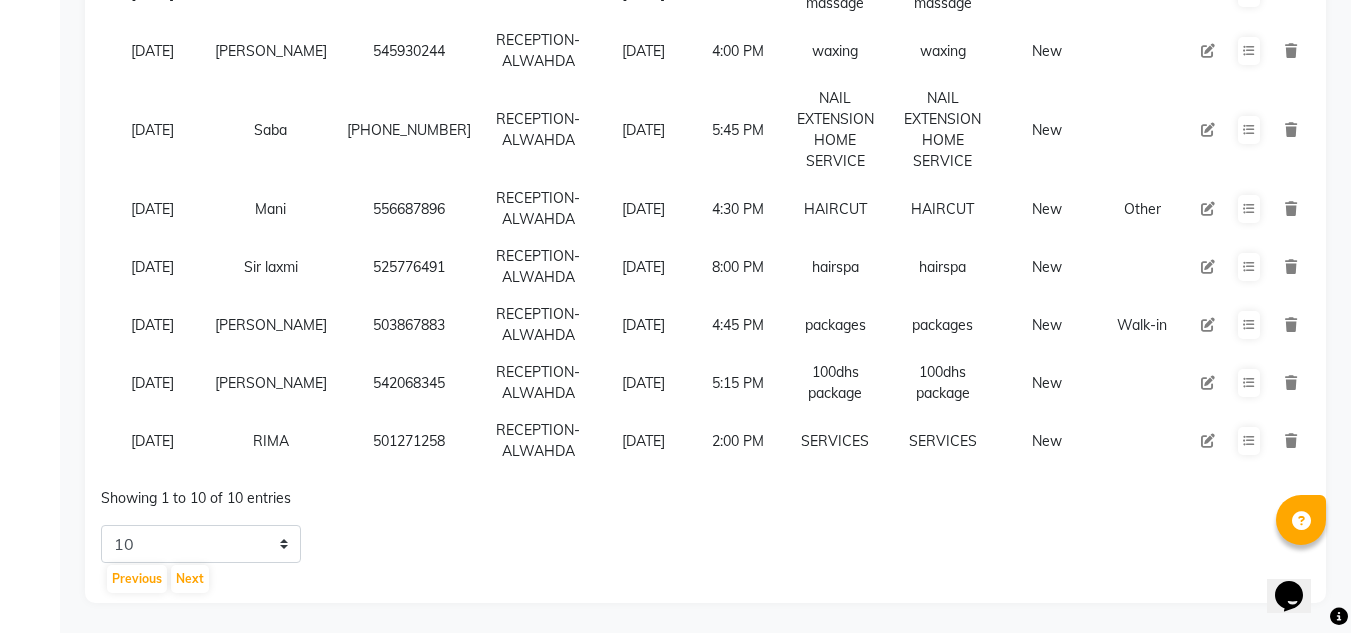 drag, startPoint x: 210, startPoint y: 583, endPoint x: 167, endPoint y: 574, distance: 43.931767 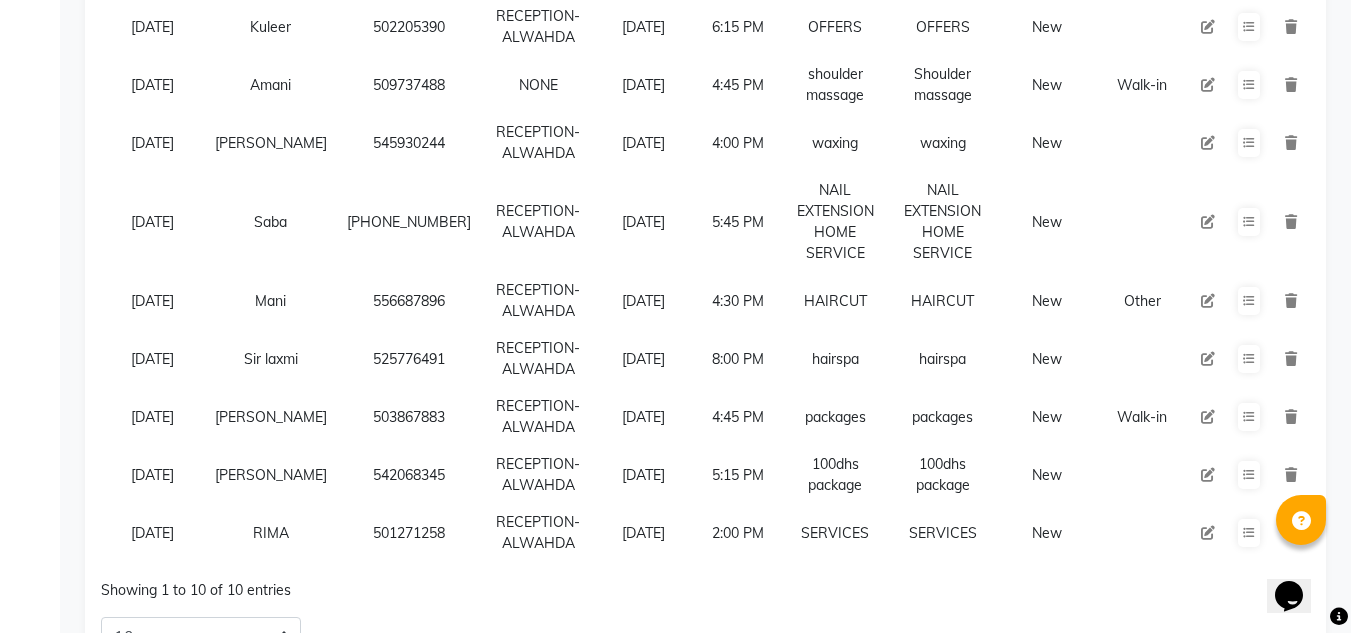scroll, scrollTop: 92, scrollLeft: 0, axis: vertical 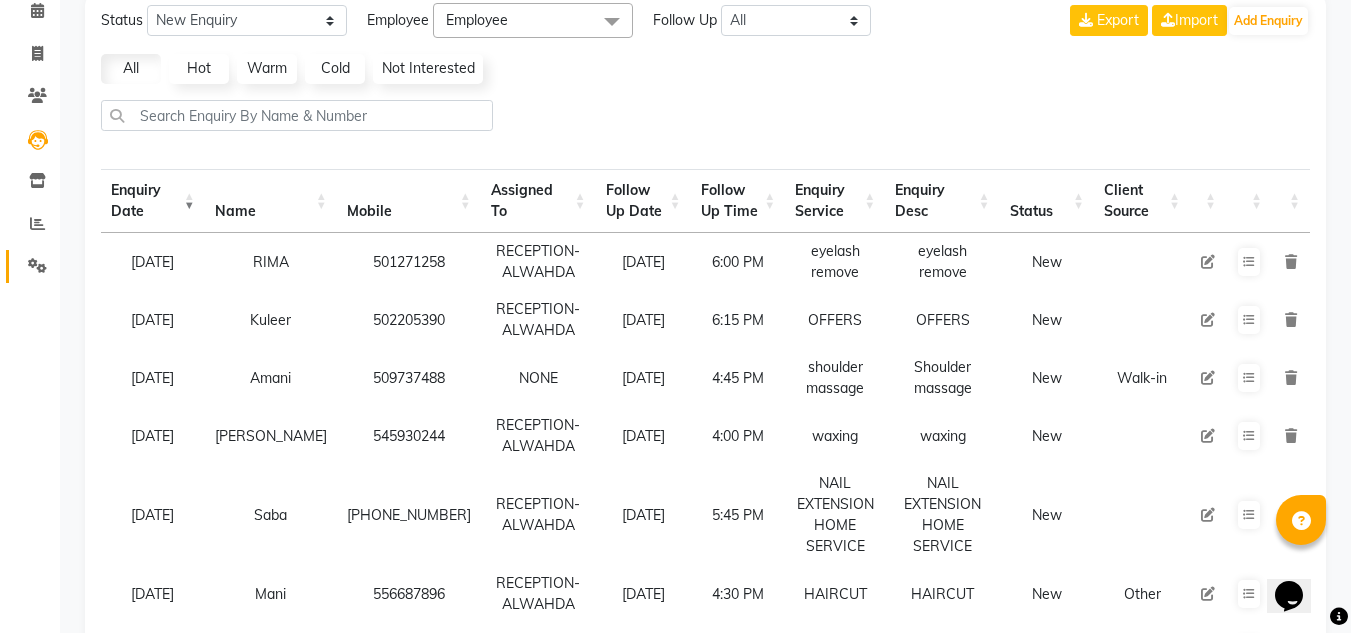 click on "Settings" 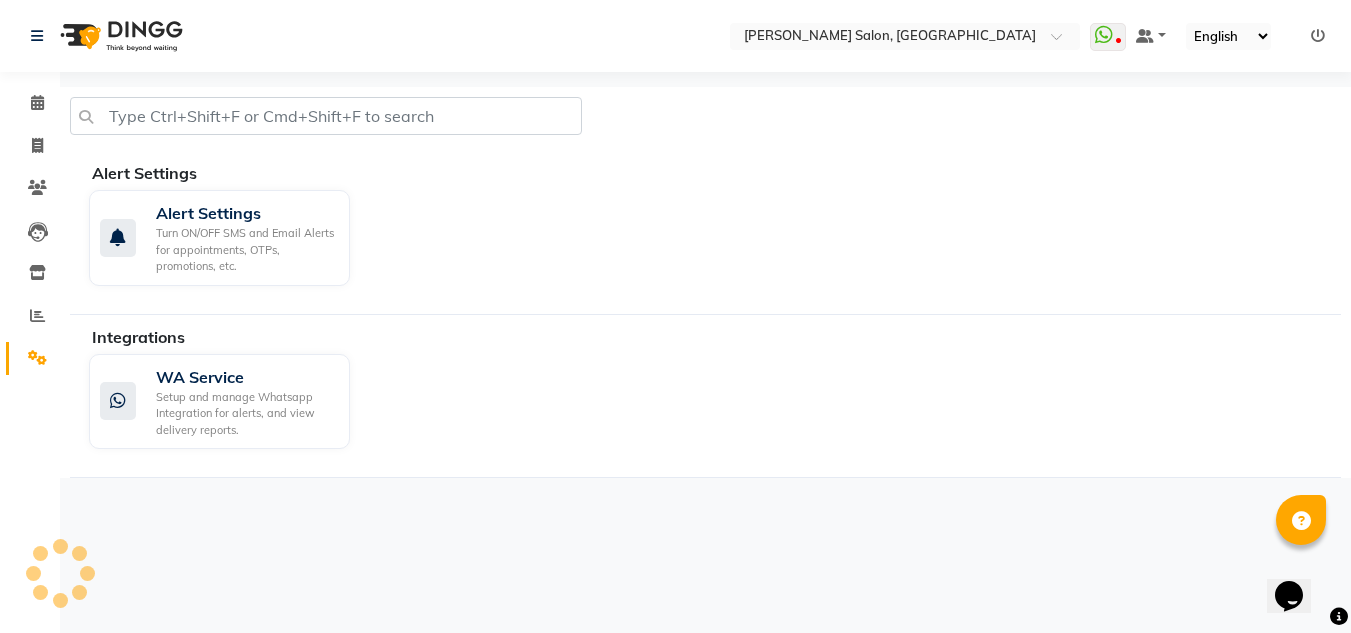 scroll, scrollTop: 0, scrollLeft: 0, axis: both 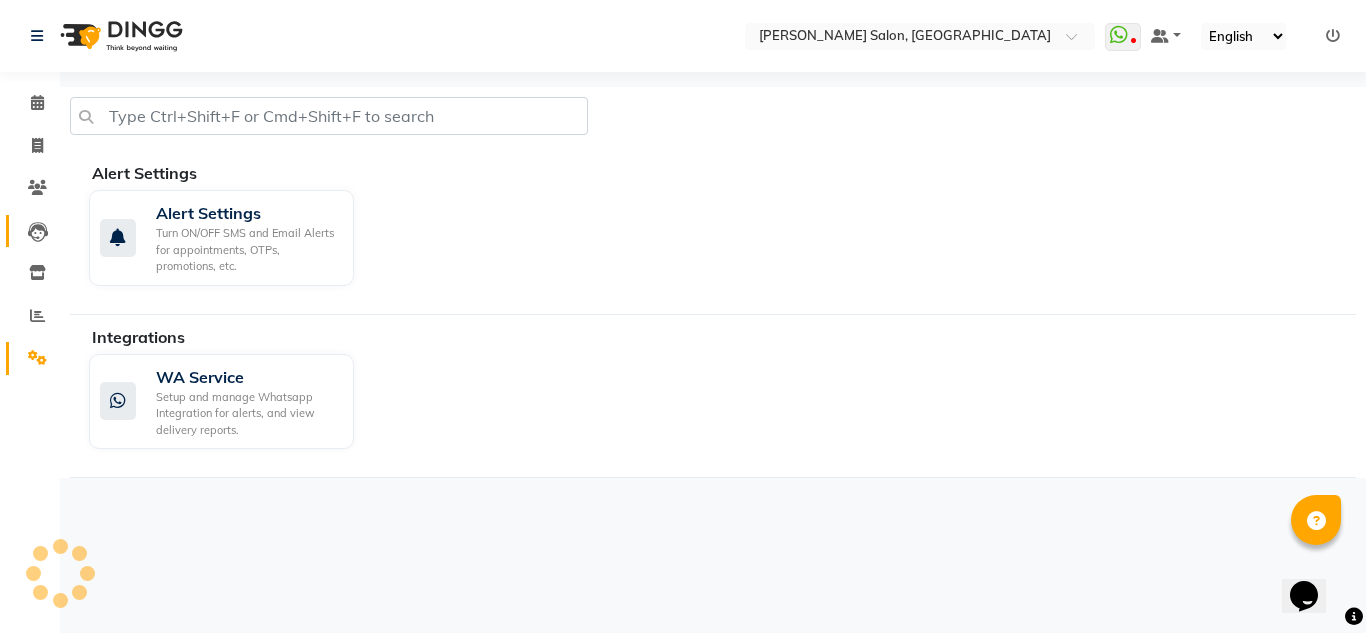 drag, startPoint x: 46, startPoint y: 235, endPoint x: 41, endPoint y: 248, distance: 13.928389 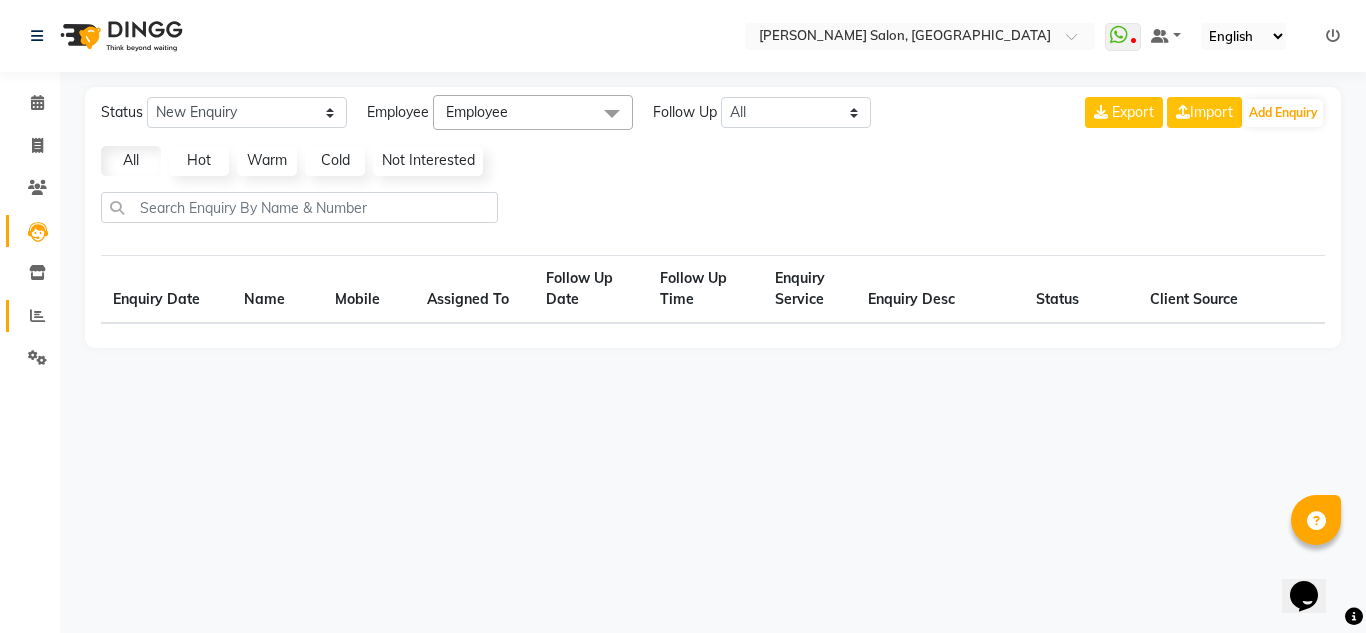 select on "10" 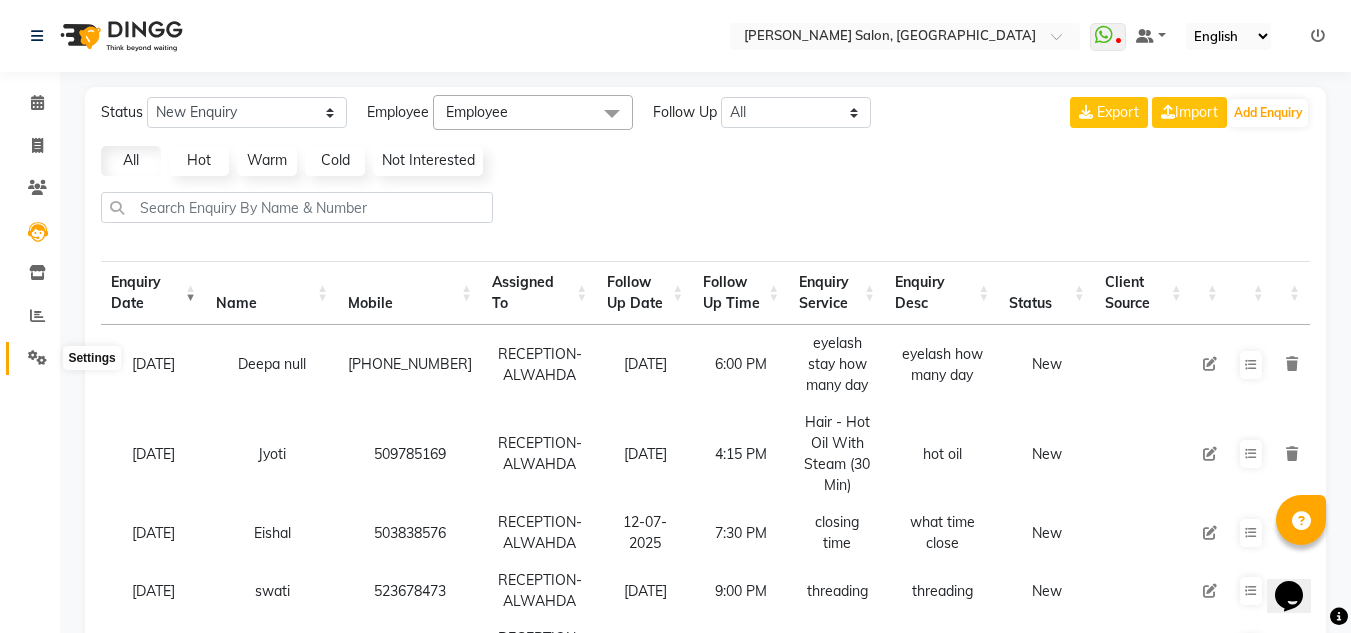 drag, startPoint x: 38, startPoint y: 352, endPoint x: 114, endPoint y: 358, distance: 76.23647 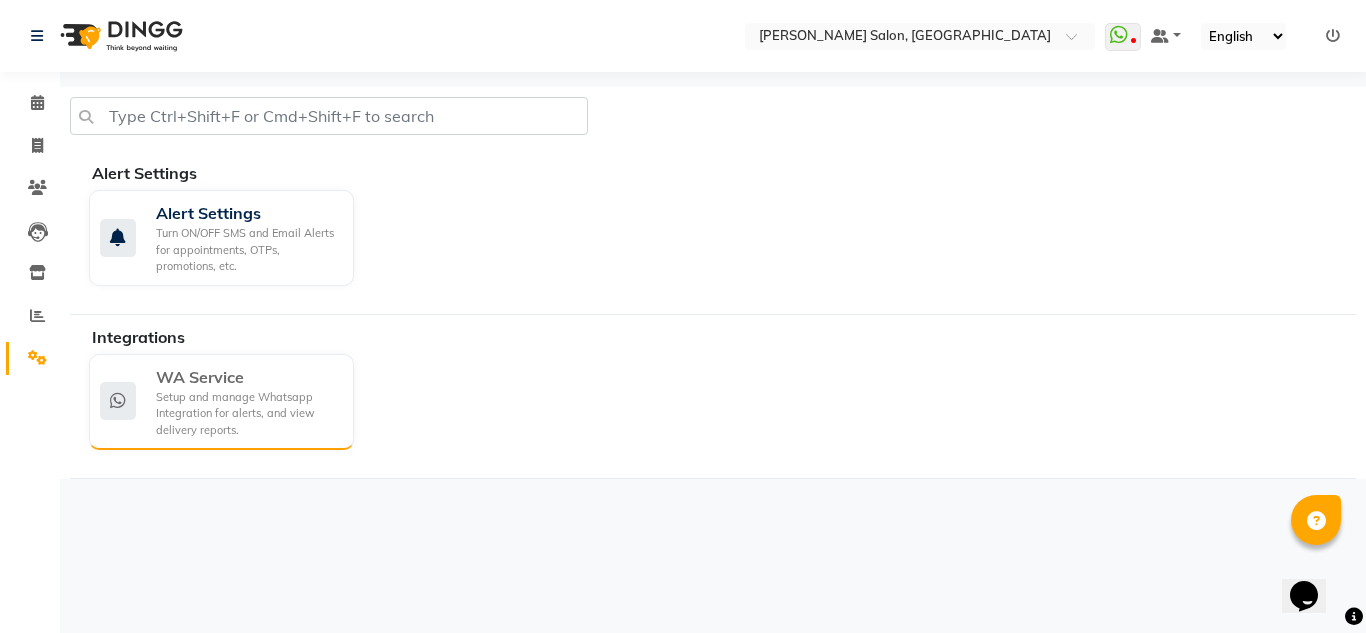 click on "Setup and manage Whatsapp Integration for alerts, and view delivery reports." 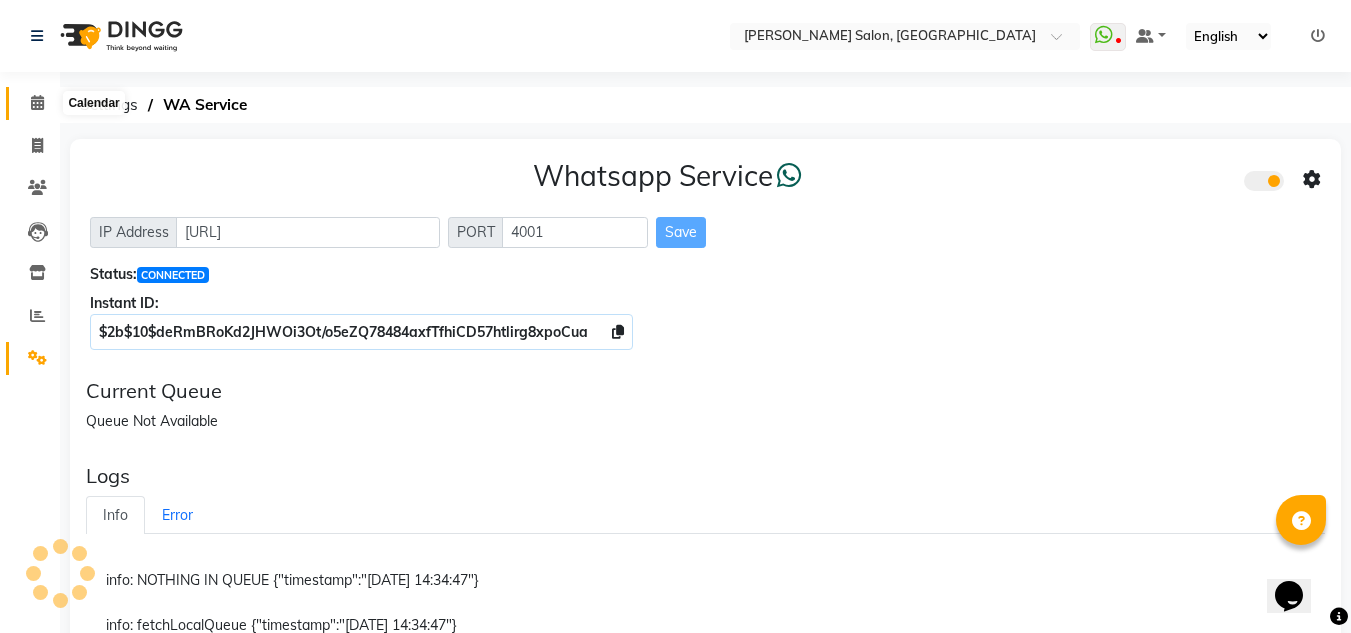 click 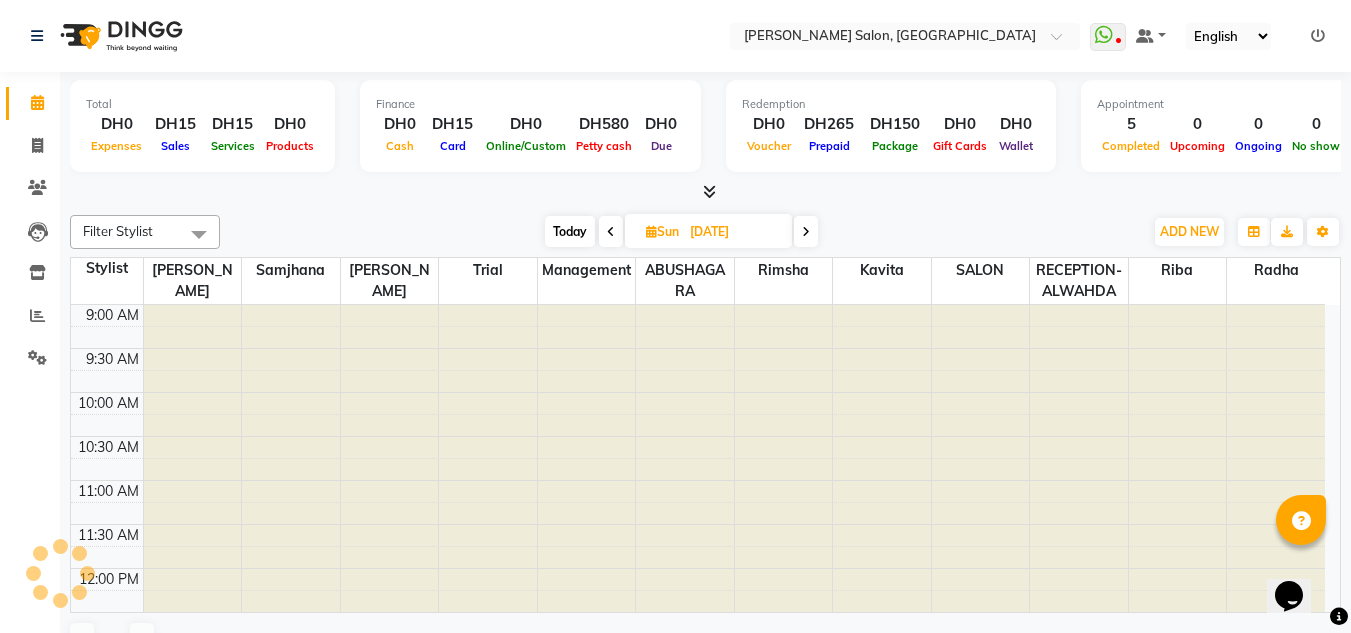 scroll, scrollTop: 0, scrollLeft: 0, axis: both 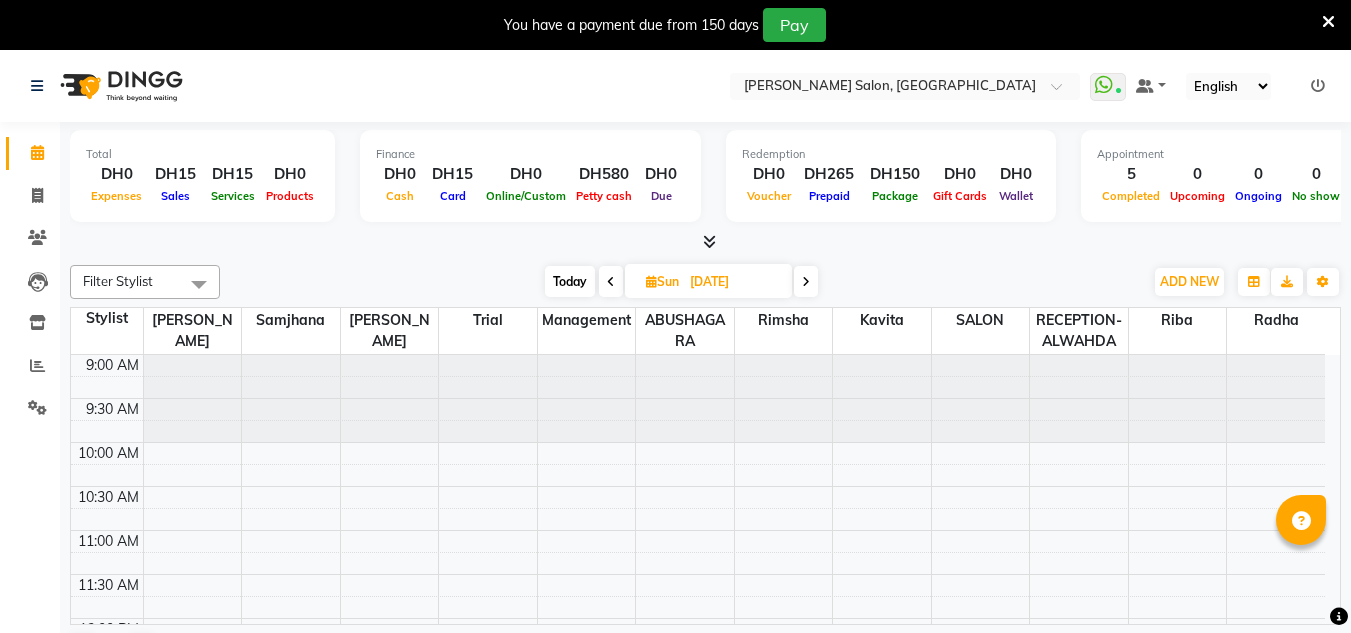 click at bounding box center [1328, 22] 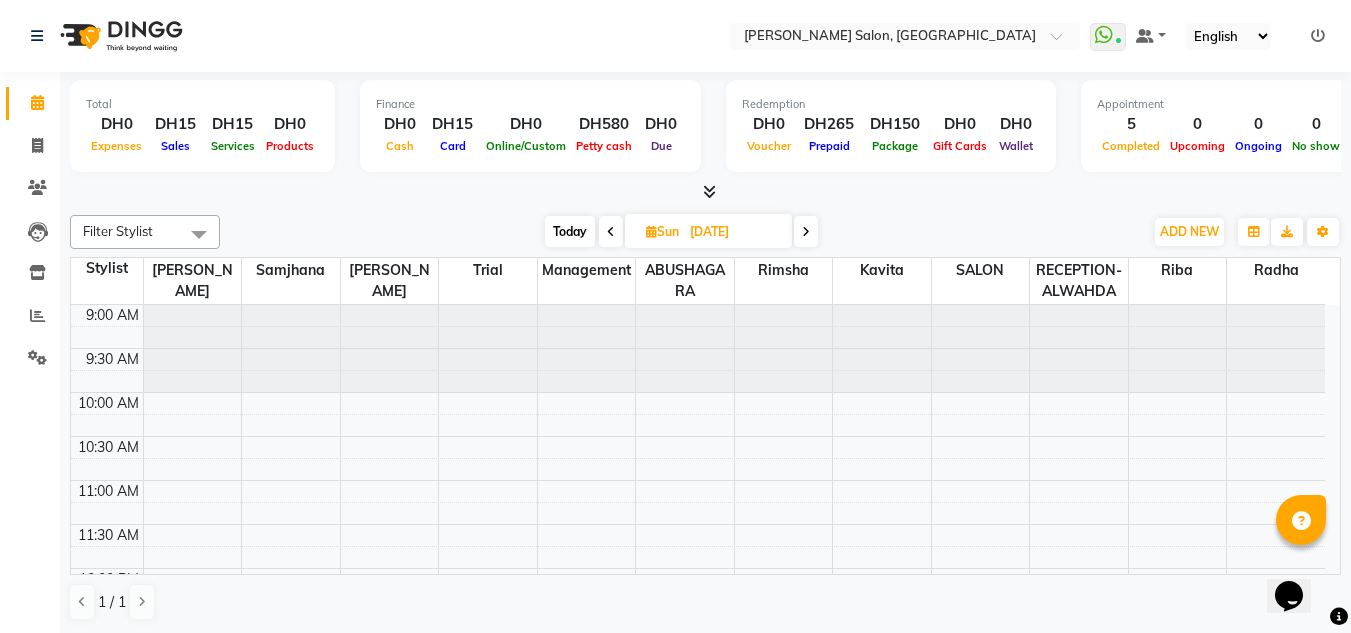 scroll, scrollTop: 0, scrollLeft: 0, axis: both 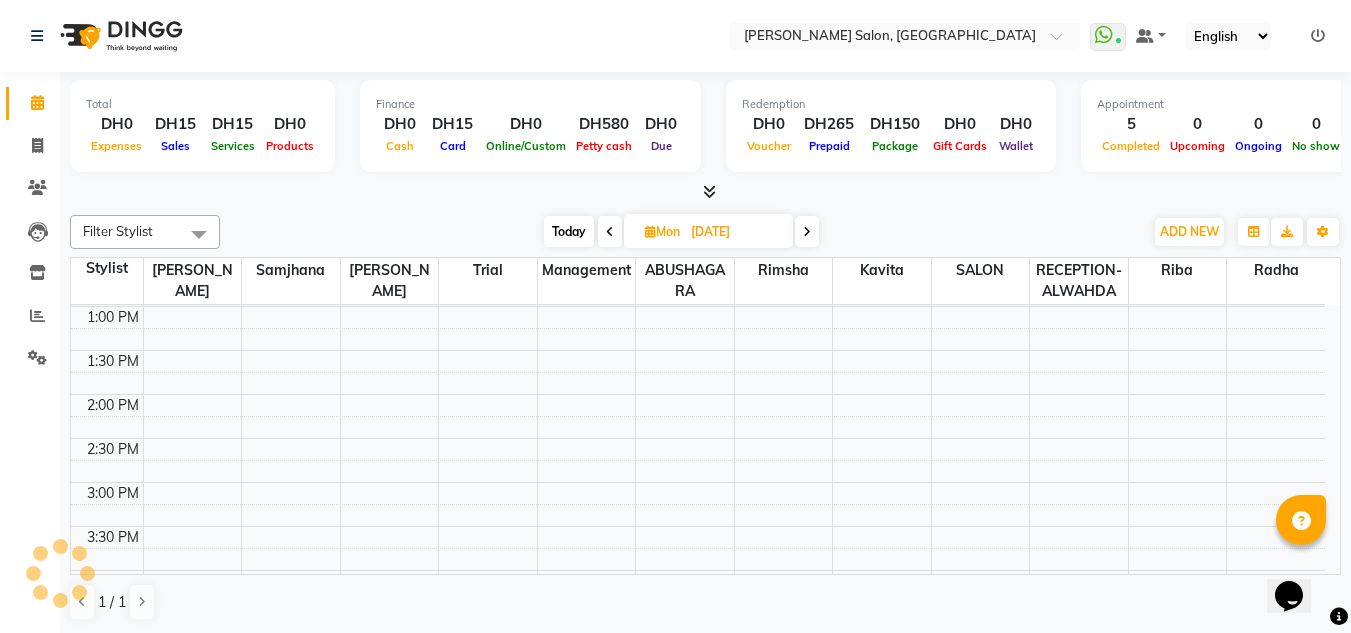 click at bounding box center (807, 231) 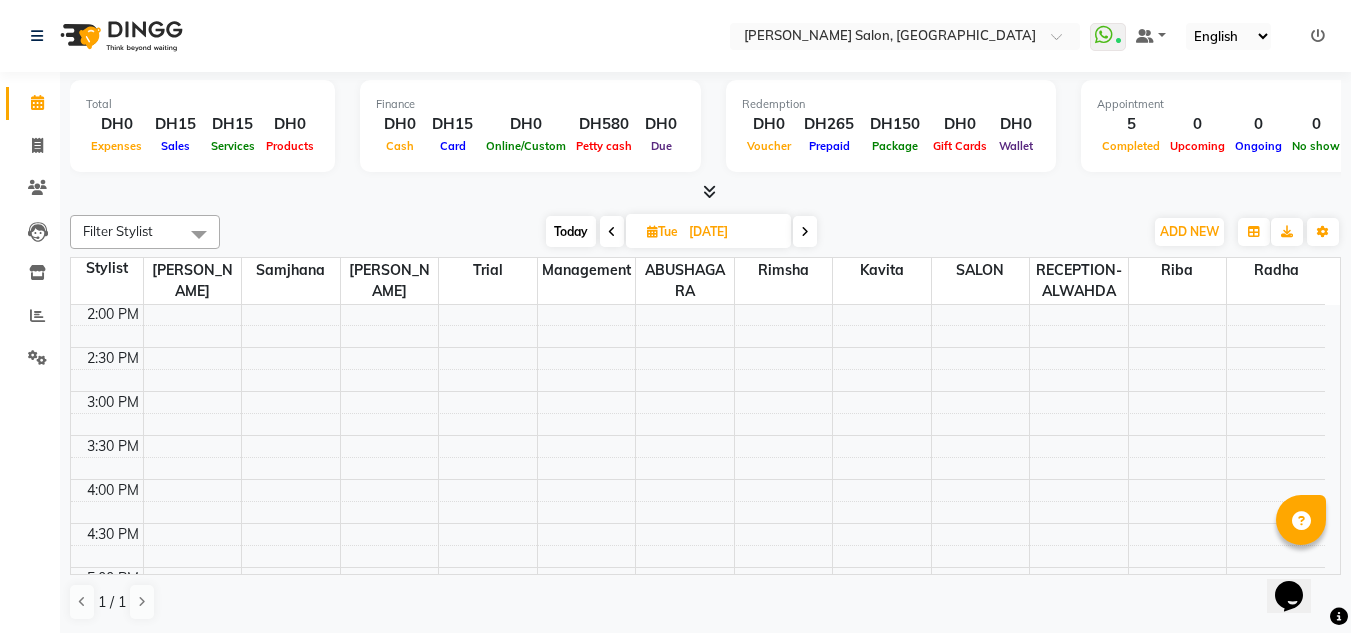 click at bounding box center [612, 231] 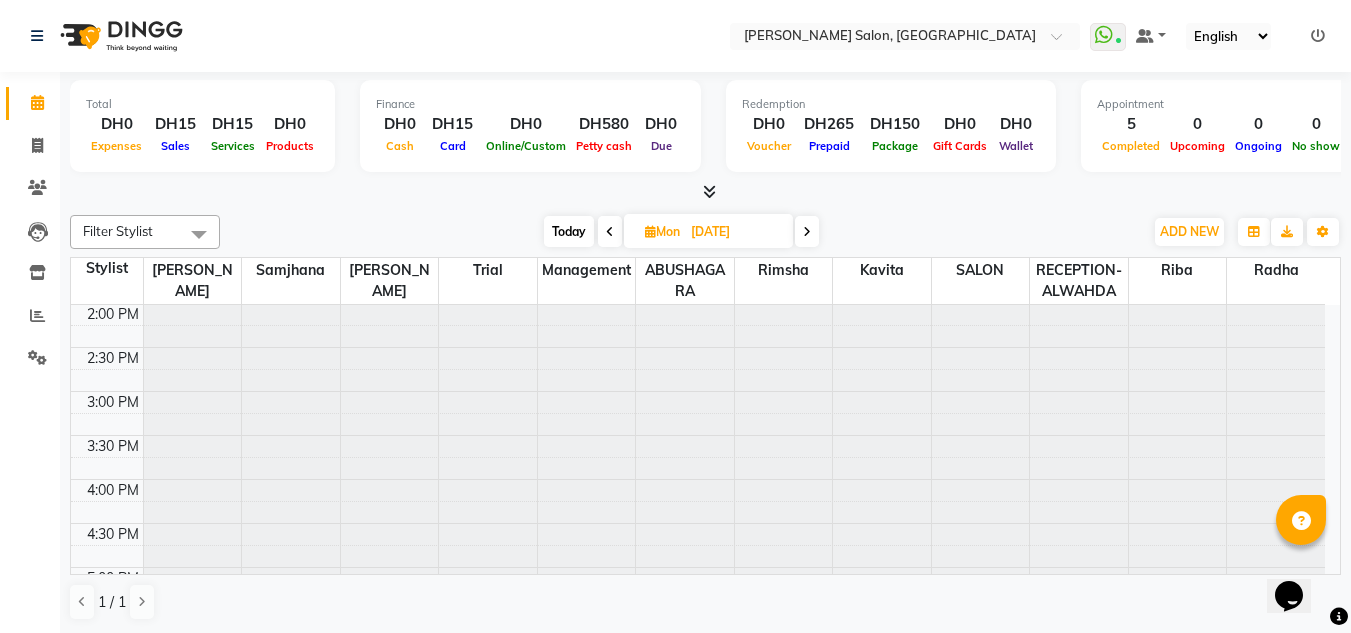 scroll, scrollTop: 441, scrollLeft: 0, axis: vertical 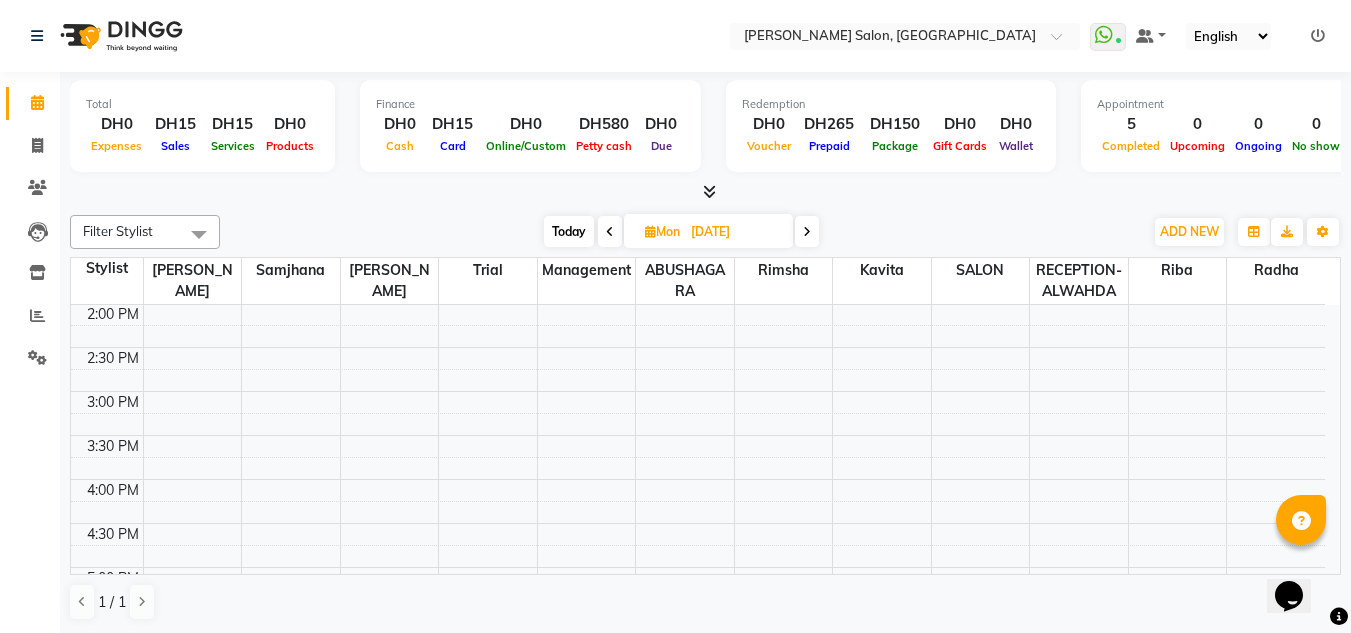 click at bounding box center [610, 231] 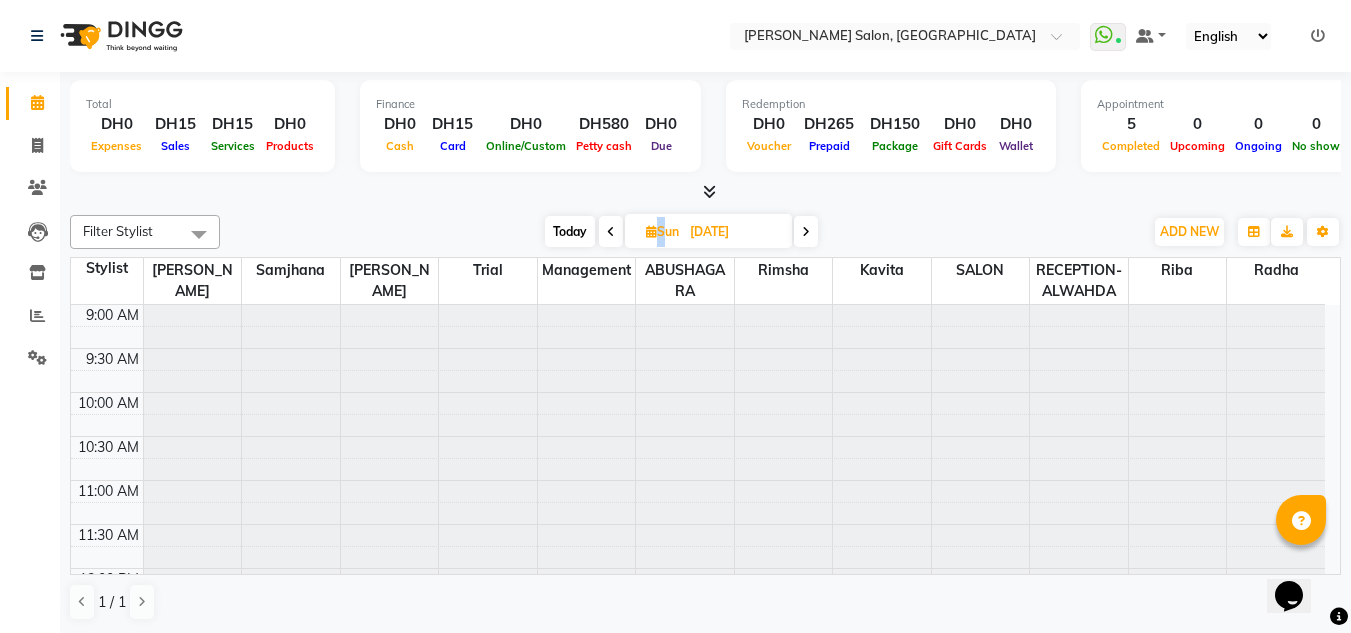 click at bounding box center (611, 232) 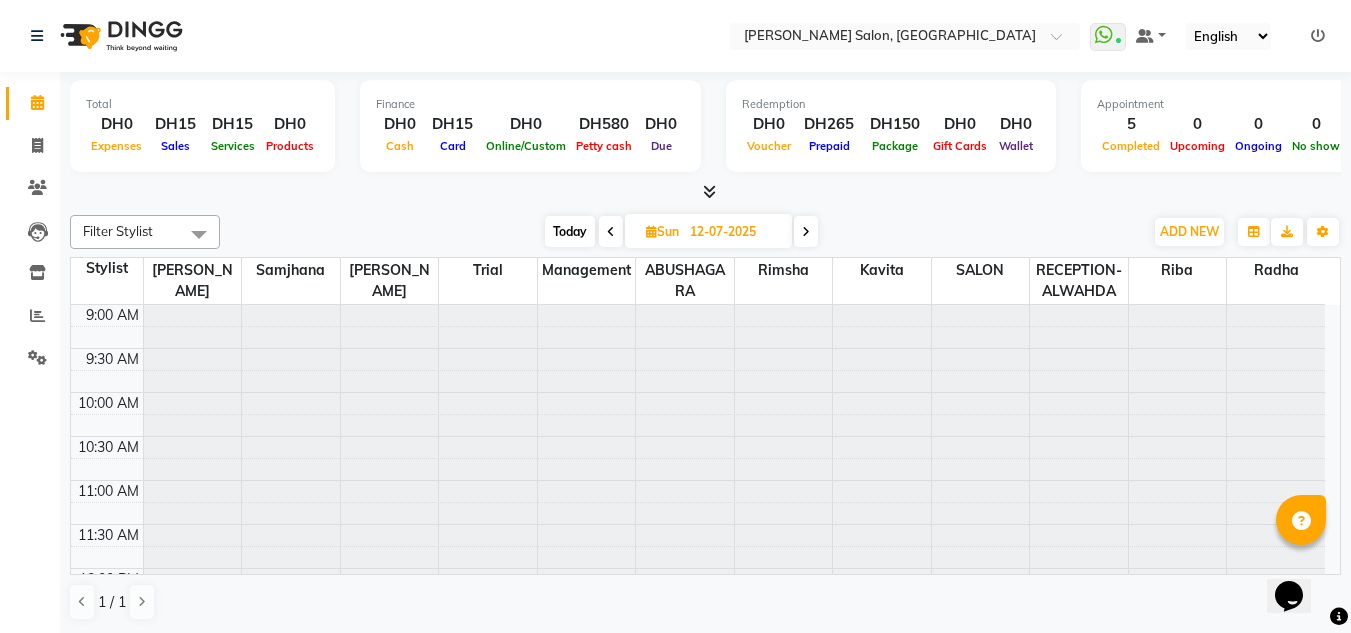 scroll, scrollTop: 441, scrollLeft: 0, axis: vertical 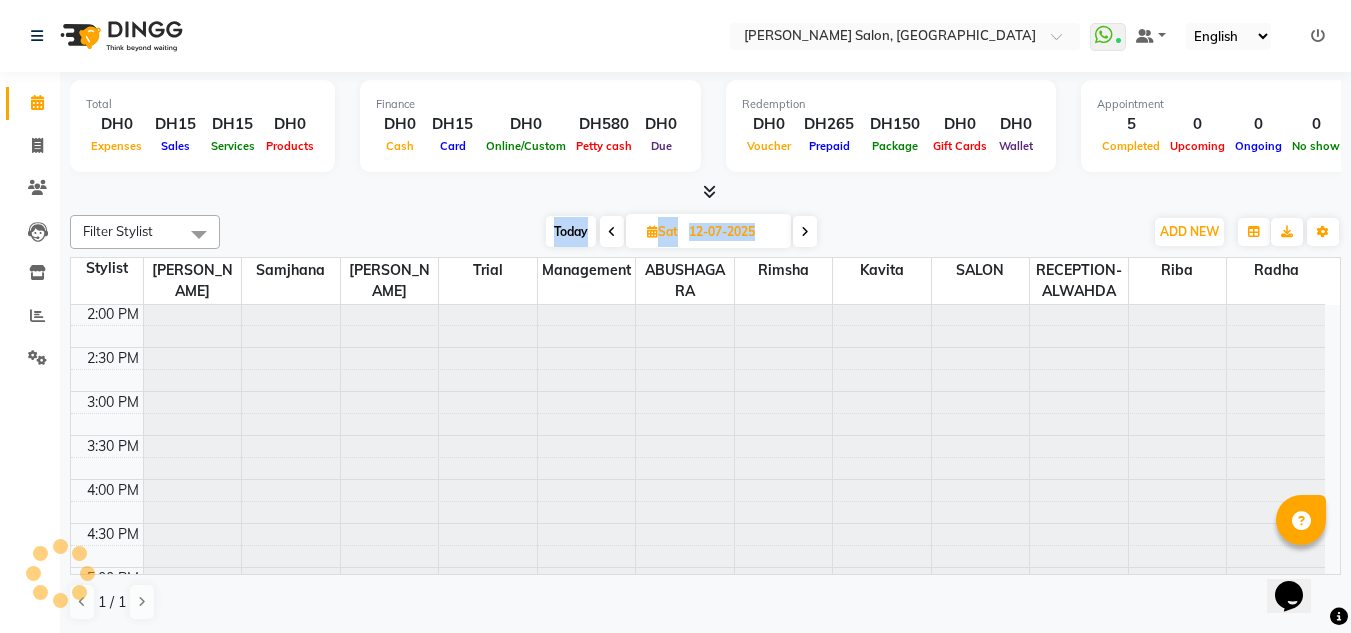 click at bounding box center [612, 232] 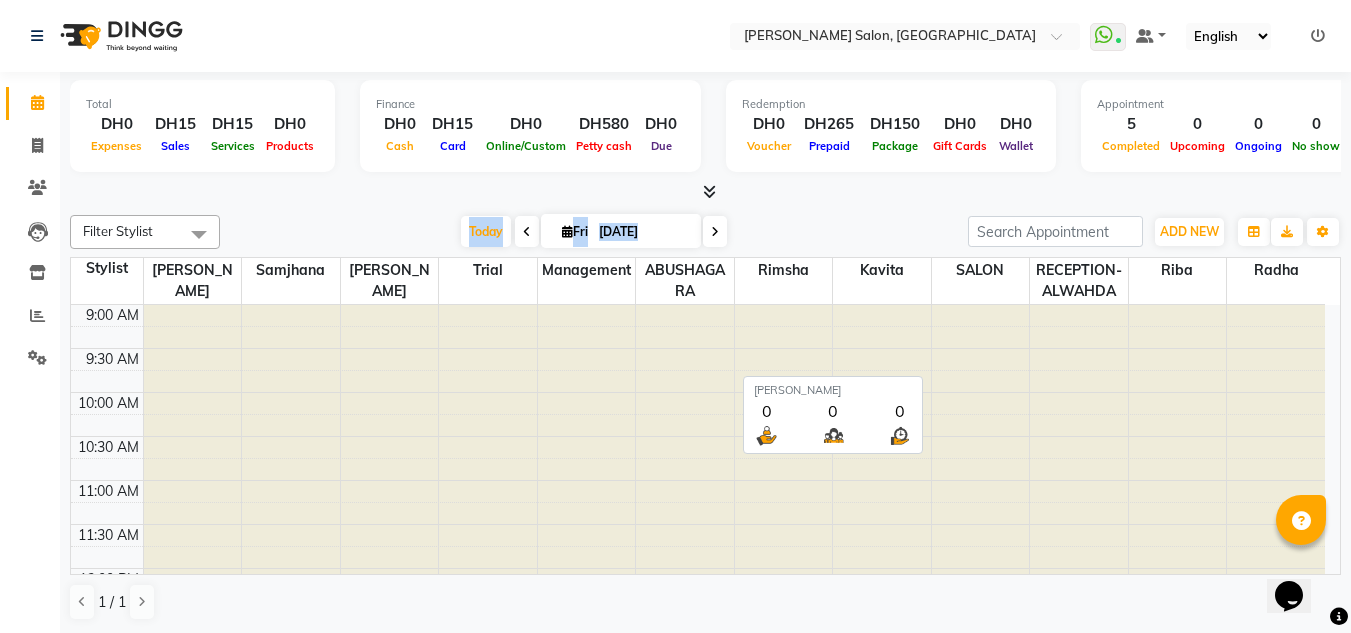 scroll, scrollTop: 441, scrollLeft: 0, axis: vertical 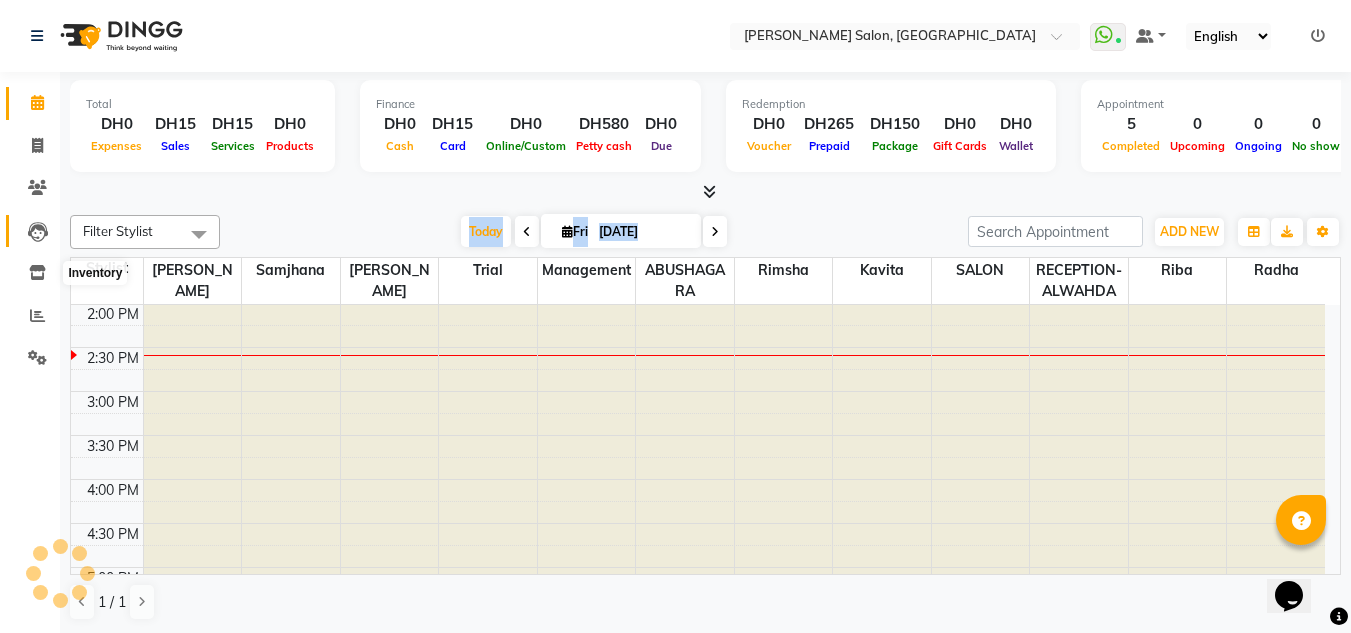 click 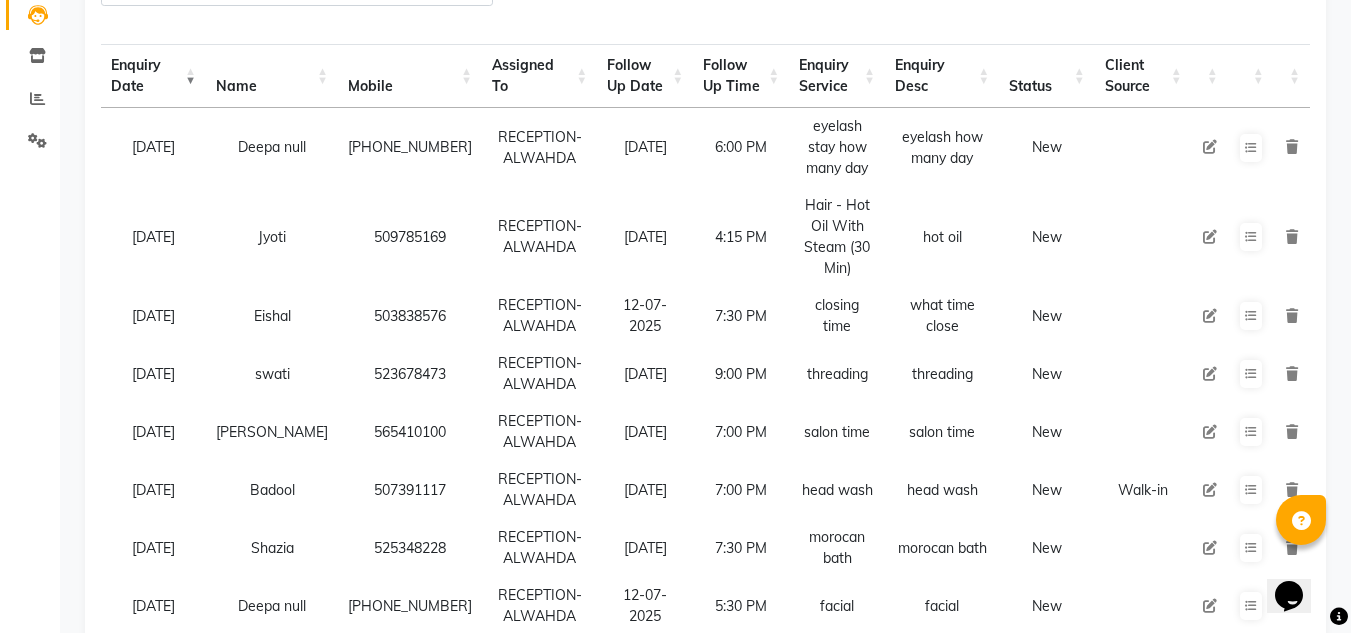 scroll, scrollTop: 513, scrollLeft: 0, axis: vertical 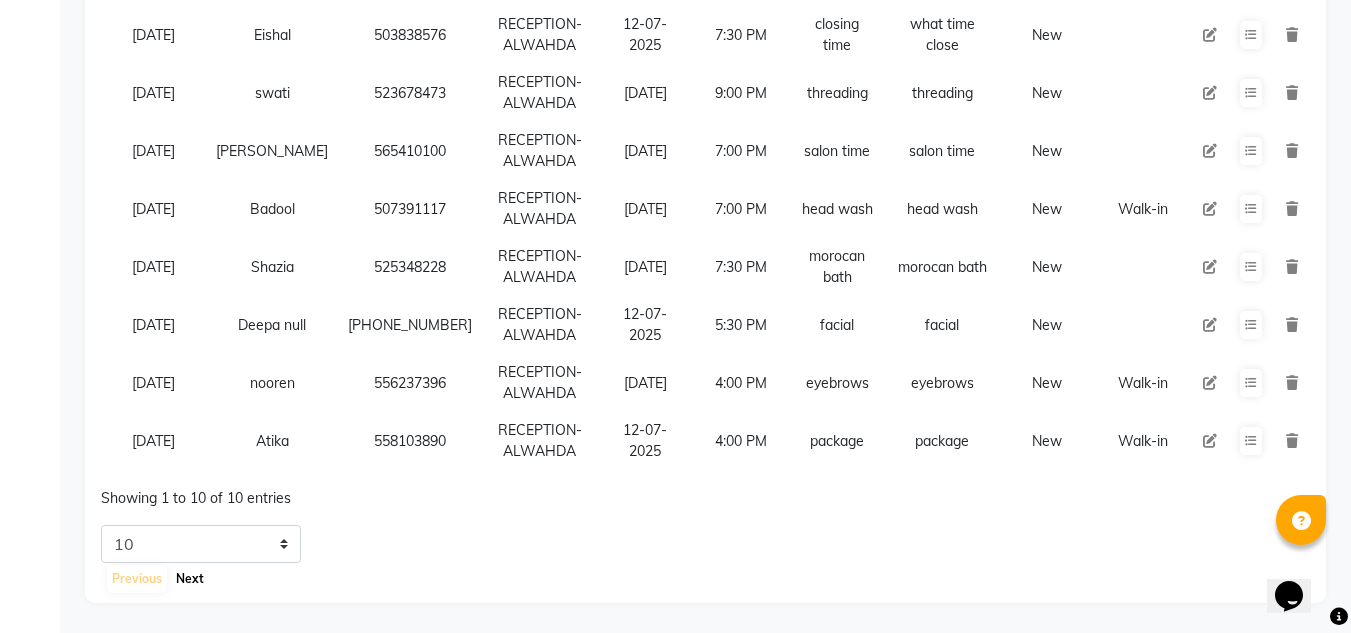 click on "Next" 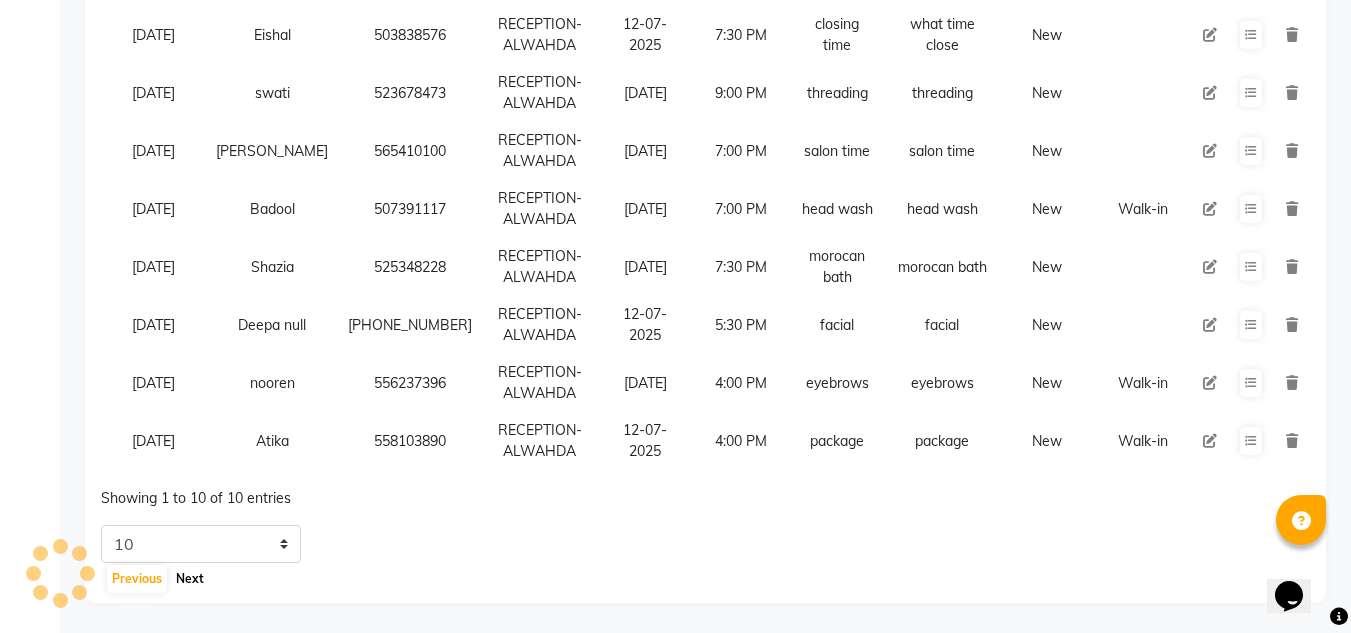 click on "Next" 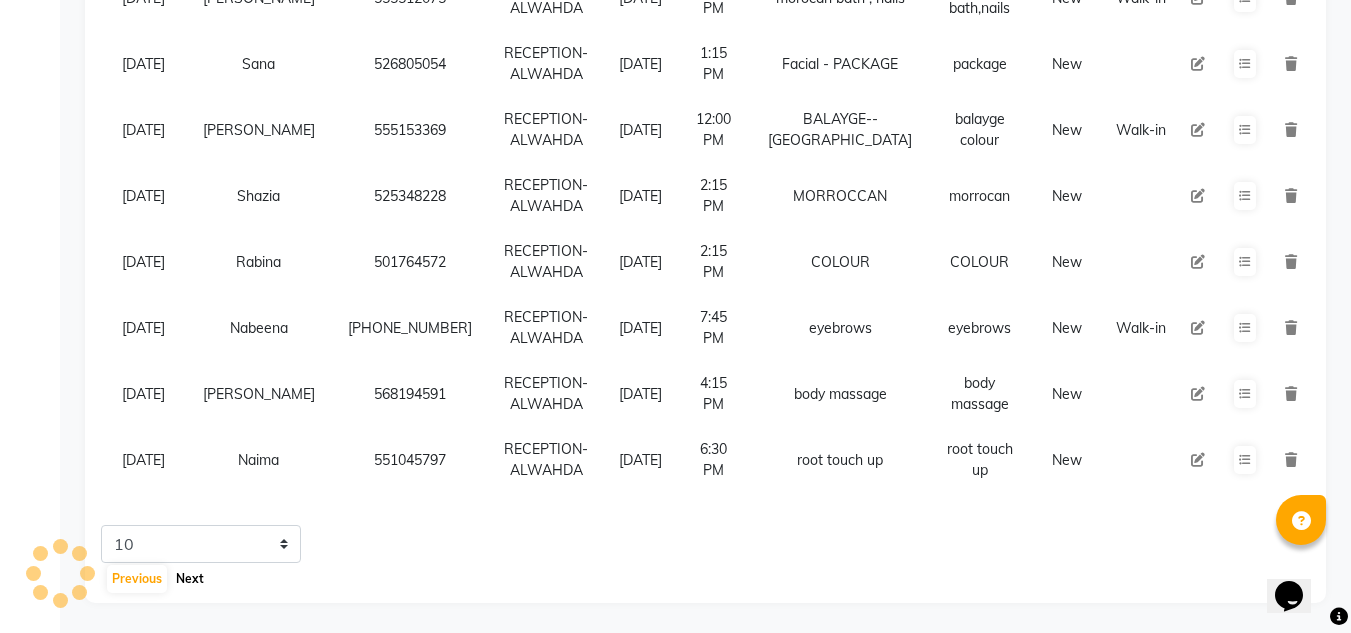 click on "Next" 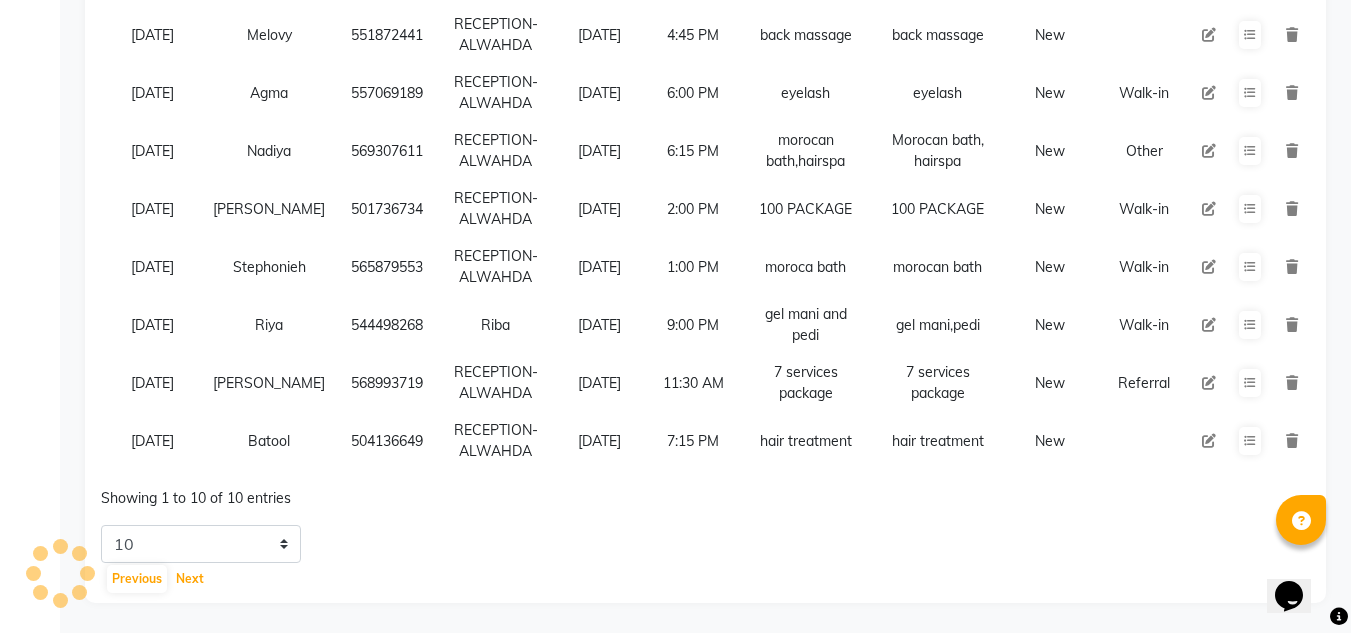 scroll, scrollTop: 461, scrollLeft: 0, axis: vertical 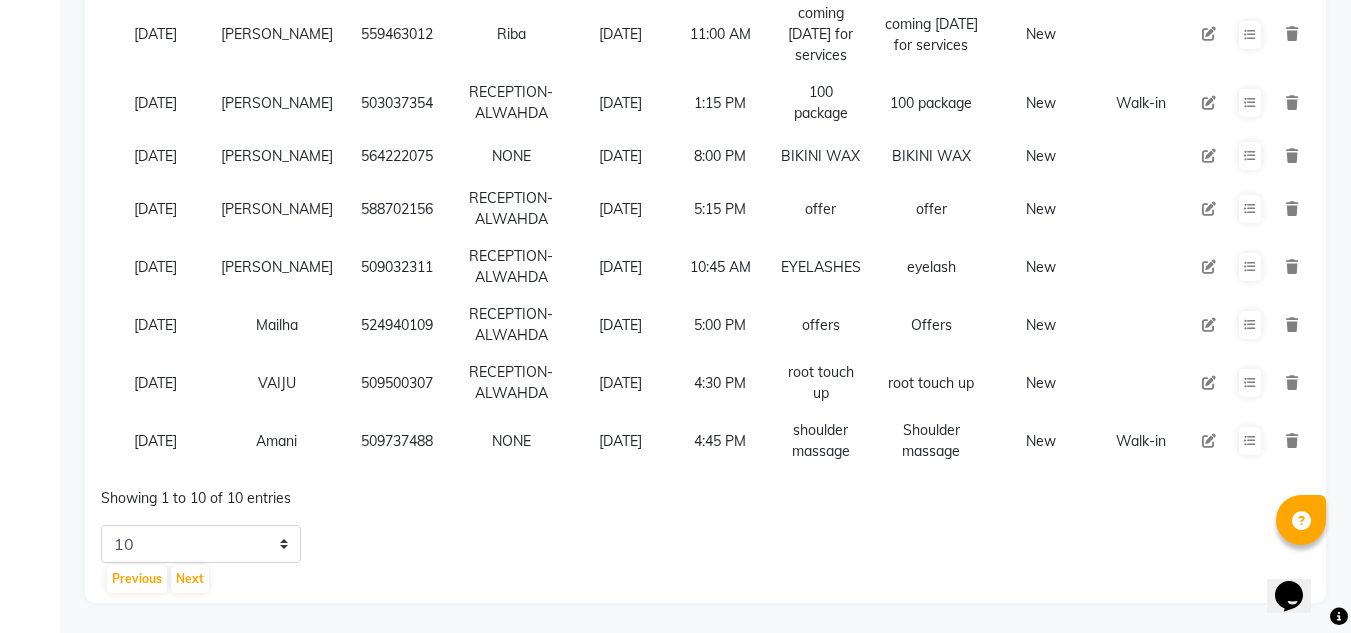 click on "Previous Next" 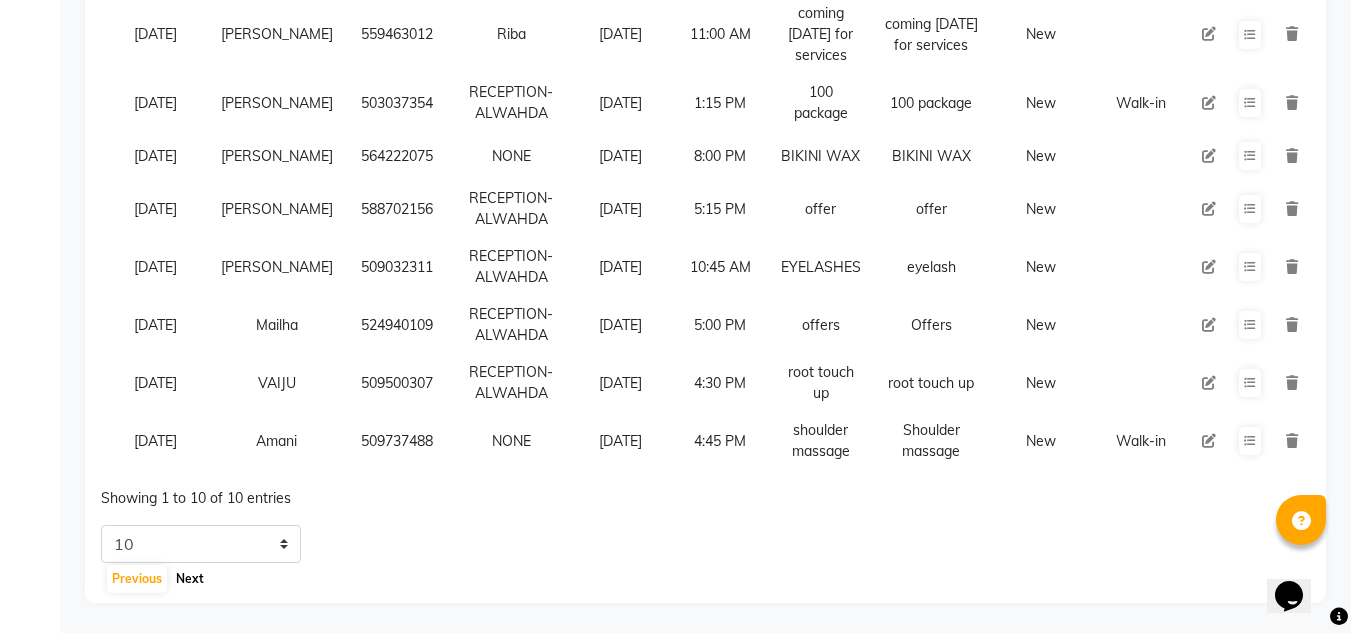 click on "Next" 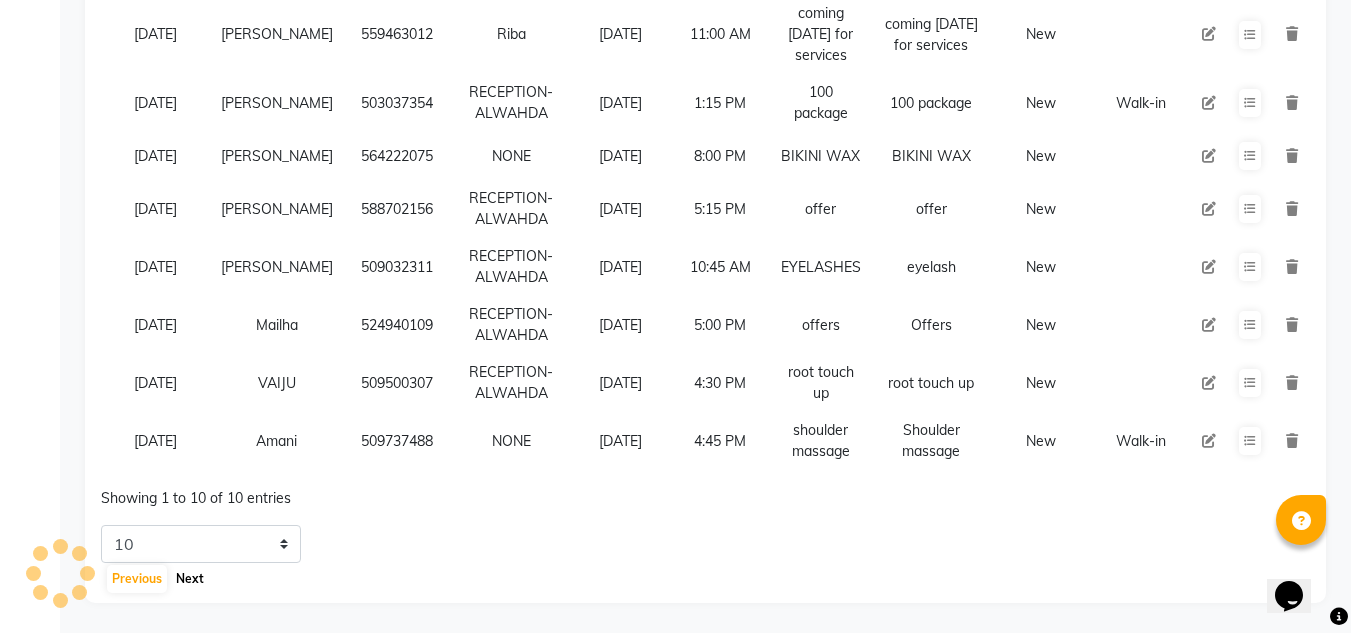 click on "Next" 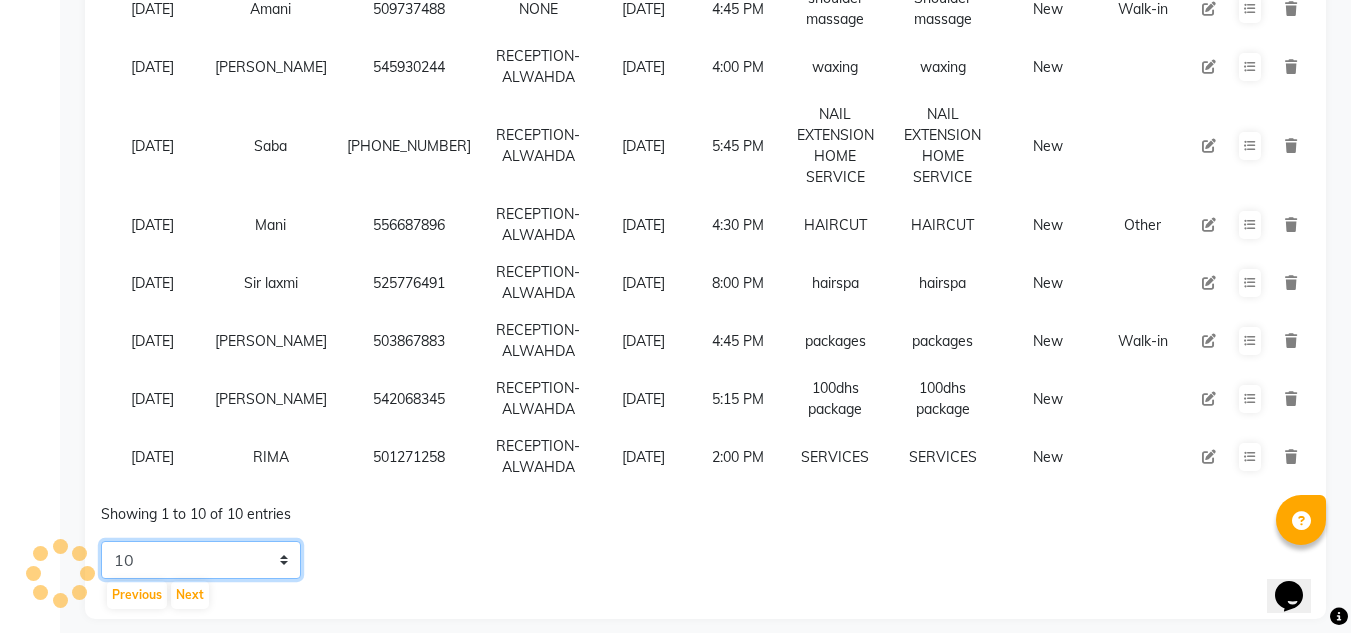 click on "5 10 20 50" 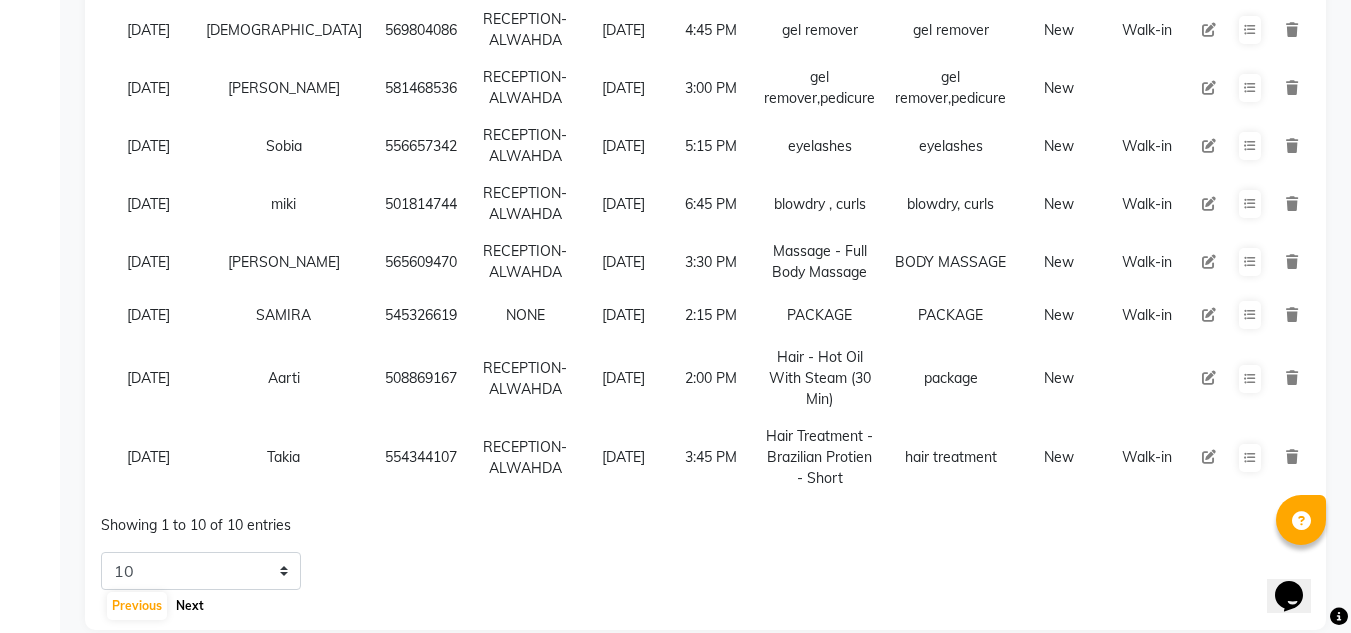 click on "Next" 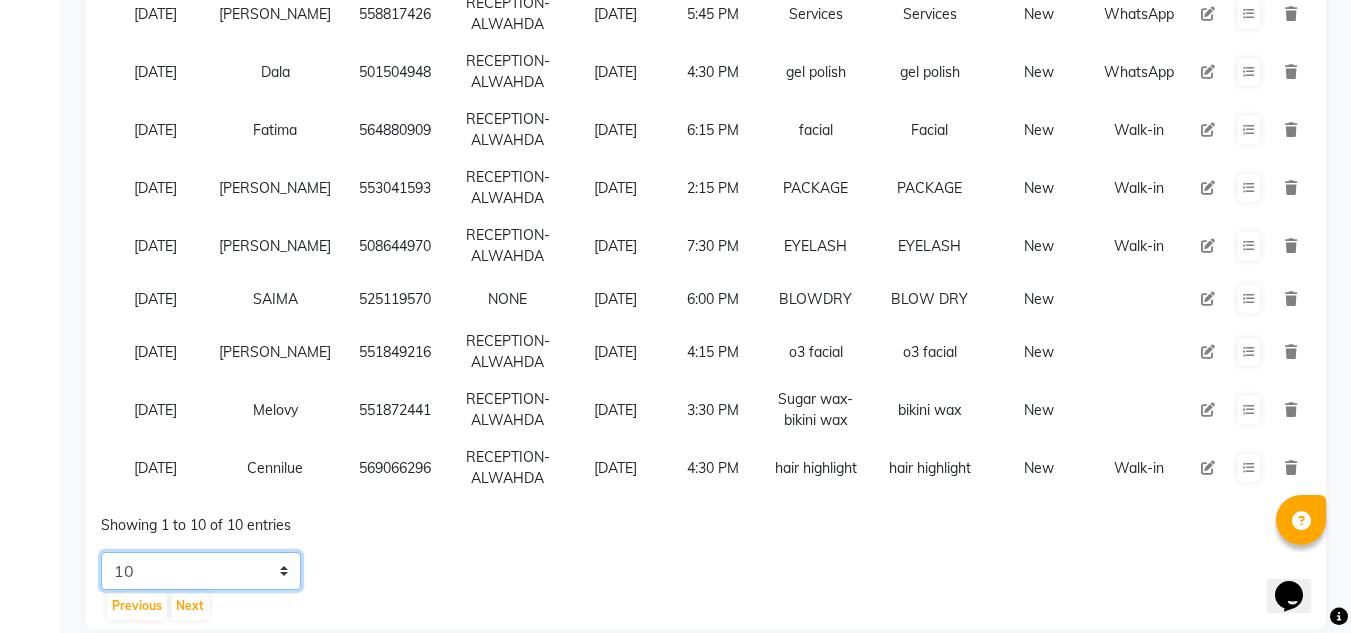 click on "5 10 20 50" 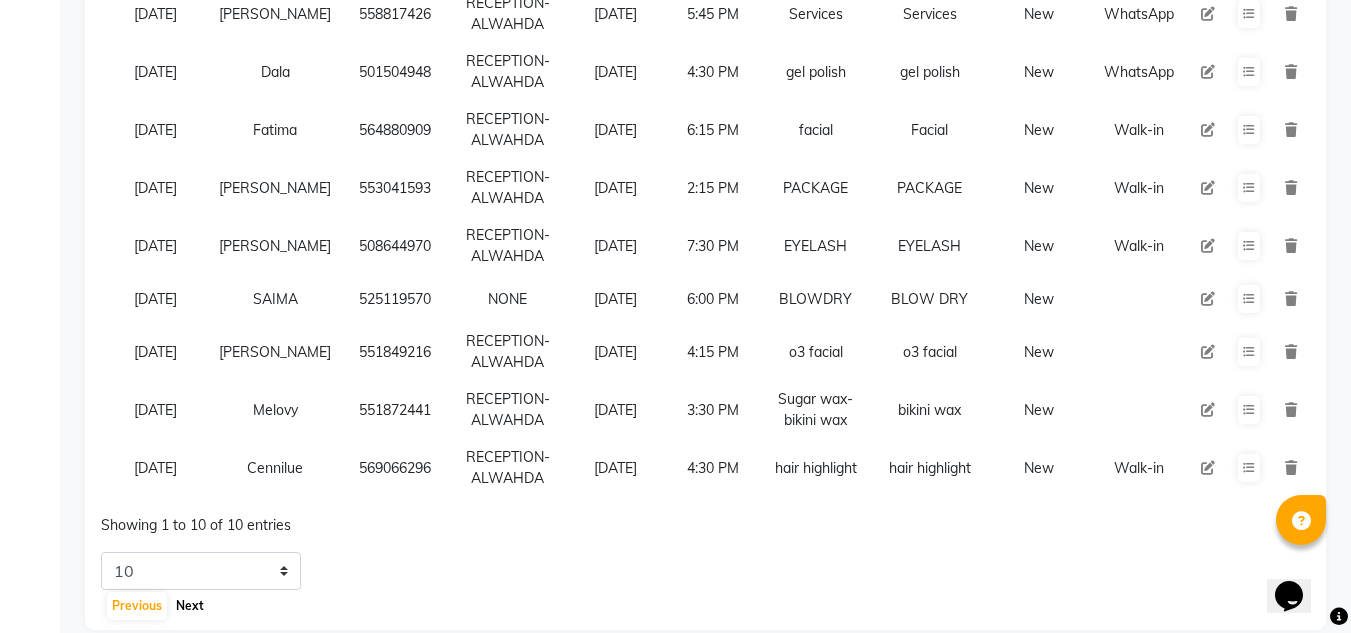click on "Next" 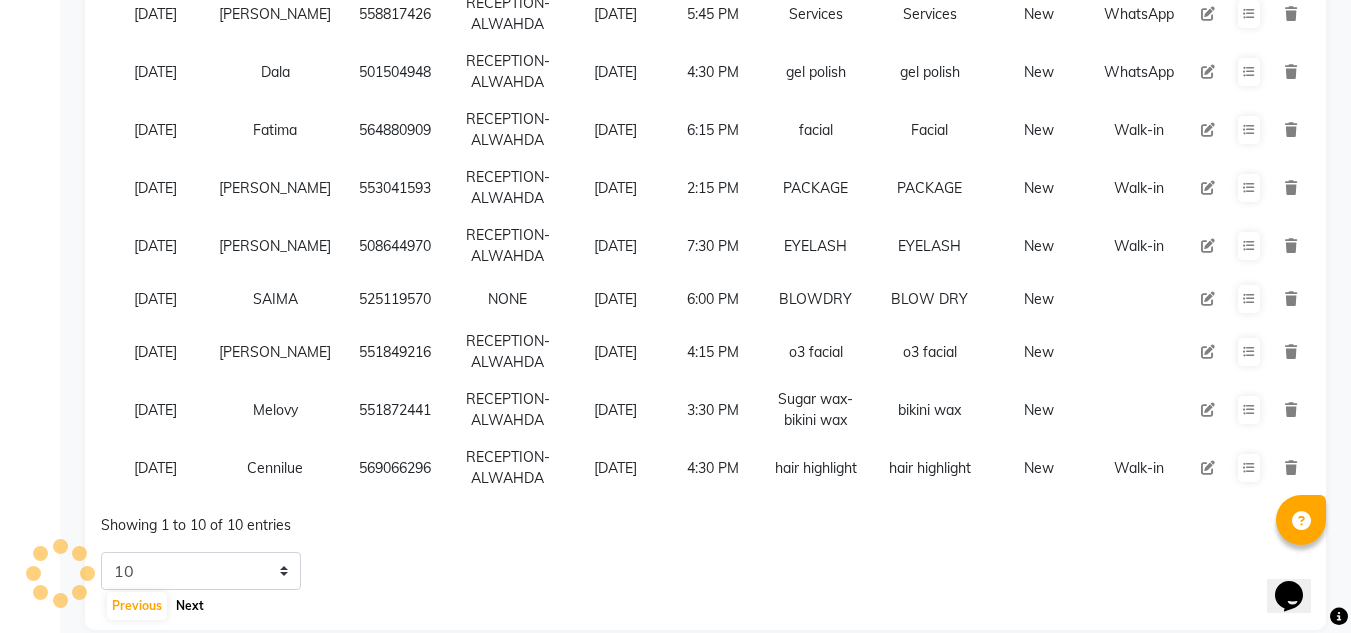 click on "Next" 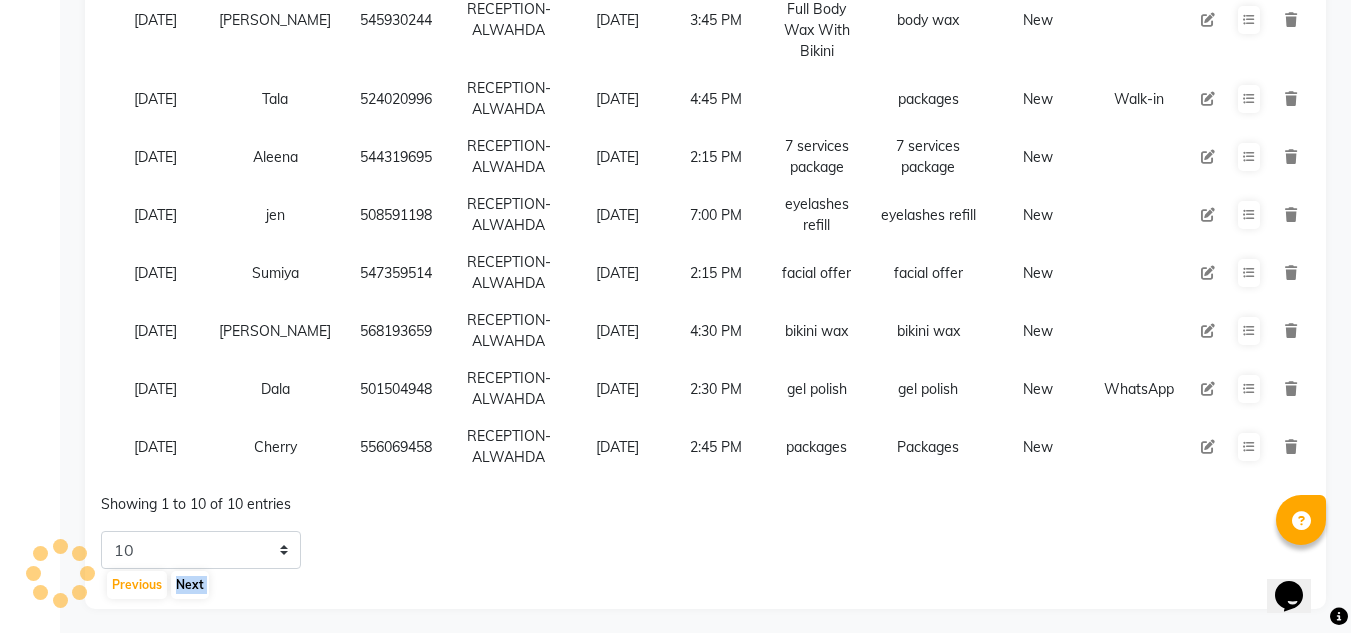 click on "Status New Enquiry Open Enquiry Converted Enquiry  All All New Open Converted Employee Employee Select All ABUSHAGARA Kavita Laxmi Management [PERSON_NAME] RECEPTION-ALWAHDA [PERSON_NAME] SALON [PERSON_NAME] trial Follow Up All [DATE] [DATE] This Week This Month Custom NONE [DATE] [DATE] MONTH Export  Import  Add Enquiry All Hot Warm Cold  Not Interested  Enquiry Date Name Mobile  Assigned To  Follow Up Date Follow Up Time  Enquiry Service  Enquiry Desc Status Client Source [DATE] [PERSON_NAME]    581468536  RECEPTION-ALWAHDA [DATE] 4:45 PM  packages  packages  New [DATE] [PERSON_NAME]    557919903  NONE [DATE] 3:00 PM  package  package  New [DATE] [PERSON_NAME]    545930244  RECEPTION-[GEOGRAPHIC_DATA] [DATE] 3:45 PM  Fruit Wax - Full Body Wax With Bikini  body wax  New [DATE] Tala    524020996  RECEPTION-ALWAHDA [DATE] 4:45 PM   packages  New Walk-in [DATE] Aleena    544319695  RECEPTION-ALWAHDA [DATE] 2:15 PM  7 services package  7 services package  New [DATE] jen    508591198  RECEPTION-[GEOGRAPHIC_DATA] New 5" 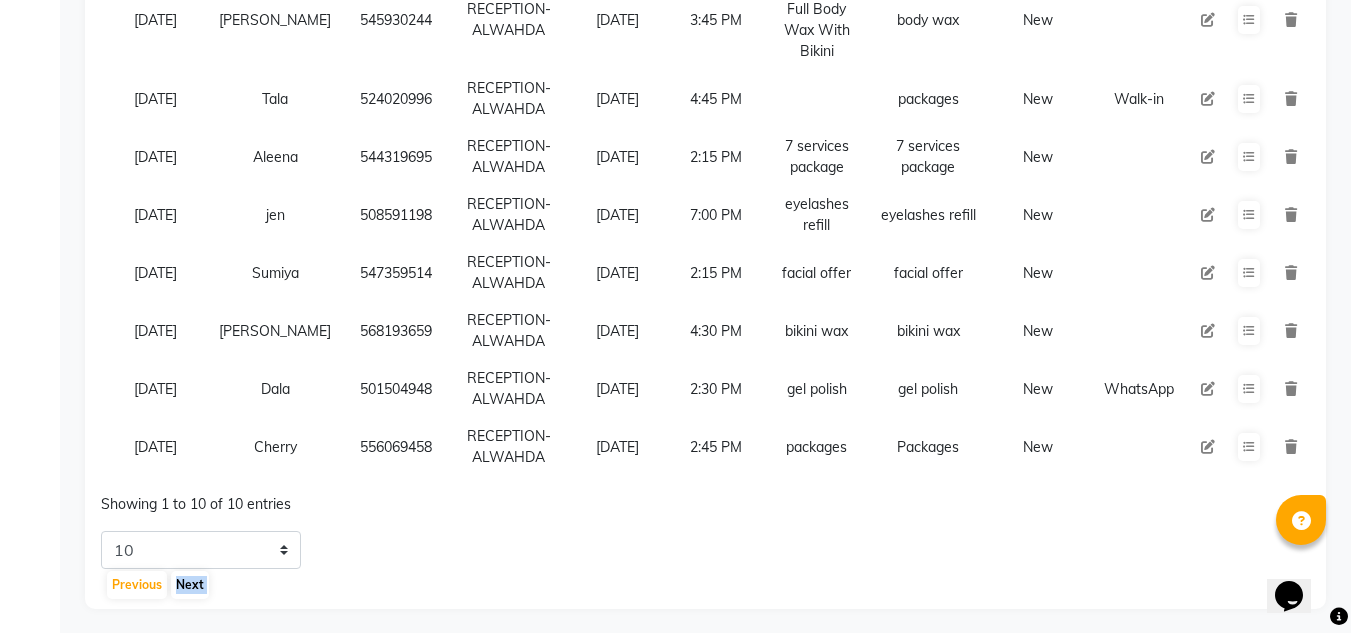 click on "Status New Enquiry Open Enquiry Converted Enquiry  All All New Open Converted Employee Employee Select All ABUSHAGARA Kavita Laxmi Management [PERSON_NAME] RECEPTION-ALWAHDA [PERSON_NAME] SALON [PERSON_NAME] trial Follow Up All [DATE] [DATE] This Week This Month Custom NONE [DATE] [DATE] MONTH Export  Import  Add Enquiry All Hot Warm Cold  Not Interested  Enquiry Date Name Mobile  Assigned To  Follow Up Date Follow Up Time  Enquiry Service  Enquiry Desc Status Client Source [DATE] [PERSON_NAME]    581468536  RECEPTION-ALWAHDA [DATE] 4:45 PM  packages  packages  New [DATE] [PERSON_NAME]    557919903  NONE [DATE] 3:00 PM  package  package  New [DATE] [PERSON_NAME]    545930244  RECEPTION-[GEOGRAPHIC_DATA] [DATE] 3:45 PM  Fruit Wax - Full Body Wax With Bikini  body wax  New [DATE] Tala    524020996  RECEPTION-ALWAHDA [DATE] 4:45 PM   packages  New Walk-in [DATE] Aleena    544319695  RECEPTION-ALWAHDA [DATE] 2:15 PM  7 services package  7 services package  New [DATE] jen    508591198  RECEPTION-[GEOGRAPHIC_DATA] New 5" 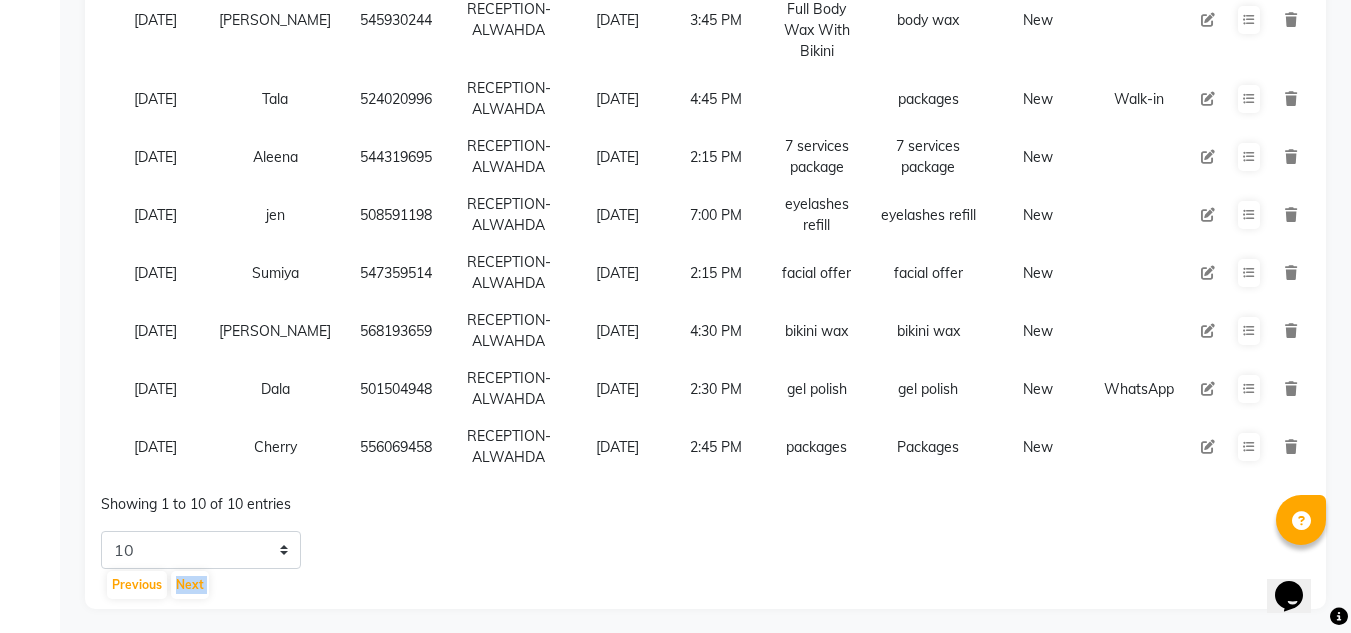 scroll, scrollTop: 482, scrollLeft: 0, axis: vertical 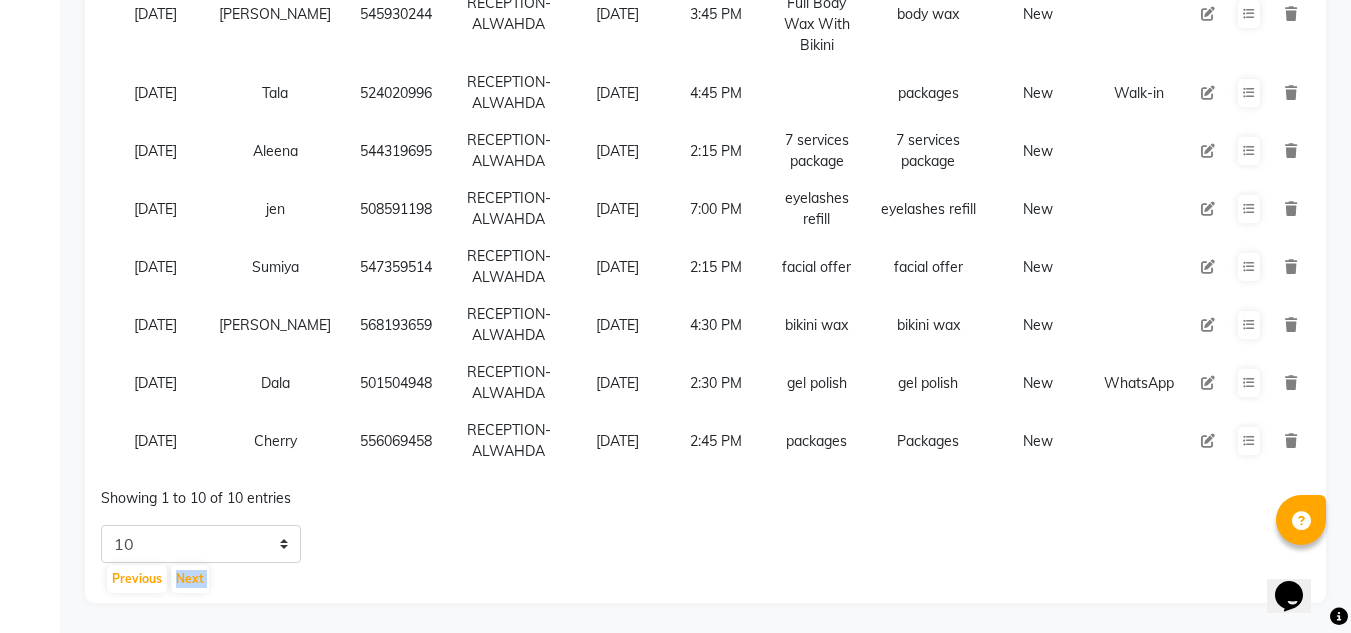 click on "Status New Enquiry Open Enquiry Converted Enquiry  All All New Open Converted Employee Employee Select All ABUSHAGARA Kavita Laxmi Management [PERSON_NAME] RECEPTION-ALWAHDA [PERSON_NAME] SALON [PERSON_NAME] trial Follow Up All [DATE] [DATE] This Week This Month Custom NONE [DATE] [DATE] MONTH Export  Import  Add Enquiry All Hot Warm Cold  Not Interested  Enquiry Date Name Mobile  Assigned To  Follow Up Date Follow Up Time  Enquiry Service  Enquiry Desc Status Client Source [DATE] [PERSON_NAME]    581468536  RECEPTION-ALWAHDA [DATE] 4:45 PM  packages  packages  New [DATE] [PERSON_NAME]    557919903  NONE [DATE] 3:00 PM  package  package  New [DATE] [PERSON_NAME]    545930244  RECEPTION-[GEOGRAPHIC_DATA] [DATE] 3:45 PM  Fruit Wax - Full Body Wax With Bikini  body wax  New [DATE] Tala    524020996  RECEPTION-ALWAHDA [DATE] 4:45 PM   packages  New Walk-in [DATE] Aleena    544319695  RECEPTION-ALWAHDA [DATE] 2:15 PM  7 services package  7 services package  New [DATE] jen    508591198  RECEPTION-[GEOGRAPHIC_DATA] New 5" 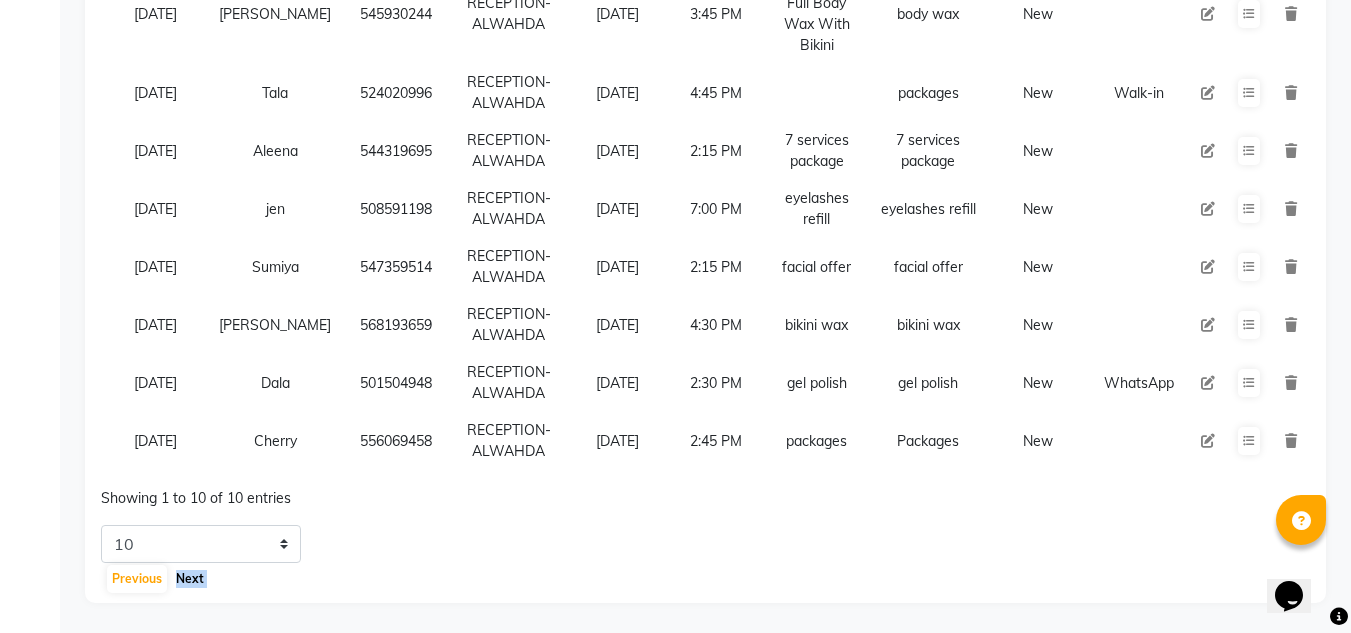click on "Next" 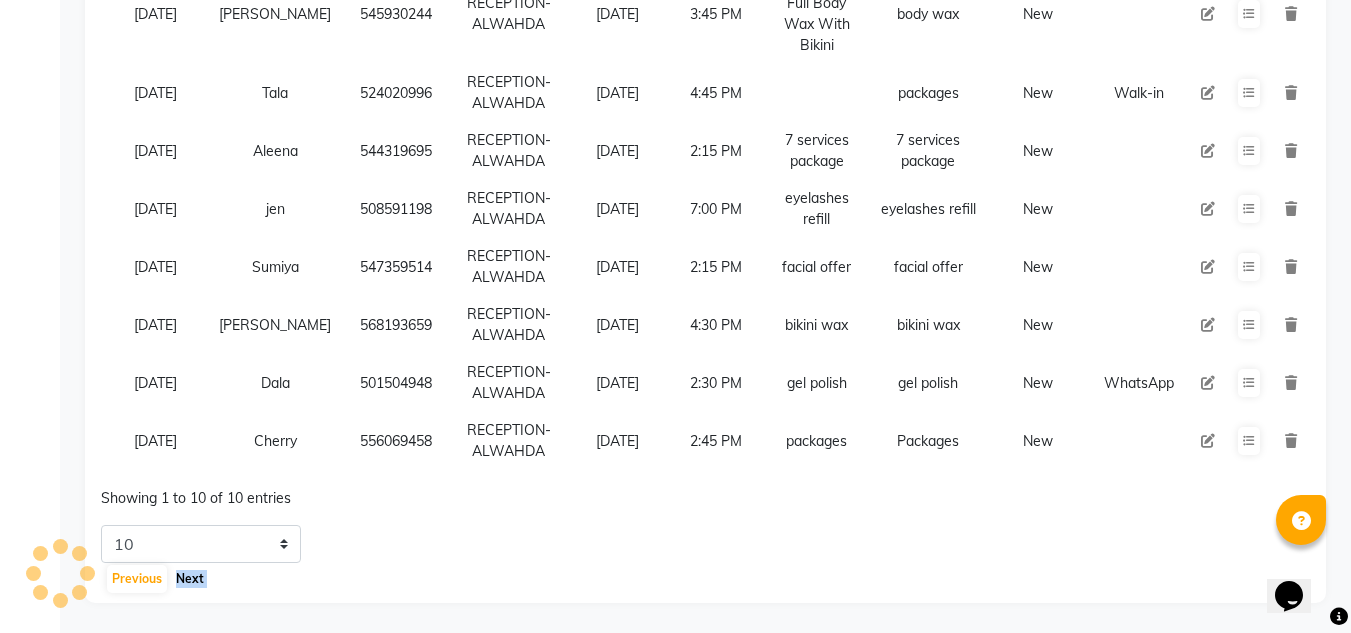 click on "5 10 20 50 Previous Next" 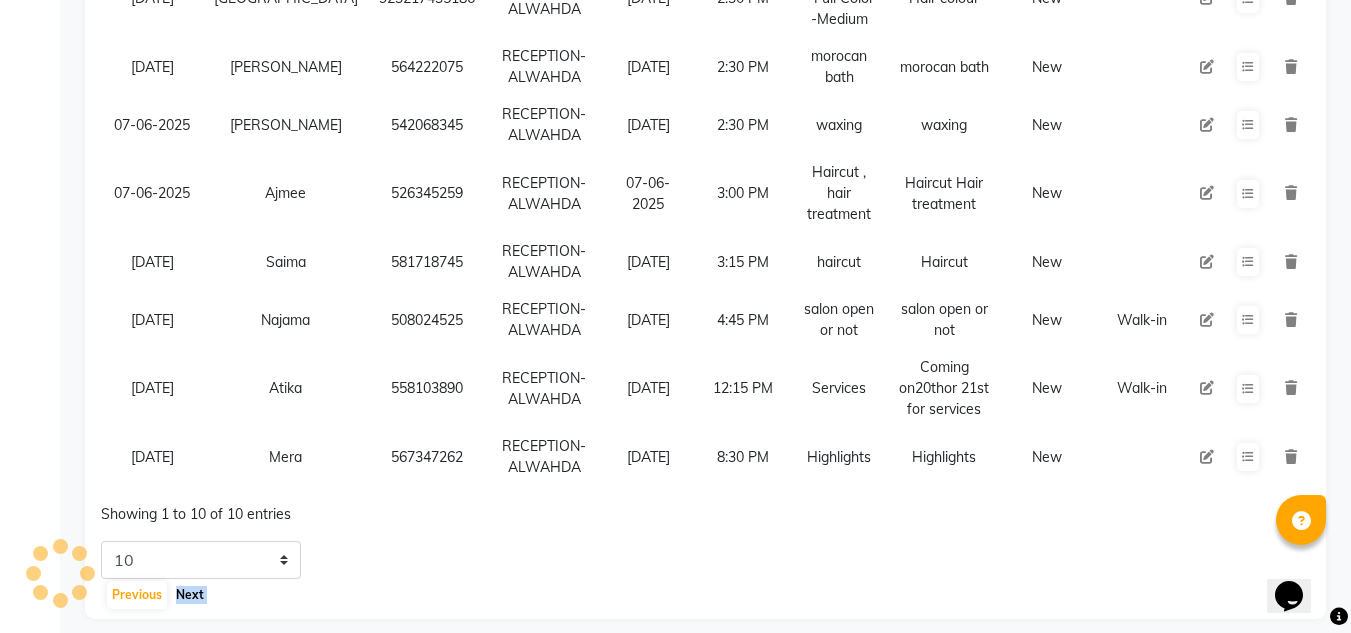 click on "Next" 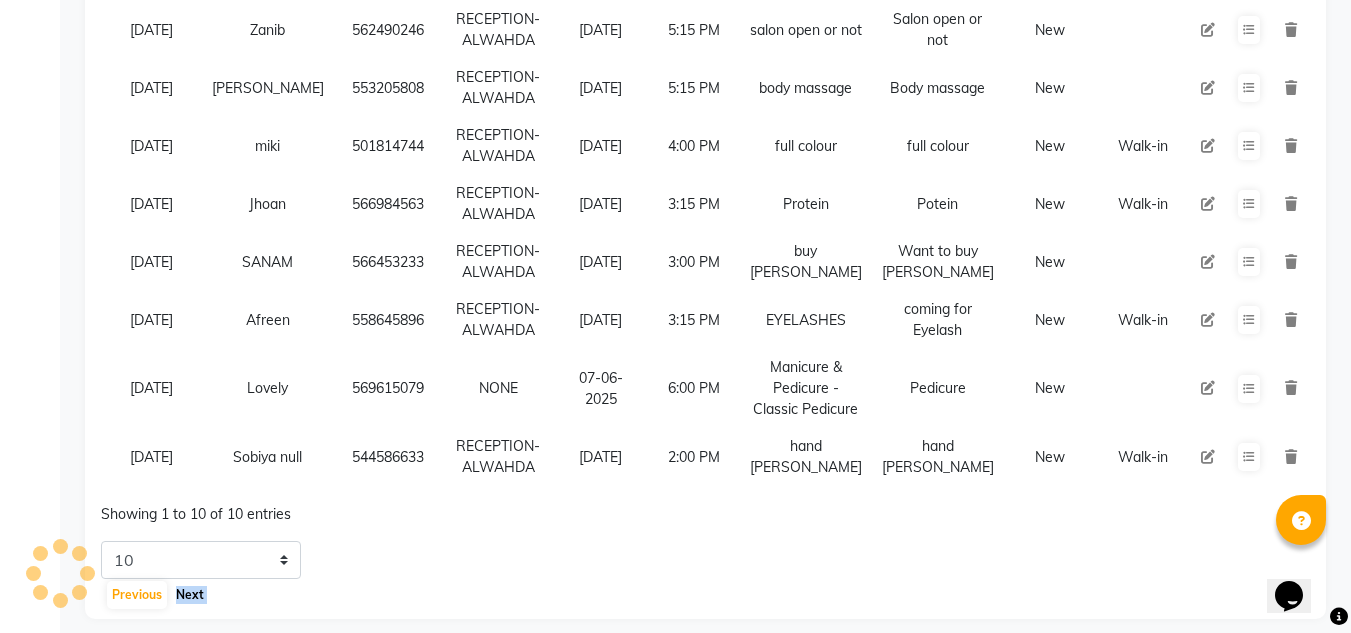 click on "Next" 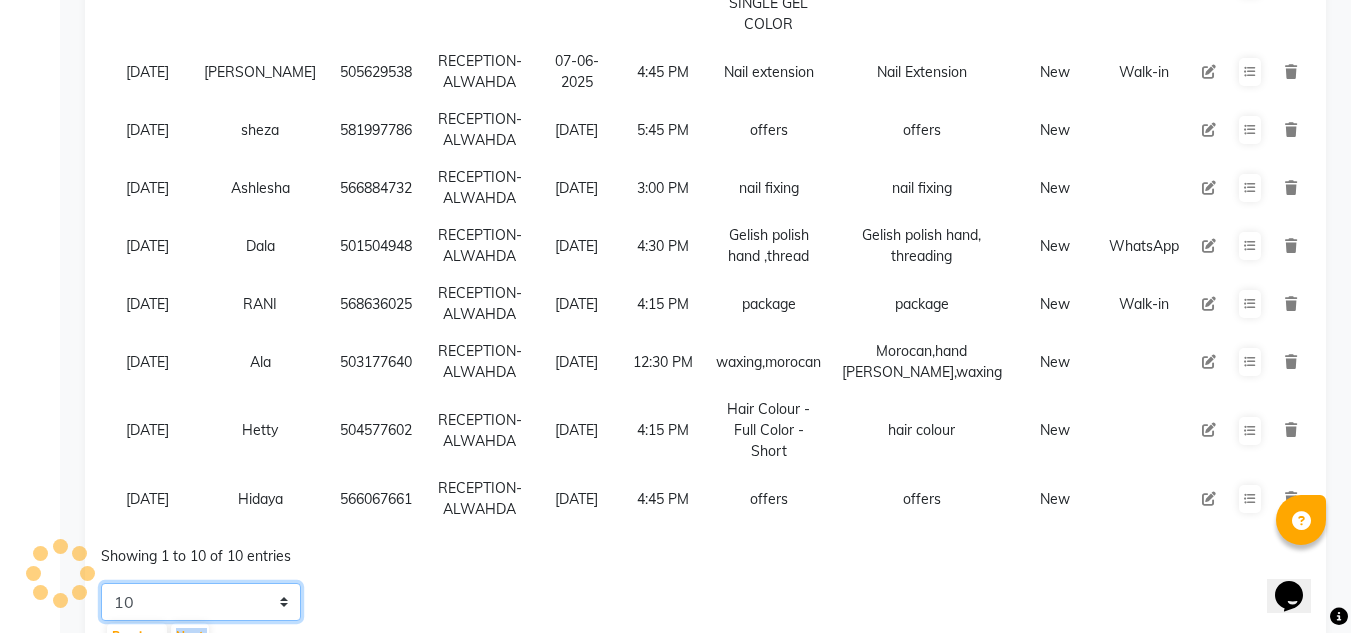 click on "5 10 20 50" 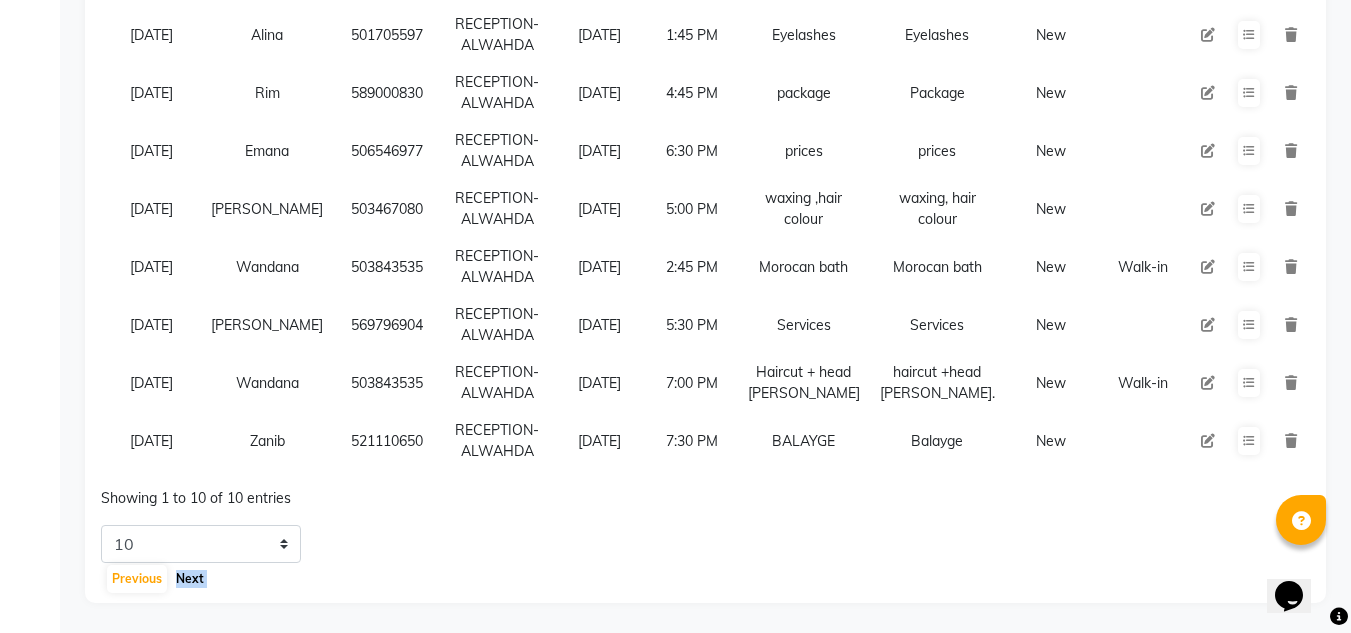 click on "Next" 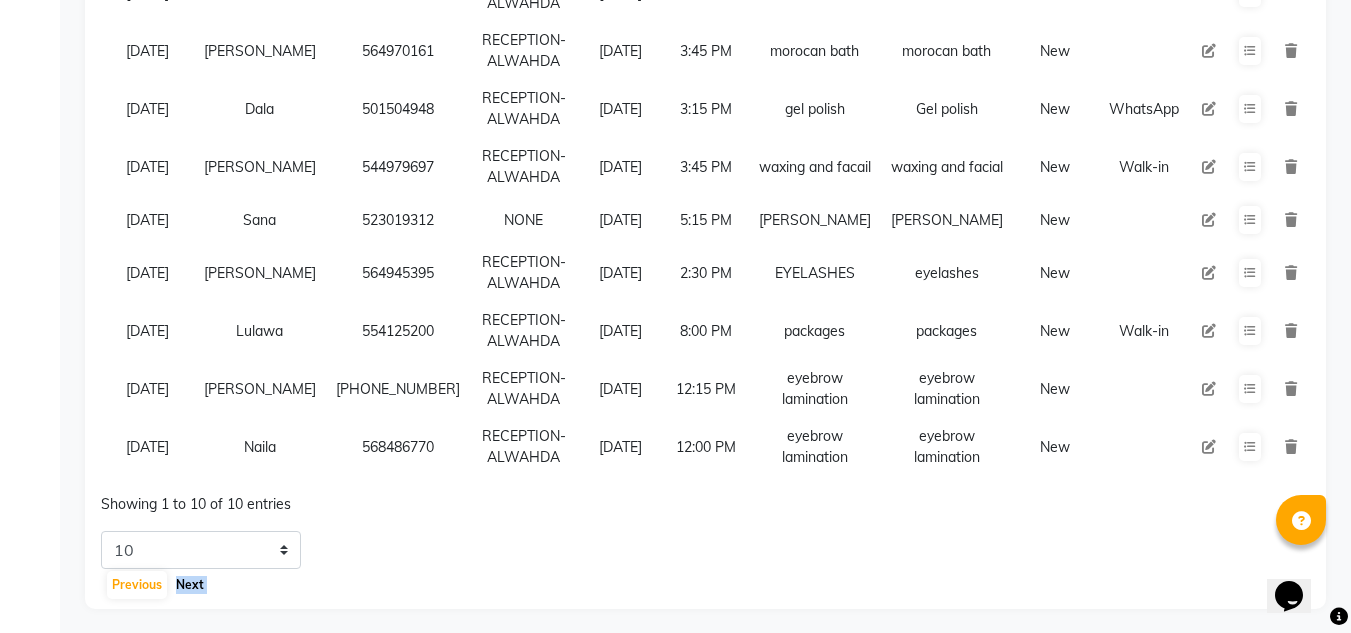 click on "5 10 20 50 Previous Next" 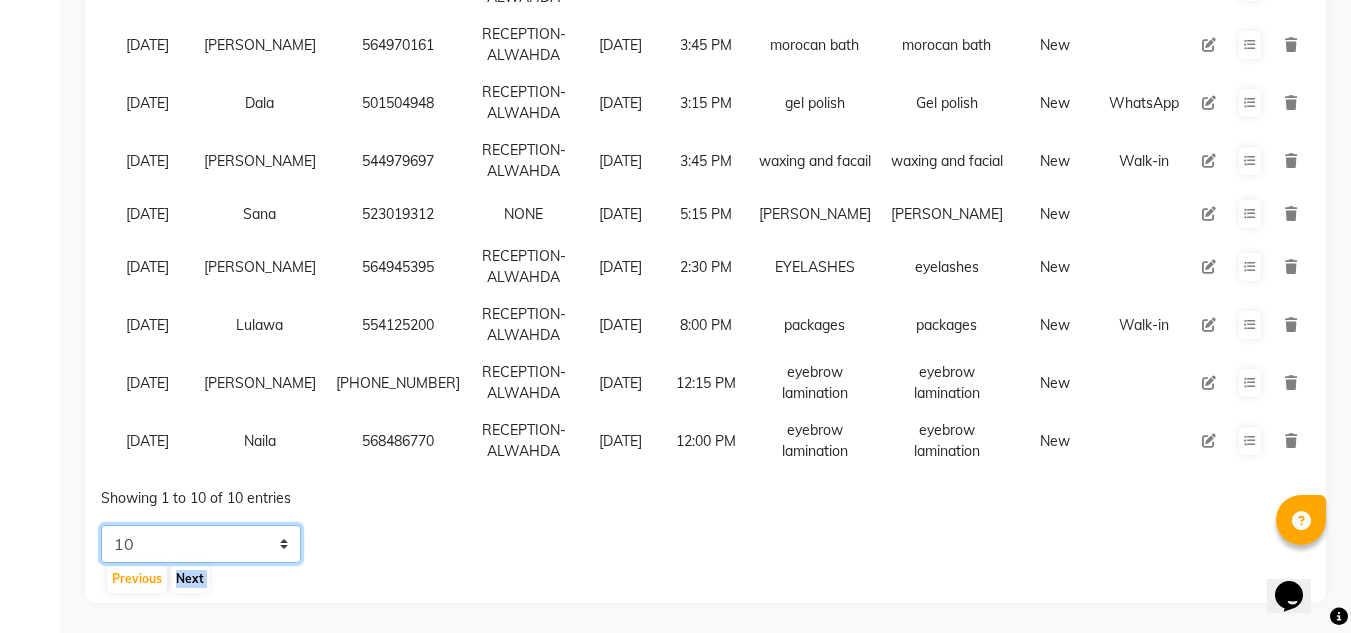 click on "Status New Enquiry Open Enquiry Converted Enquiry  All All New Open Converted Employee Employee Select All ABUSHAGARA Kavita Laxmi Management [PERSON_NAME] RECEPTION-ALWAHDA [PERSON_NAME] SALON [PERSON_NAME] trial Follow Up All [DATE] [DATE] This Week This Month Custom NONE [DATE] [DATE] MONTH Export  Import  Add Enquiry All Hot Warm Cold  Not Interested  Enquiry Date Name Mobile  Assigned To  Follow Up Date Follow Up Time  Enquiry Service  Enquiry Desc Status Client Source [DATE] Zanib    521110650  RECEPTION-[GEOGRAPHIC_DATA] [DATE] 7:30 PM  BALAYGE  Balayge  New [DATE] Anu    502520650  RECEPTION-[GEOGRAPHIC_DATA] [DATE] 2:00 PM  Services  Services  New [DATE] [GEOGRAPHIC_DATA]    564970161  RECEPTION-[GEOGRAPHIC_DATA] [DATE] 3:45 PM  morocan bath  [GEOGRAPHIC_DATA]  New [DATE] Dala    501504948  RECEPTION-[GEOGRAPHIC_DATA] [DATE] 3:15 PM  gel polish  Gel polish  New WhatsApp  [DATE] [PERSON_NAME]    544979697  RECEPTION-[GEOGRAPHIC_DATA] [DATE] 3:45 PM  waxing and facail  waxing and facial  New Walk-in [DATE] [GEOGRAPHIC_DATA]    523019312  NONE New" 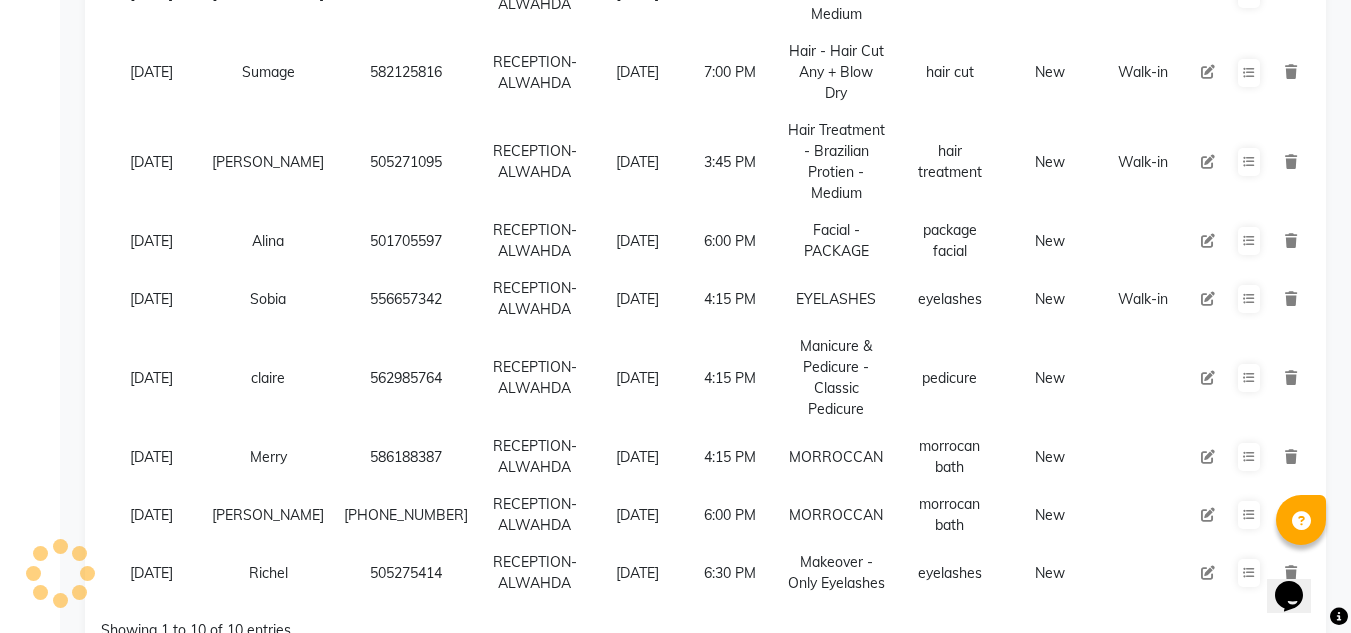 select on "20" 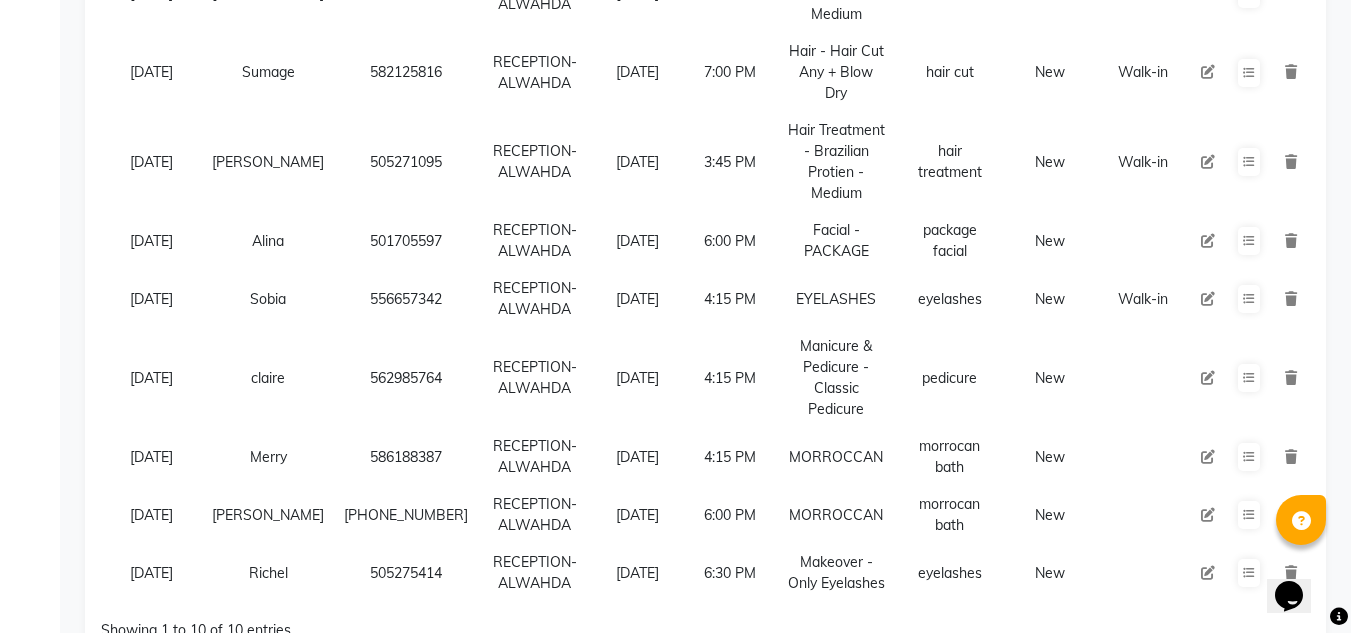 click on "Showing 1 to 10 of 10 entries" at bounding box center (344, 624) 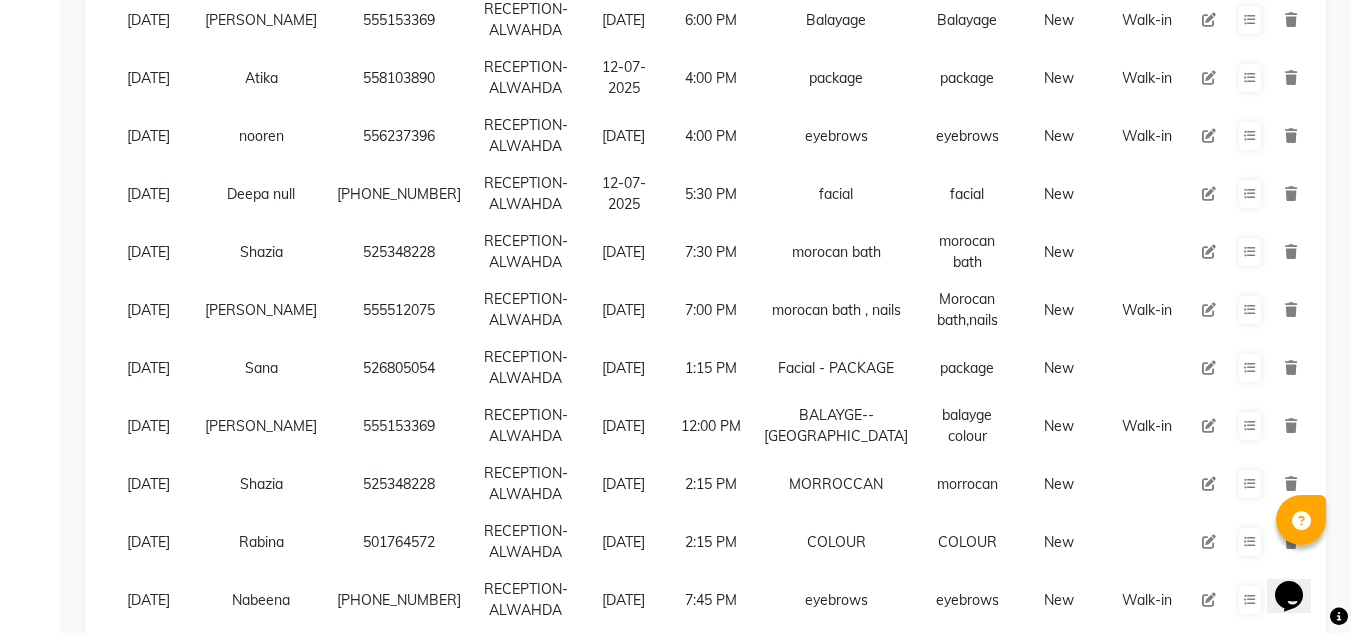 scroll, scrollTop: 1051, scrollLeft: 0, axis: vertical 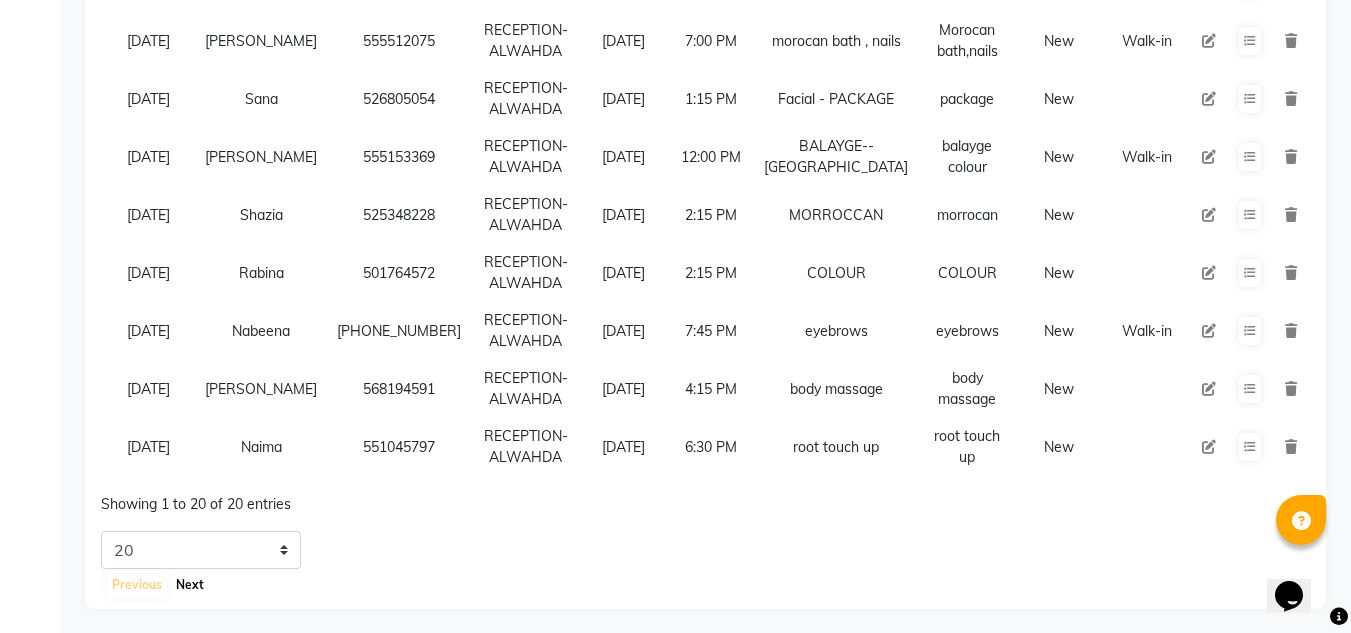 click on "Next" 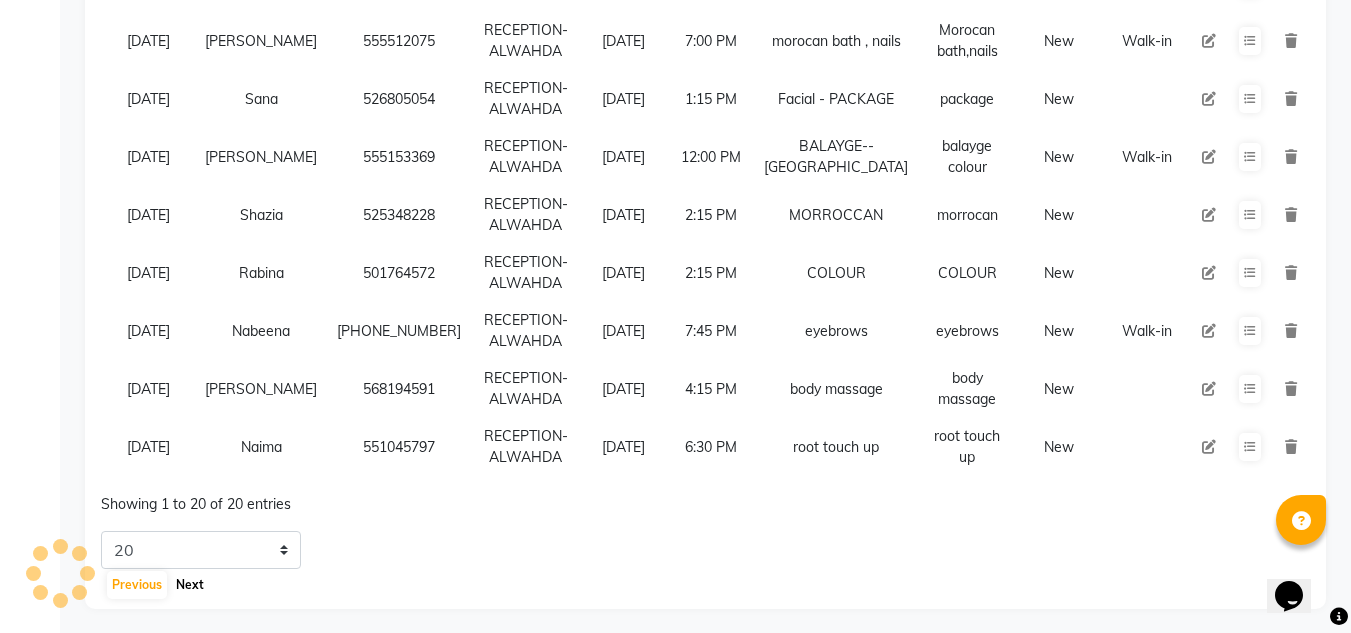 click on "Next" 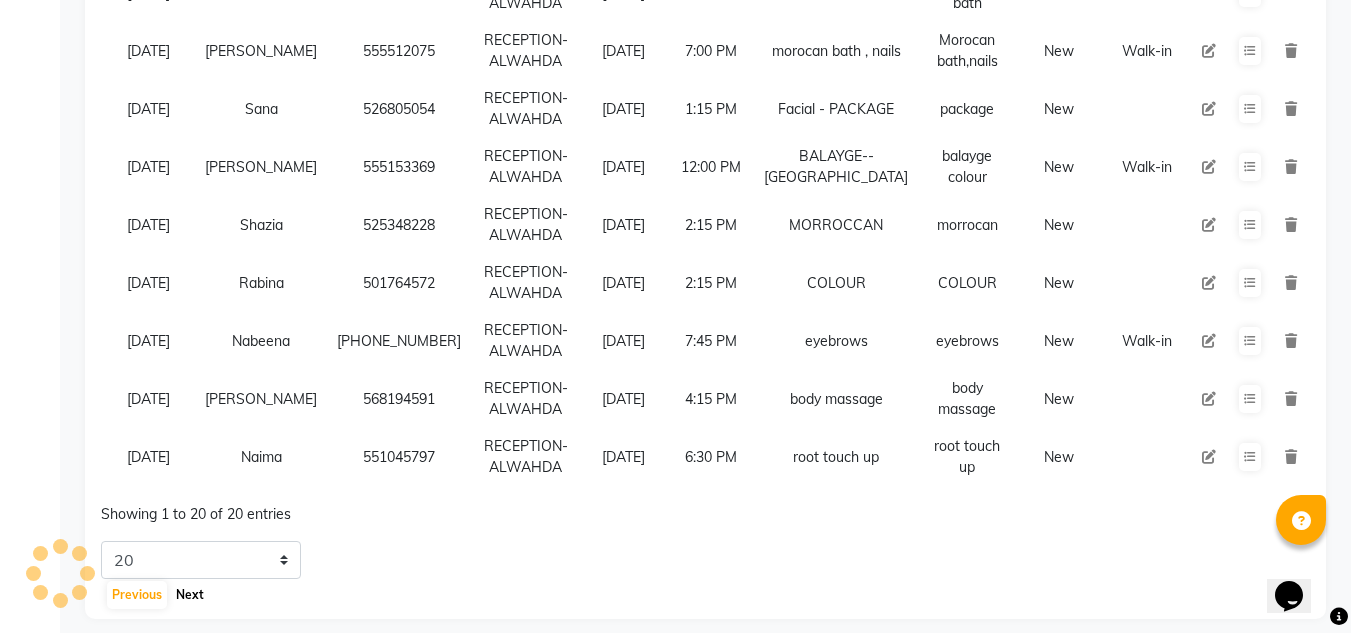 click on "Next" 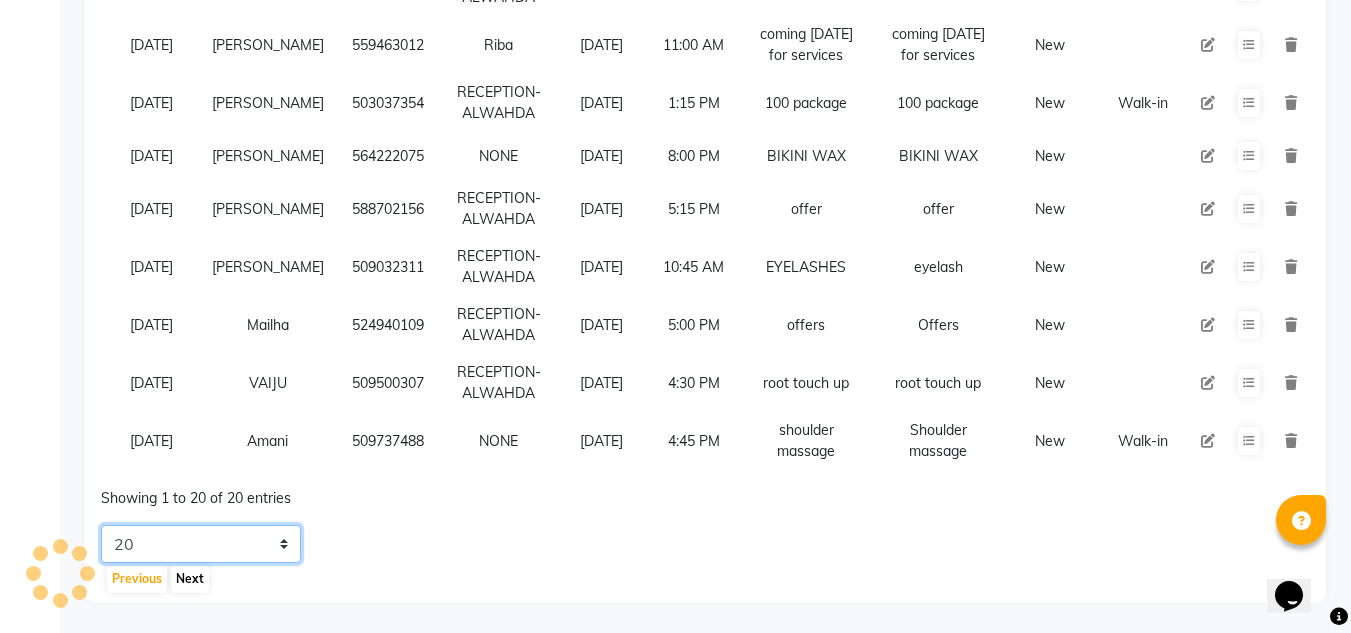scroll, scrollTop: 1051, scrollLeft: 0, axis: vertical 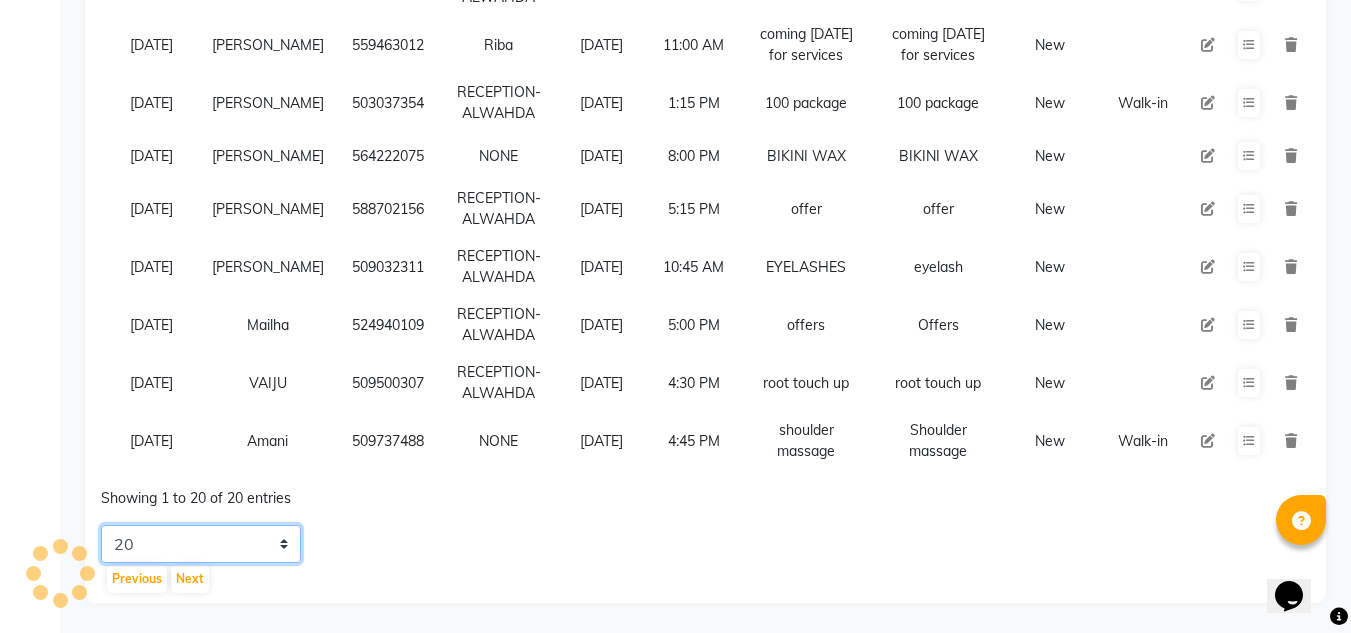 click on "5 10 20 50" 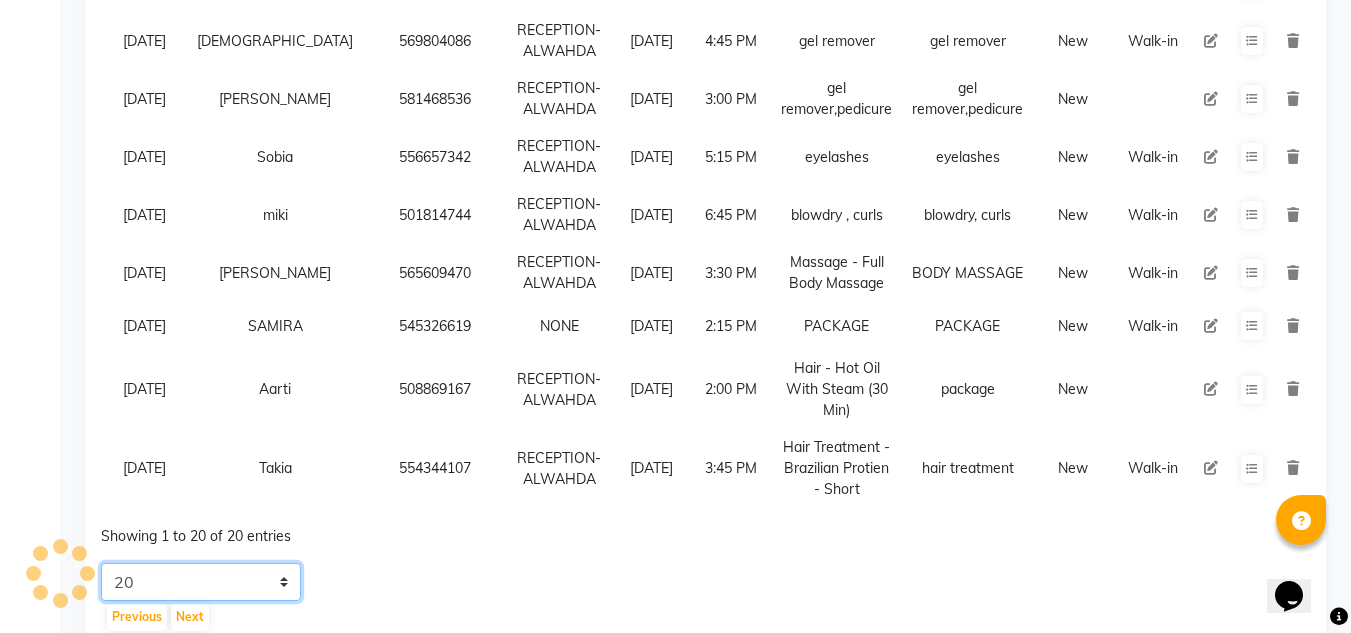 click on "5 10 20 50" 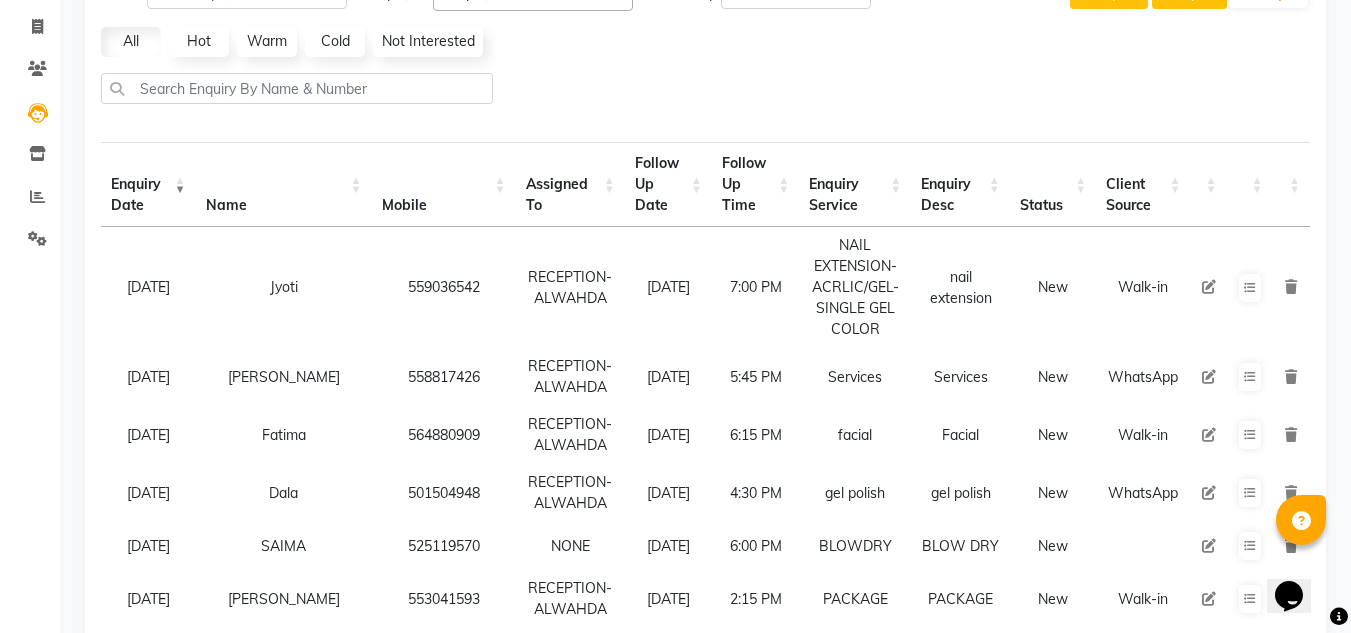 scroll, scrollTop: 0, scrollLeft: 0, axis: both 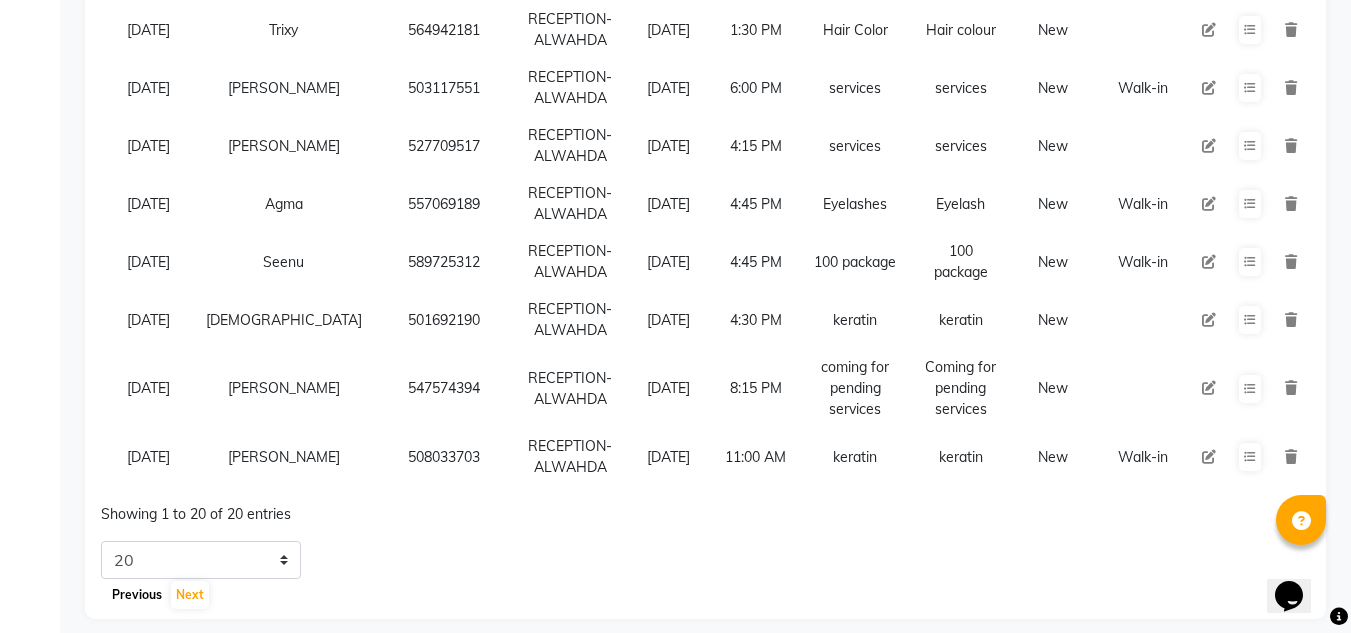 click on "Previous" 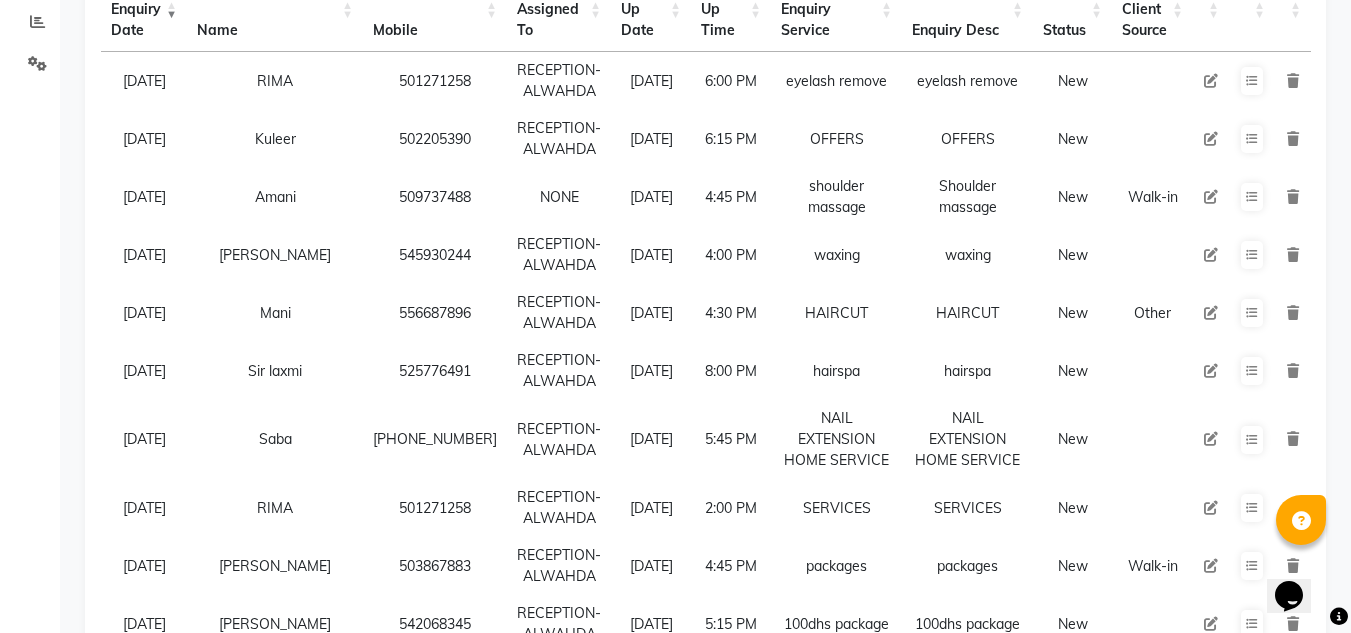 scroll, scrollTop: 94, scrollLeft: 0, axis: vertical 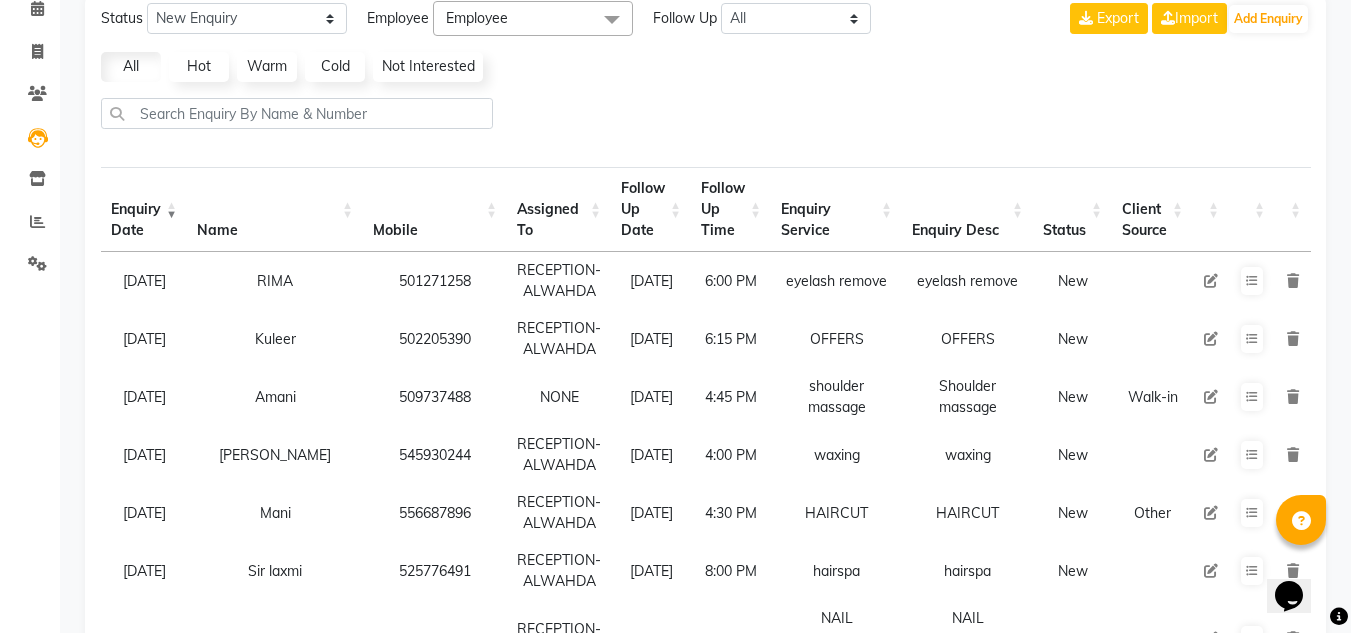 click on "Clients" 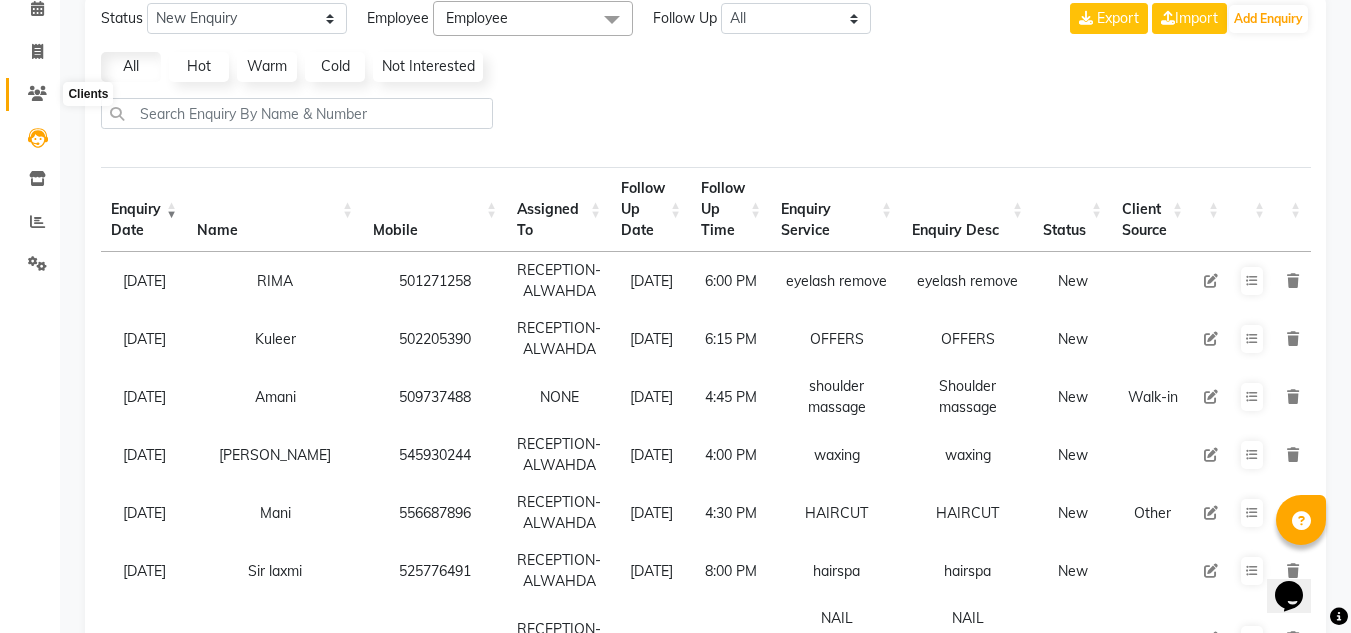 click 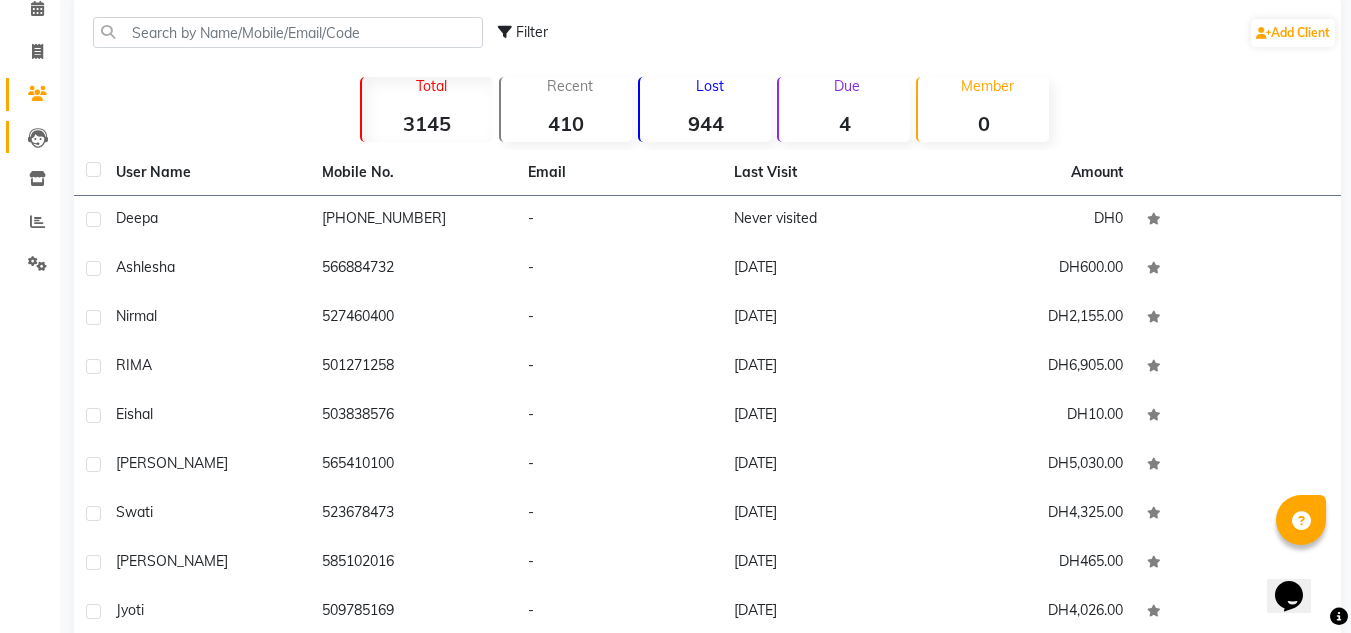click 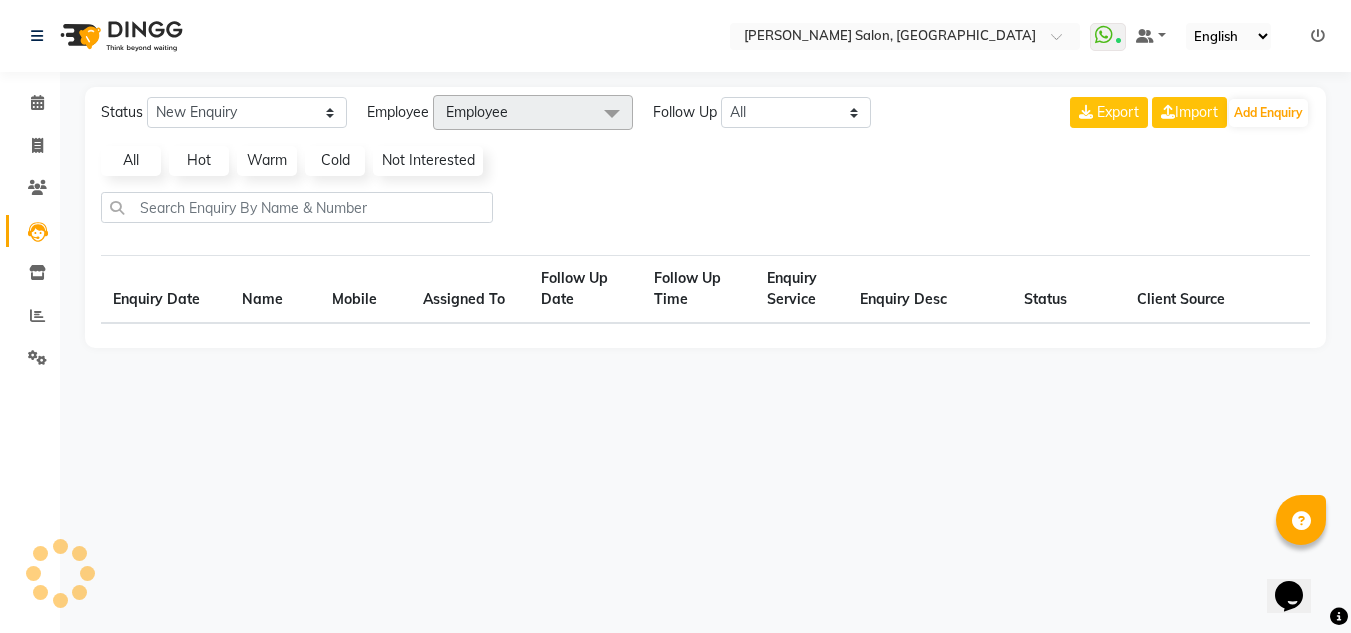 scroll, scrollTop: 0, scrollLeft: 0, axis: both 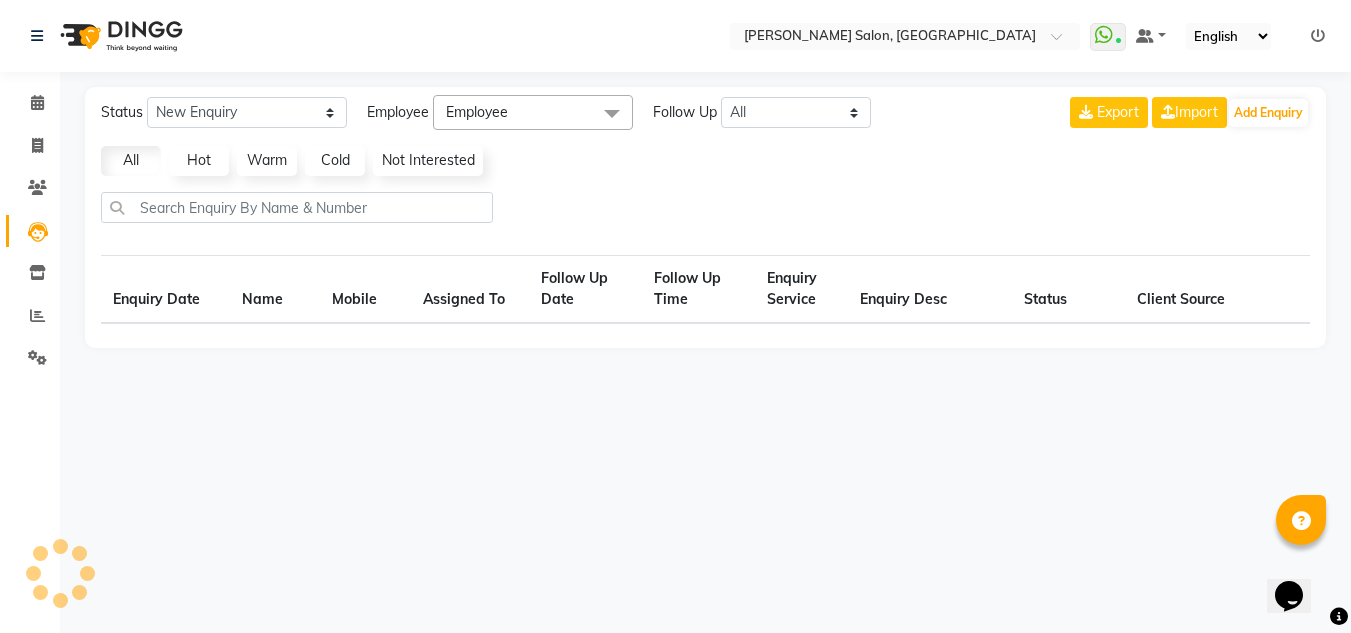 select on "10" 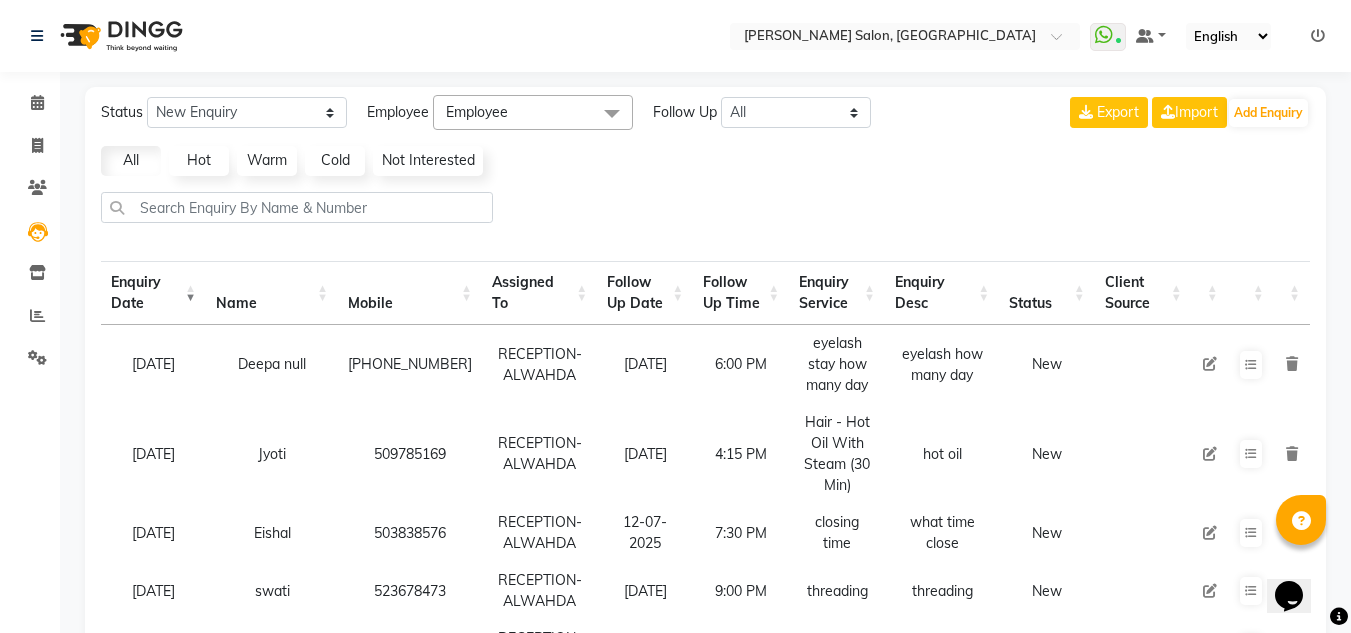 click on "Clients" 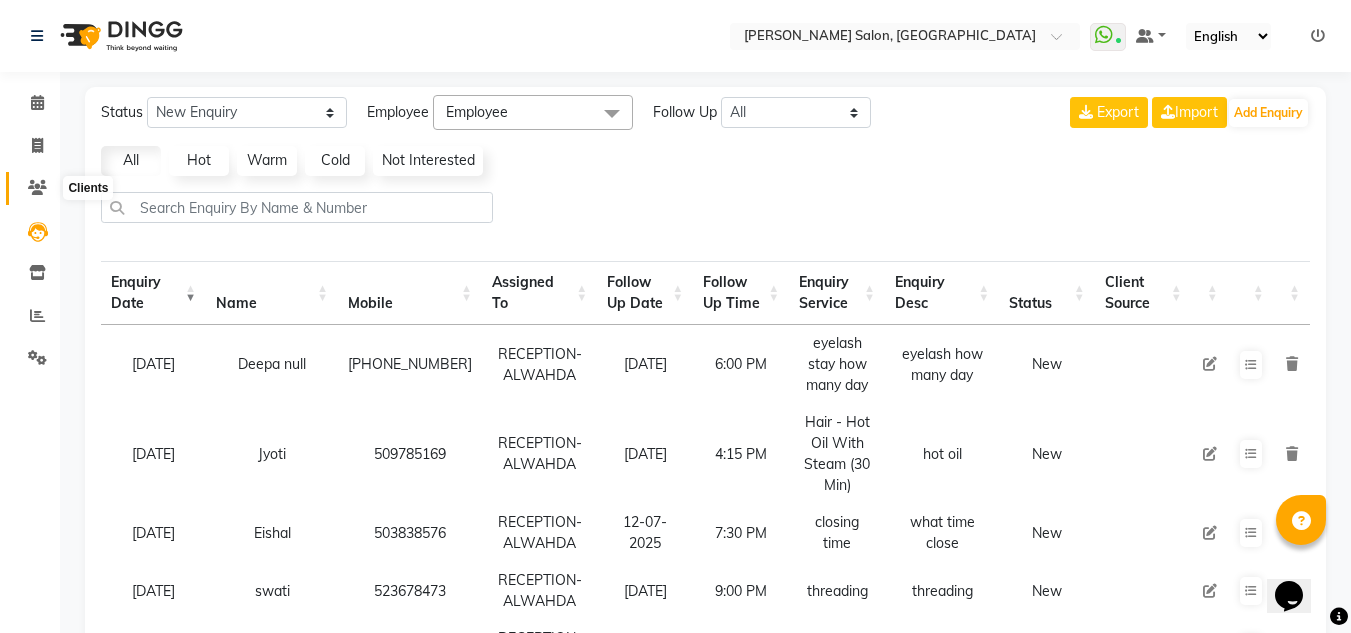 click 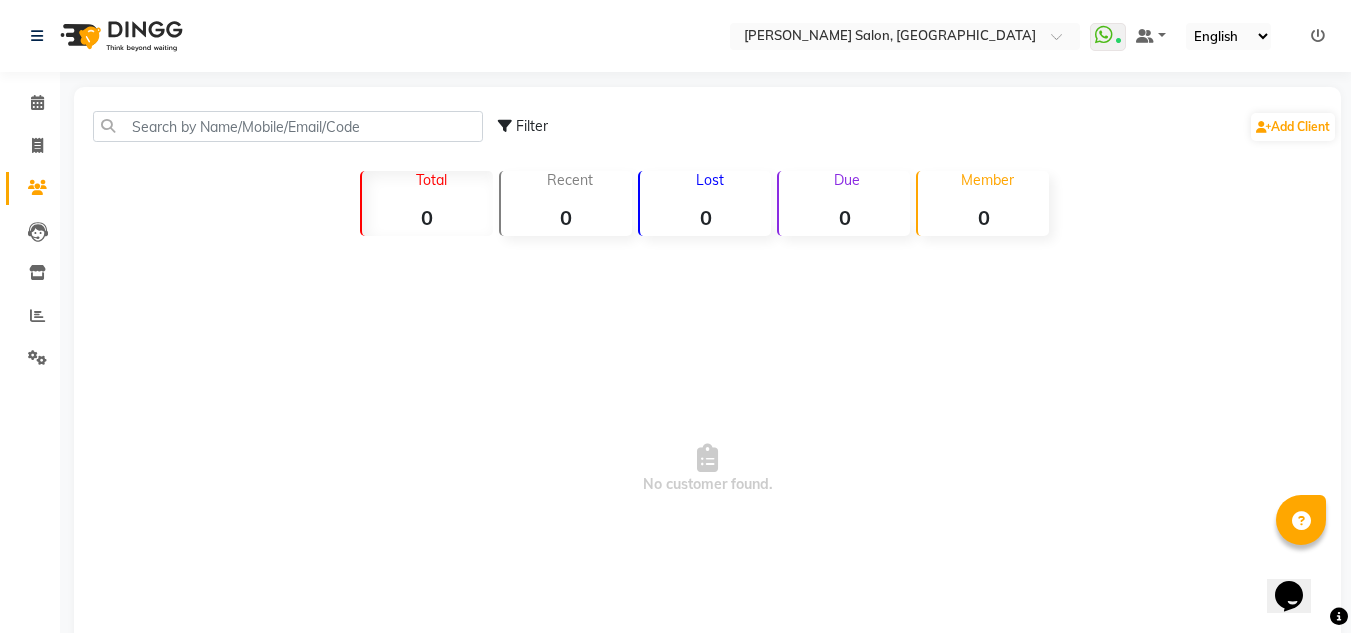 click on "Filter  Add Client" 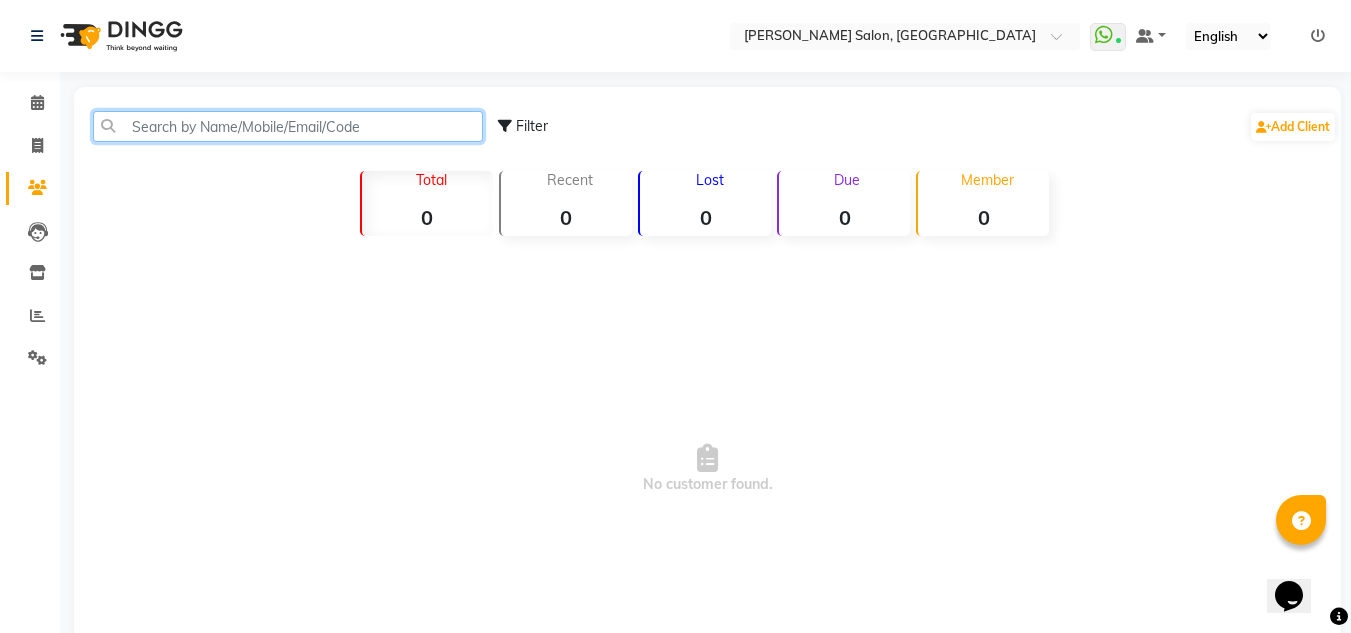 click 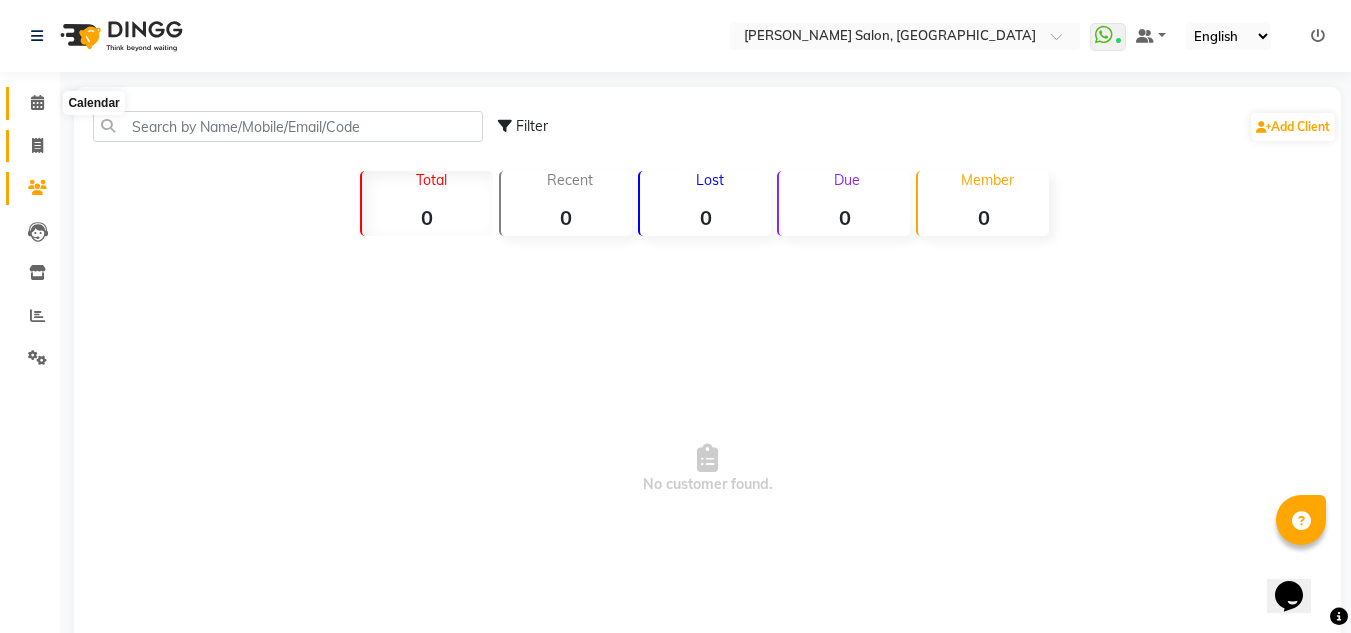 drag, startPoint x: 45, startPoint y: 101, endPoint x: 40, endPoint y: 158, distance: 57.21888 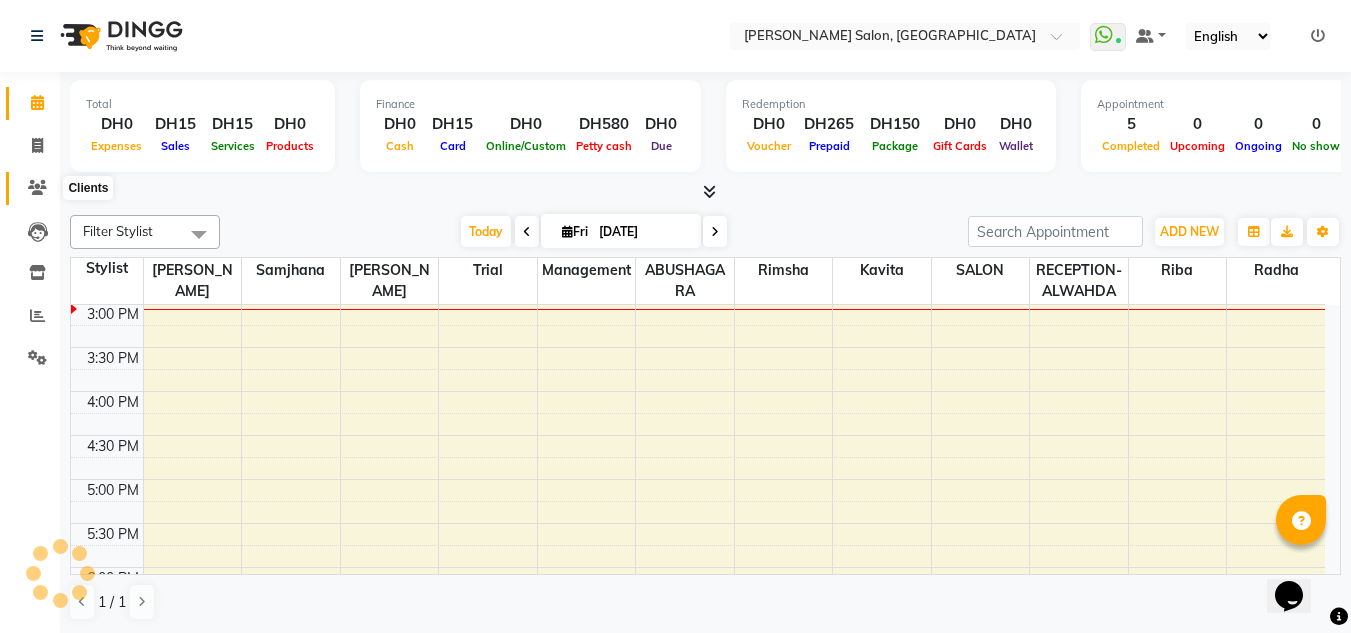 scroll, scrollTop: 0, scrollLeft: 0, axis: both 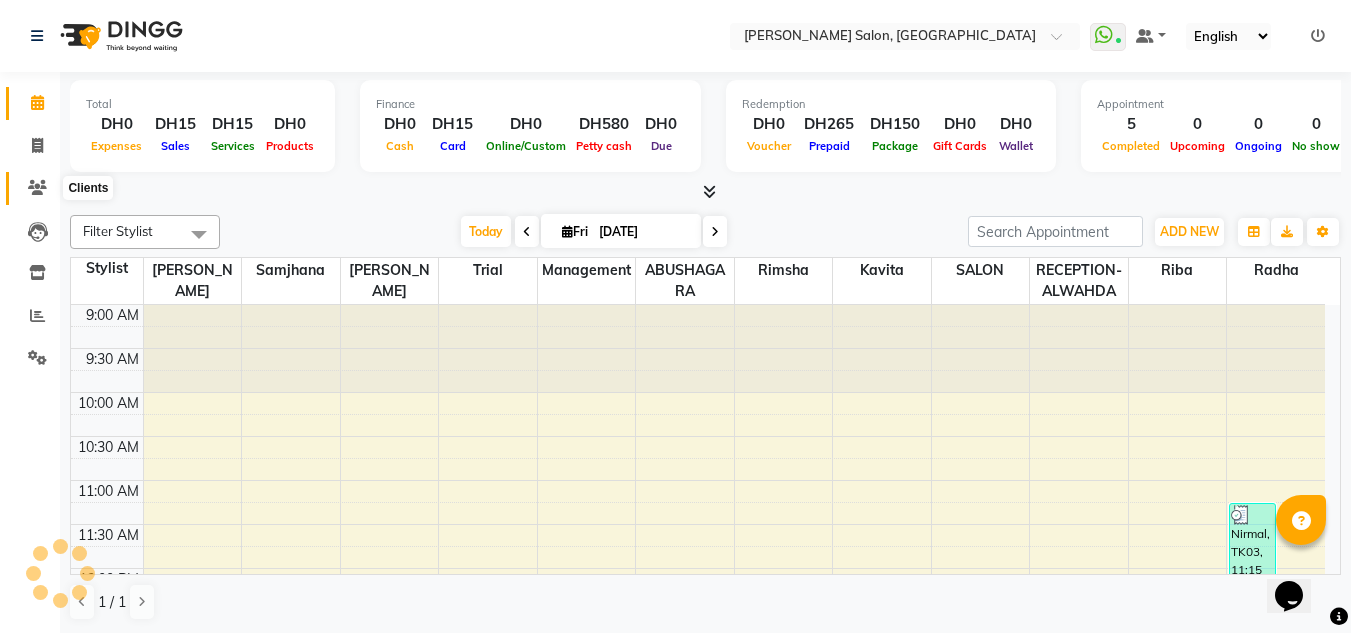 click 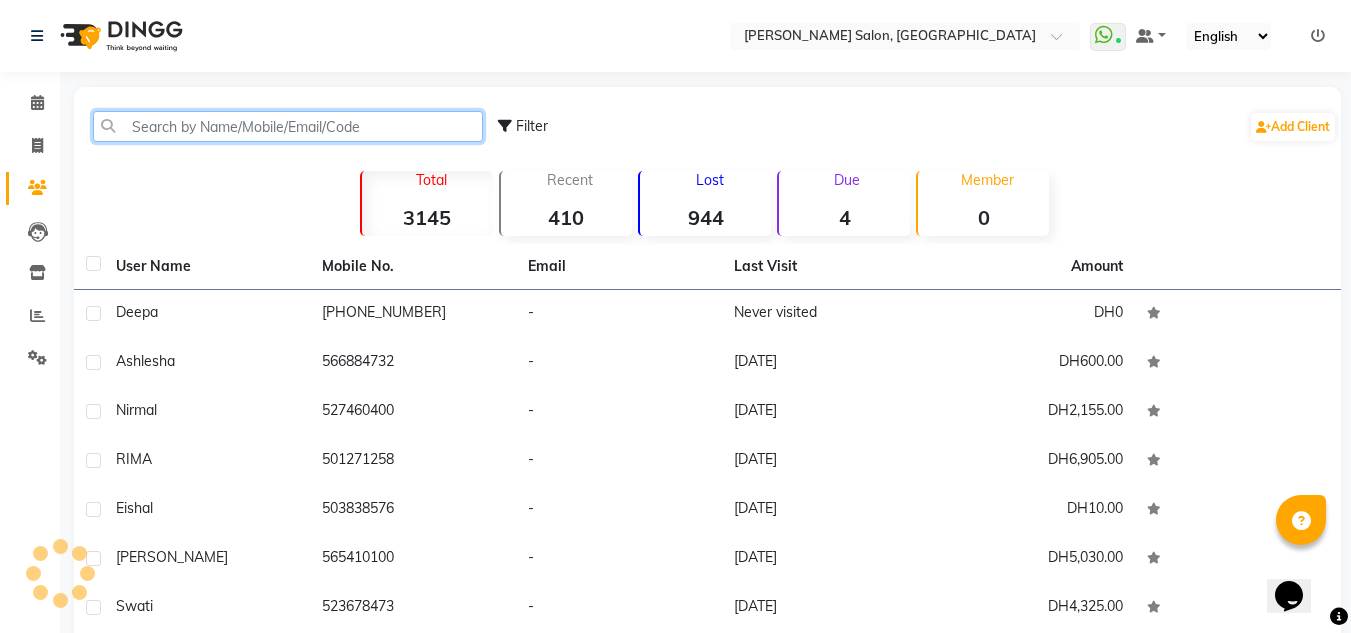 click 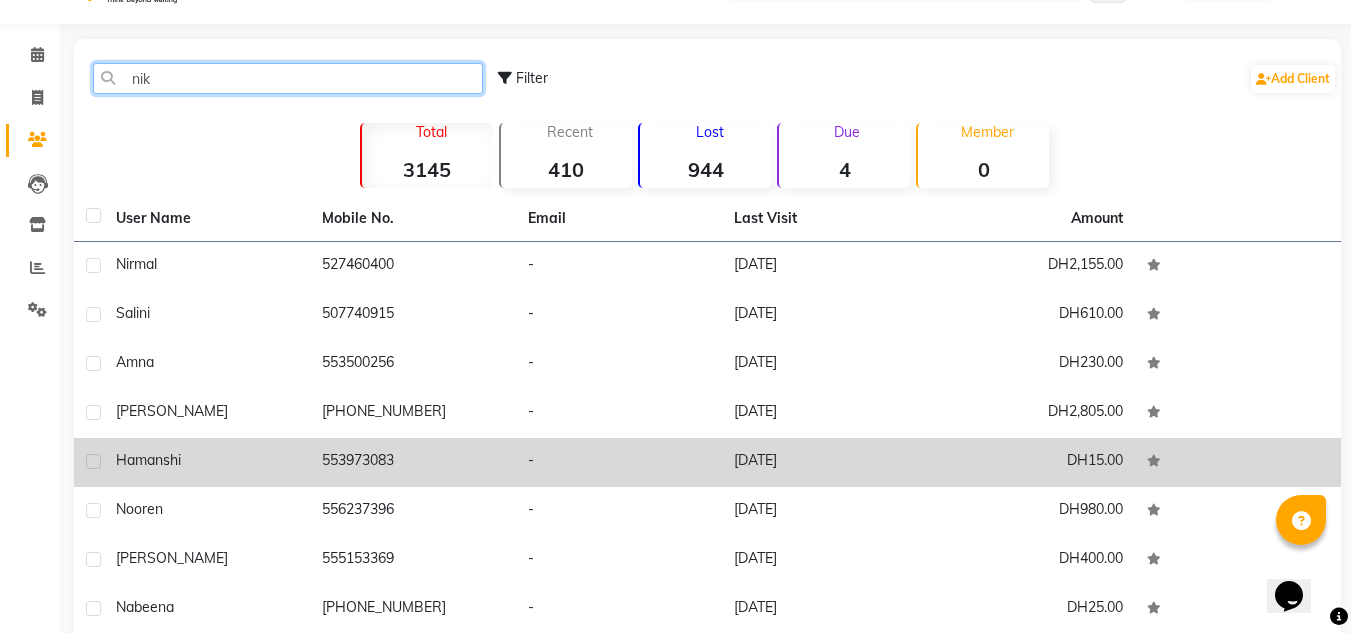 scroll, scrollTop: 0, scrollLeft: 0, axis: both 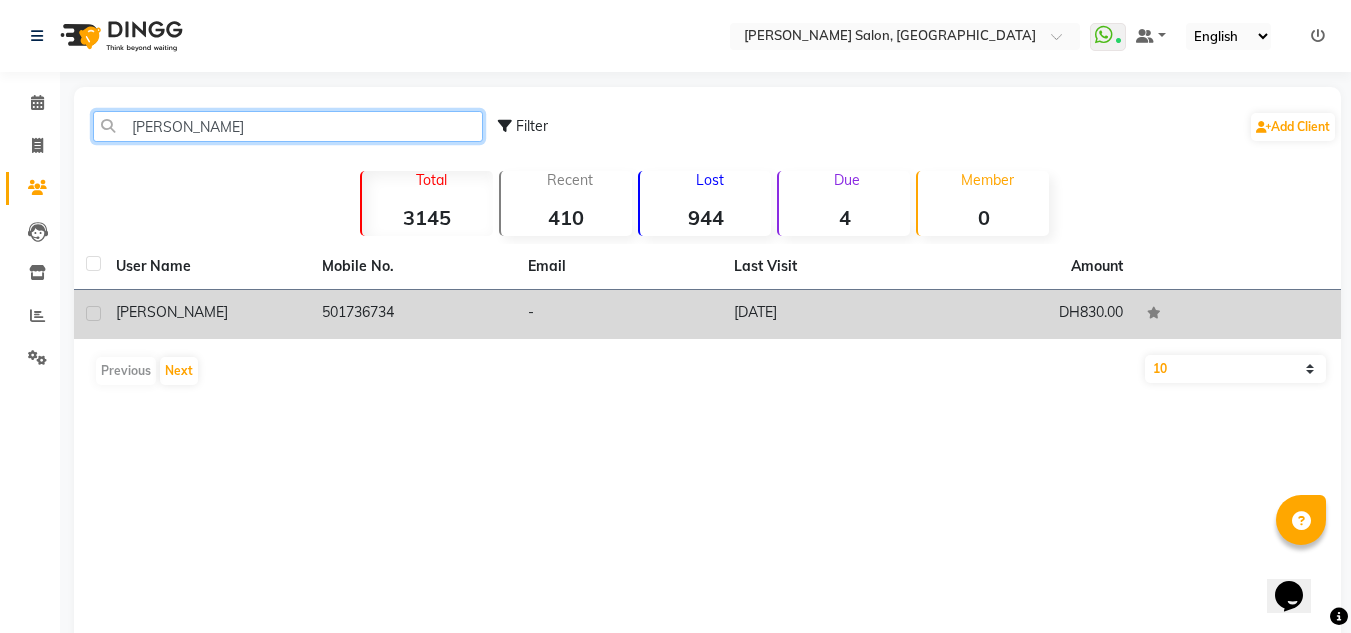 type on "[PERSON_NAME]" 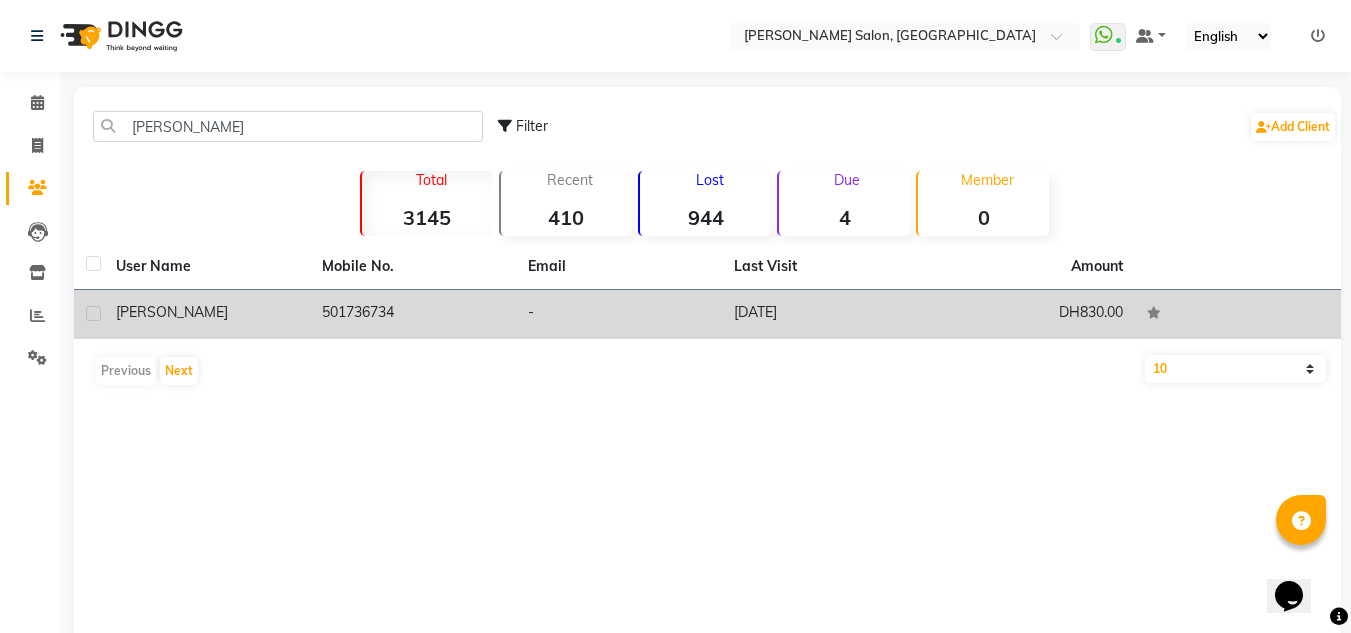 click on "501736734" 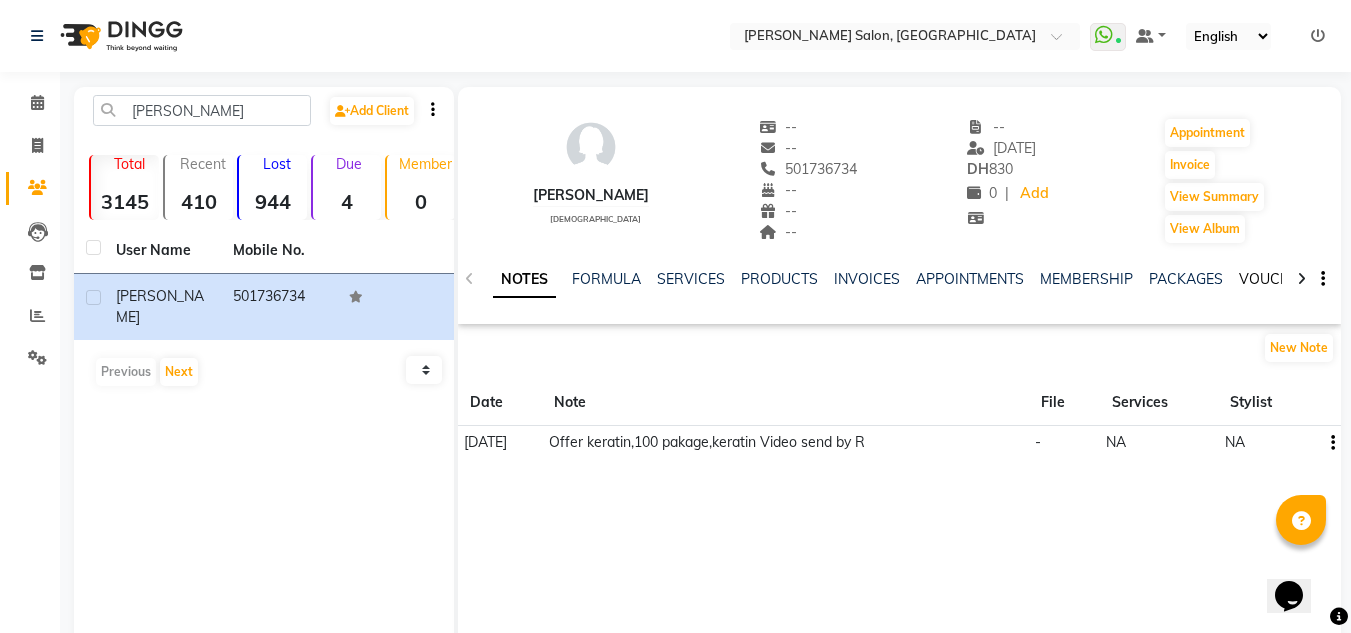 click on "VOUCHERS" 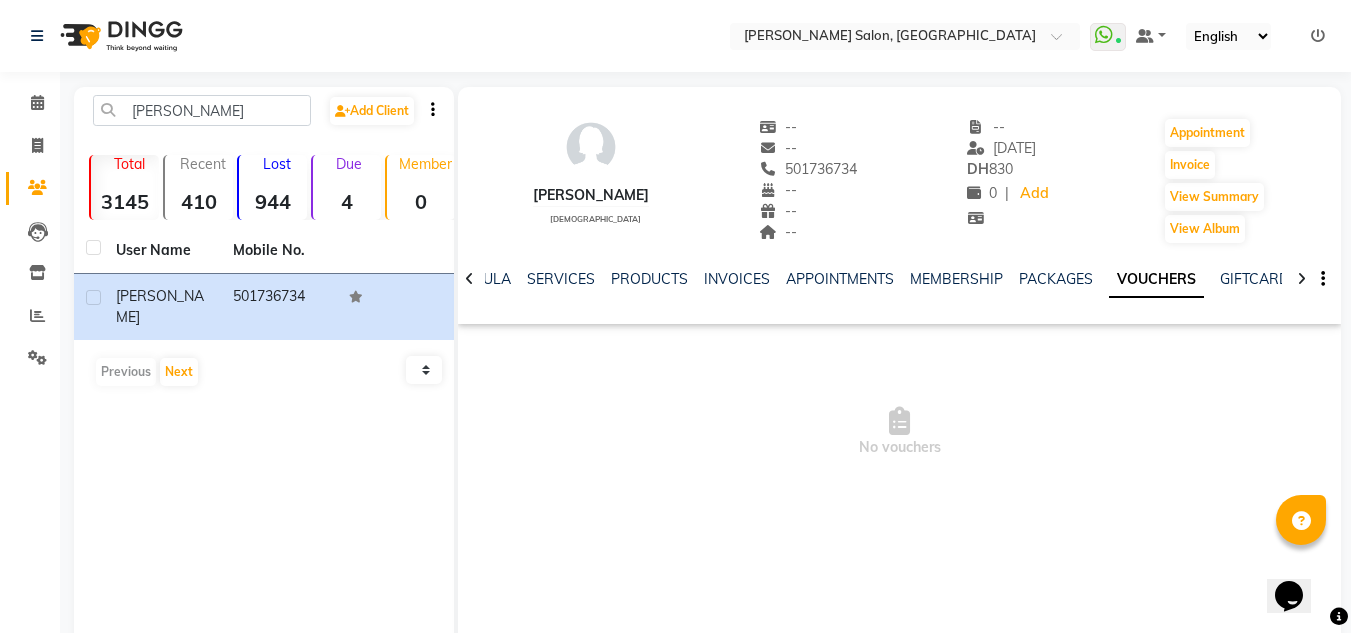 click on "NOTES FORMULA SERVICES PRODUCTS INVOICES APPOINTMENTS MEMBERSHIP PACKAGES VOUCHERS GIFTCARDS POINTS FORMS FAMILY CARDS WALLET" 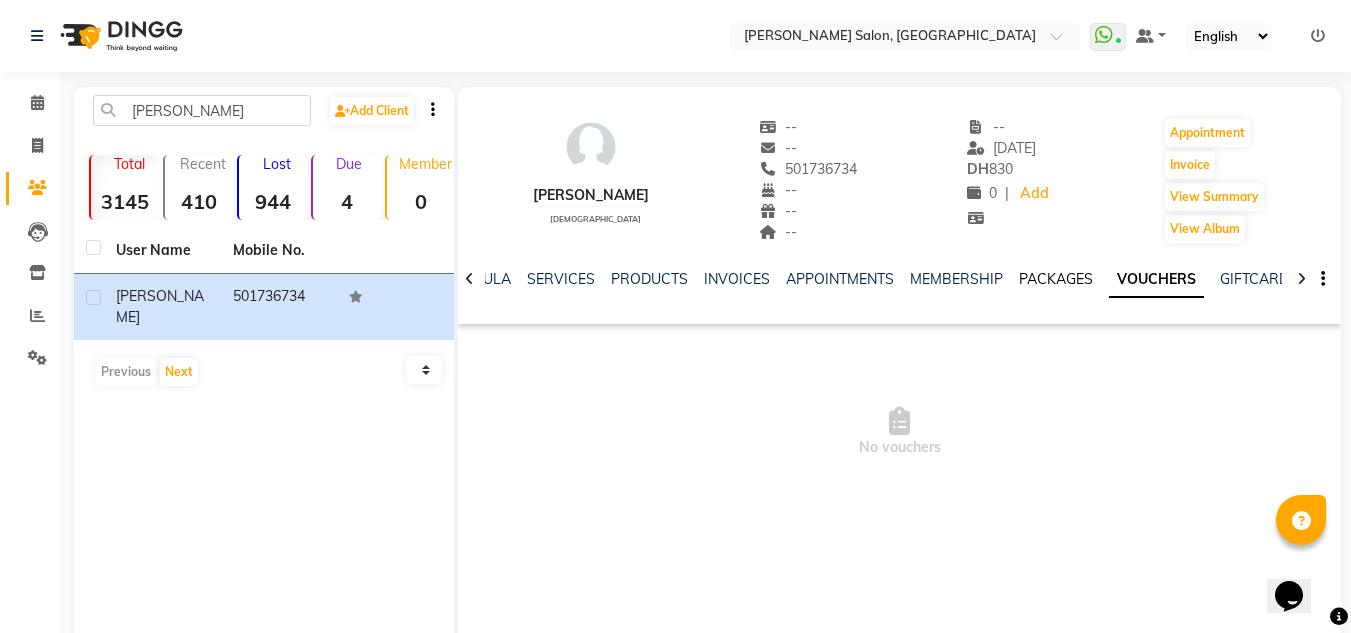 click on "PACKAGES" 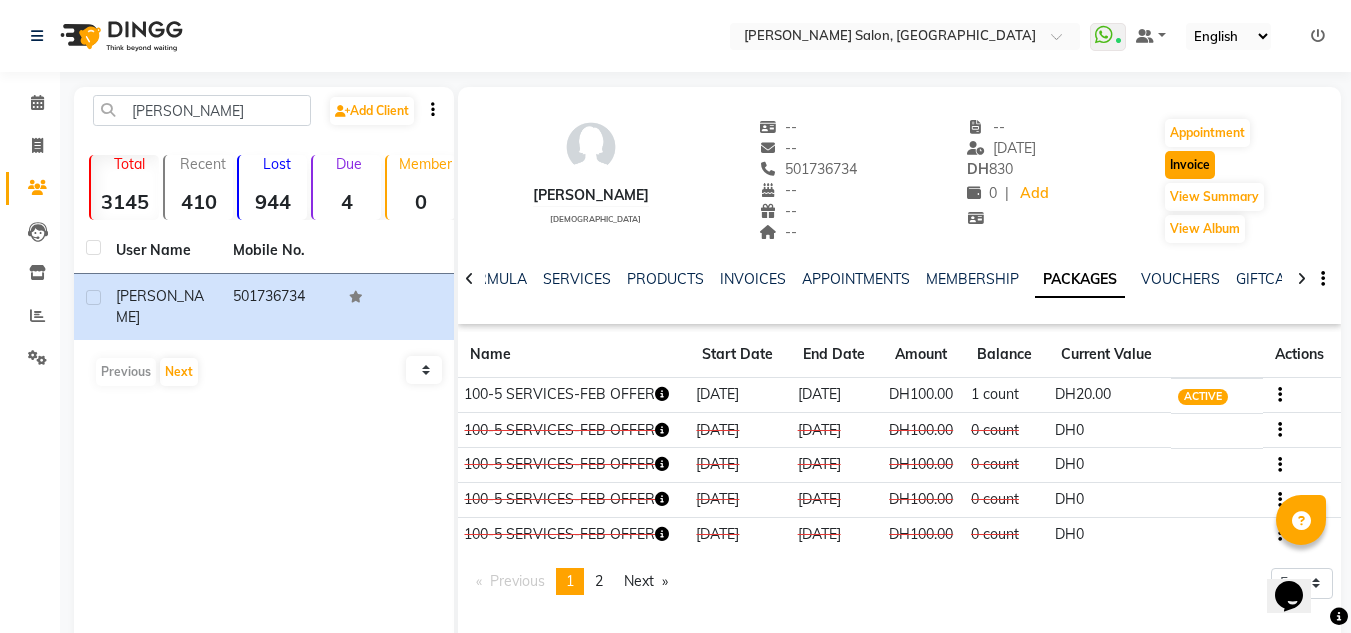 click on "Invoice" 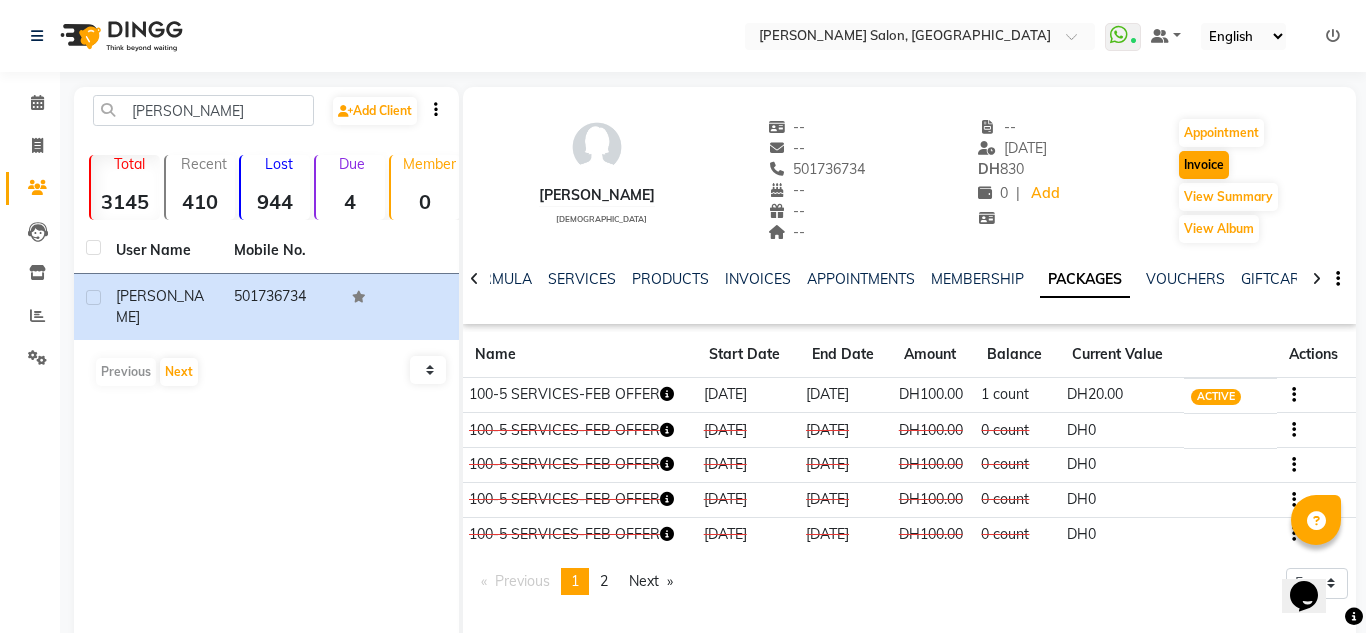select on "4333" 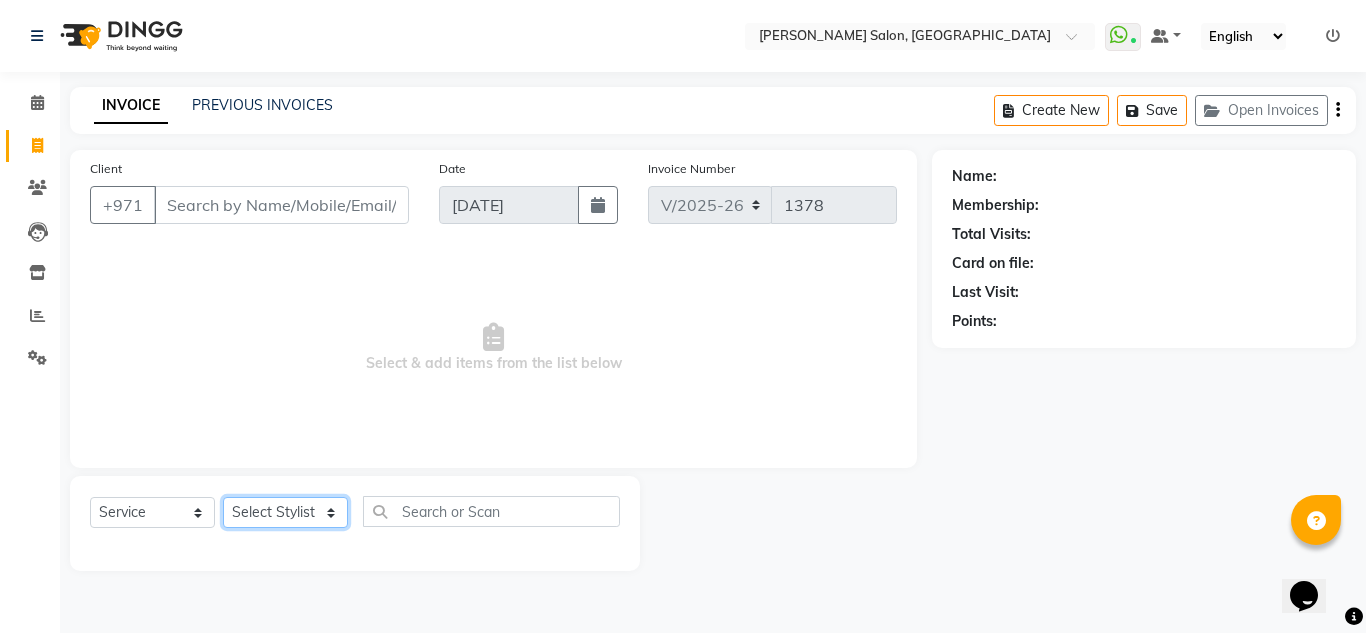 type on "501736734" 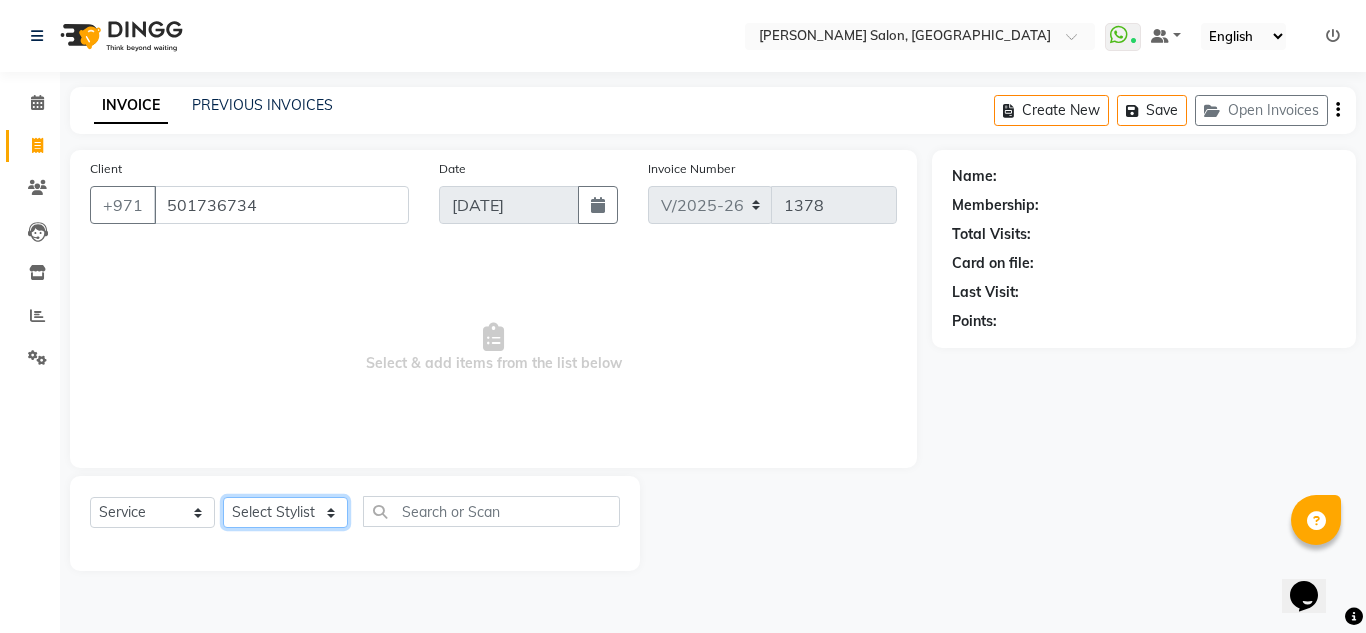 click on "Select Stylist" 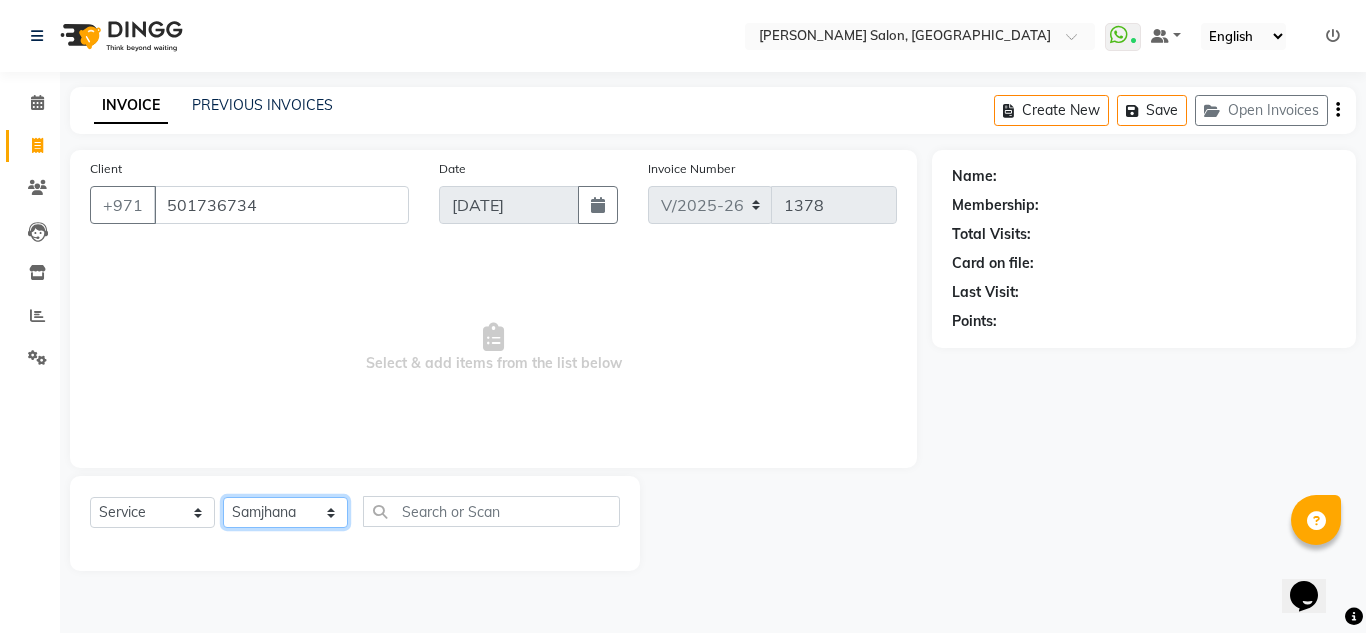 click on "Select Stylist ABUSHAGARA Kavita Laxmi Management [PERSON_NAME] RECEPTION-ALWAHDA [PERSON_NAME] SALON [PERSON_NAME] trial" 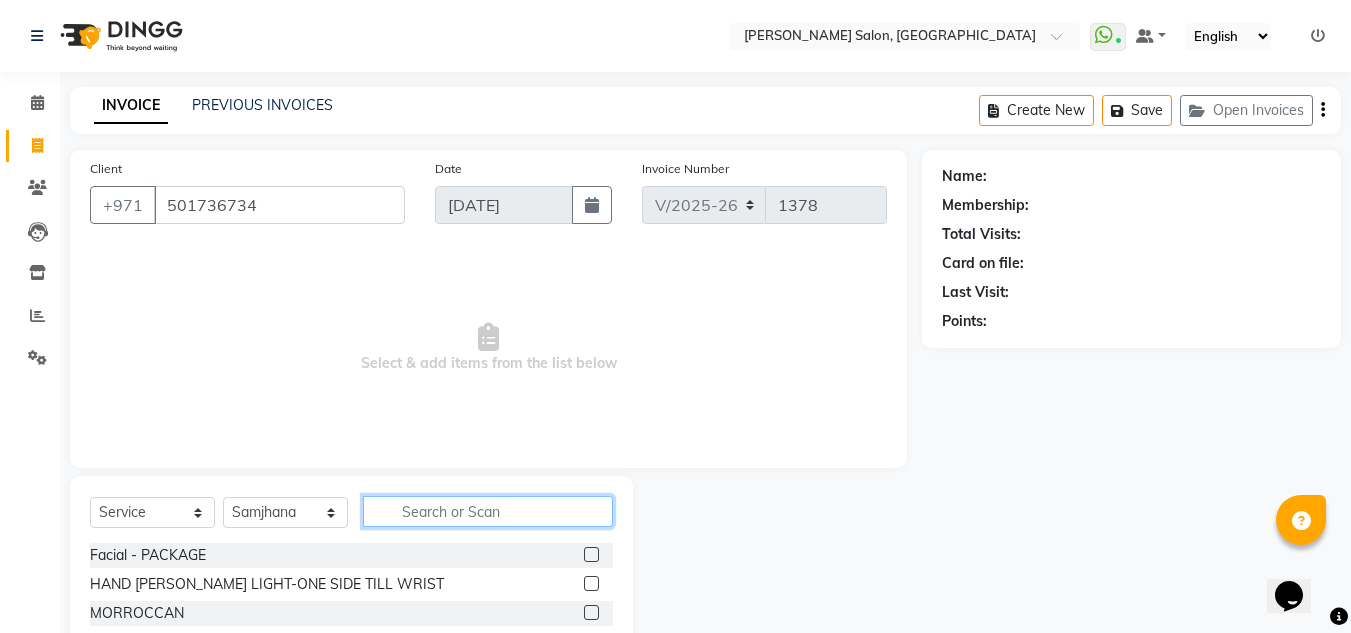 click 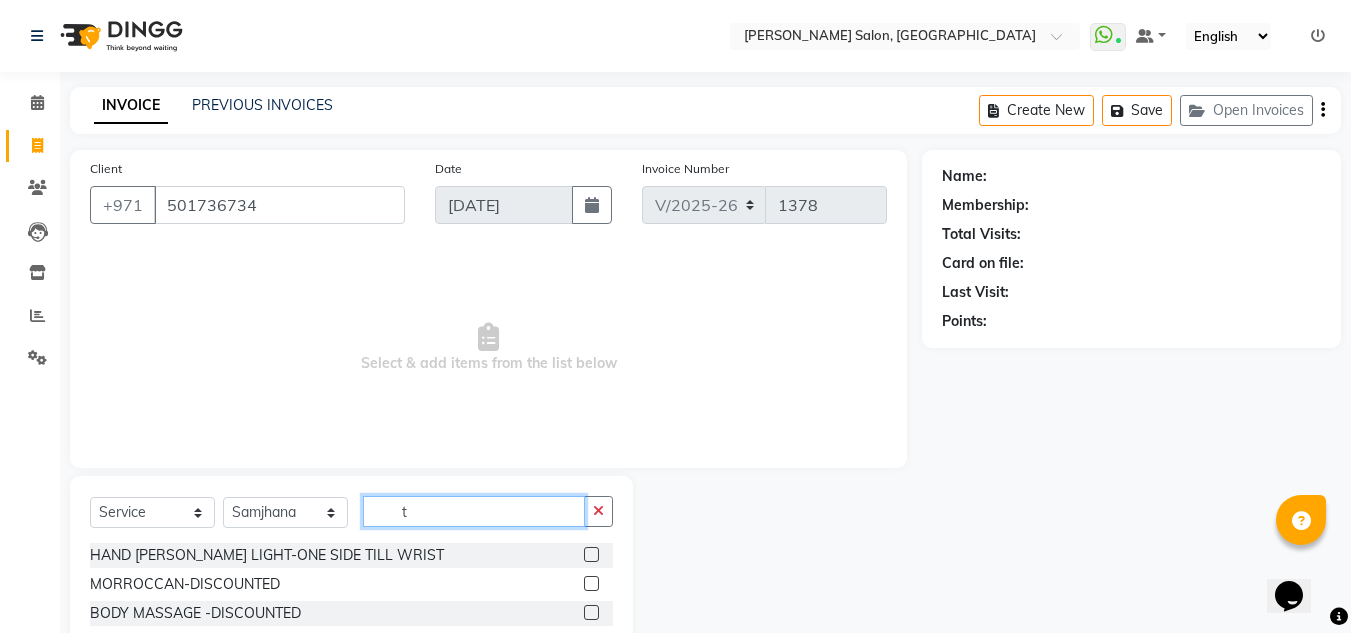 type on "tr" 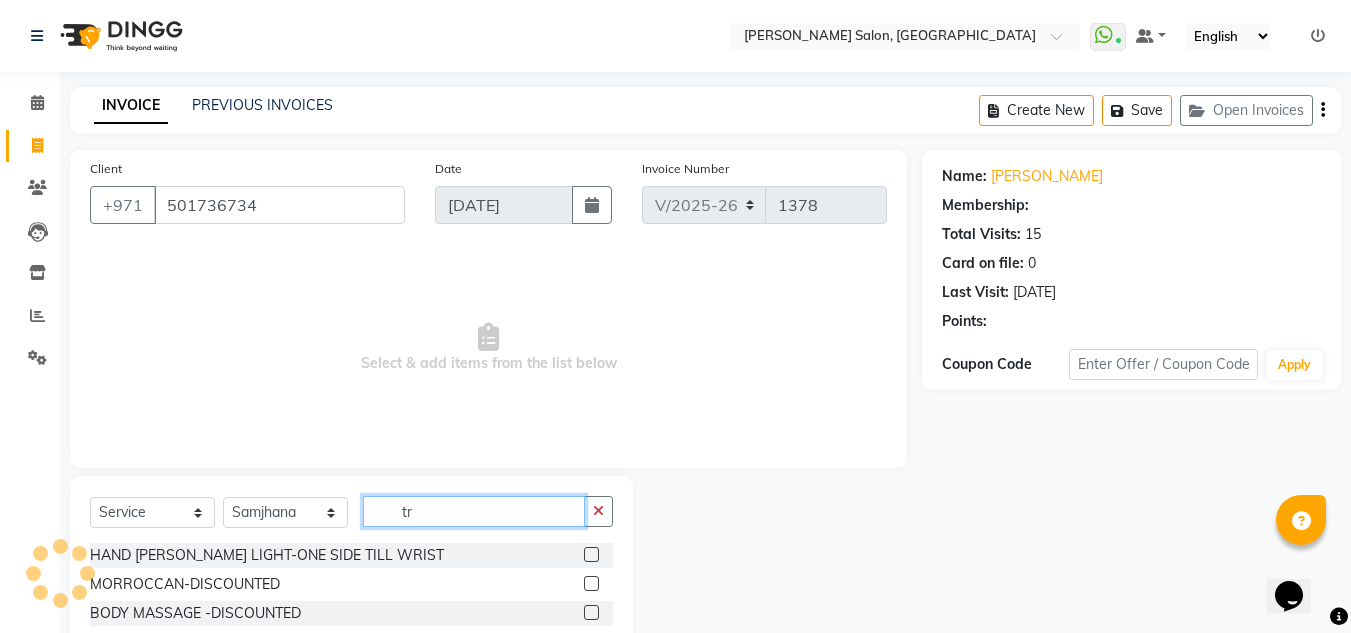 select on "1: Object" 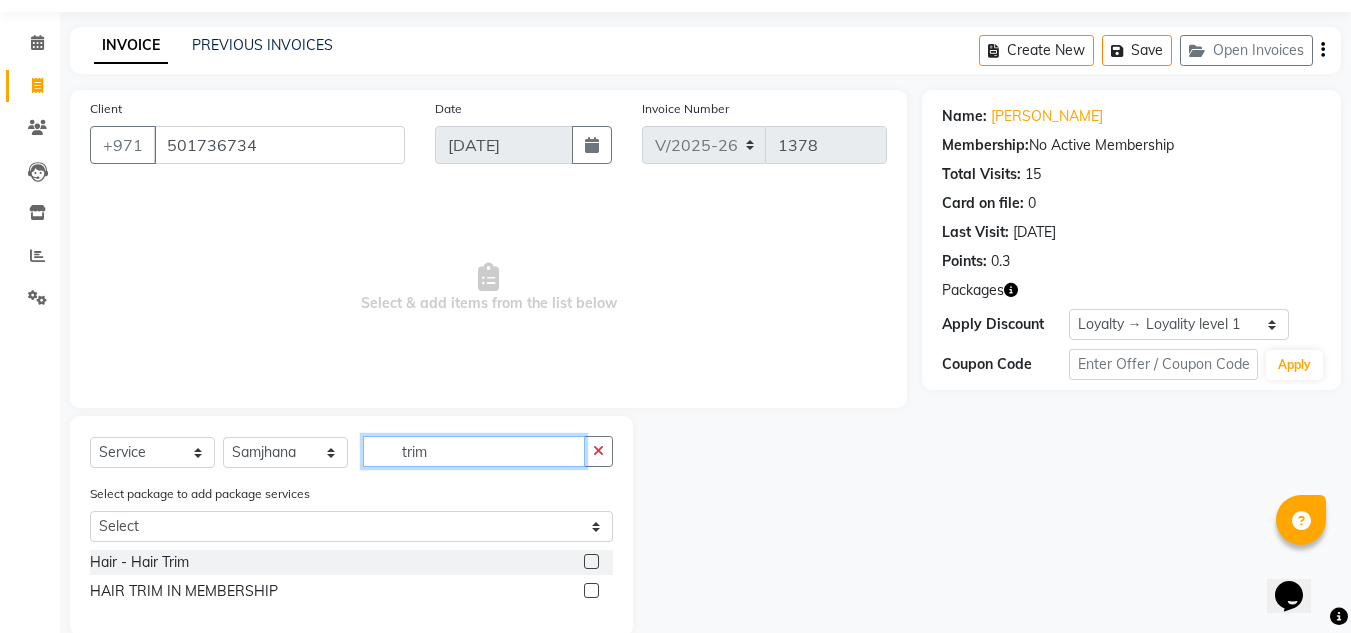 scroll, scrollTop: 93, scrollLeft: 0, axis: vertical 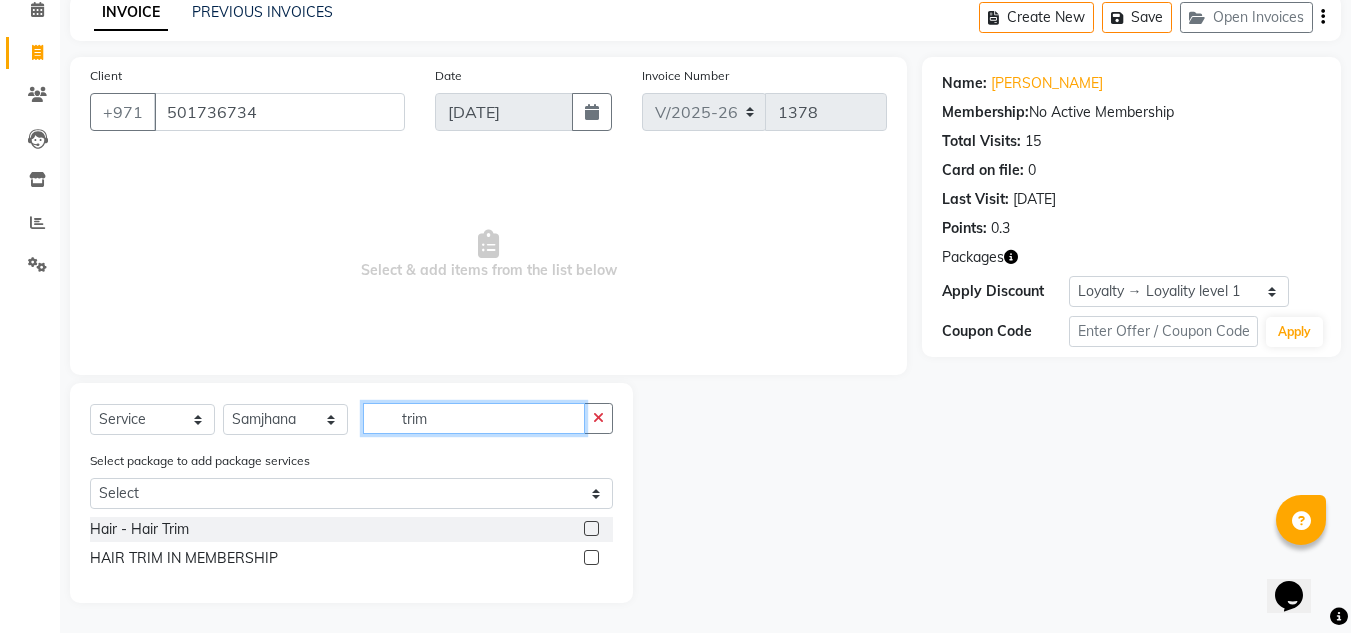 type on "trim" 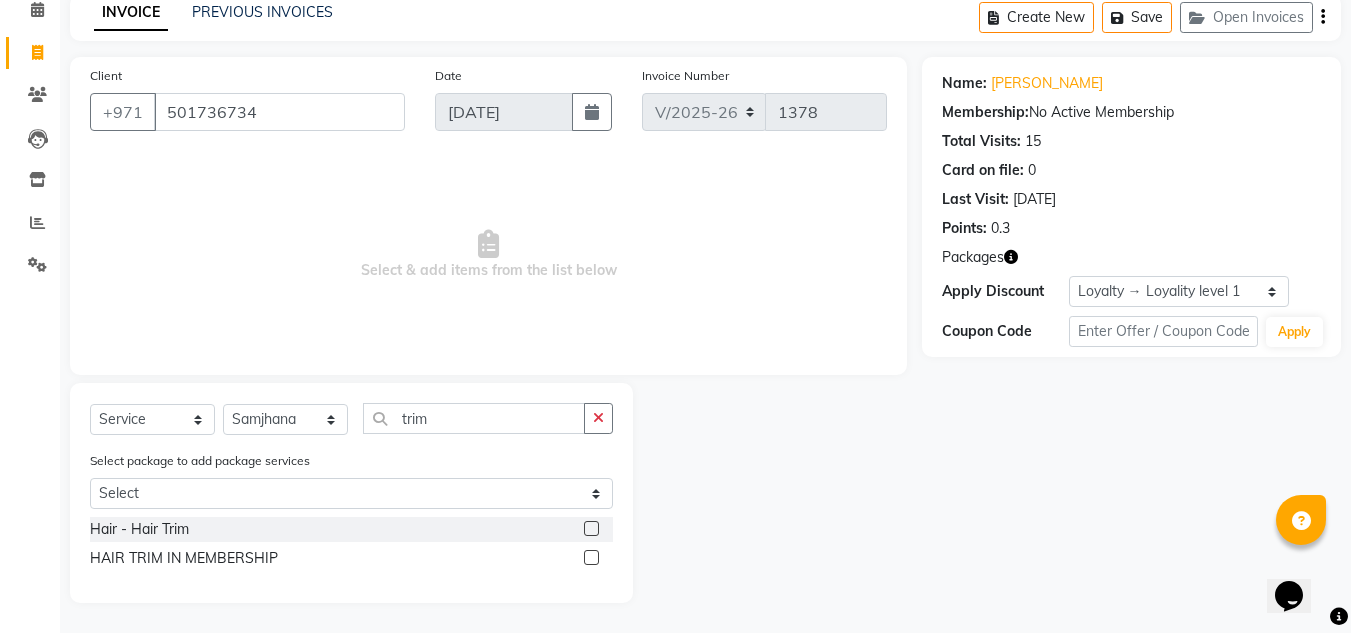 click 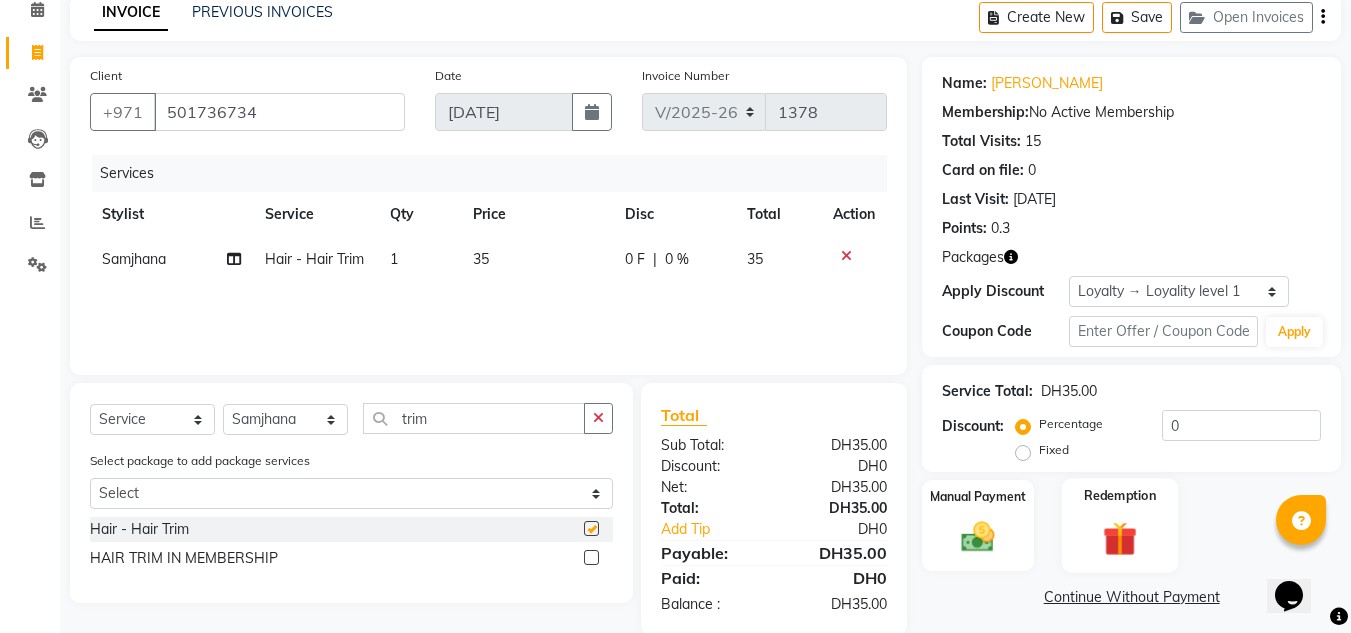 checkbox on "false" 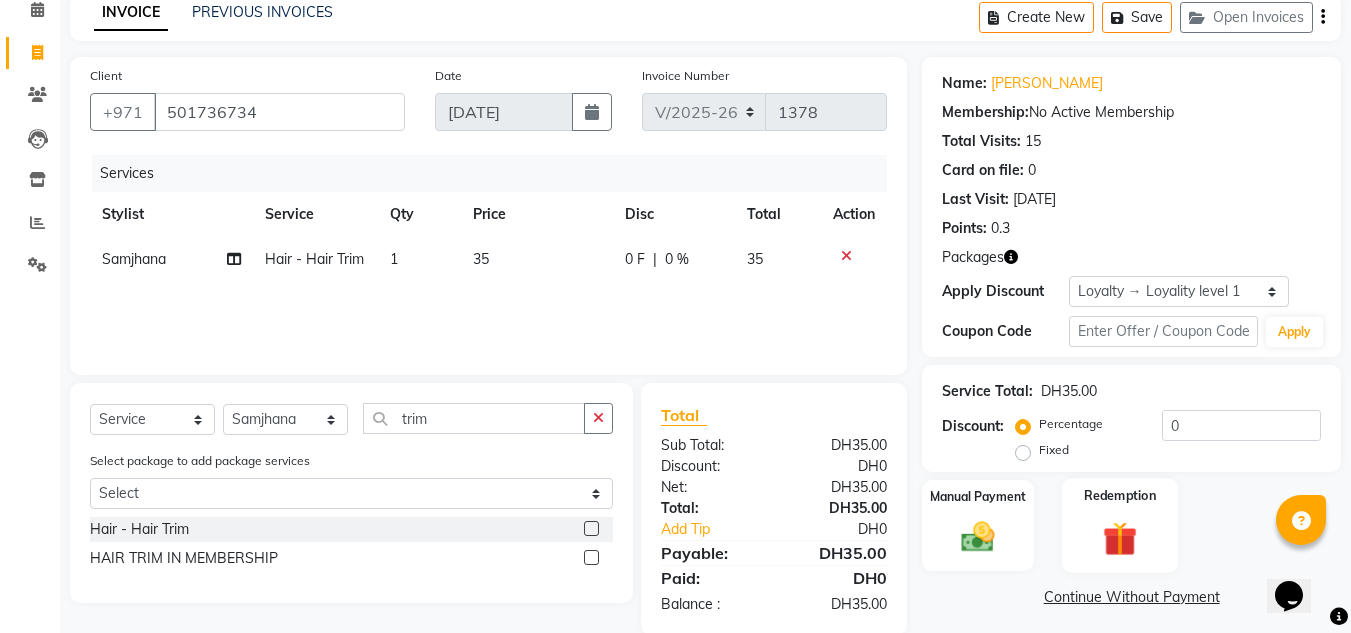 click 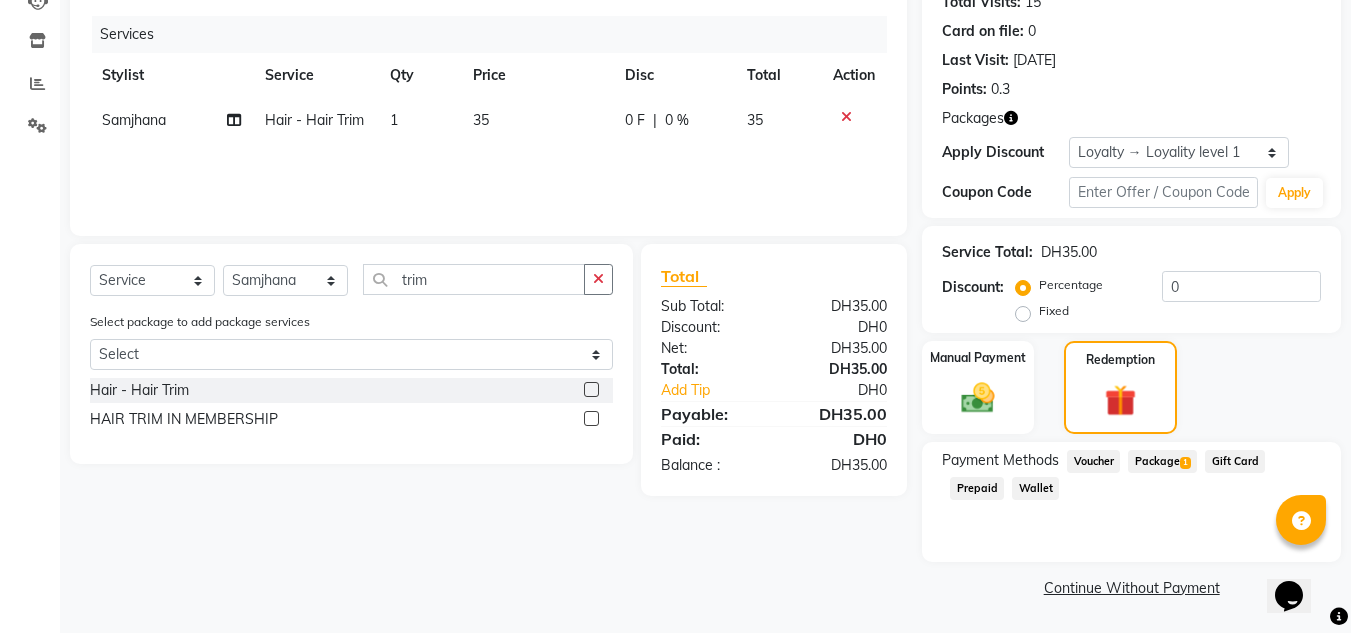 click on "Package  1" 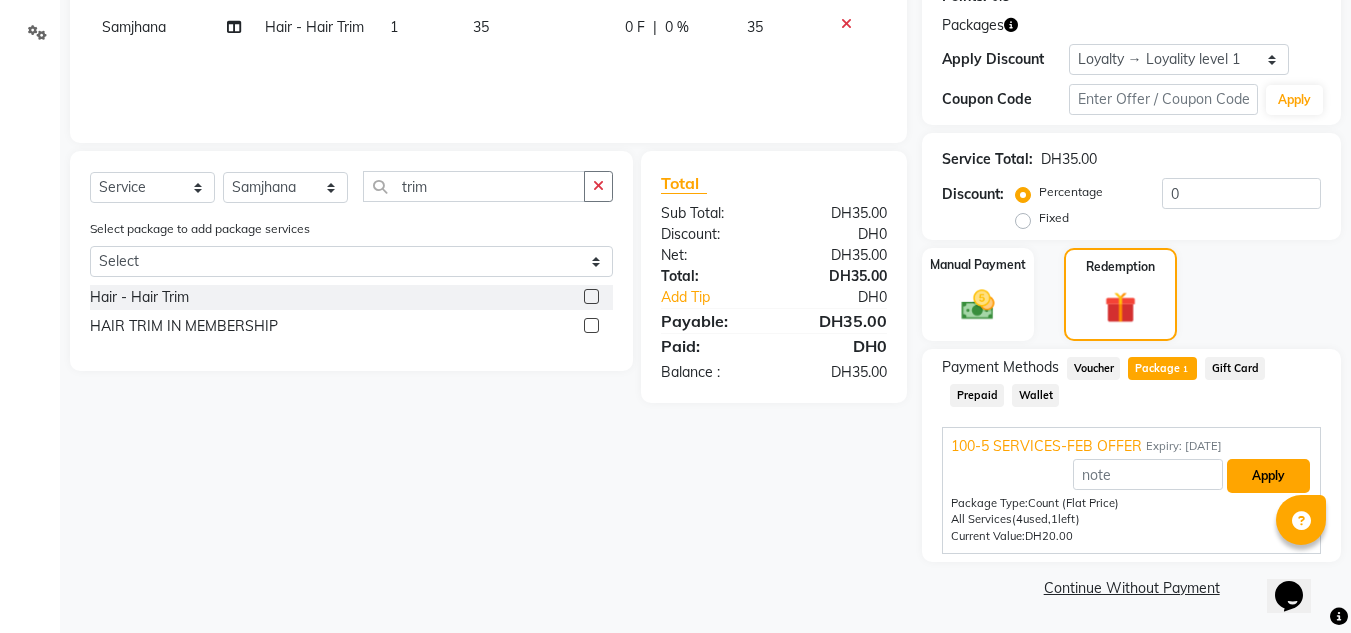 click on "Apply" at bounding box center [1268, 476] 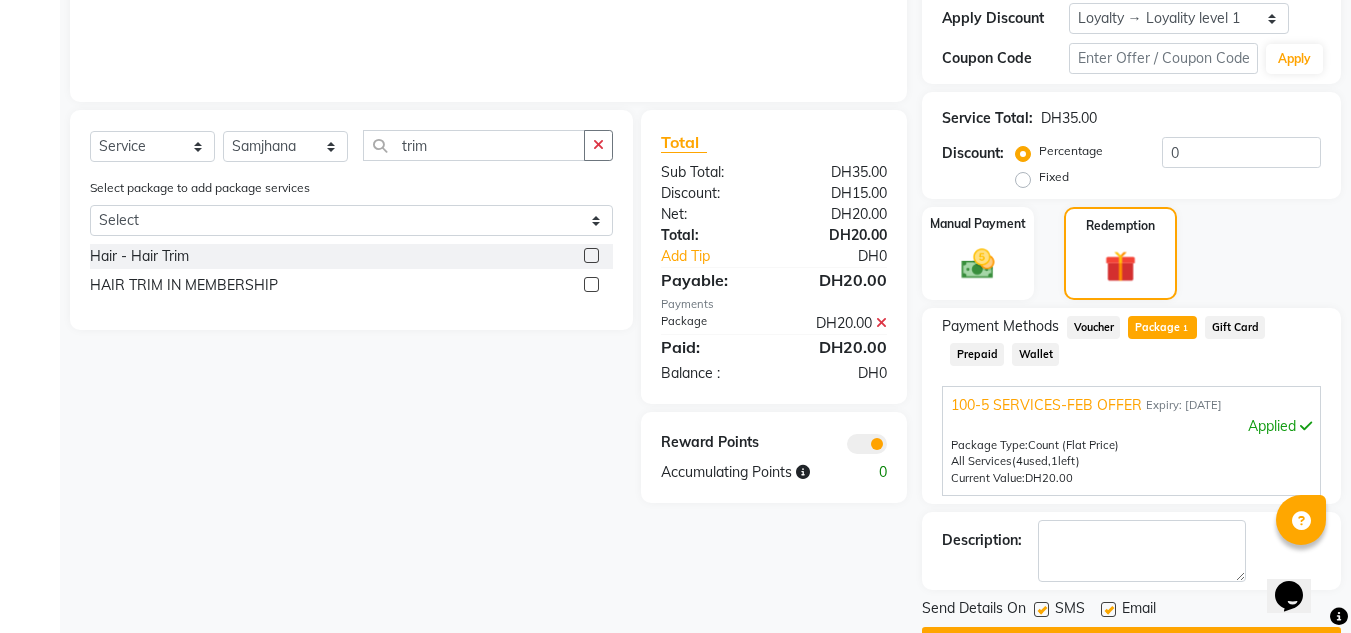 scroll, scrollTop: 421, scrollLeft: 0, axis: vertical 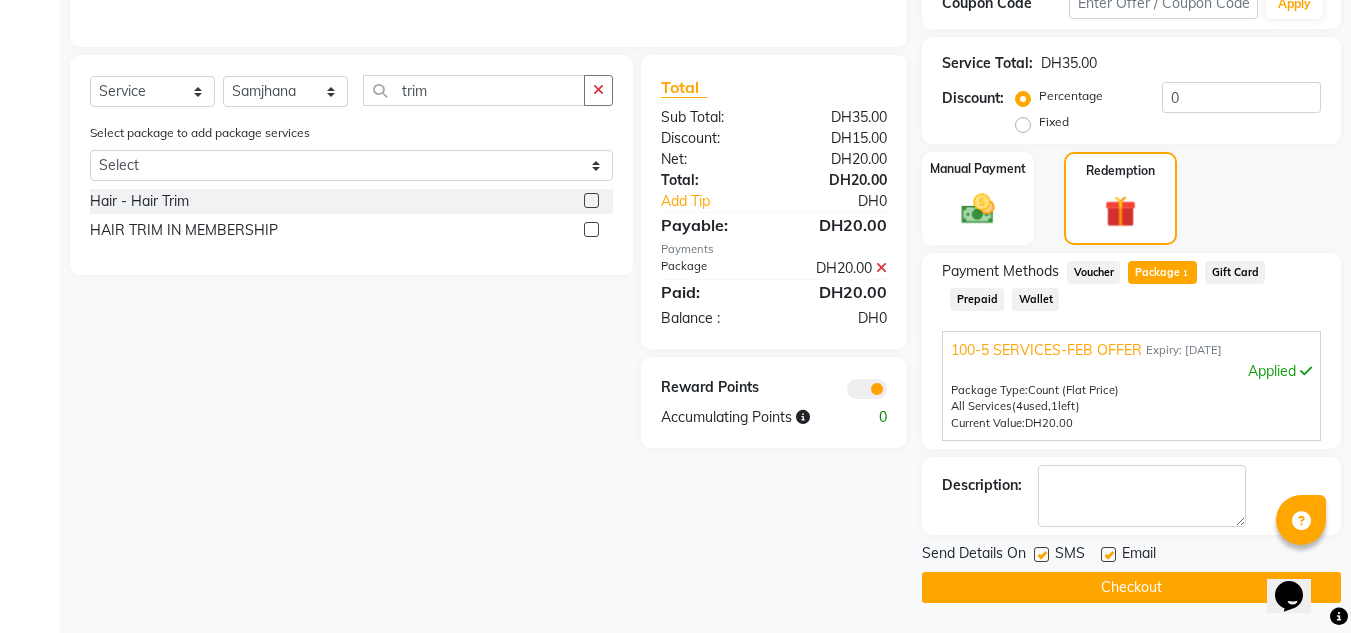 click on "Checkout" 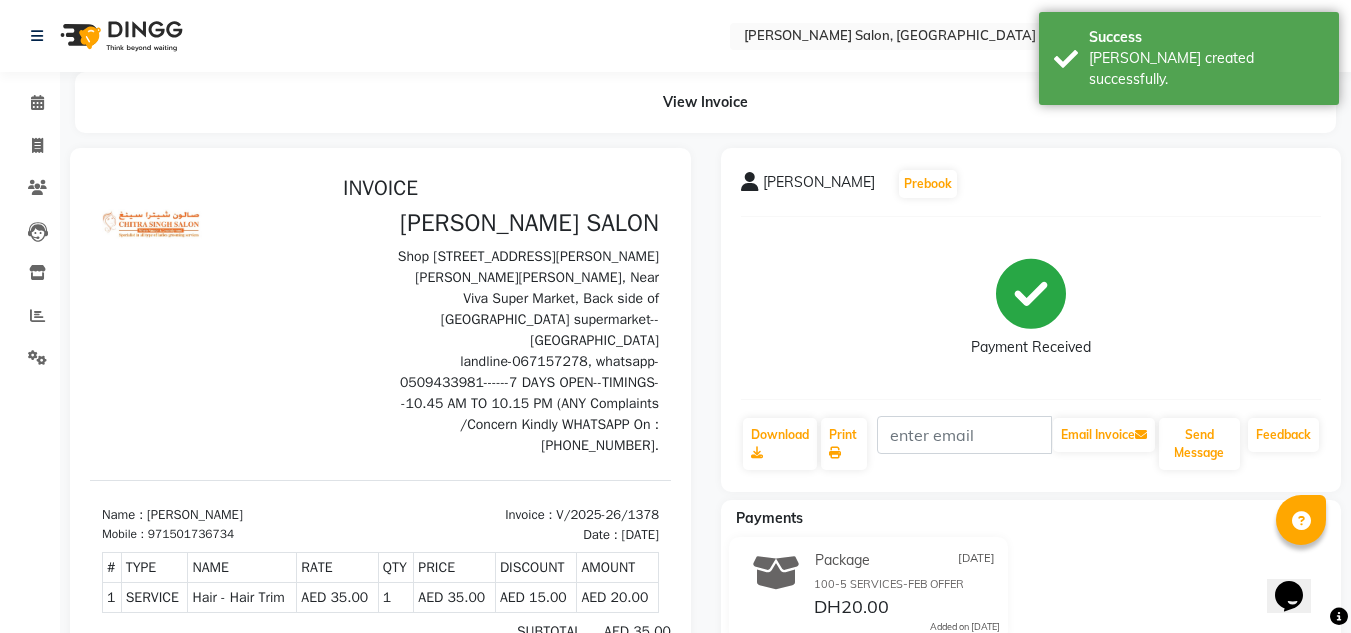 scroll, scrollTop: 0, scrollLeft: 0, axis: both 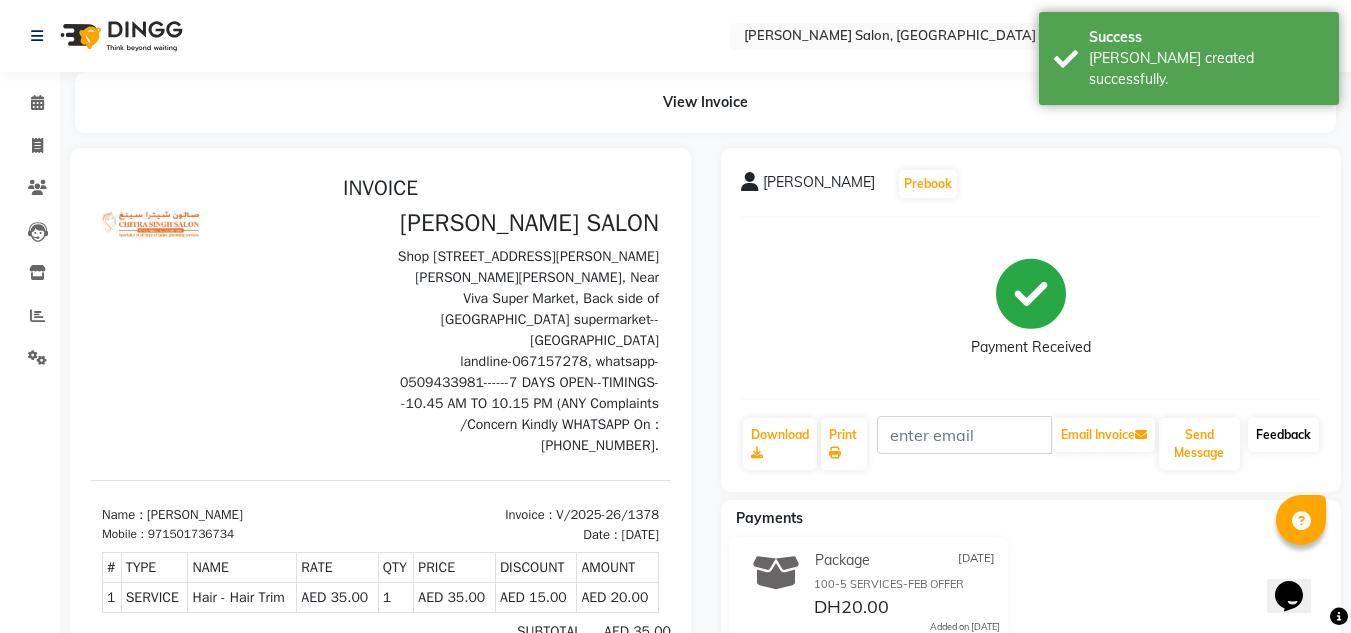 click on "Feedback" 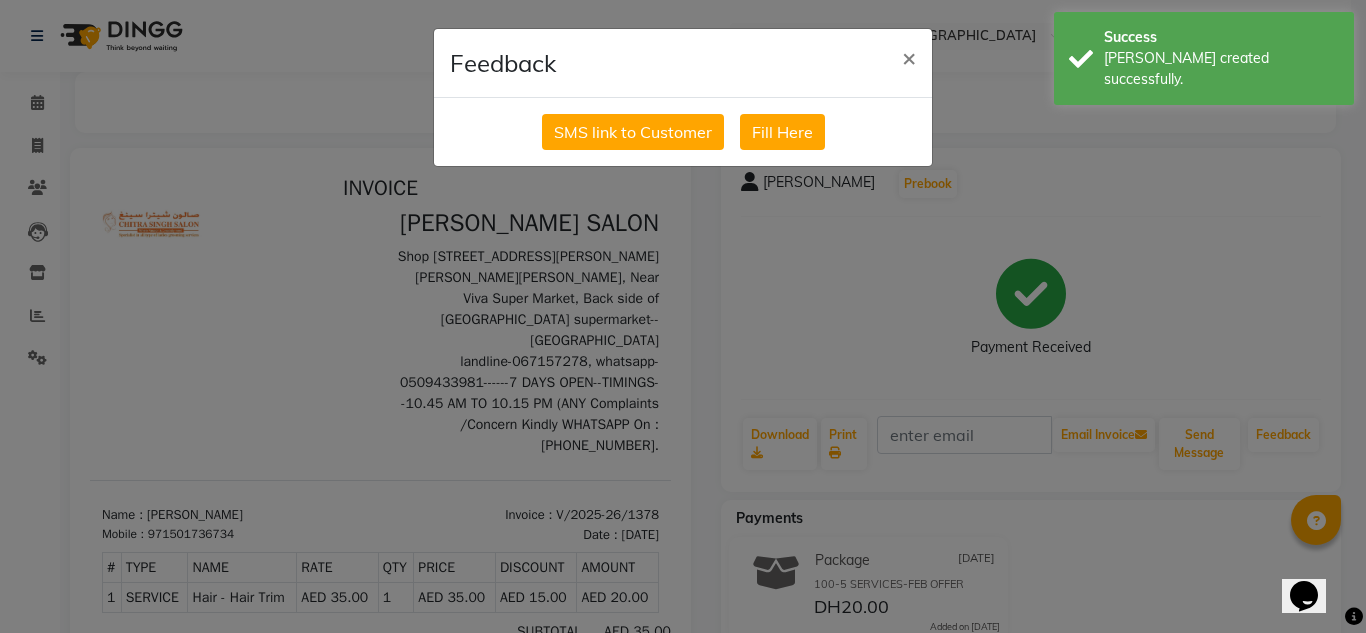 drag, startPoint x: 625, startPoint y: 132, endPoint x: 171, endPoint y: 164, distance: 455.12634 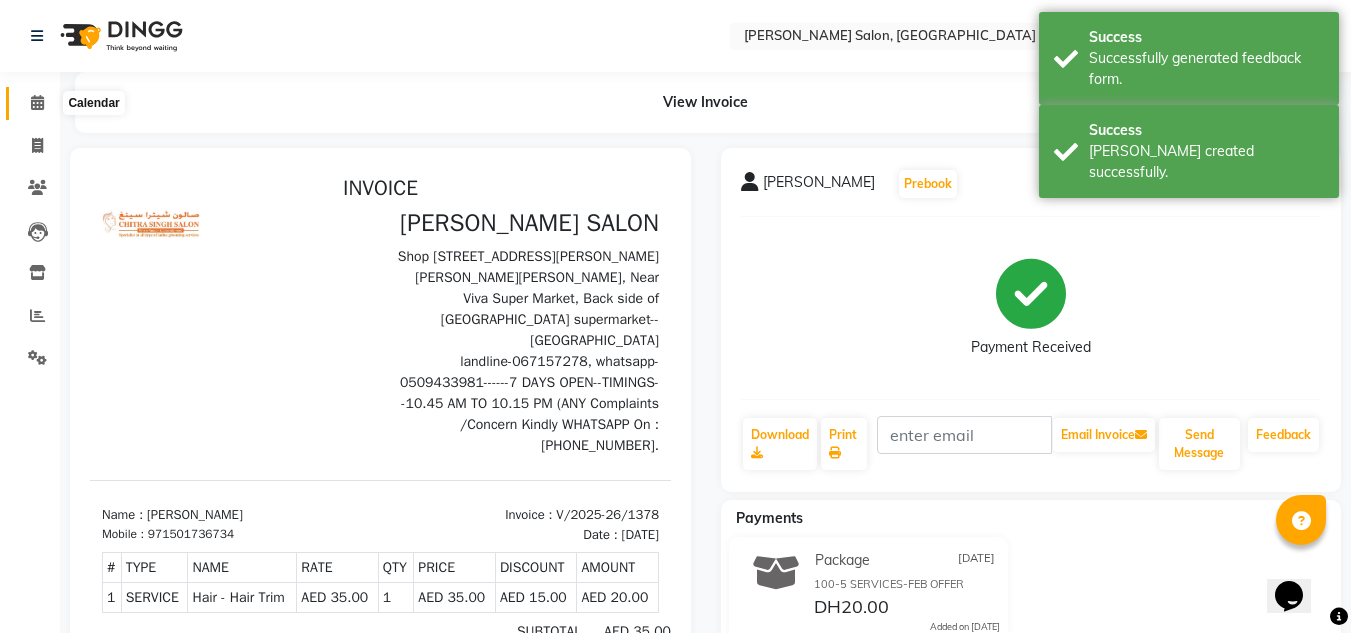 click 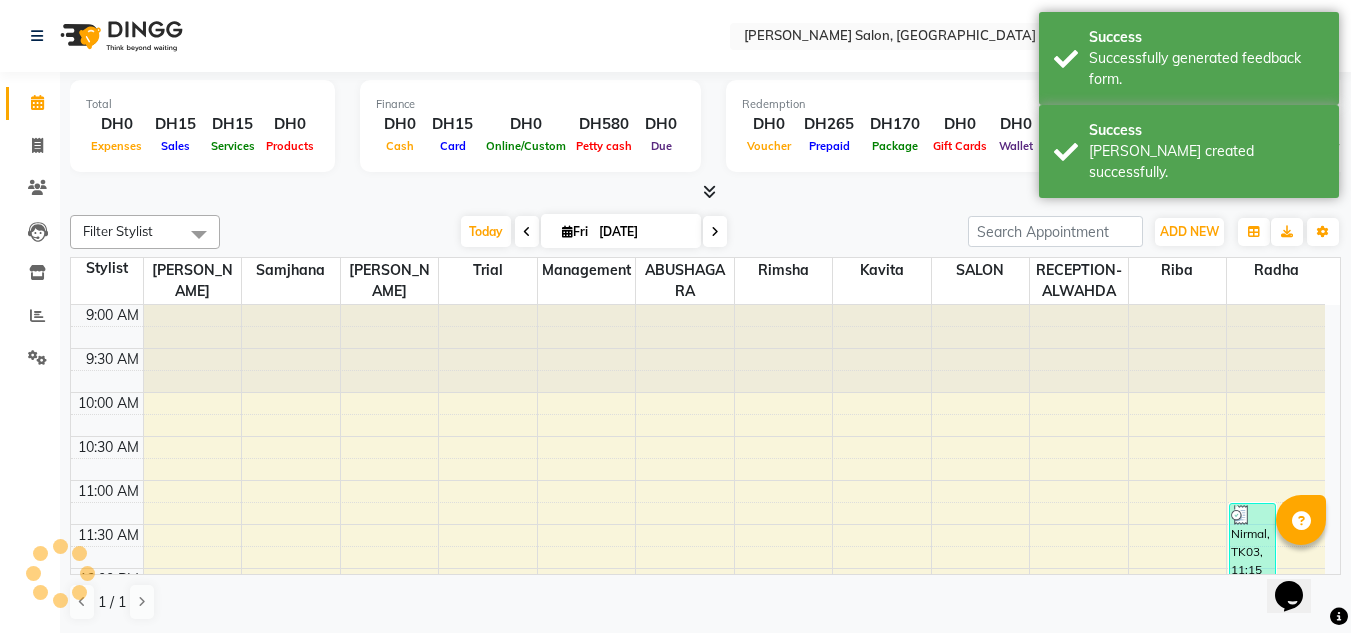 scroll, scrollTop: 0, scrollLeft: 0, axis: both 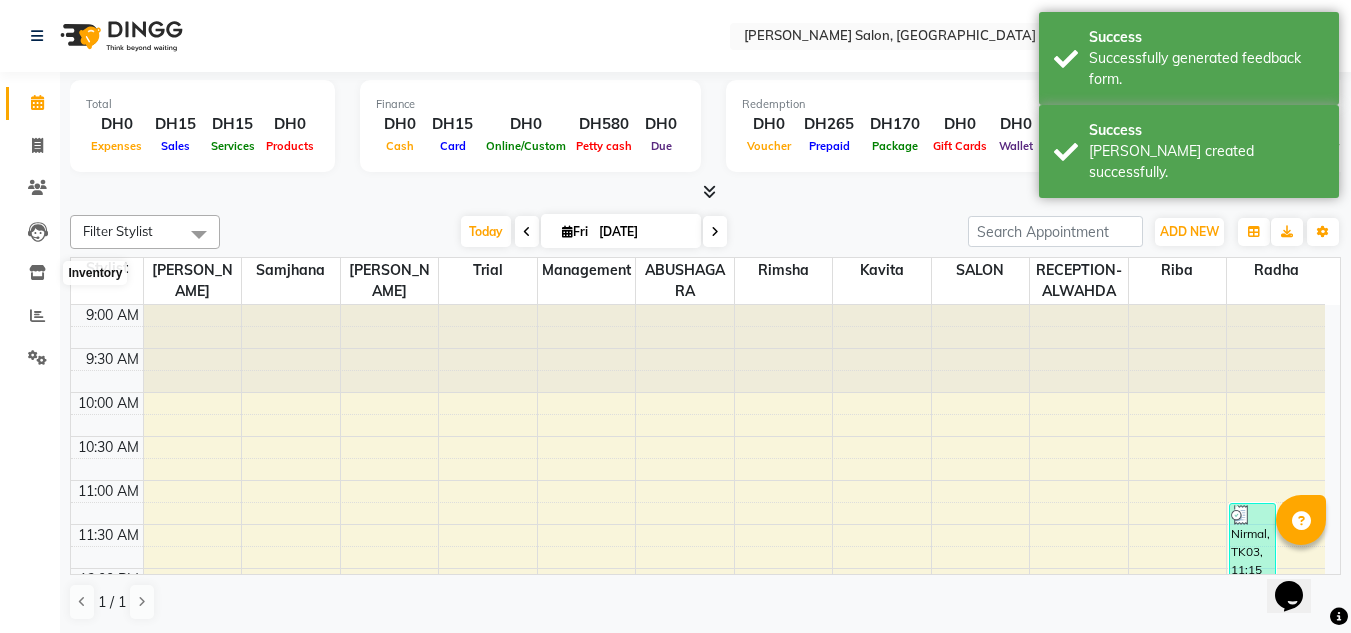click on "Leads" 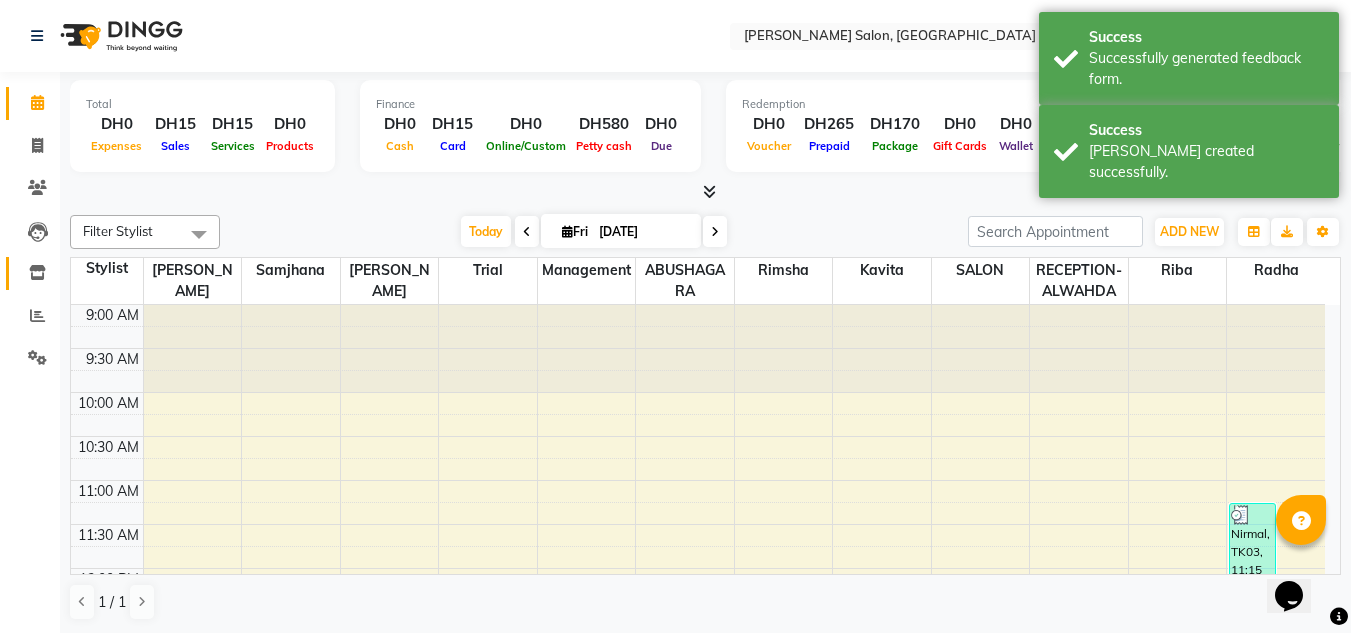 click 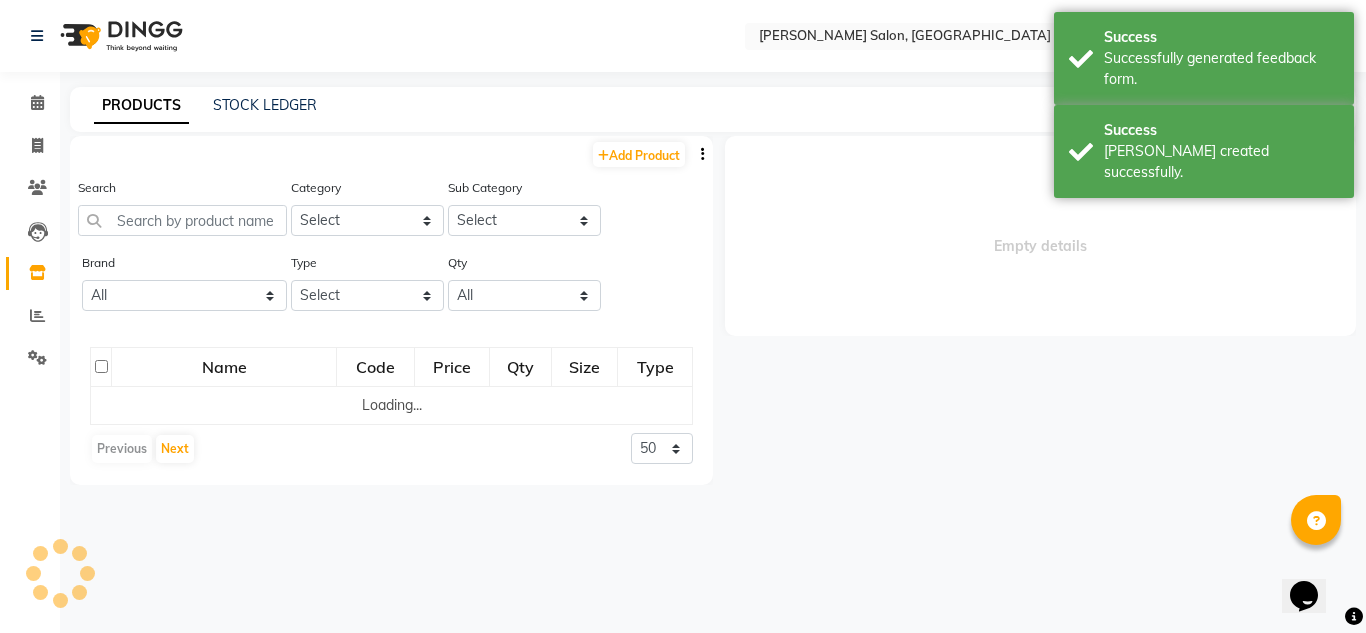 select 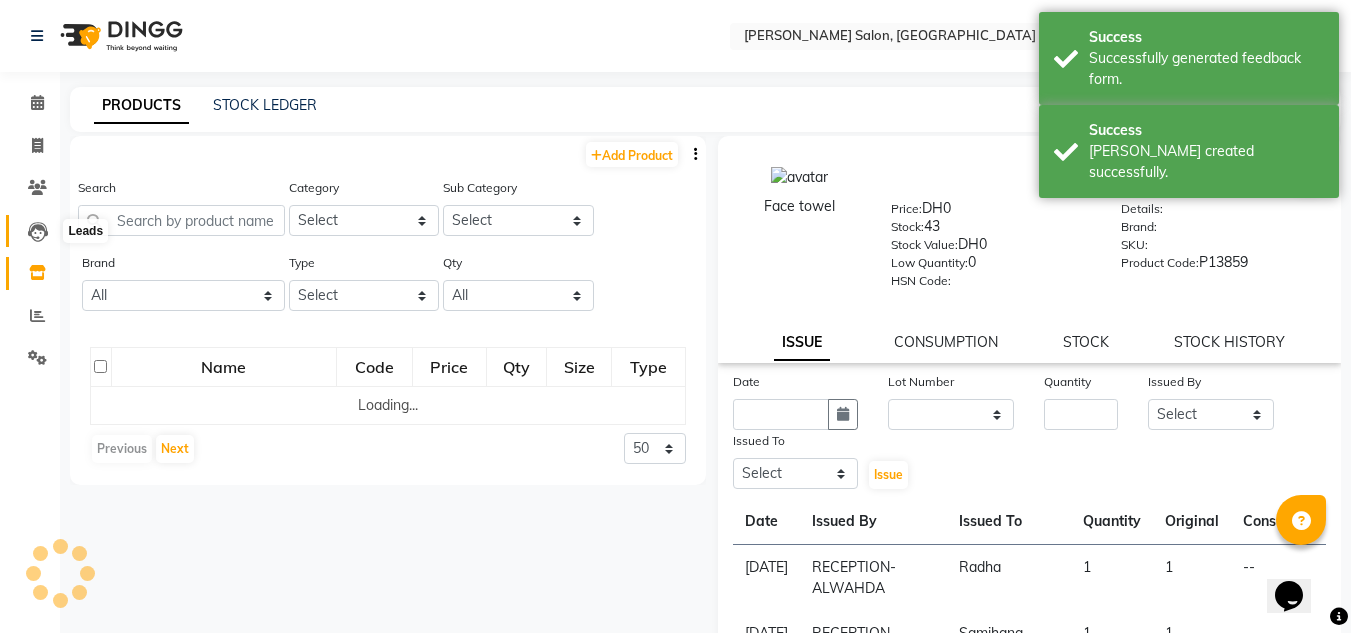 click 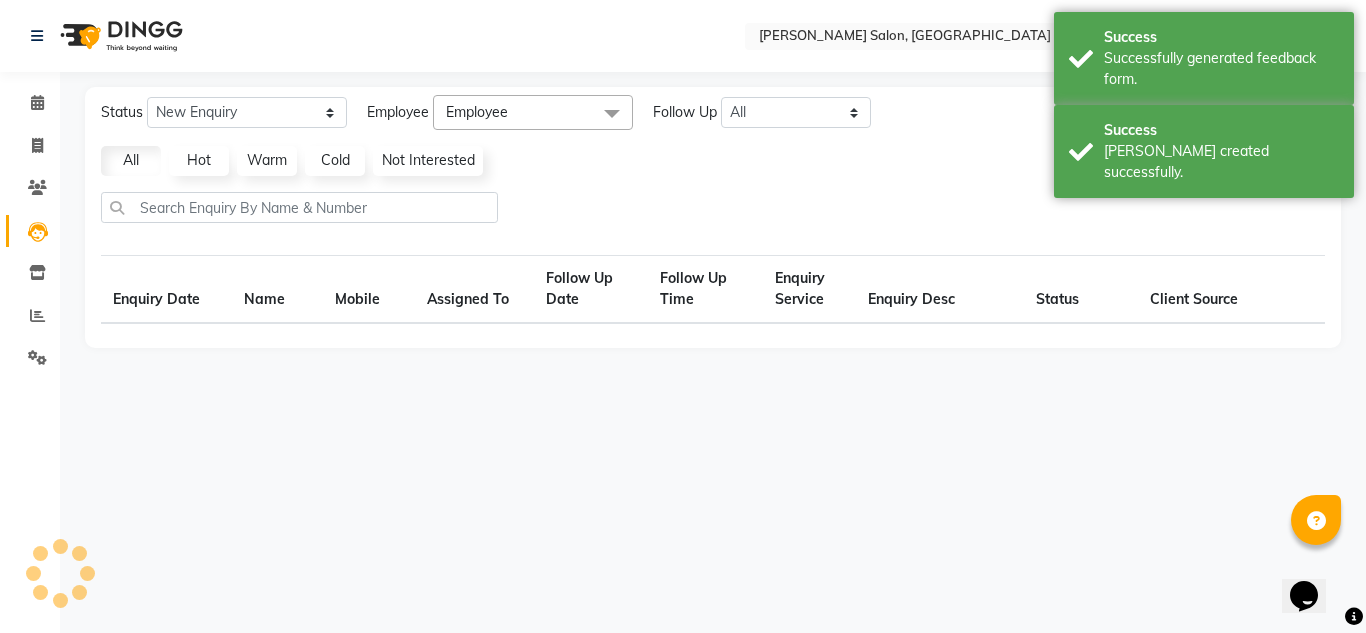 select on "10" 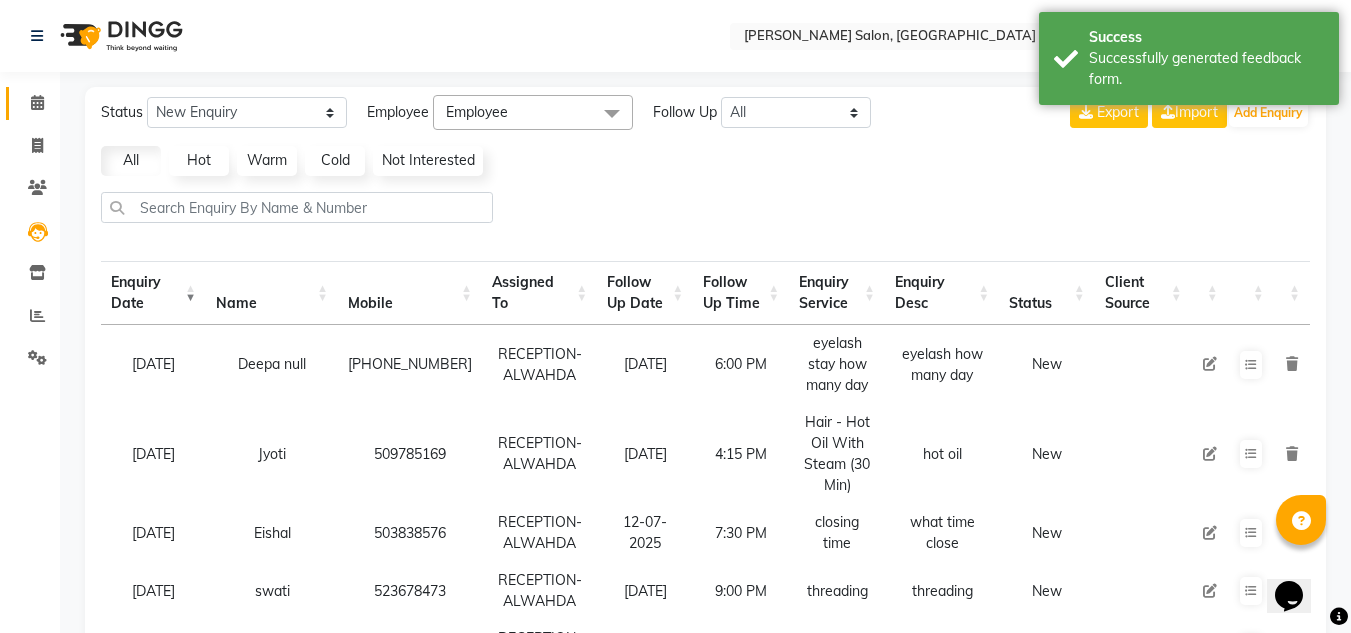 click 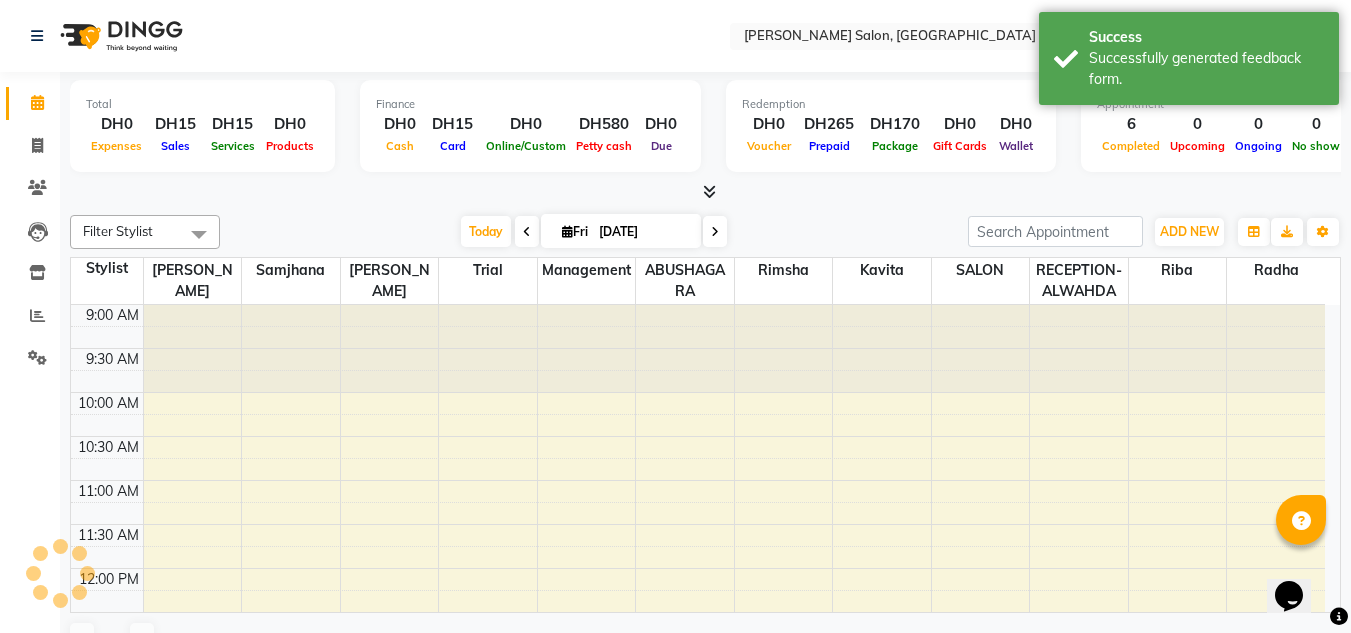 scroll, scrollTop: 0, scrollLeft: 0, axis: both 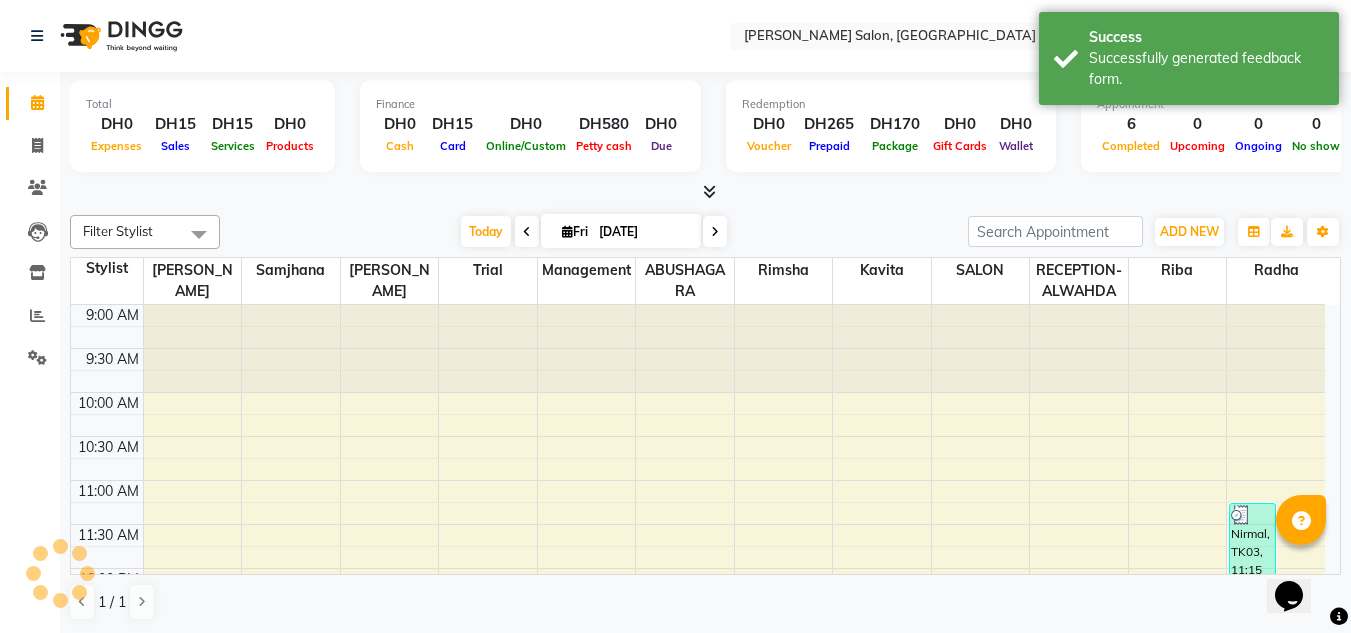 click on "[DATE]" at bounding box center (621, 231) 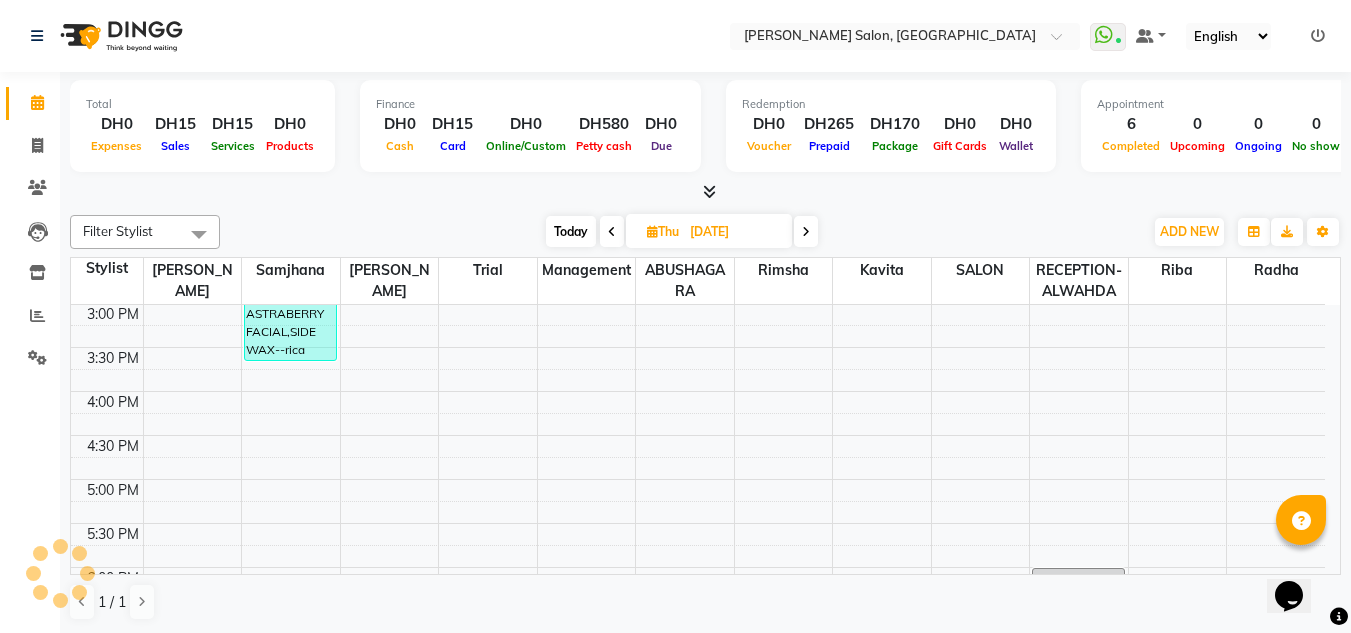 scroll, scrollTop: 0, scrollLeft: 0, axis: both 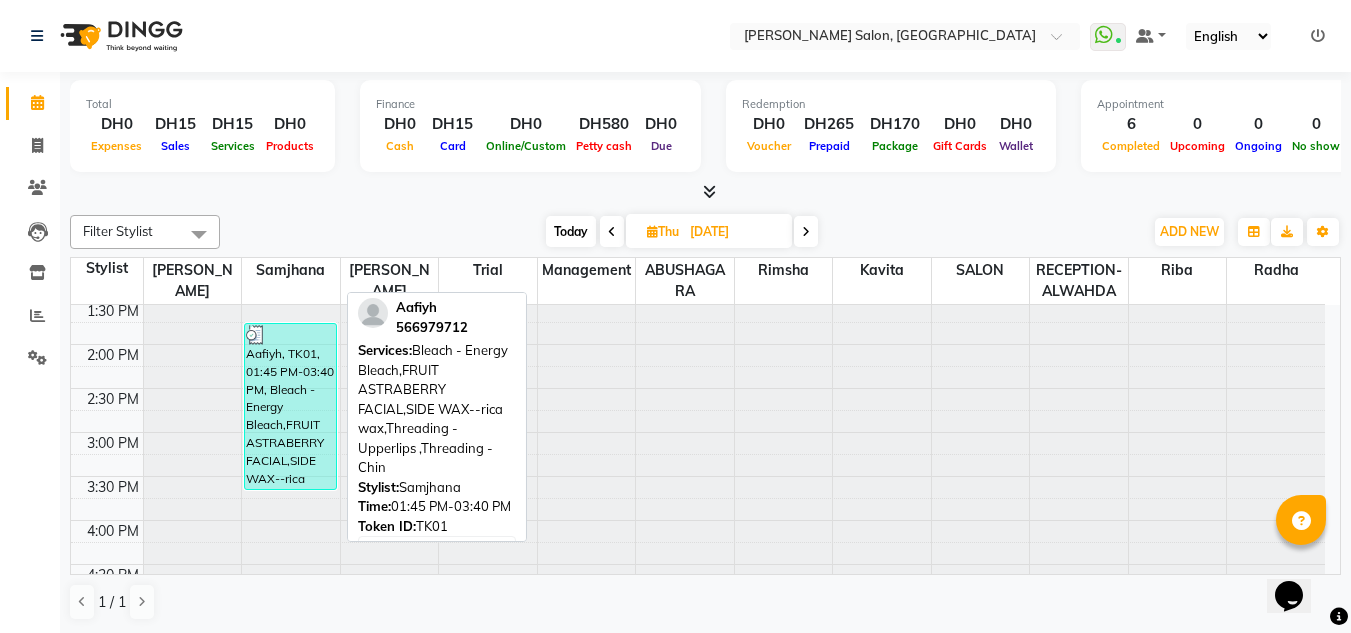 click on "Aafiyh, TK01, 01:45 PM-03:40 PM, Bleach  - Energy Bleach,FRUIT ASTRABERRY FACIAL,SIDE WAX--rica wax,Threading  - Upperlips ,Threading  - Chin" at bounding box center [290, 406] 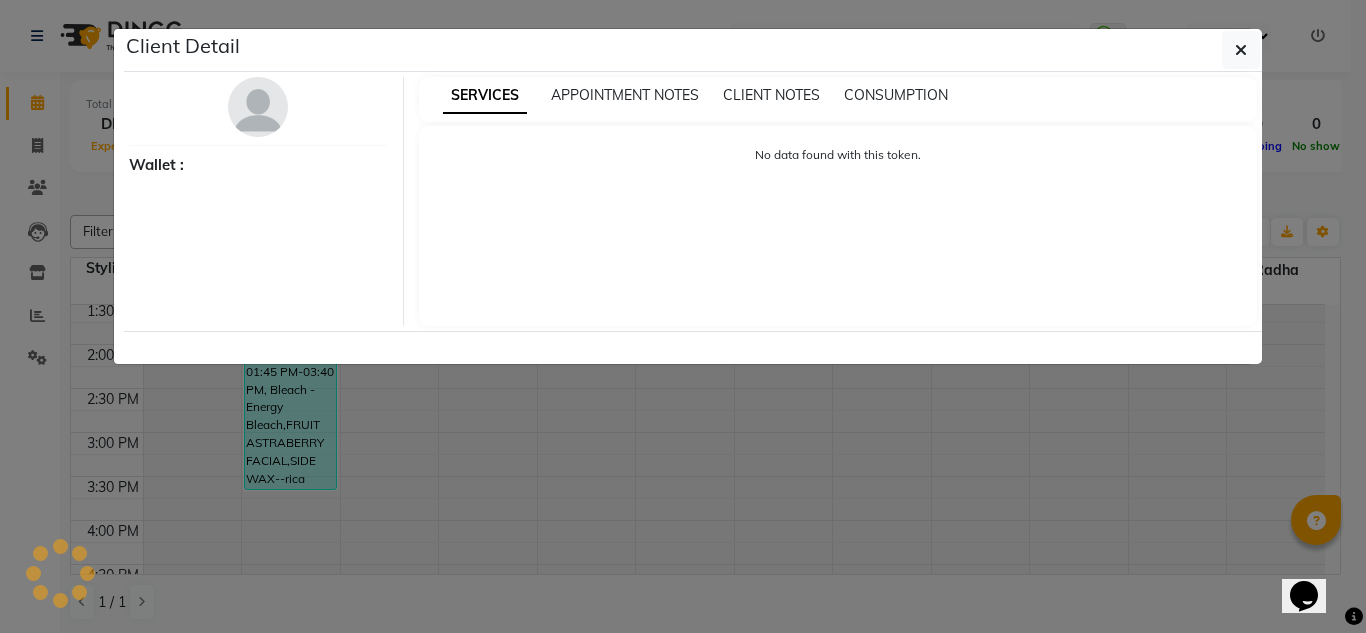 select on "3" 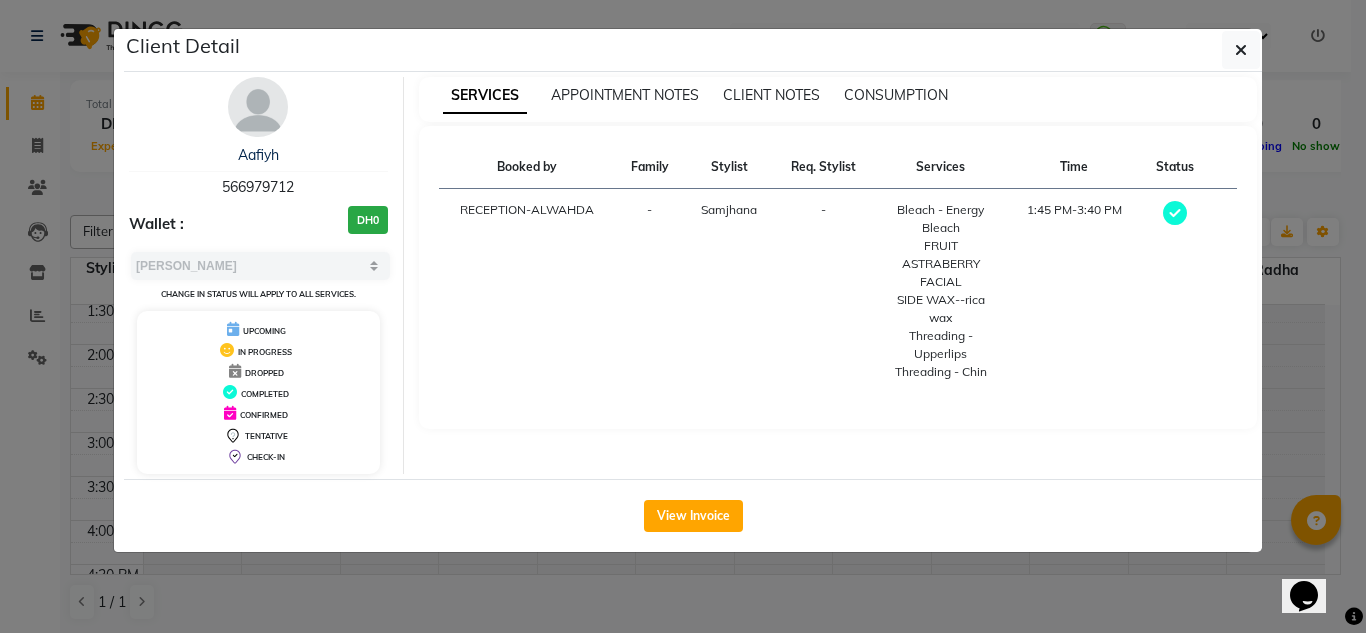 drag, startPoint x: 924, startPoint y: 103, endPoint x: 721, endPoint y: 134, distance: 205.35335 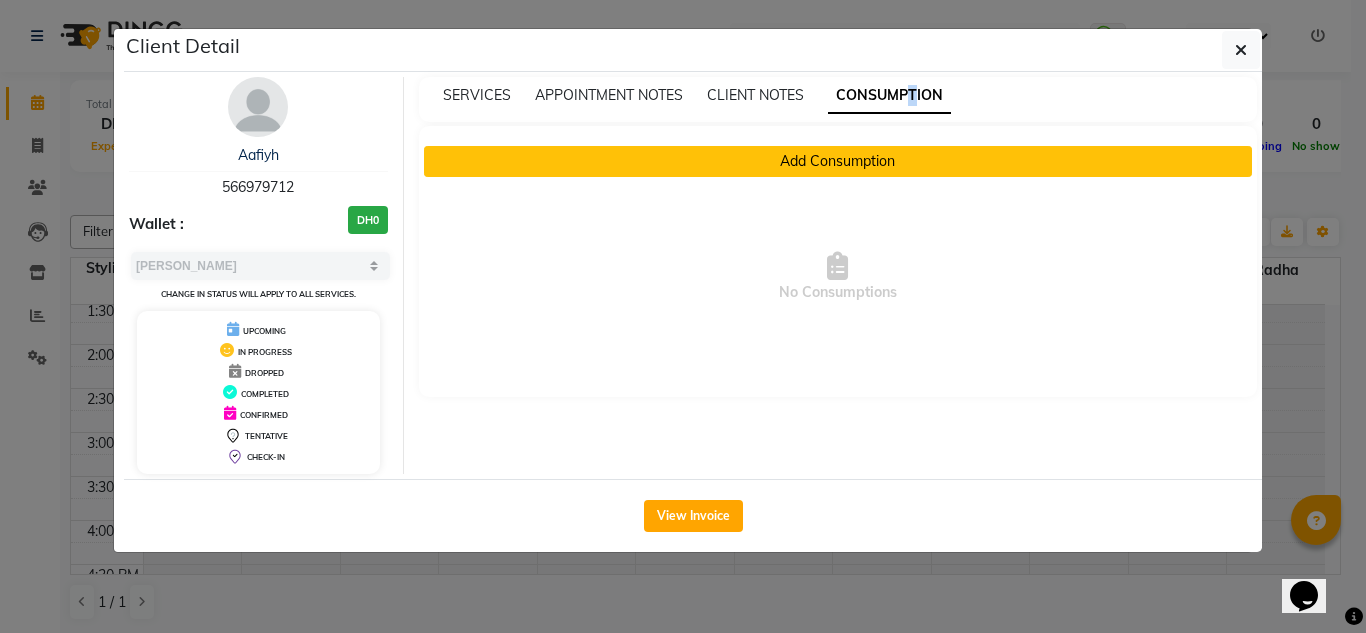 click on "Add Consumption" at bounding box center (838, 161) 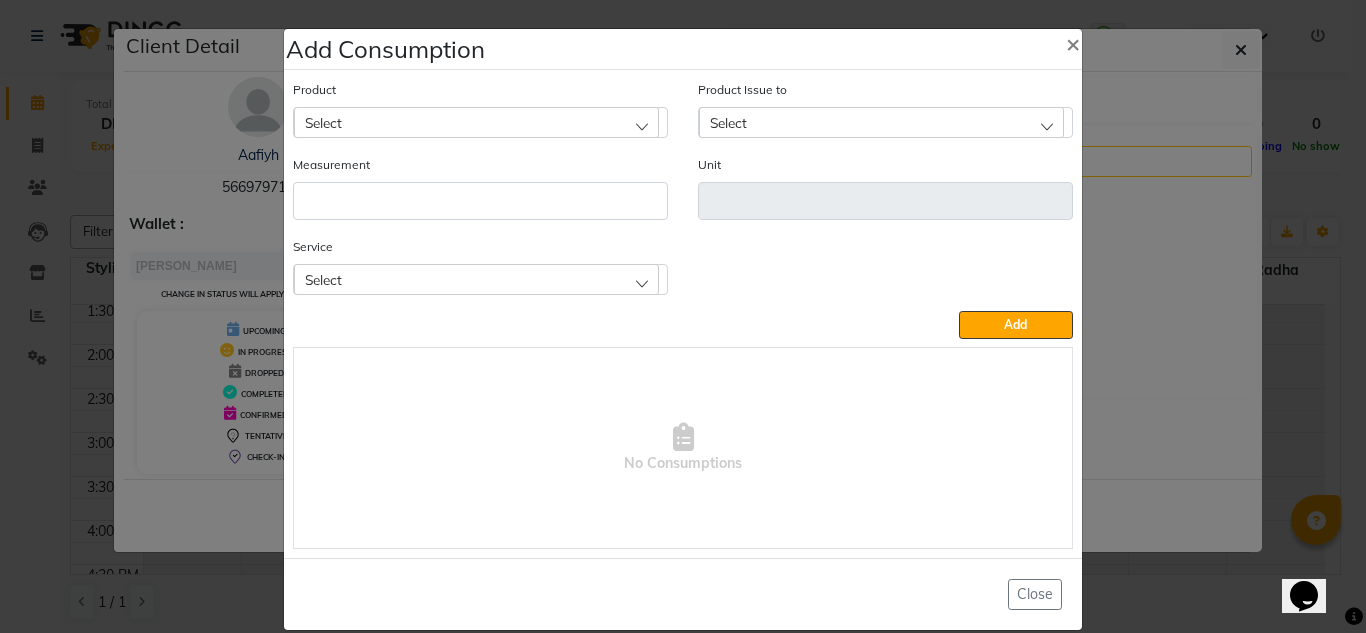 click on "Product Select" 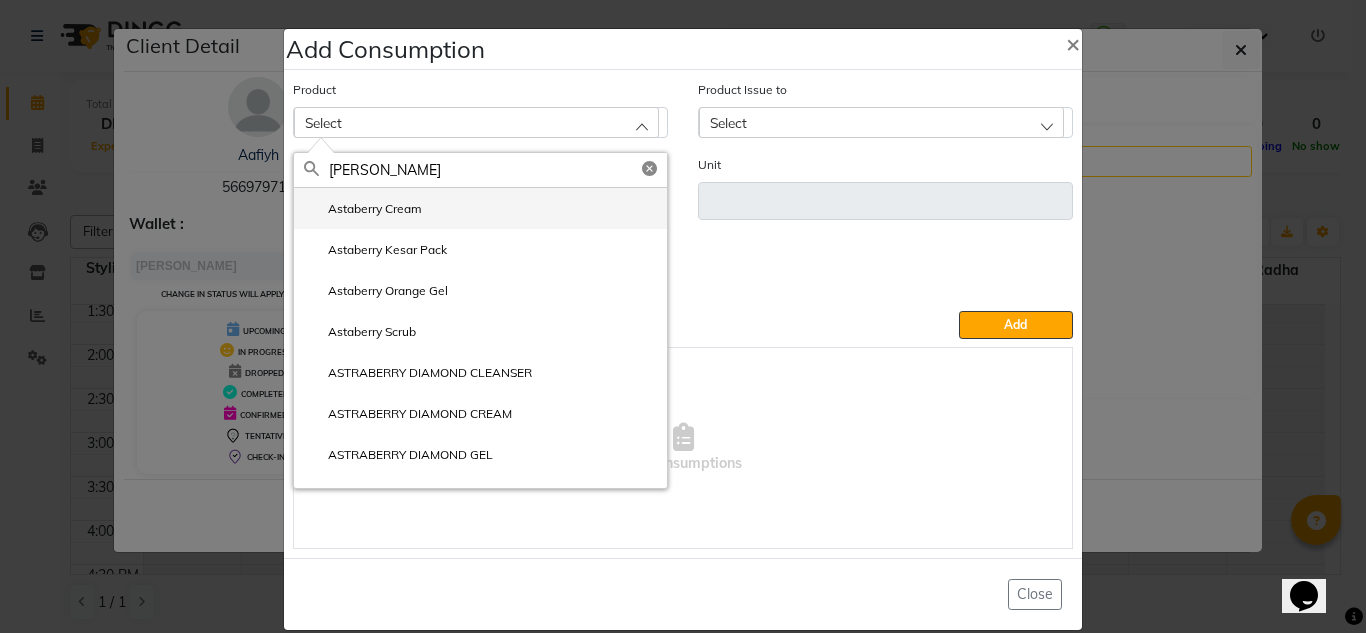type on "[PERSON_NAME]" 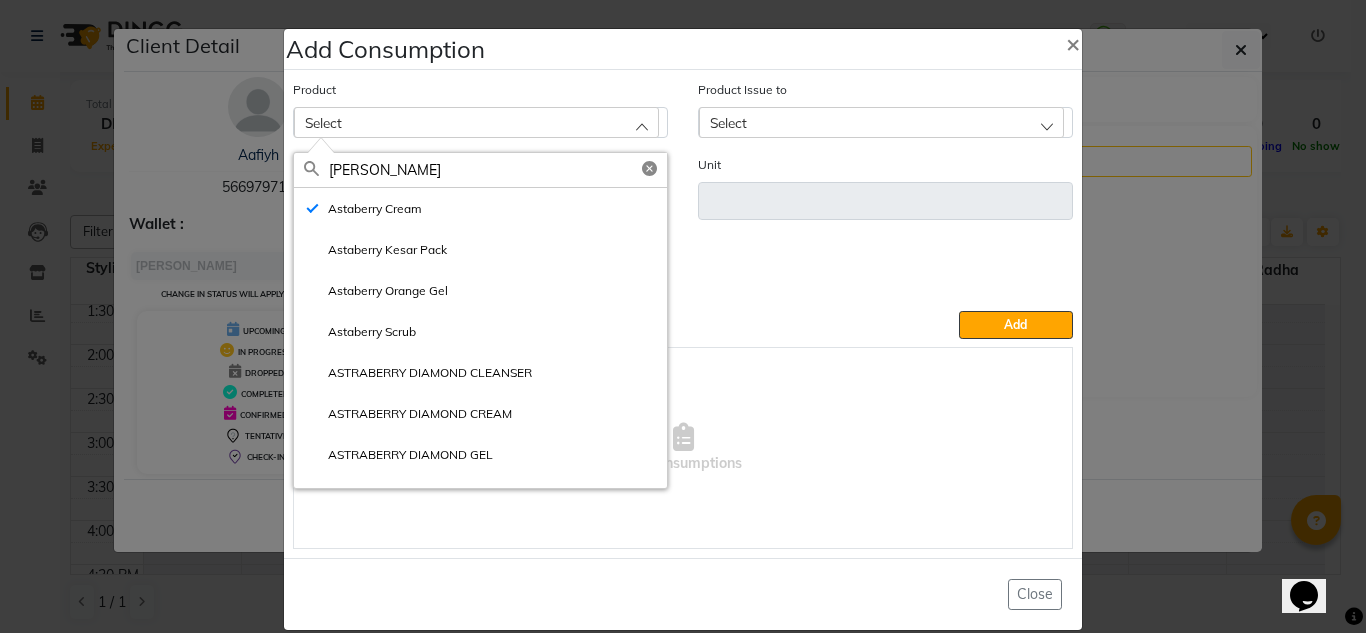 type on "pc" 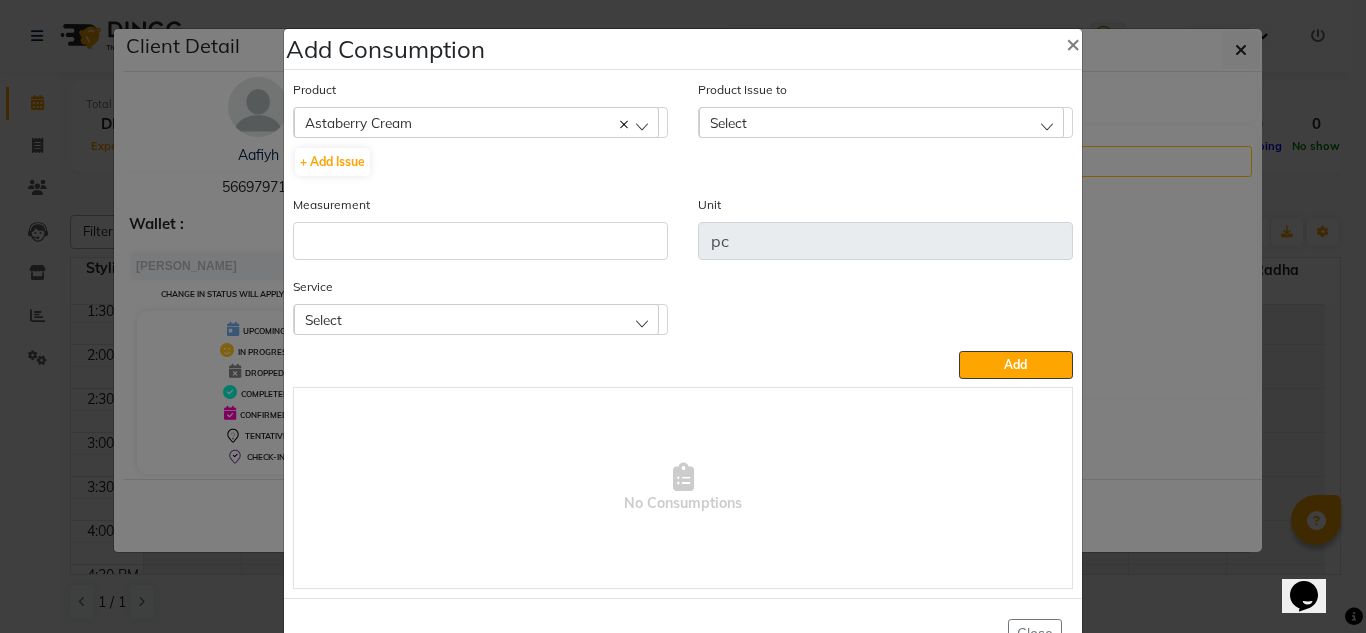 click on "Select" 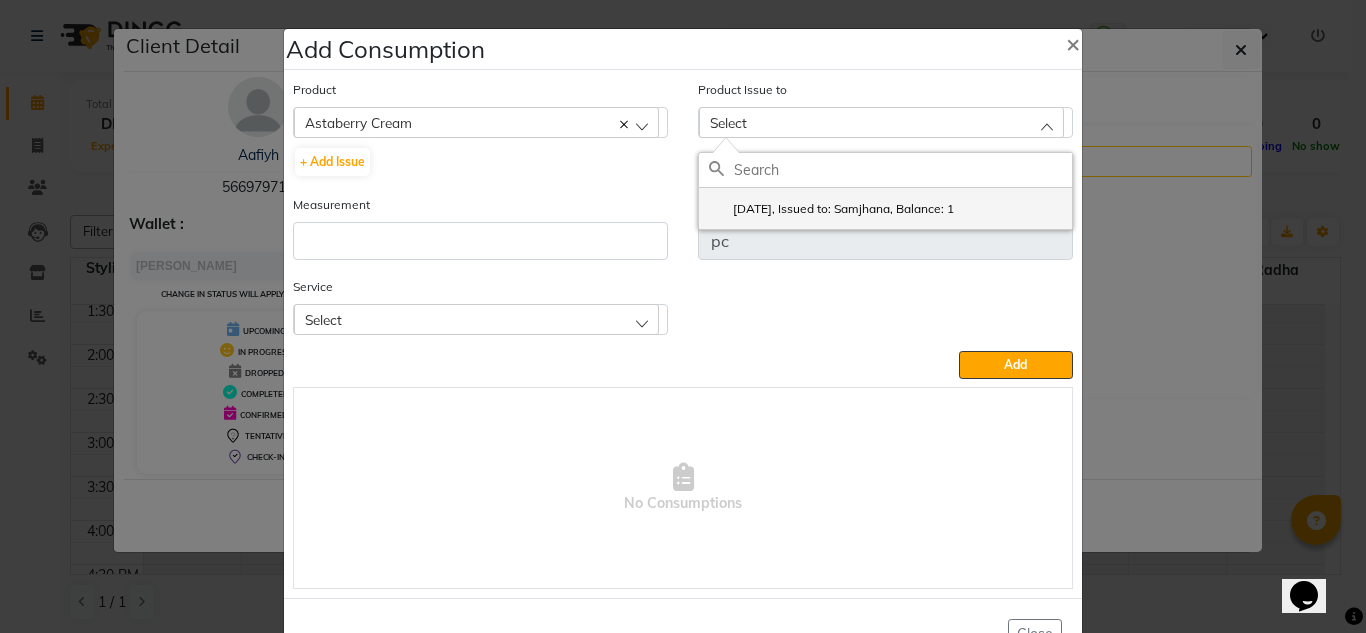 click on "[DATE], Issued to: Samjhana, Balance: 1" 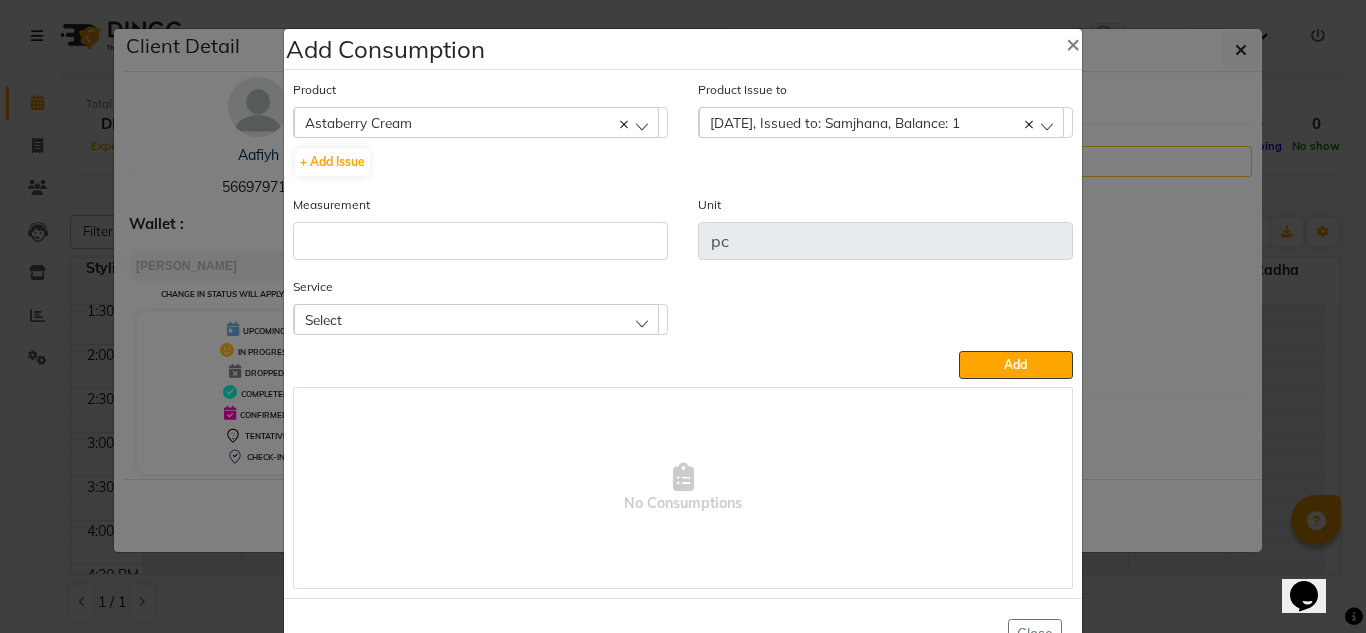 click on "Measurement" 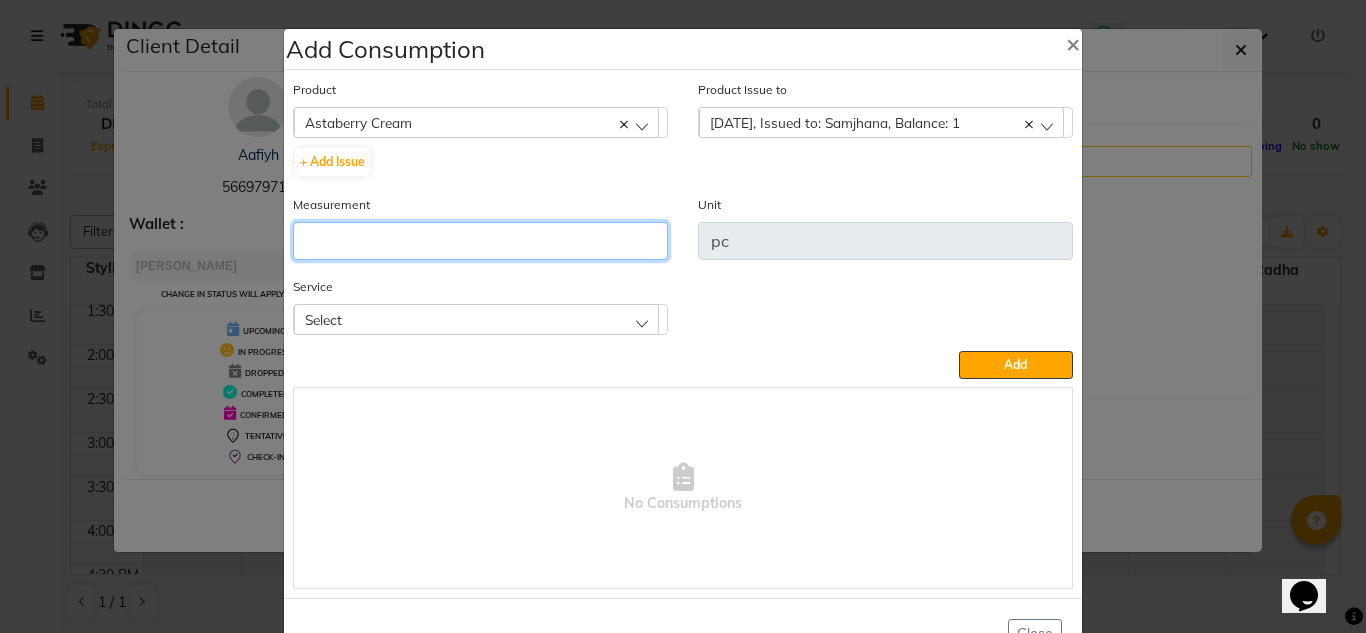 click 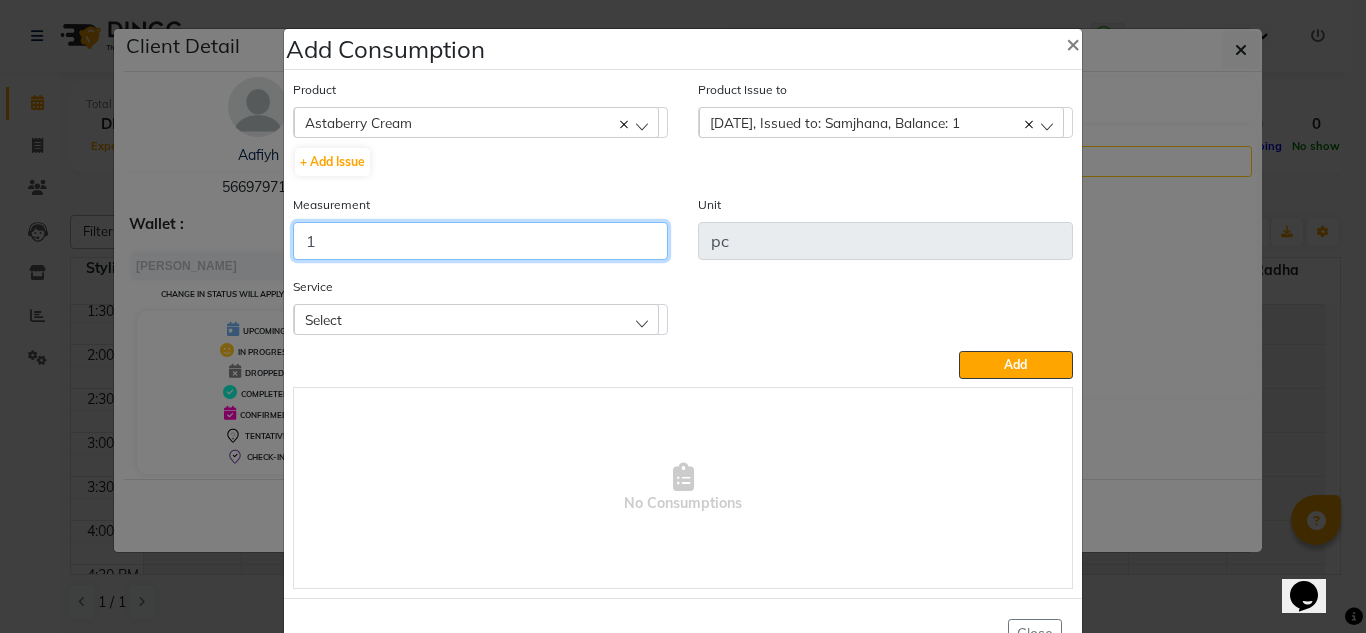 type on "1" 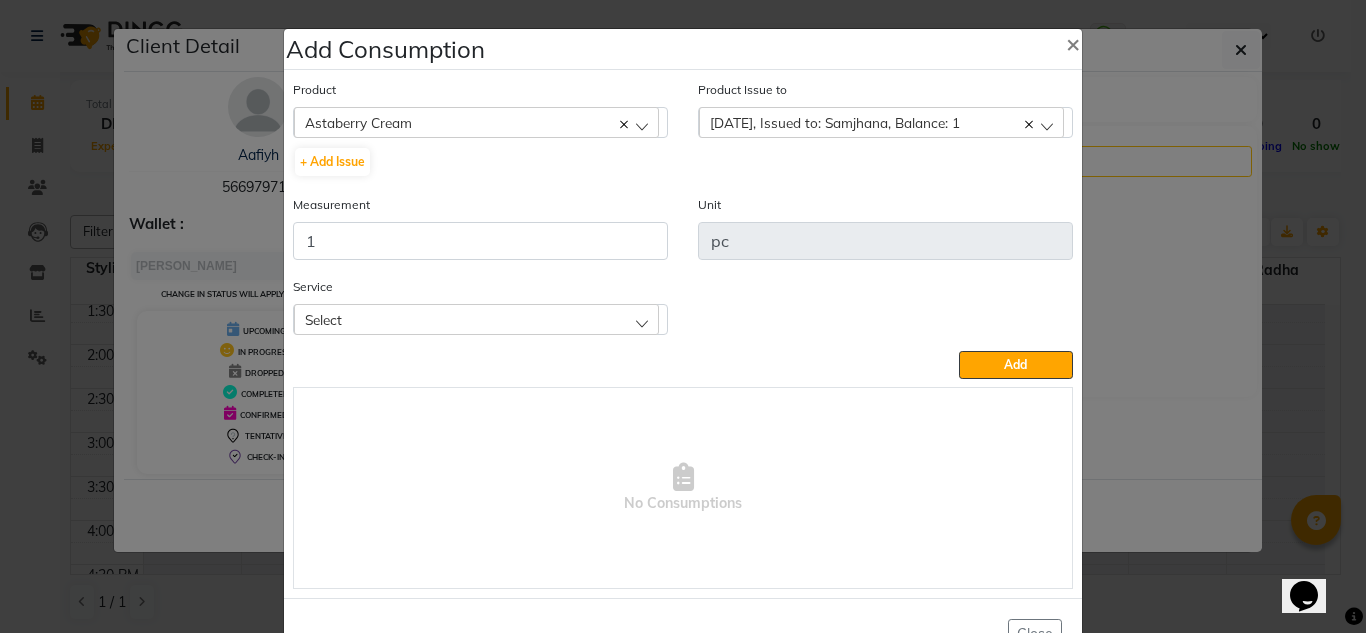drag, startPoint x: 607, startPoint y: 310, endPoint x: 604, endPoint y: 321, distance: 11.401754 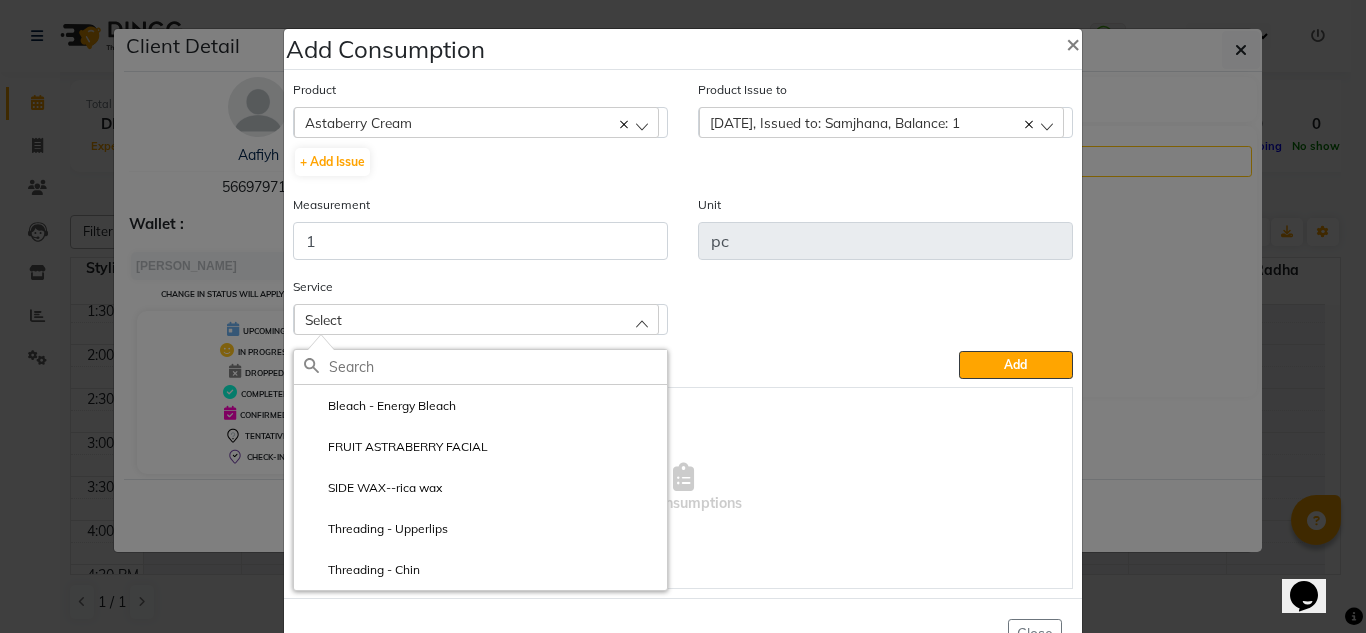 drag, startPoint x: 486, startPoint y: 456, endPoint x: 756, endPoint y: 367, distance: 284.29034 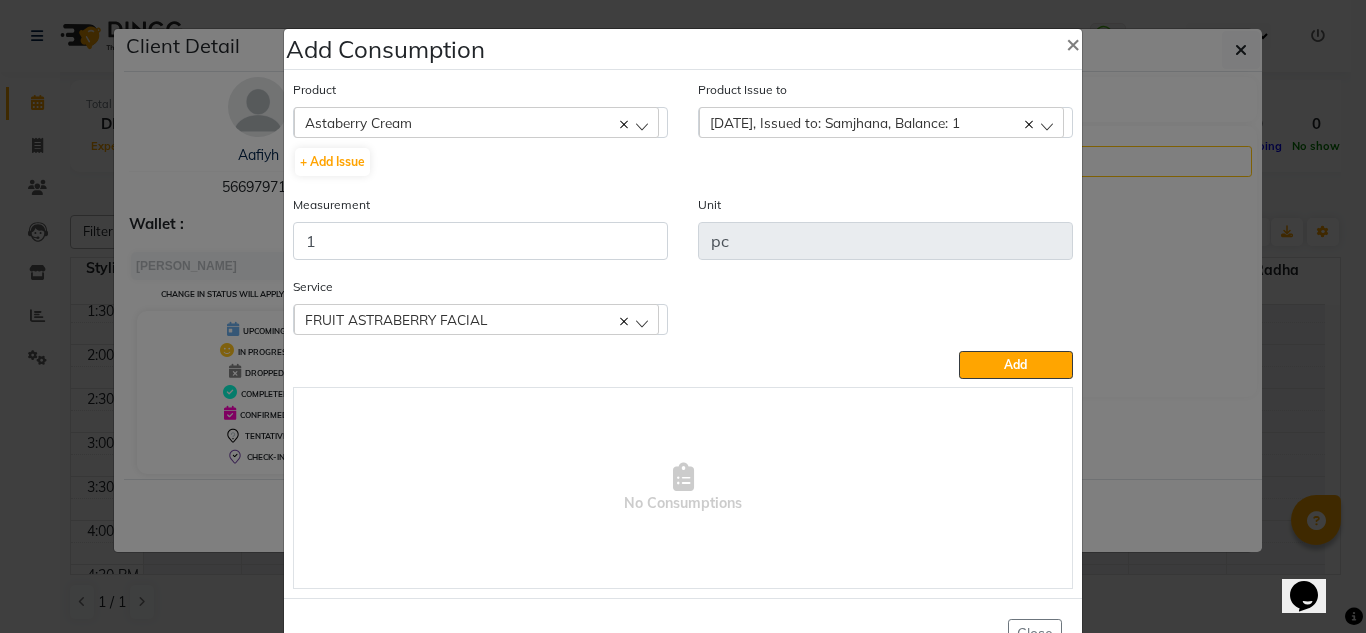 click on "Add" 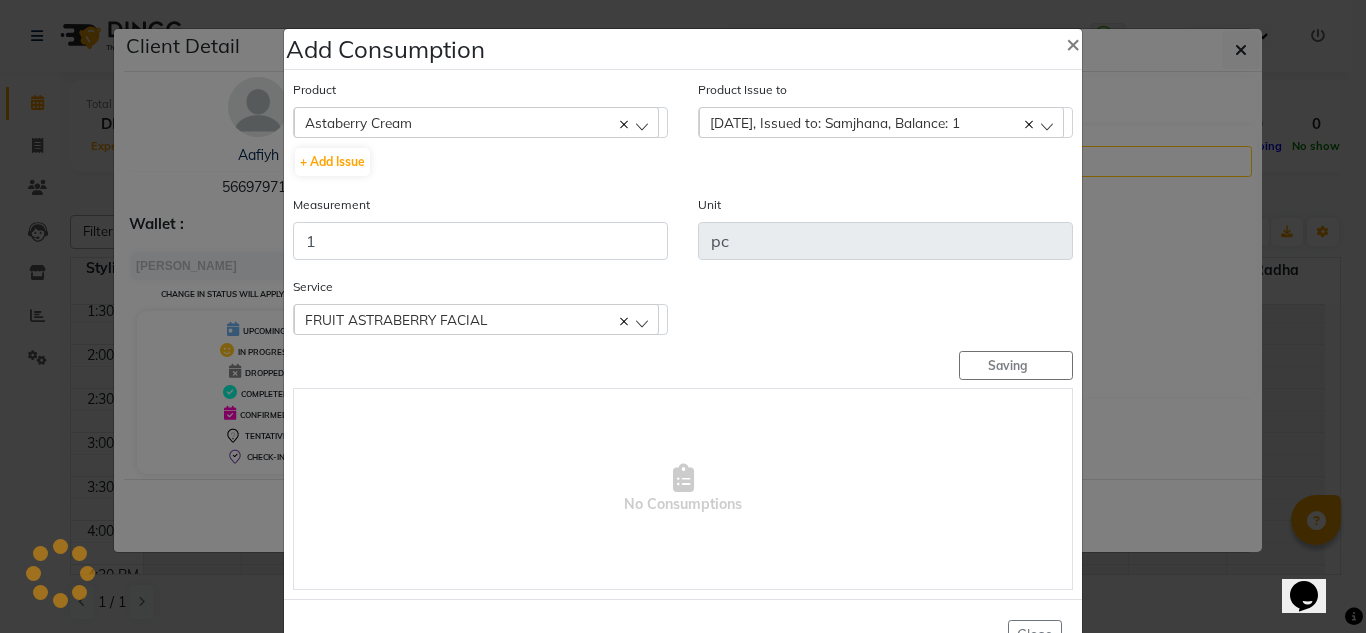type 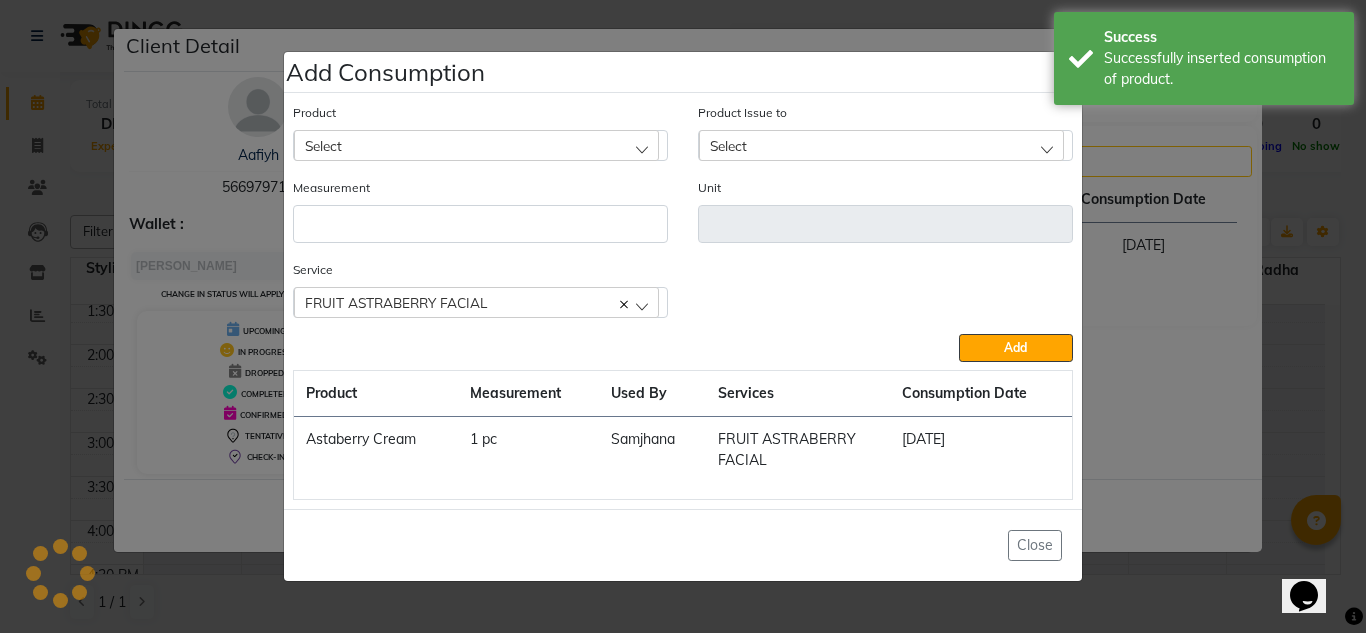 click on "Select" 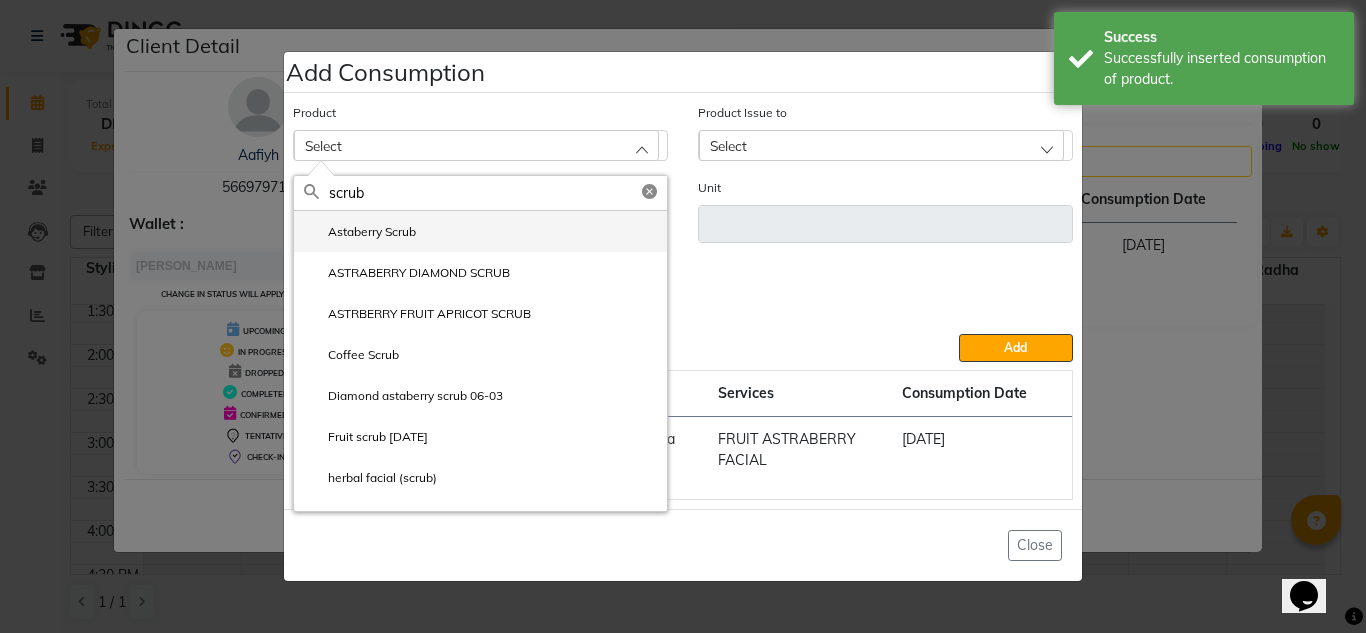 type on "scrub" 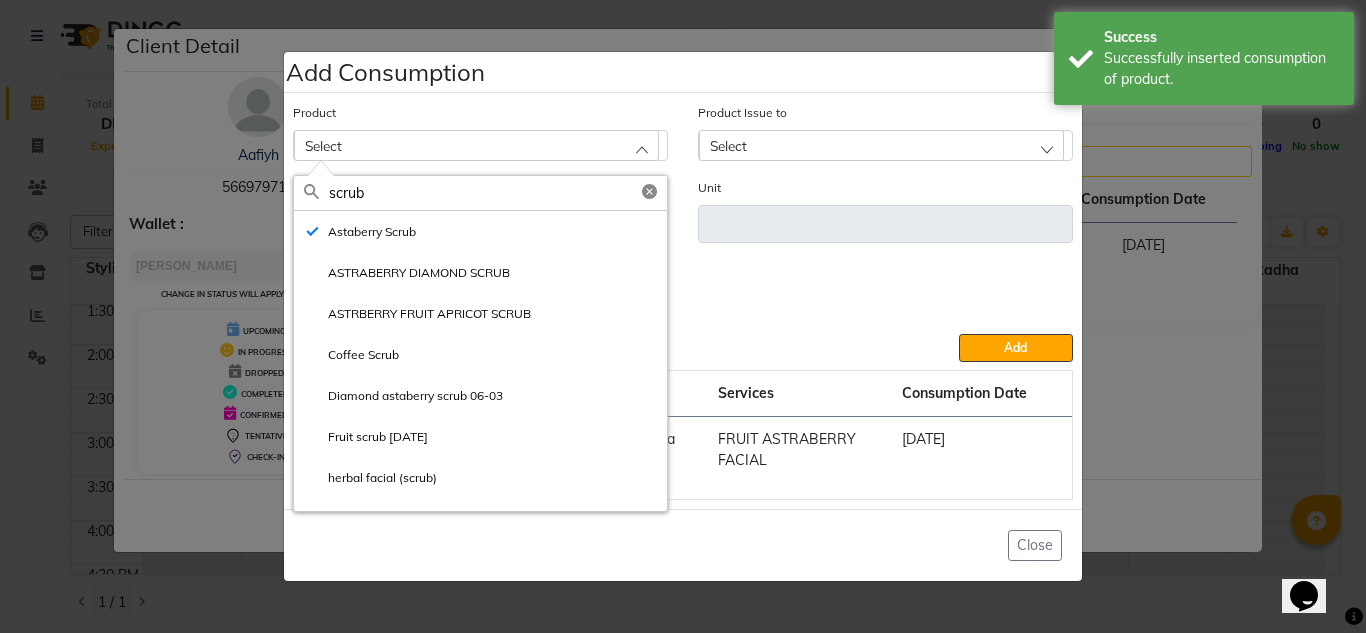 type on "pc" 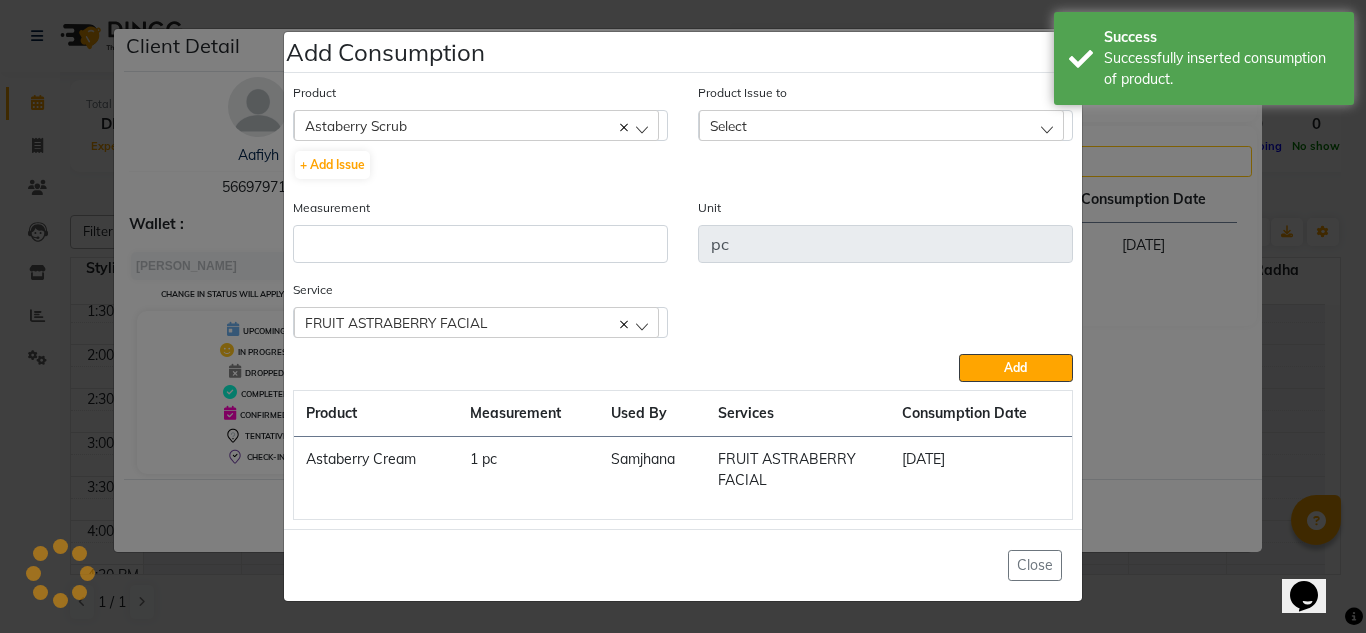 click on "Product Issue to Select No Data Available" 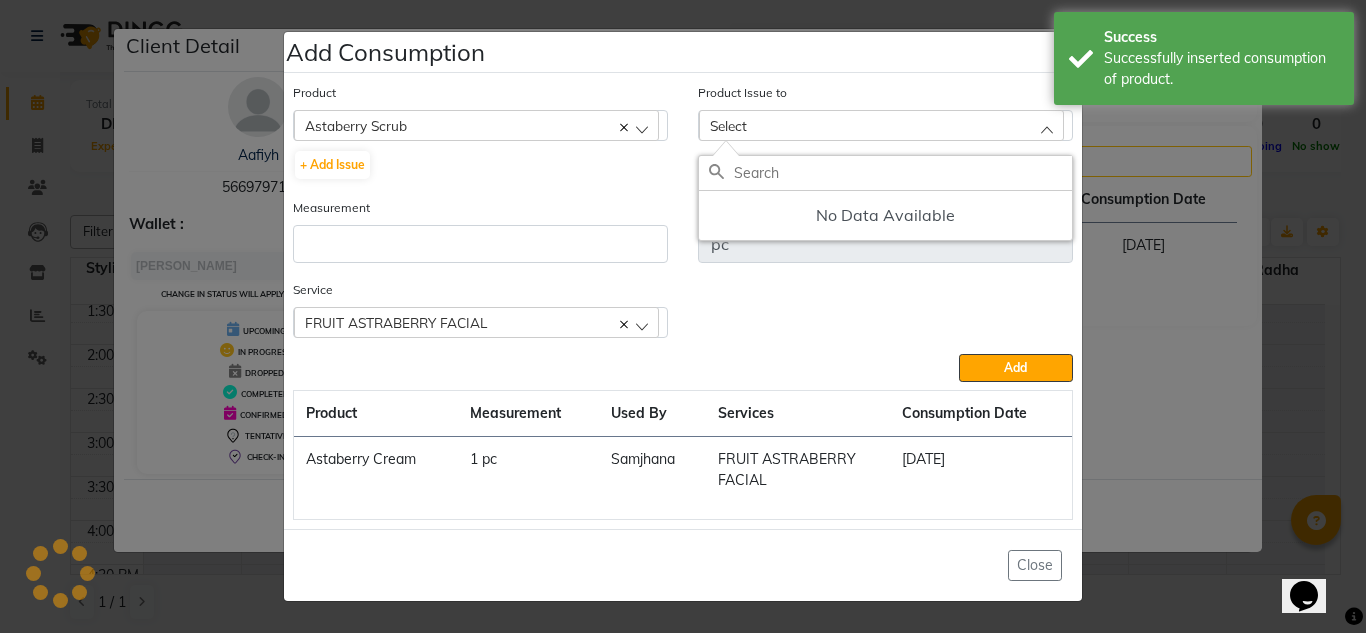 click on "Select" 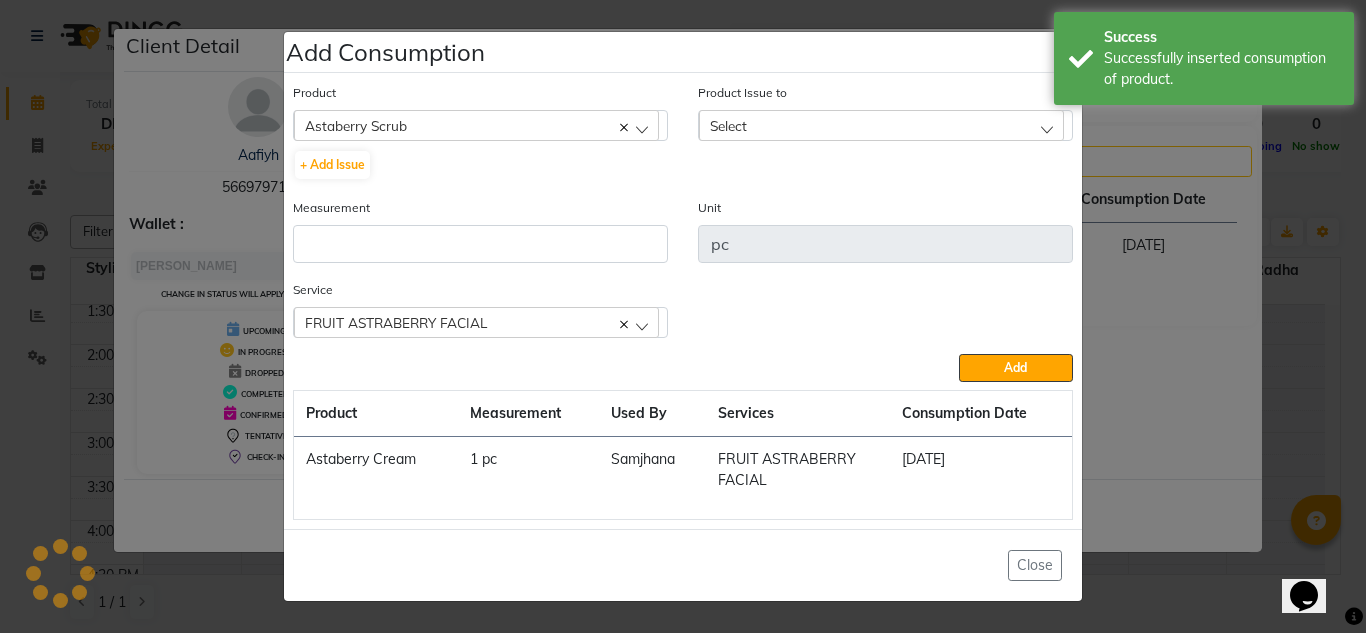 drag, startPoint x: 763, startPoint y: 119, endPoint x: 762, endPoint y: 129, distance: 10.049875 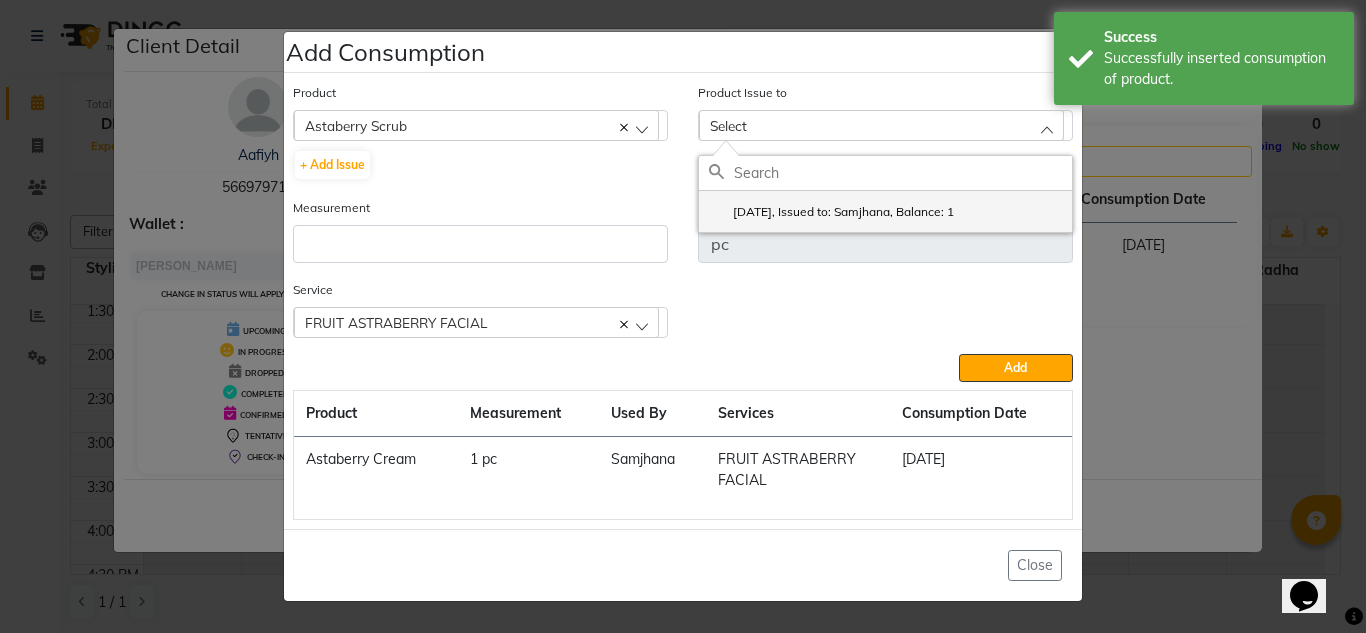 click on "[DATE], Issued to: Samjhana, Balance: 1" 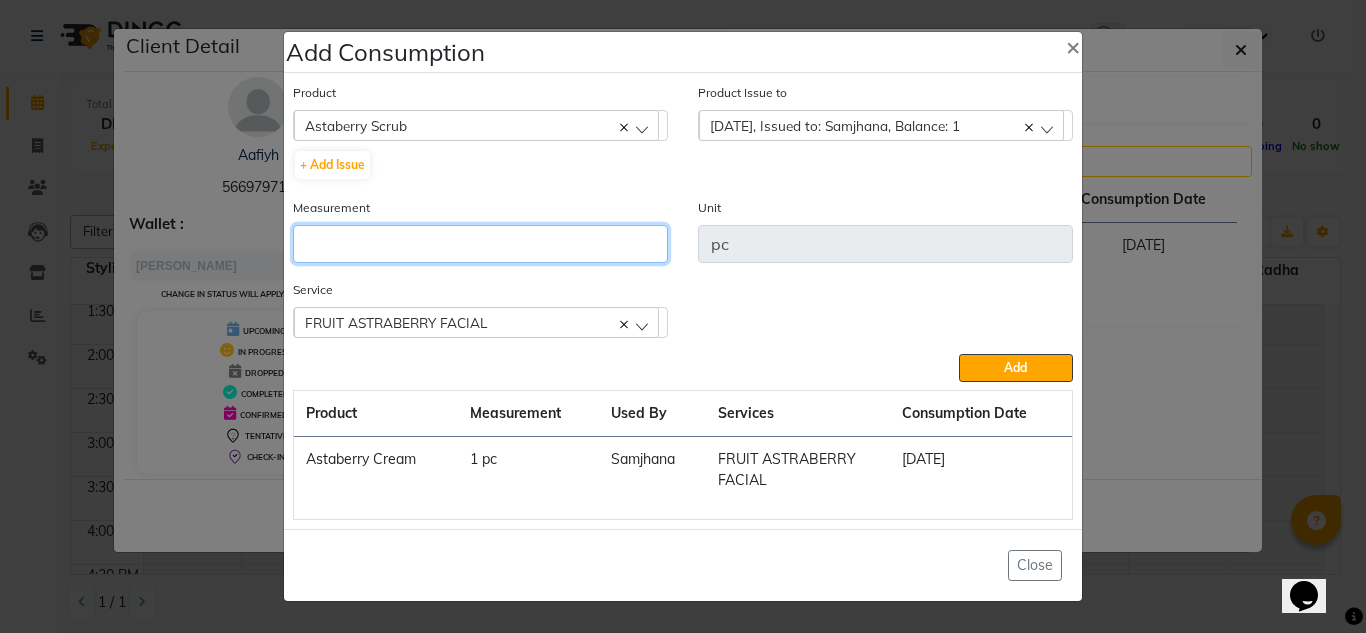click 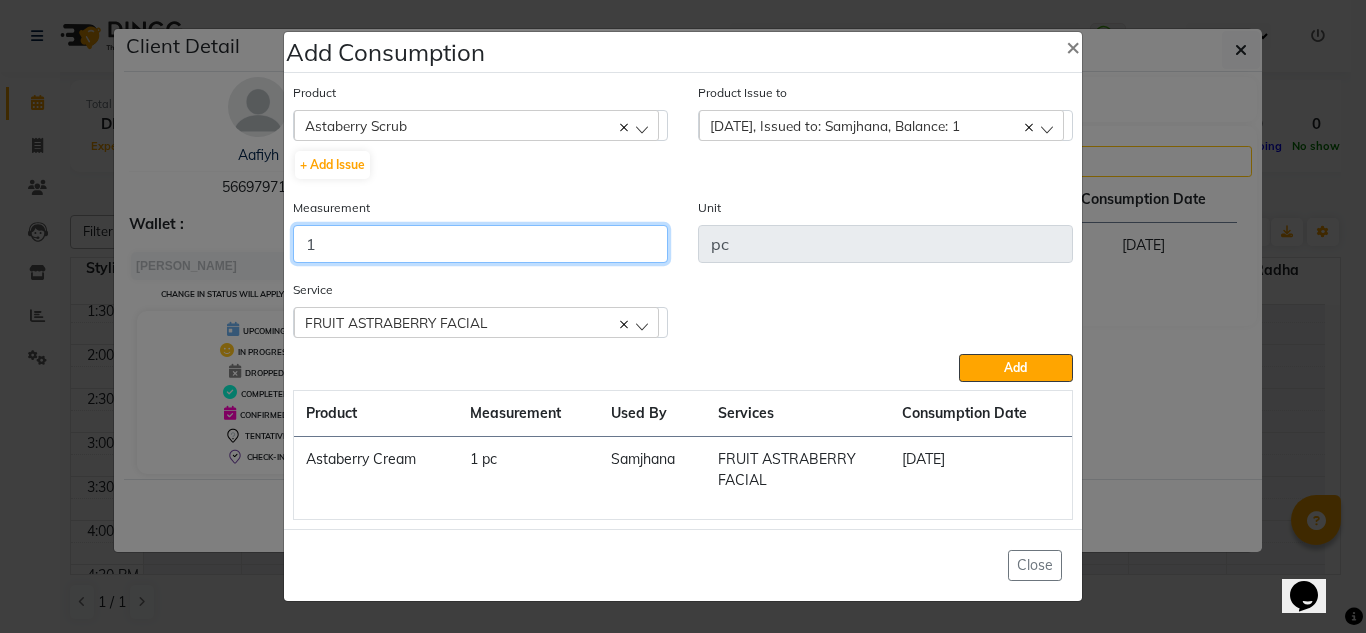 type on "1" 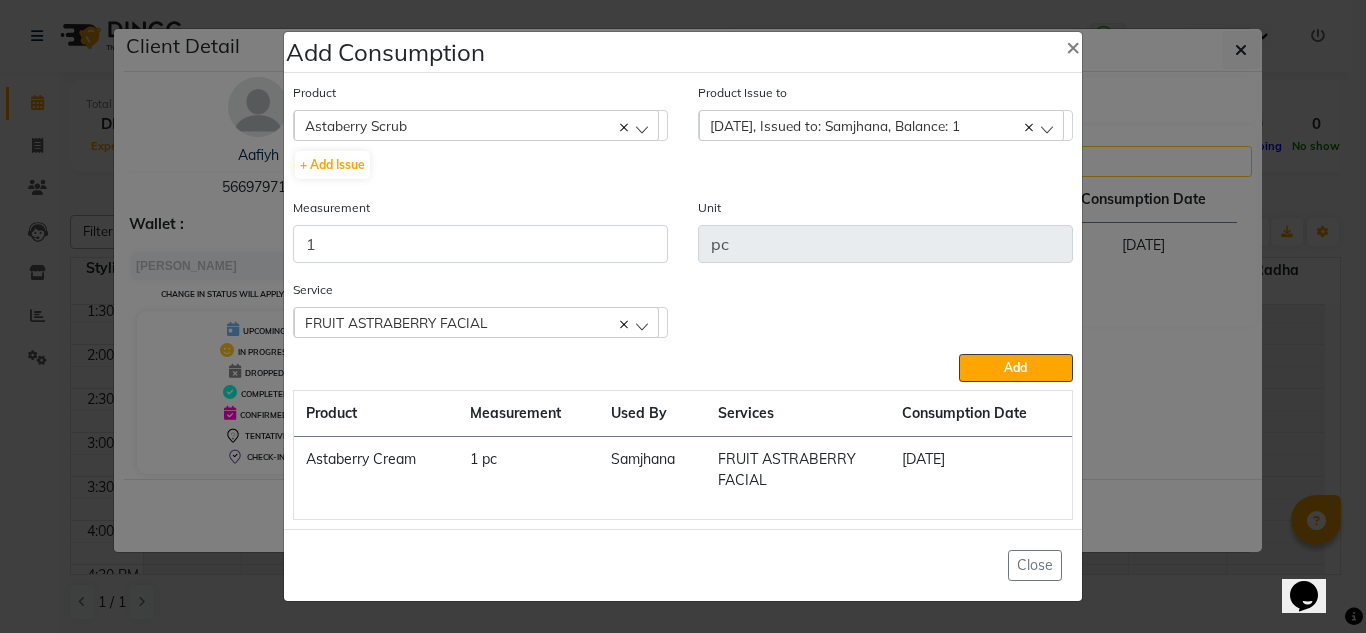 click on "Service   FRUIT ASTRABERRY FACIAL  Bleach  - Energy Bleach  FRUIT ASTRABERRY FACIAL  SIDE WAX--rica wax  Threading  - Upperlips   Threading  - Chin" 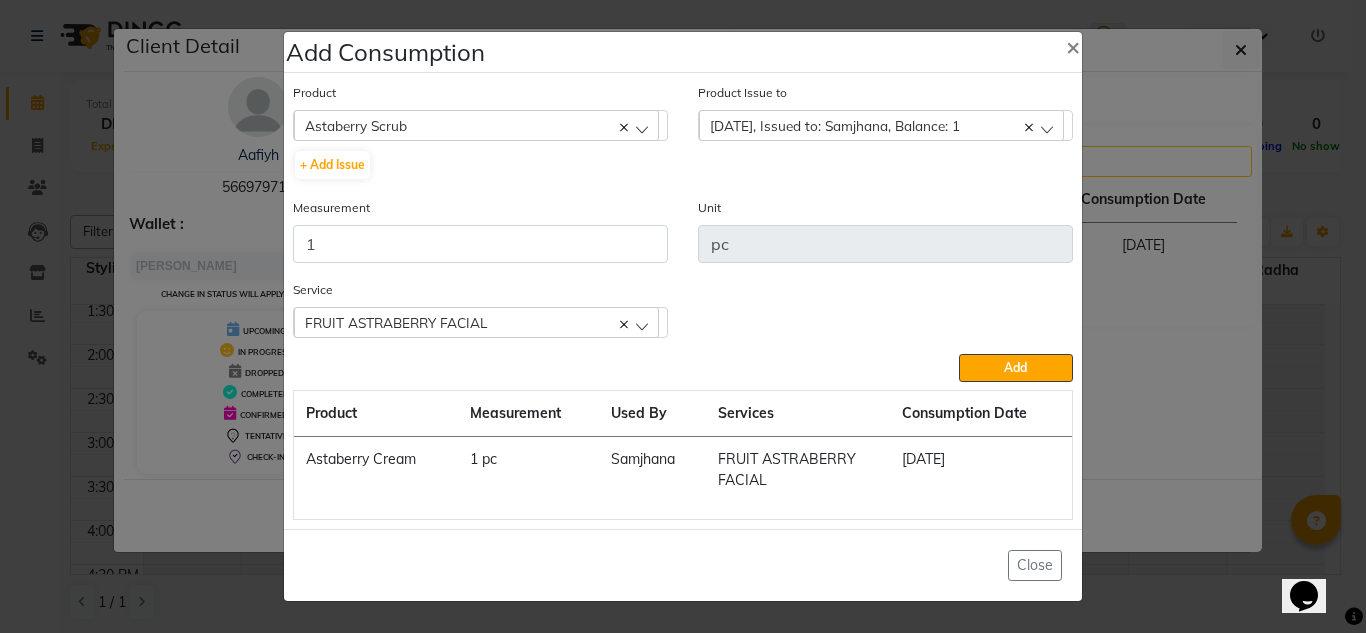 click on "Add" 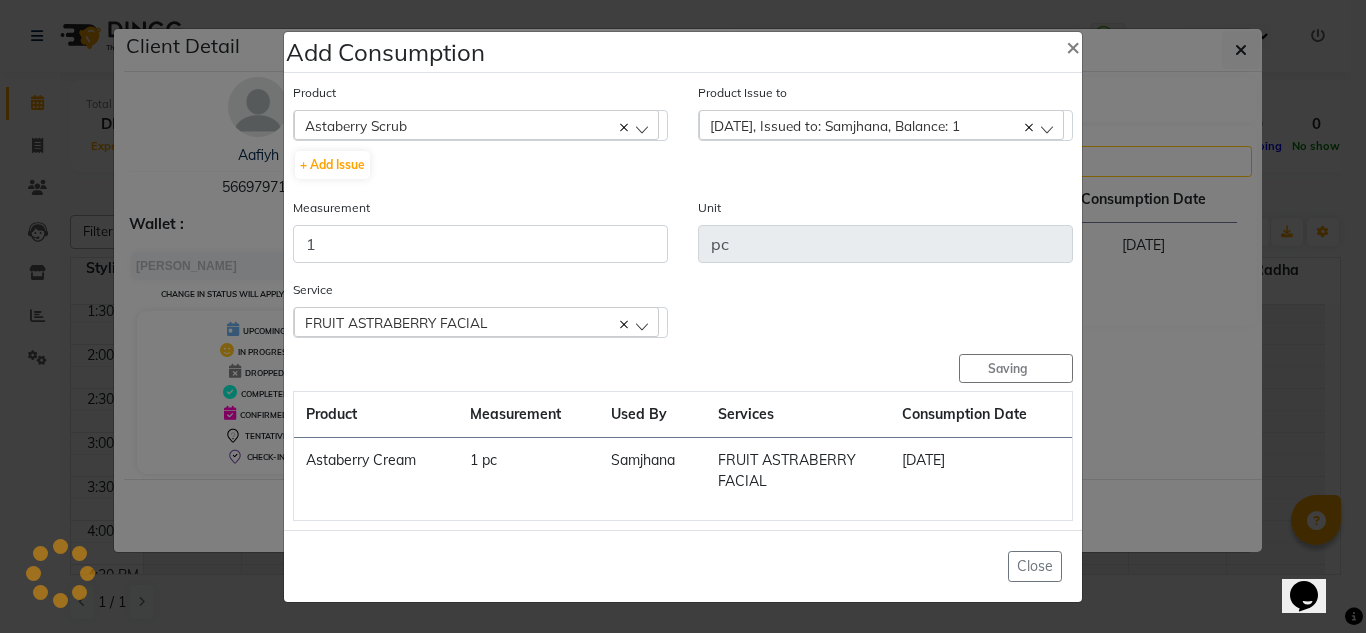 type 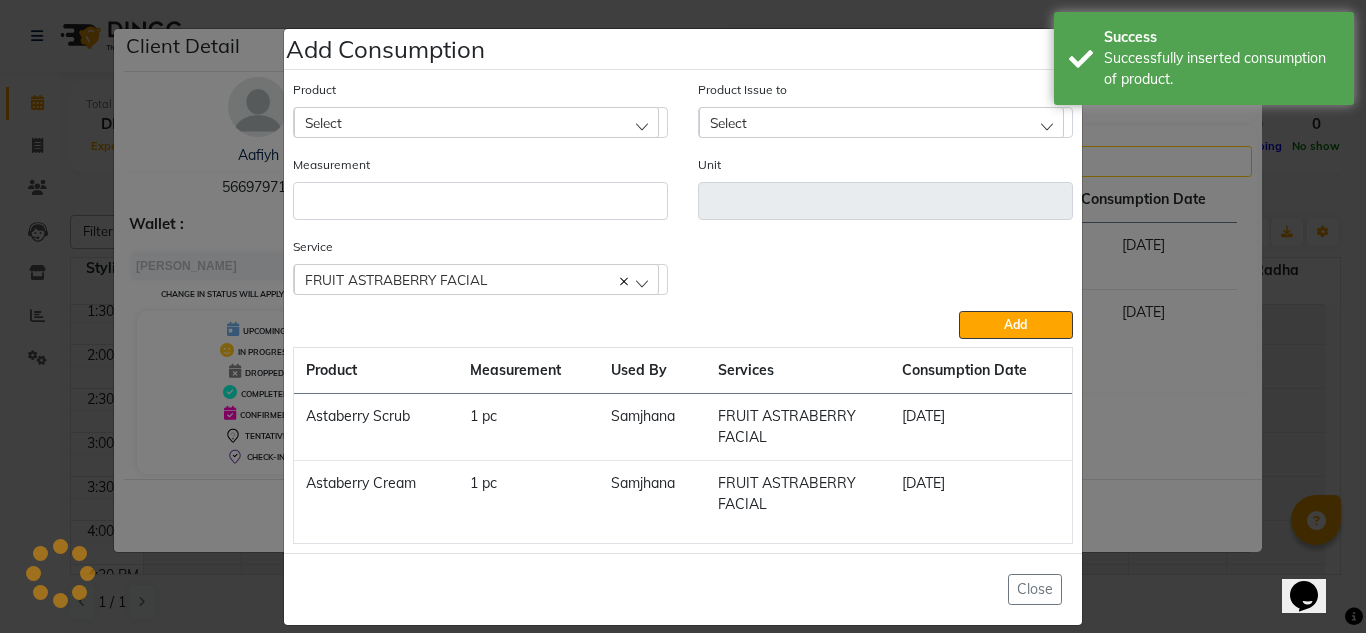 click on "Select" 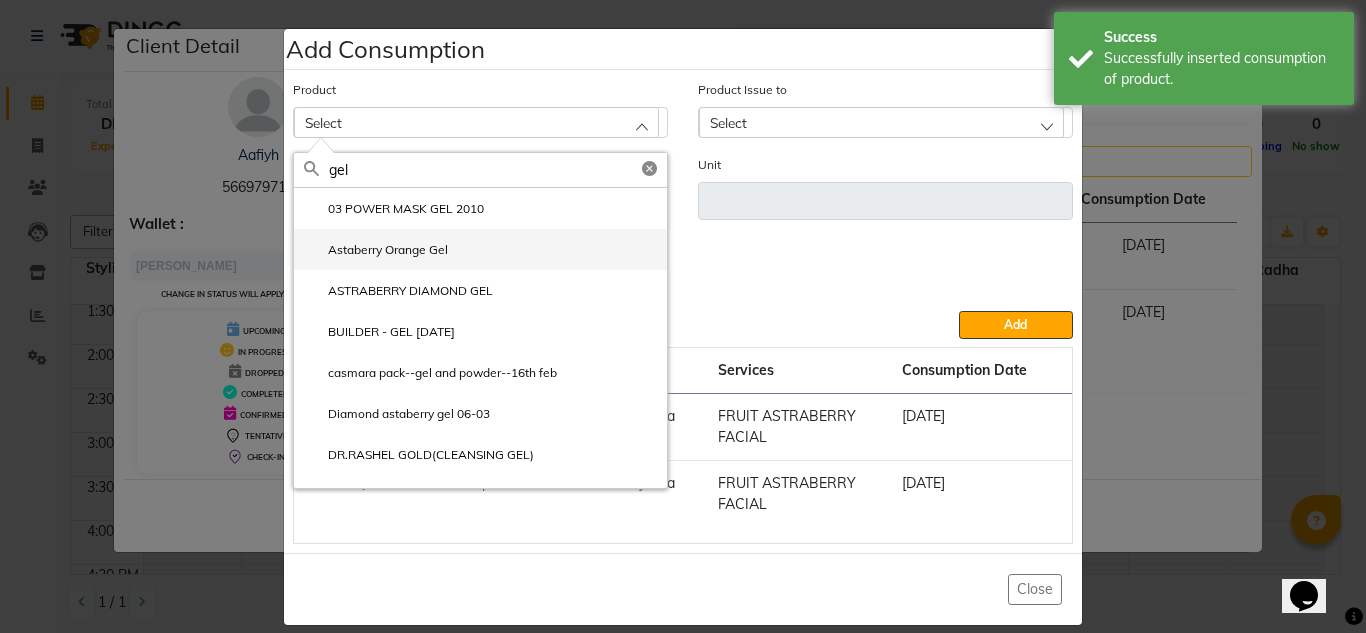 type on "gel" 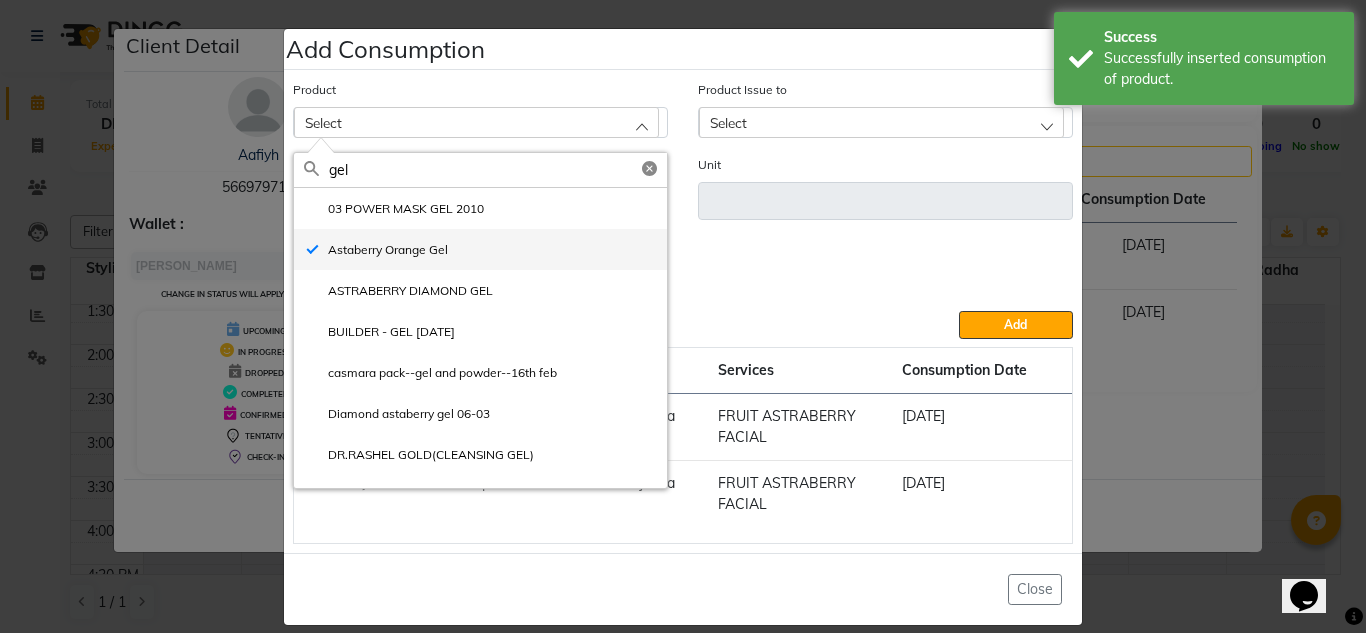 type on "pc" 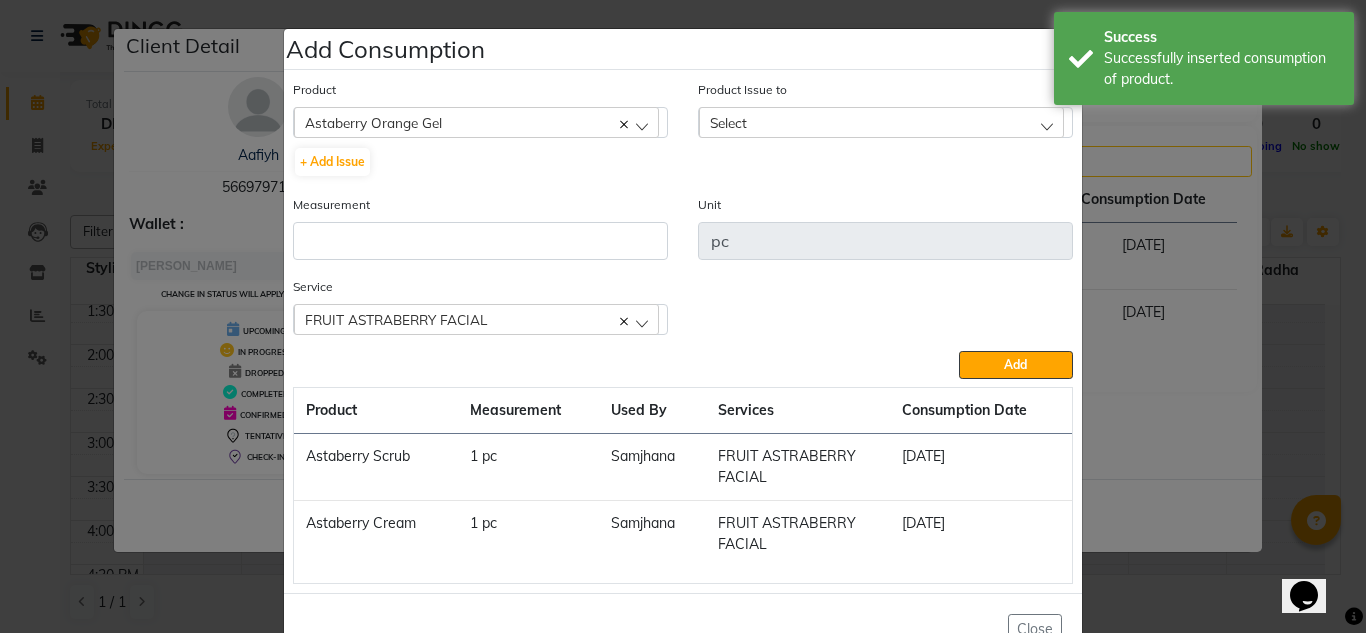 click on "Select" 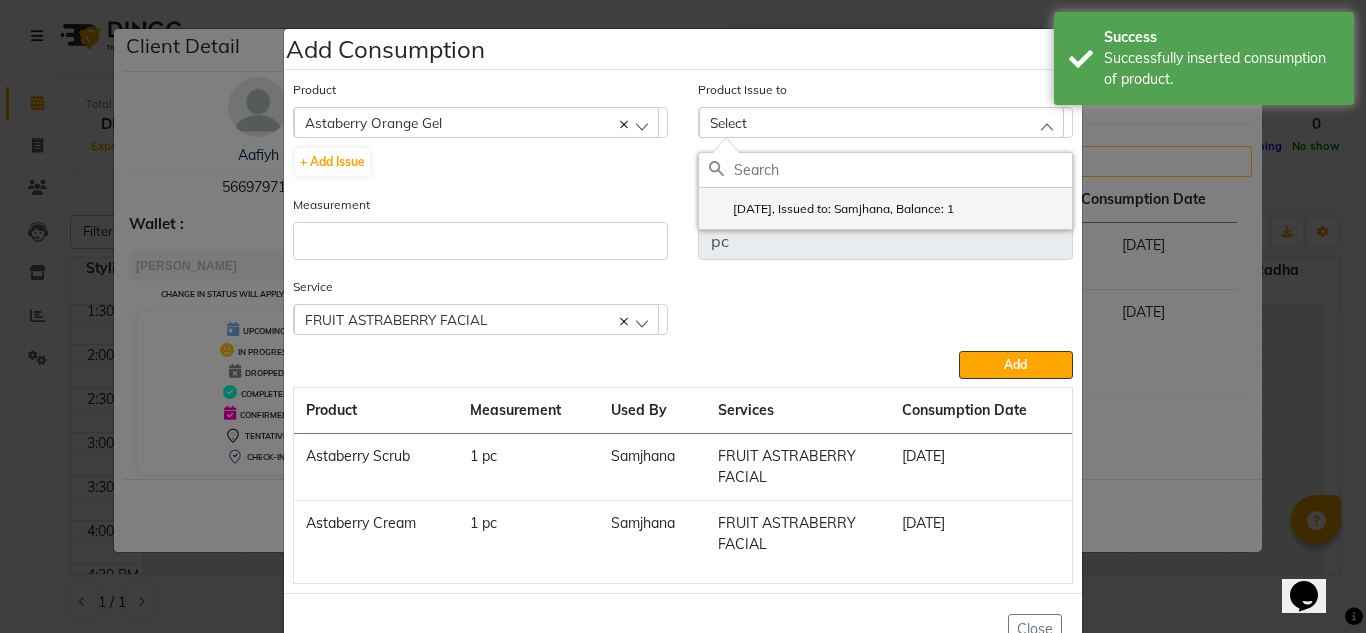 click on "[DATE], Issued to: Samjhana, Balance: 1" 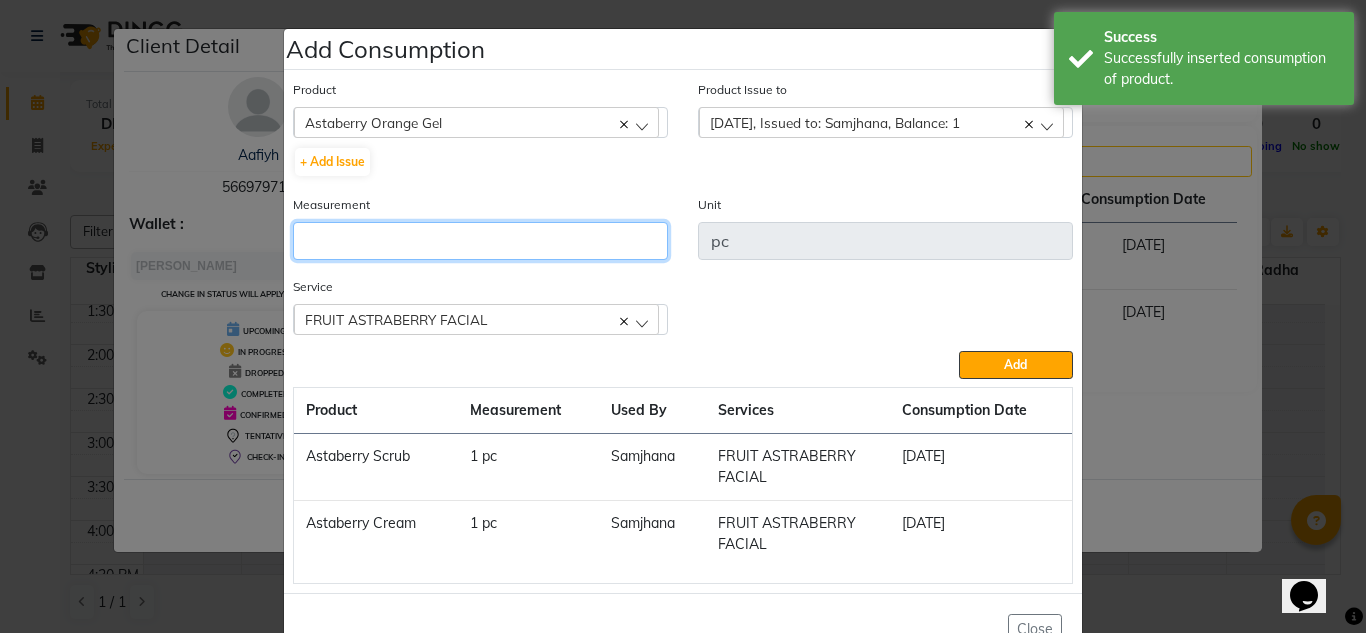 click 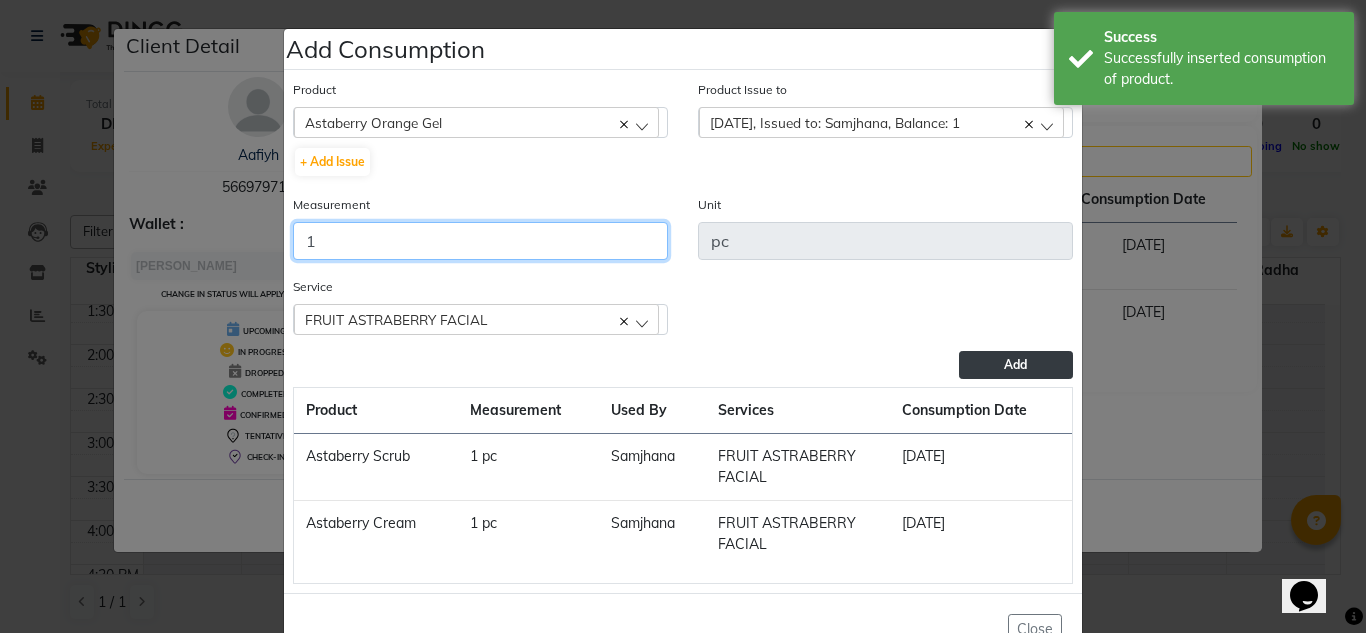 type on "1" 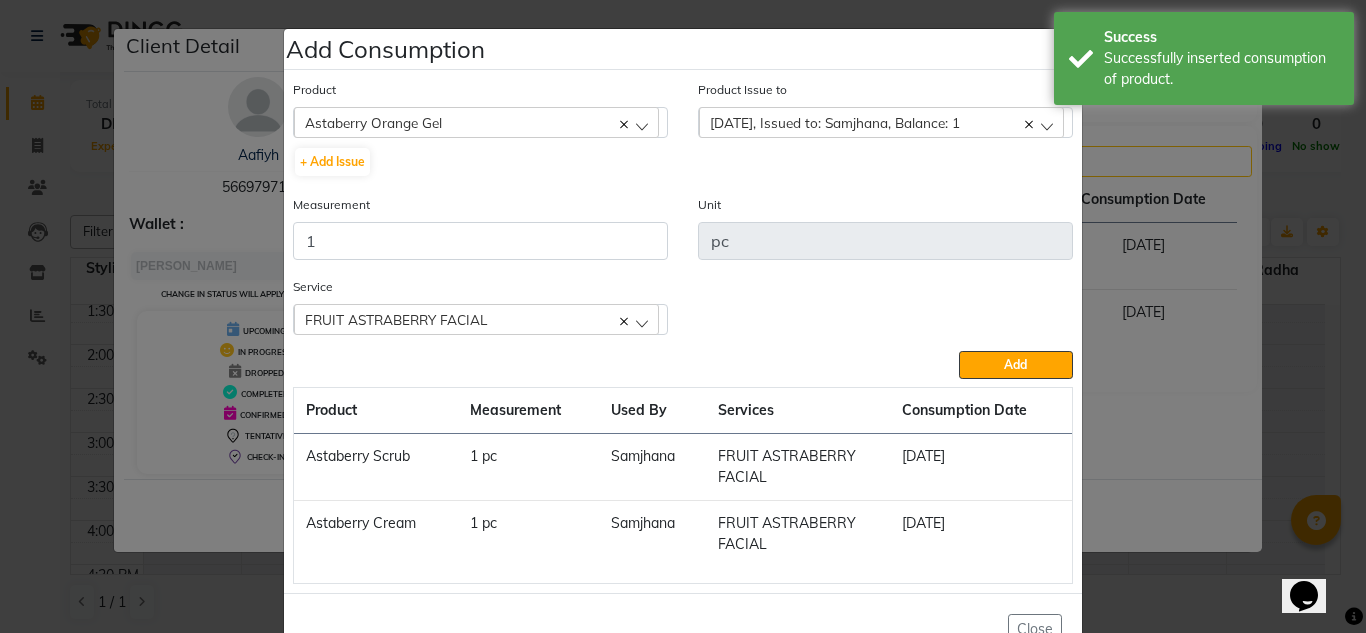 click on "Add" 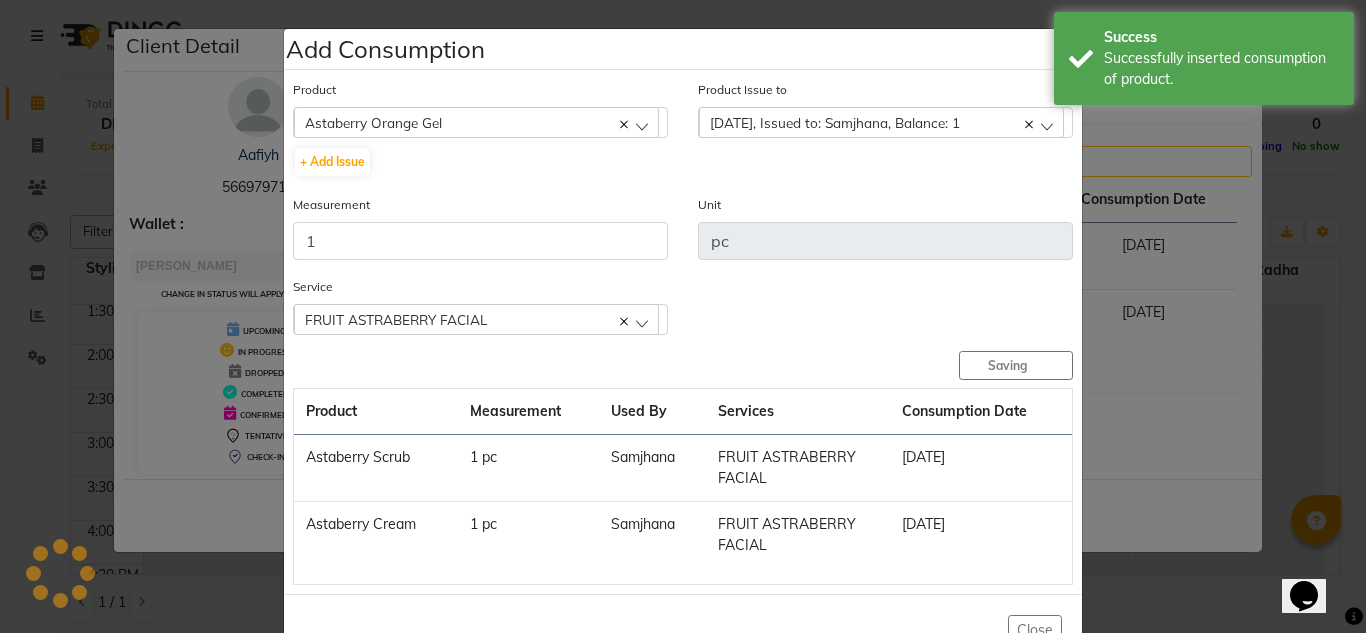type 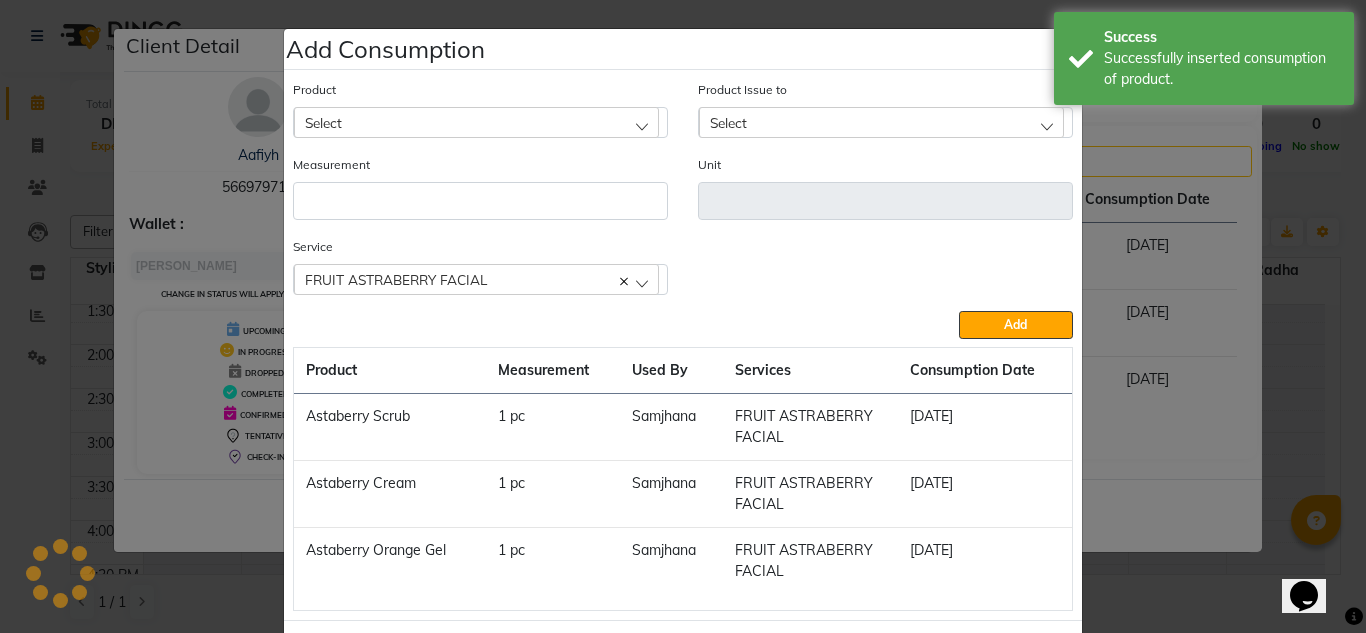 click on "Add Consumption × Product Select 0.07C 6D MIX Product Issue to Select [DATE], Issued to: Samjhana, Balance: 1 Measurement Unit Service   FRUIT ASTRABERRY FACIAL  Bleach  - Energy Bleach  FRUIT ASTRABERRY FACIAL  SIDE WAX--rica wax  Threading  - Upperlips   Threading  - Chin   Add  Product Measurement Used By Services Consumption Date  Astaberry Scrub   1 pc   Samjhana    FRUIT ASTRABERRY FACIAL   [DATE]   Astaberry Cream    1 pc   Samjhana    FRUIT ASTRABERRY FACIAL   [DATE]   Astaberry Orange Gel    1 pc   Samjhana    FRUIT ASTRABERRY FACIAL   [DATE]   Close" 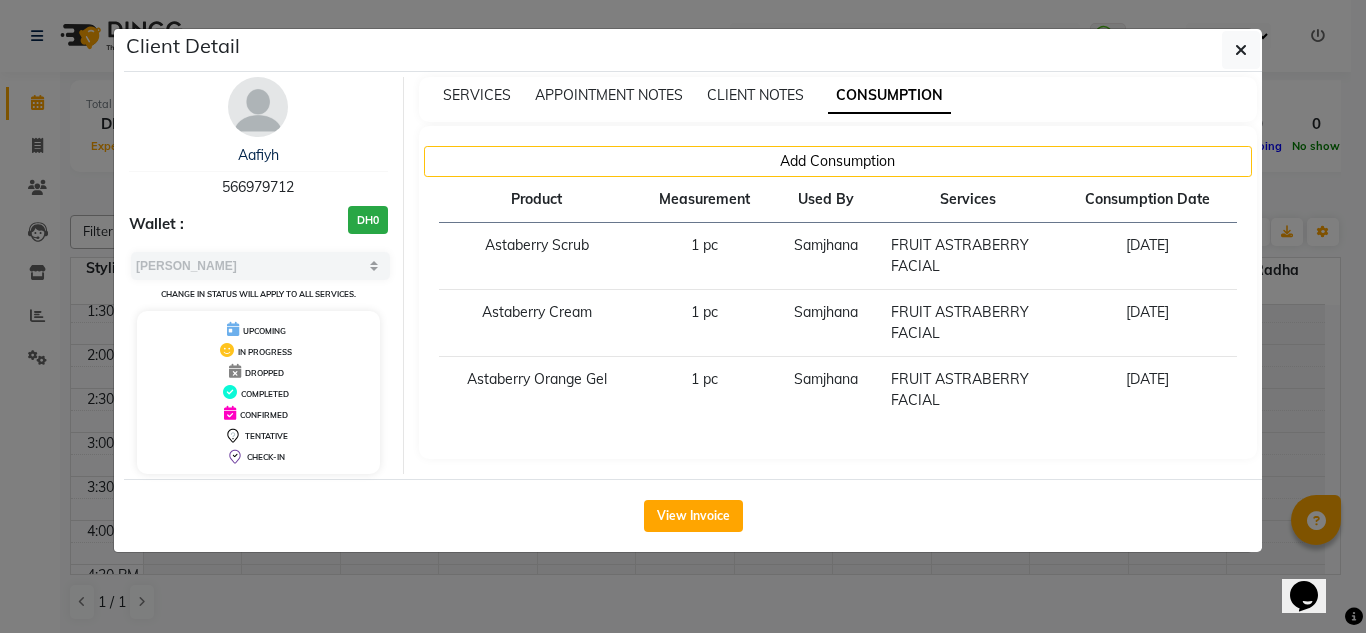 drag, startPoint x: 27, startPoint y: 282, endPoint x: 39, endPoint y: 288, distance: 13.416408 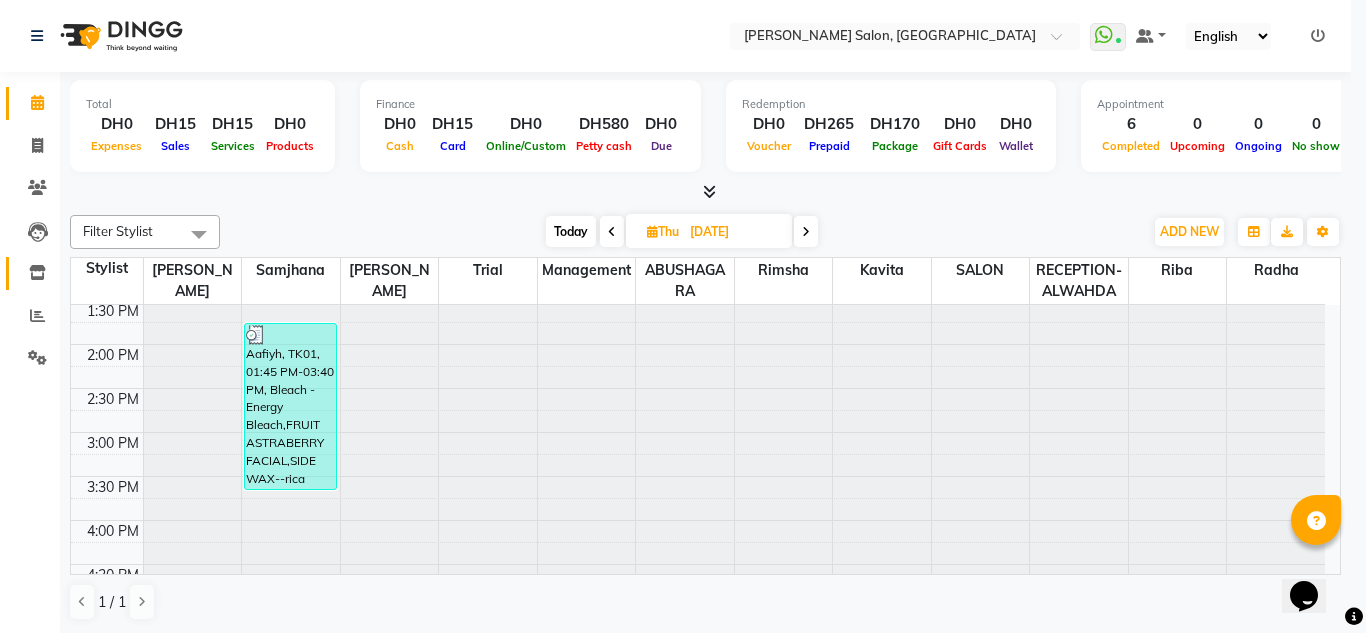 drag, startPoint x: 34, startPoint y: 277, endPoint x: 44, endPoint y: 283, distance: 11.661903 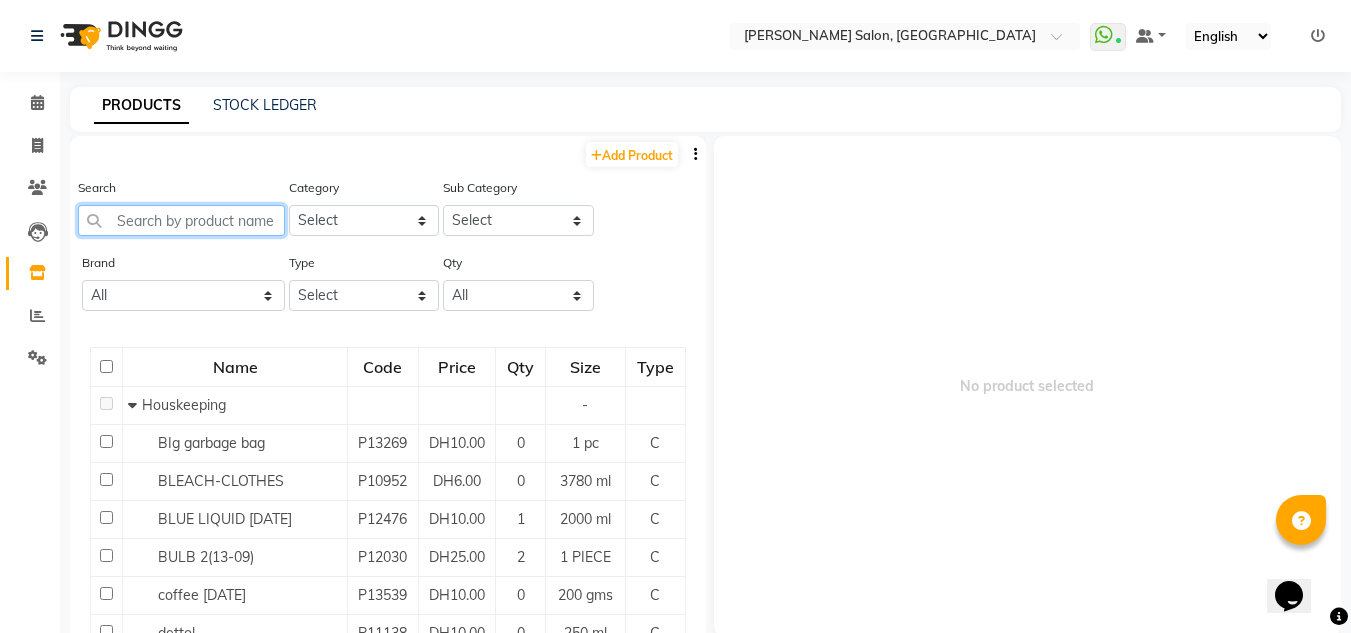 click 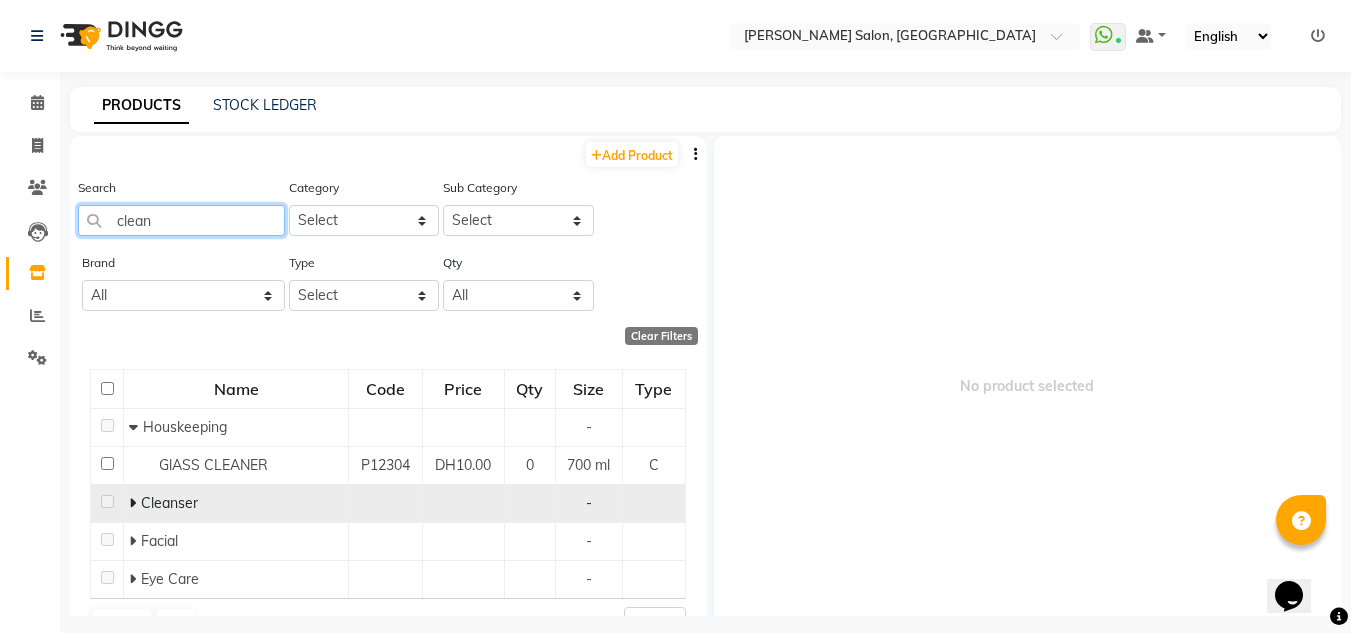 type on "clean" 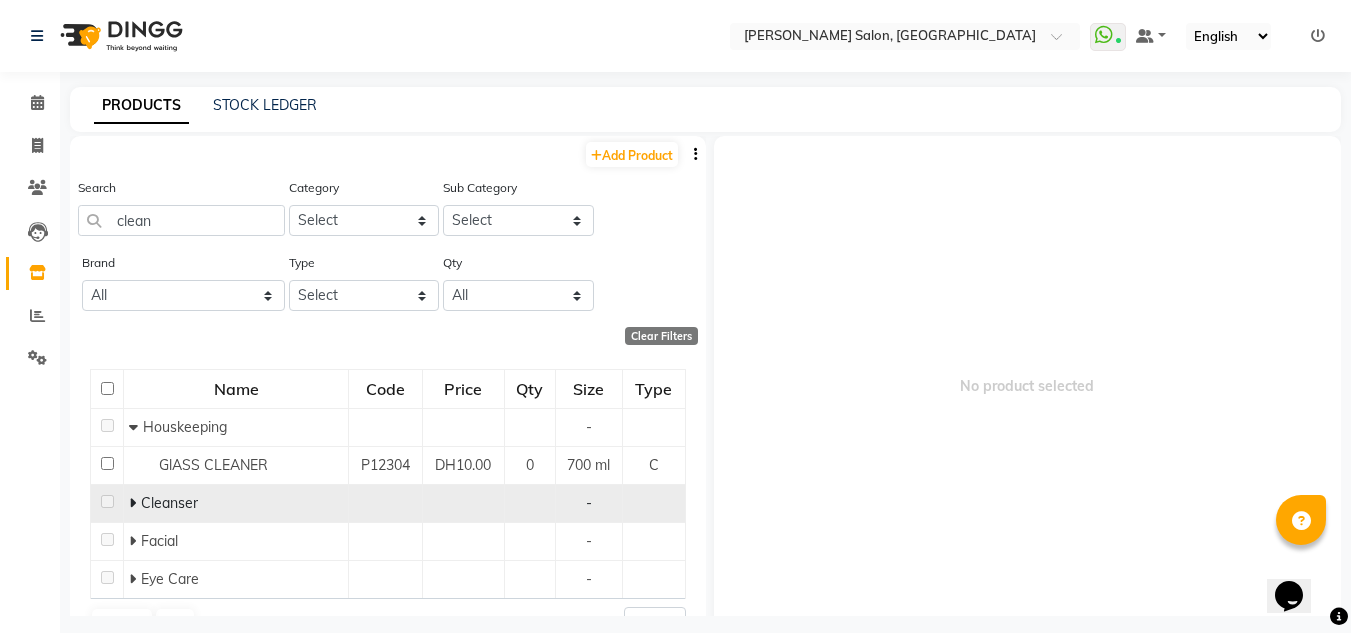 click 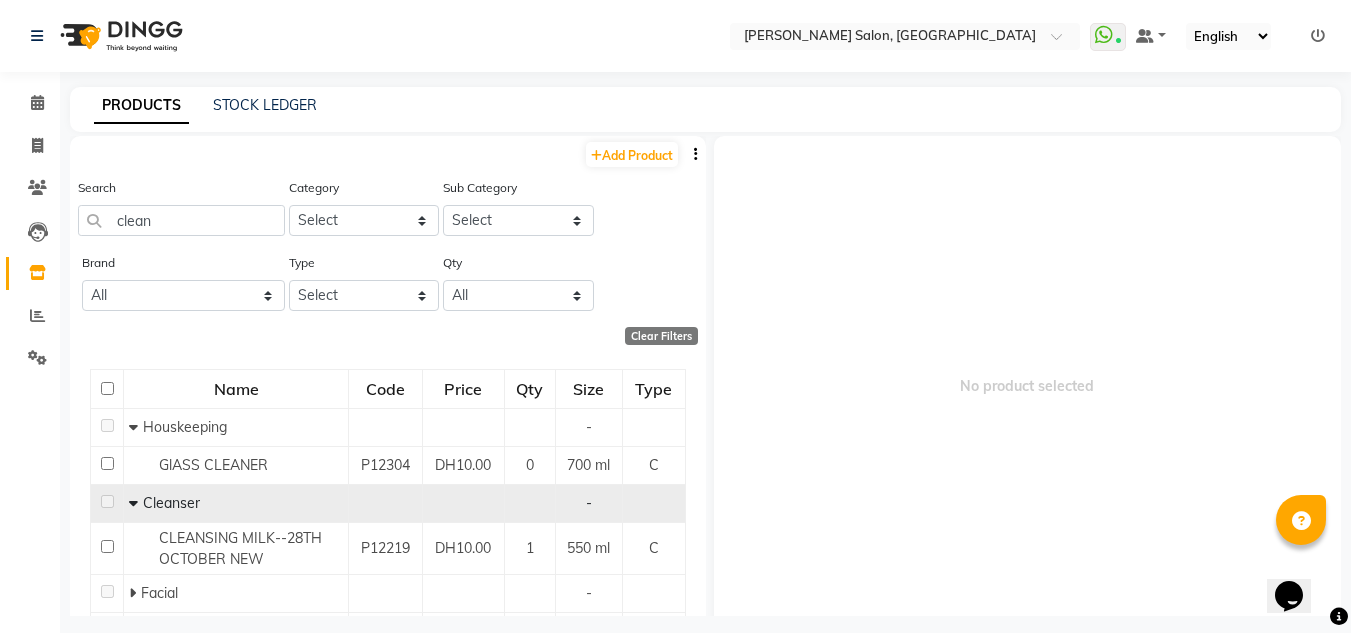 scroll, scrollTop: 95, scrollLeft: 0, axis: vertical 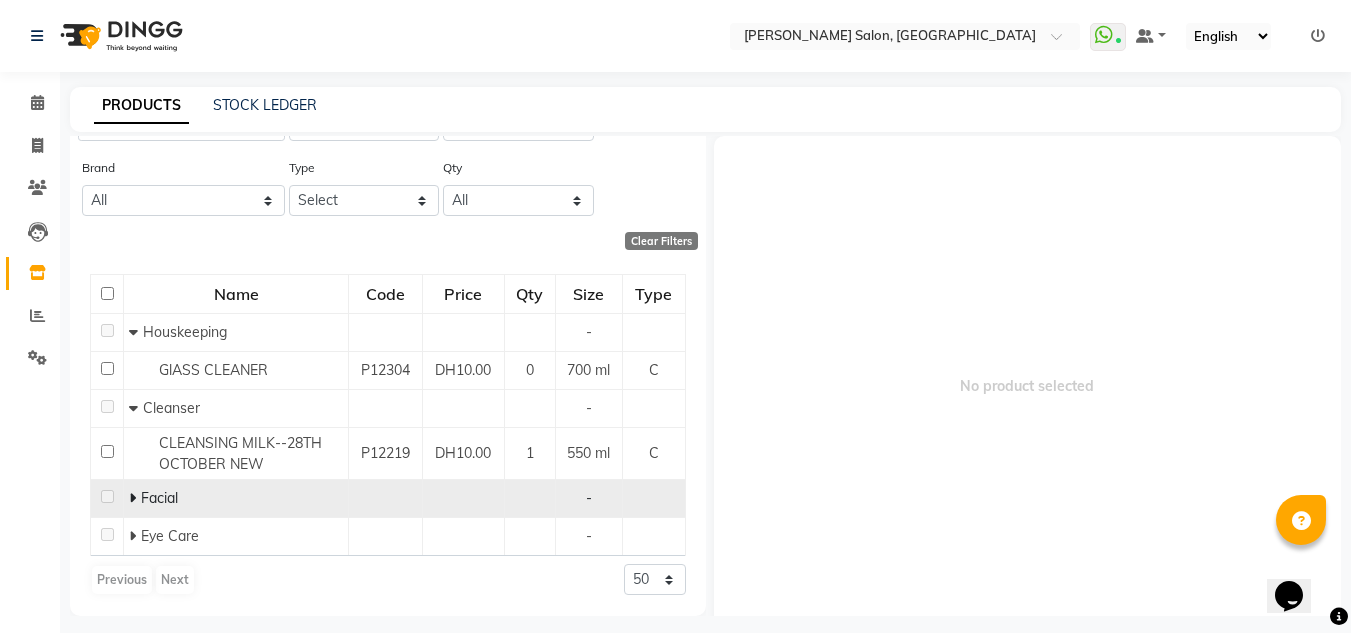 click on "Facial" 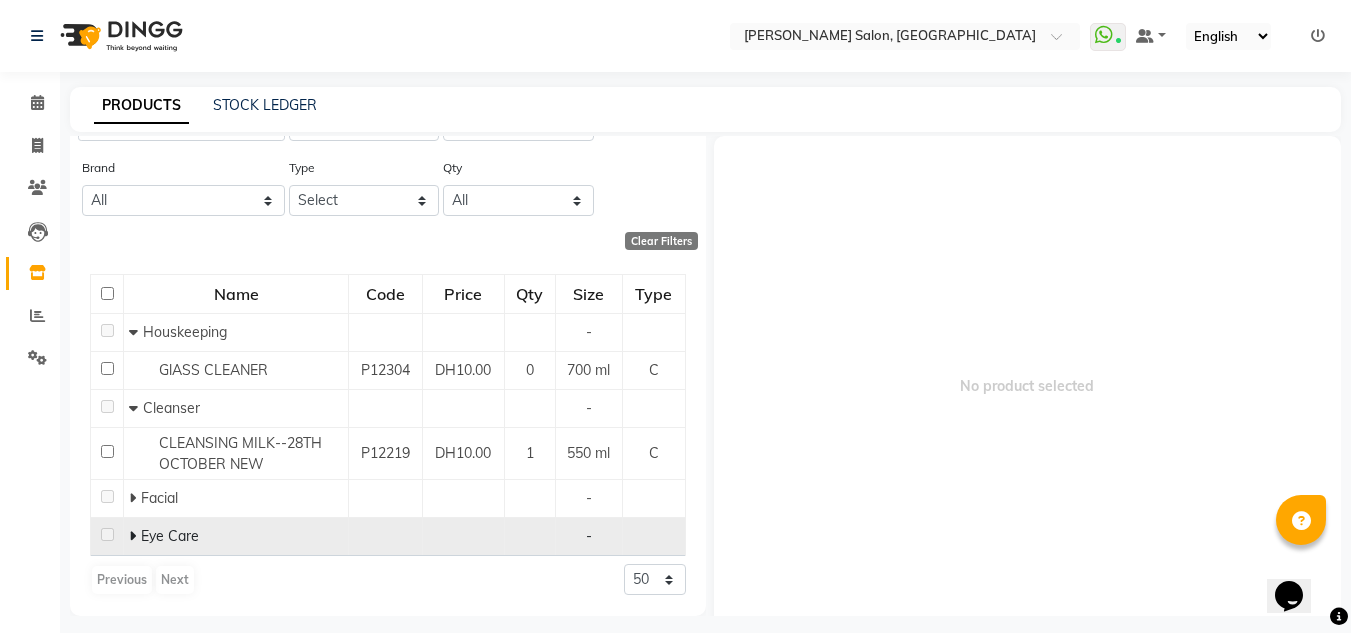 scroll, scrollTop: 13, scrollLeft: 0, axis: vertical 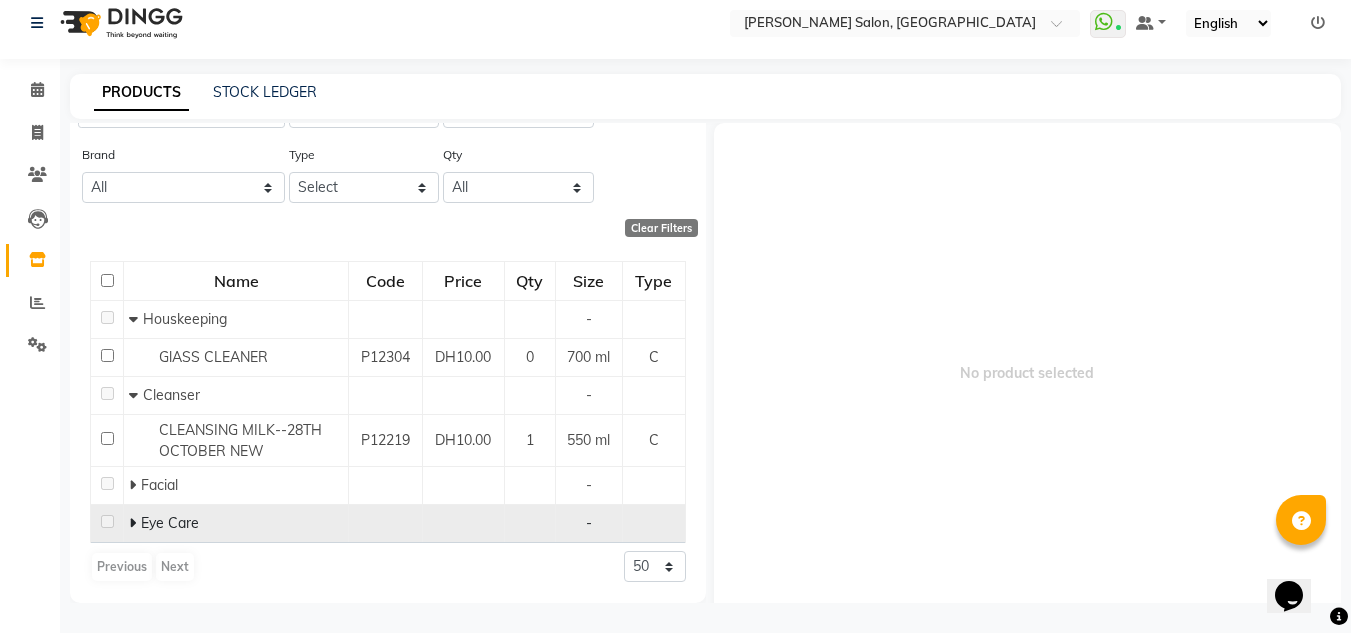 click 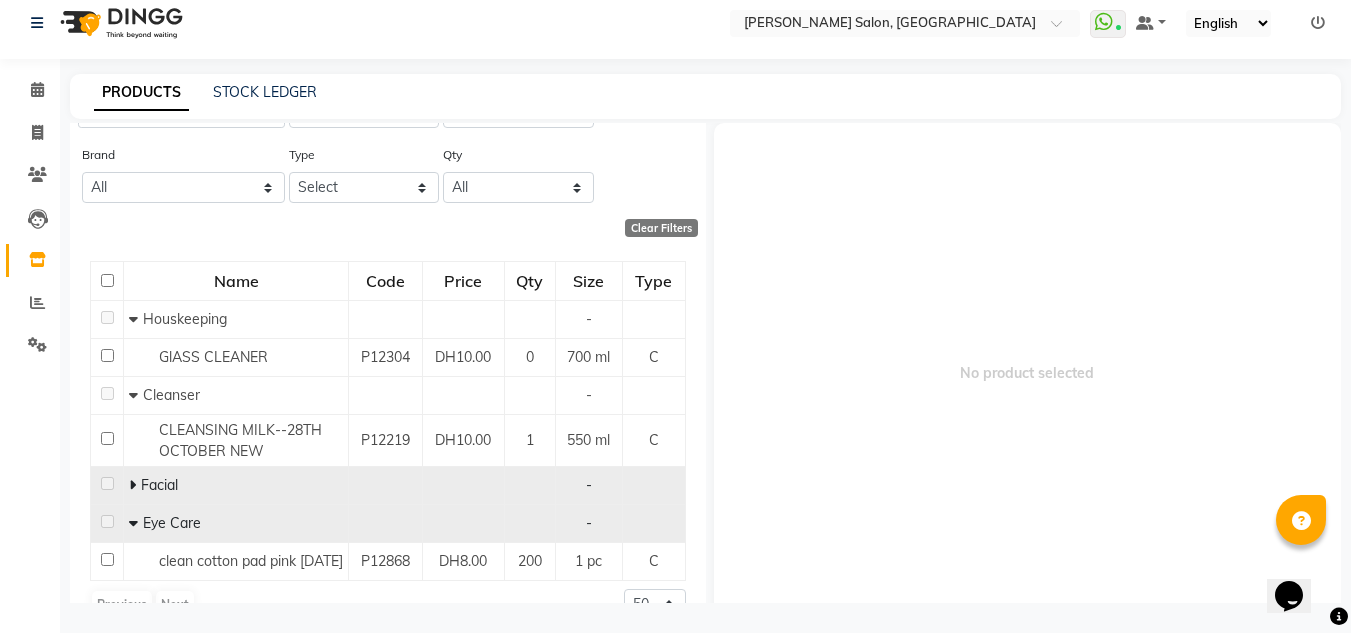 click 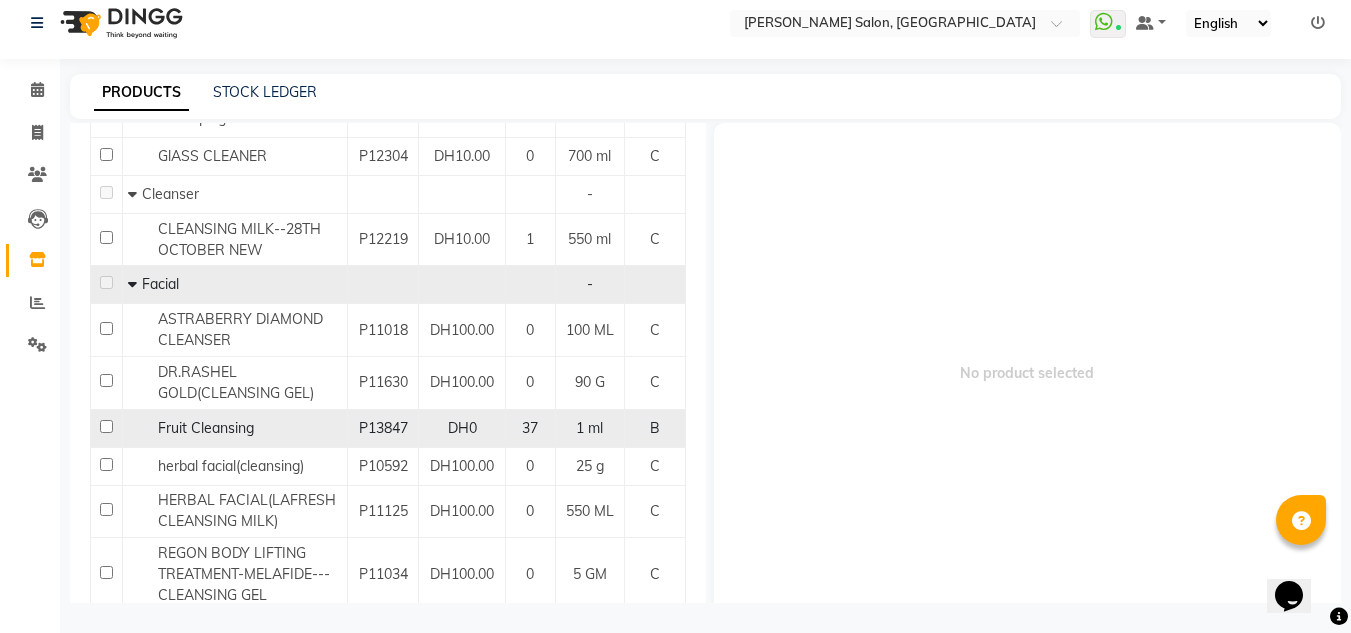 scroll, scrollTop: 300, scrollLeft: 0, axis: vertical 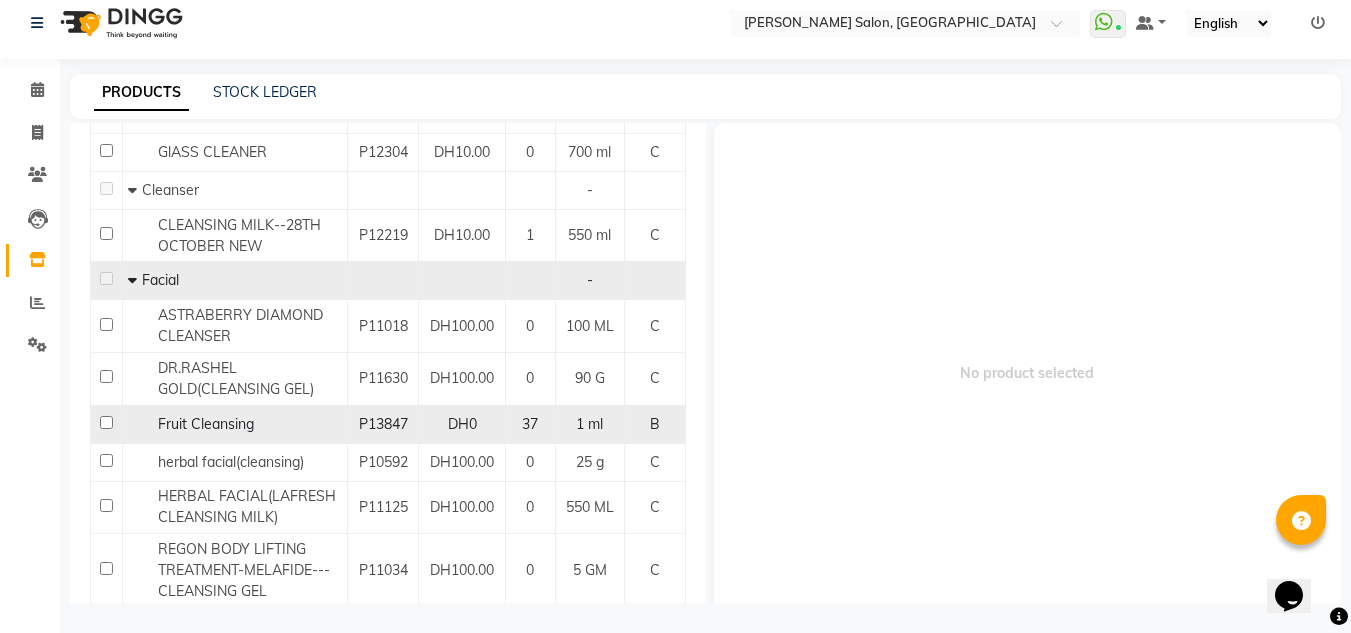 click 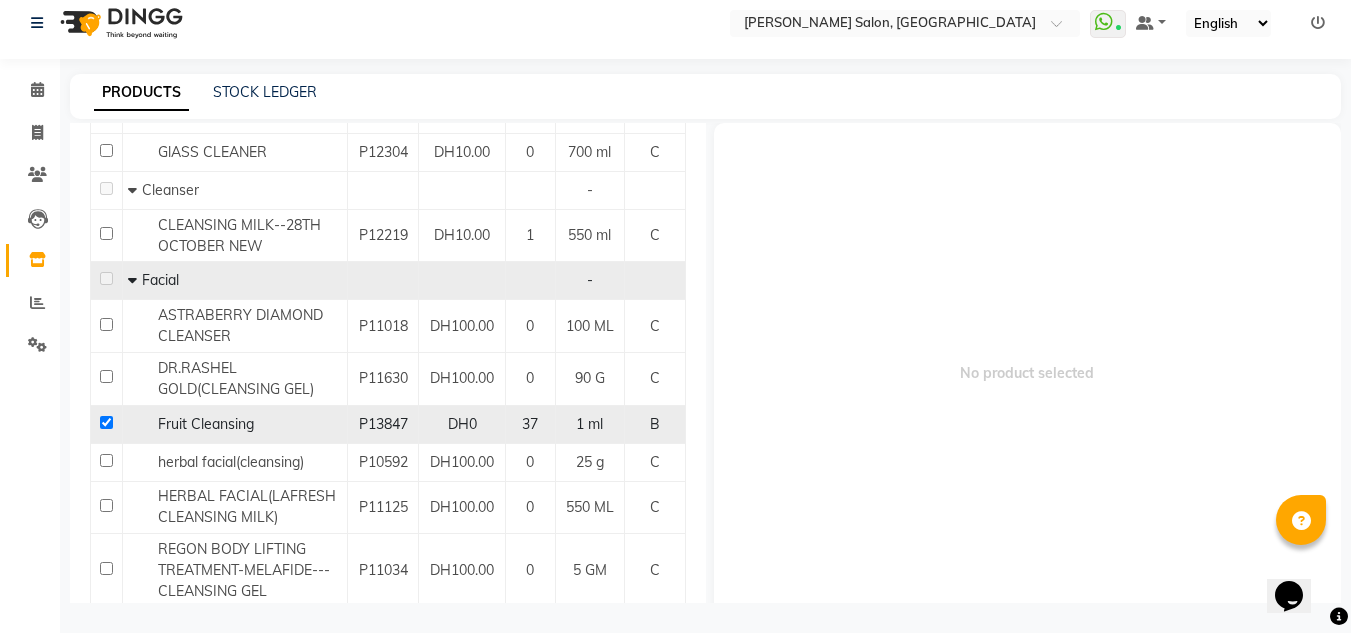 checkbox on "true" 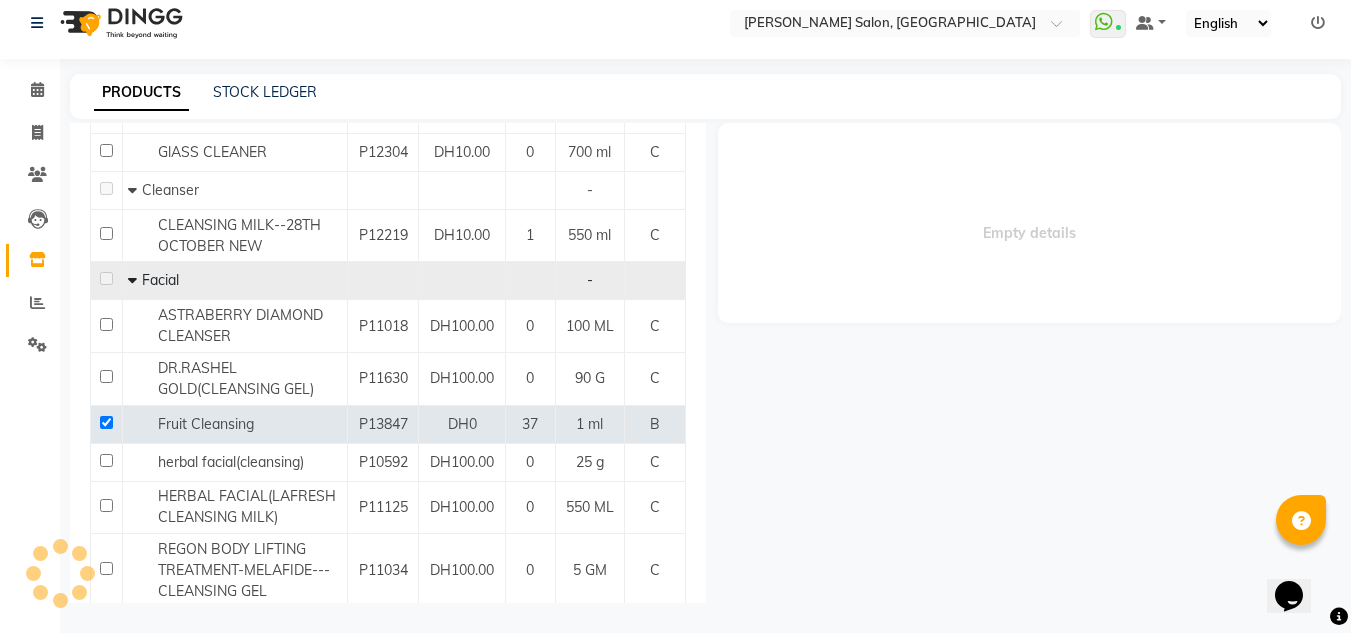 select 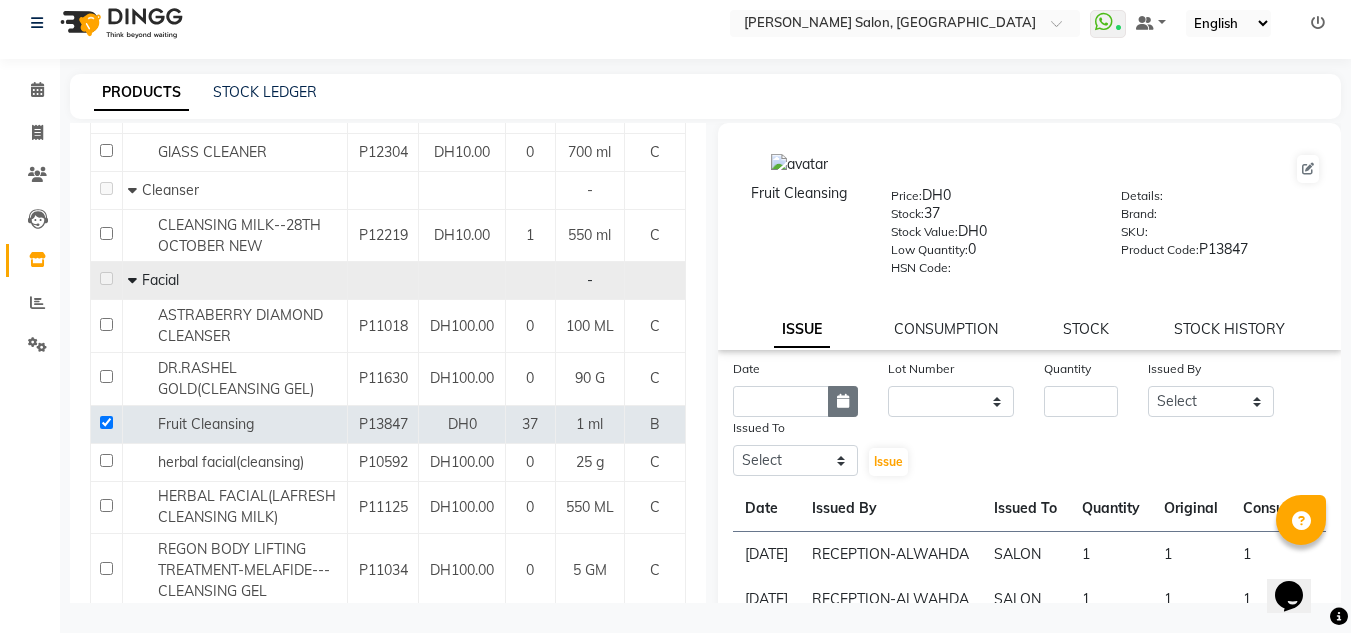 click 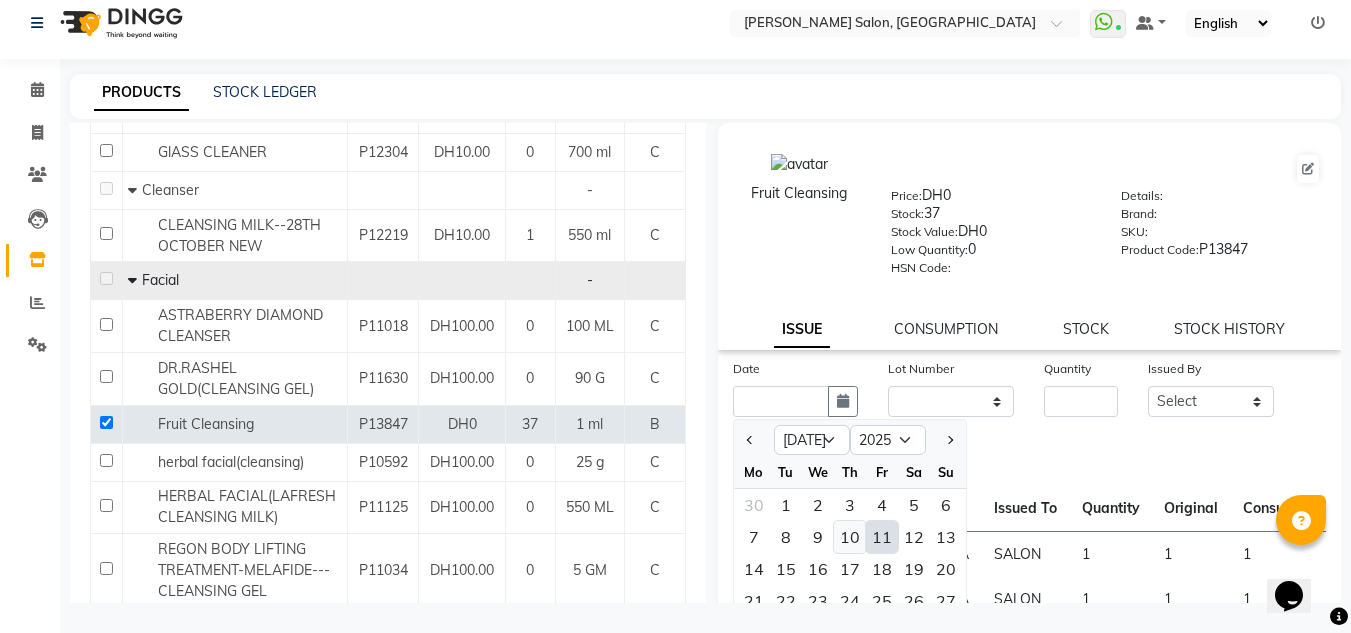 click on "10" 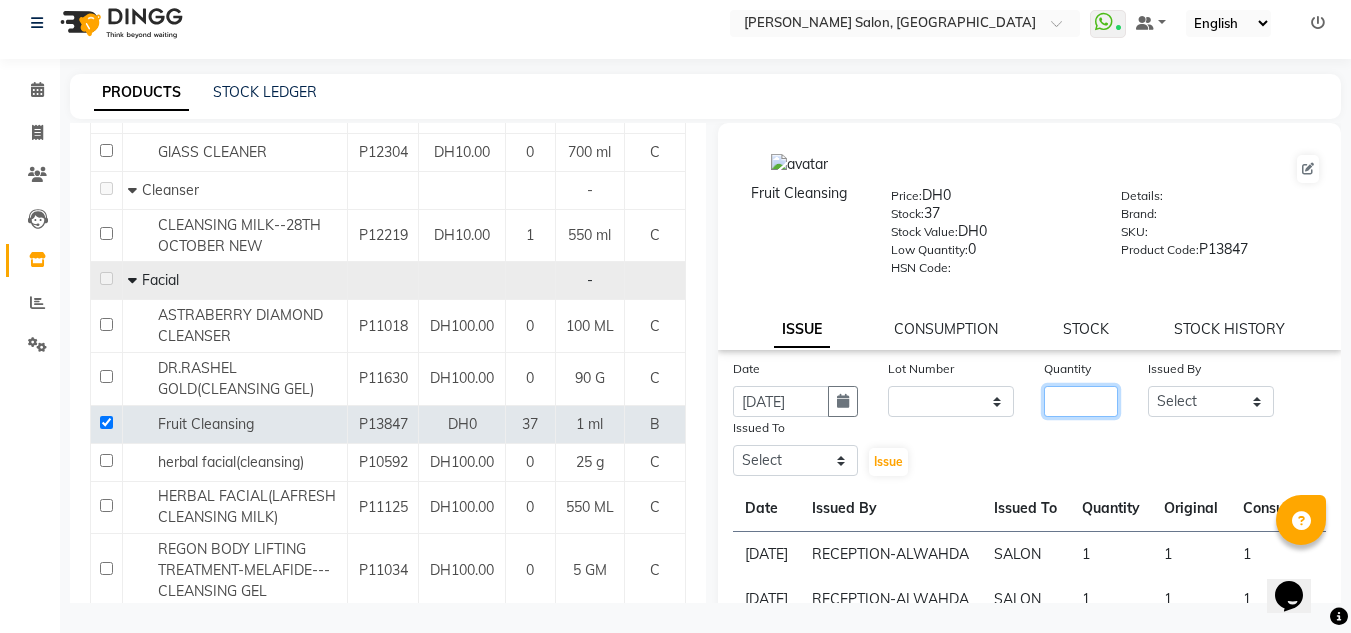 click 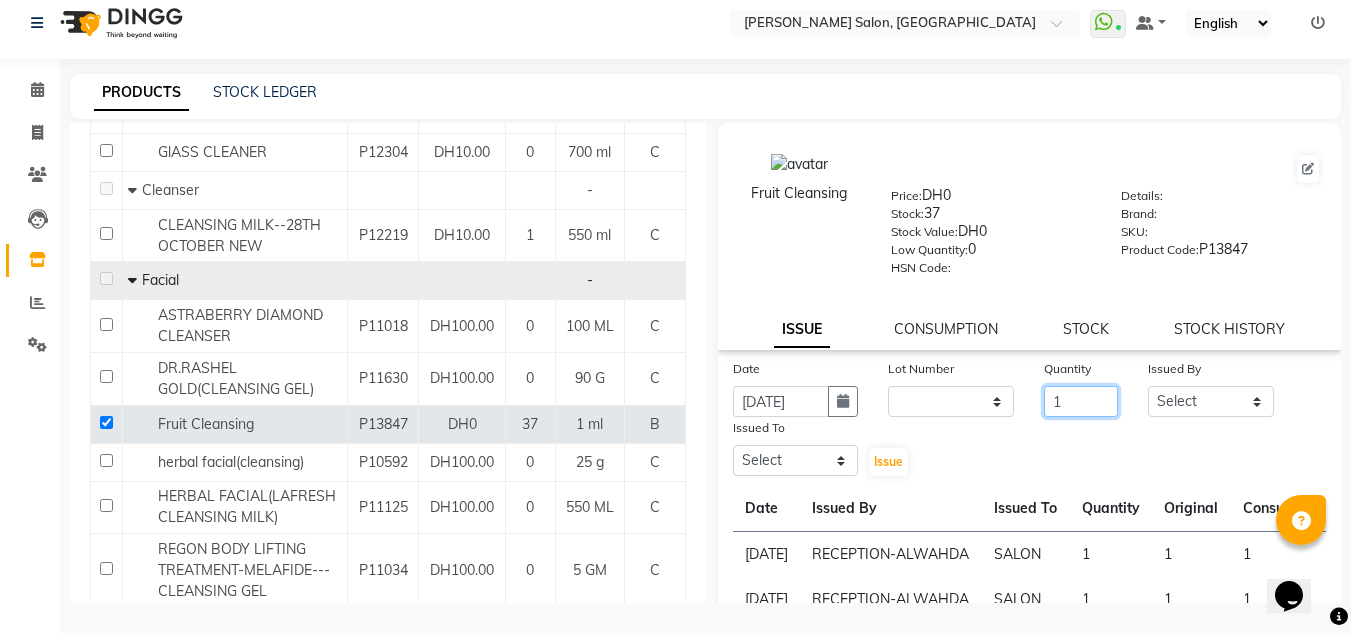 type on "1" 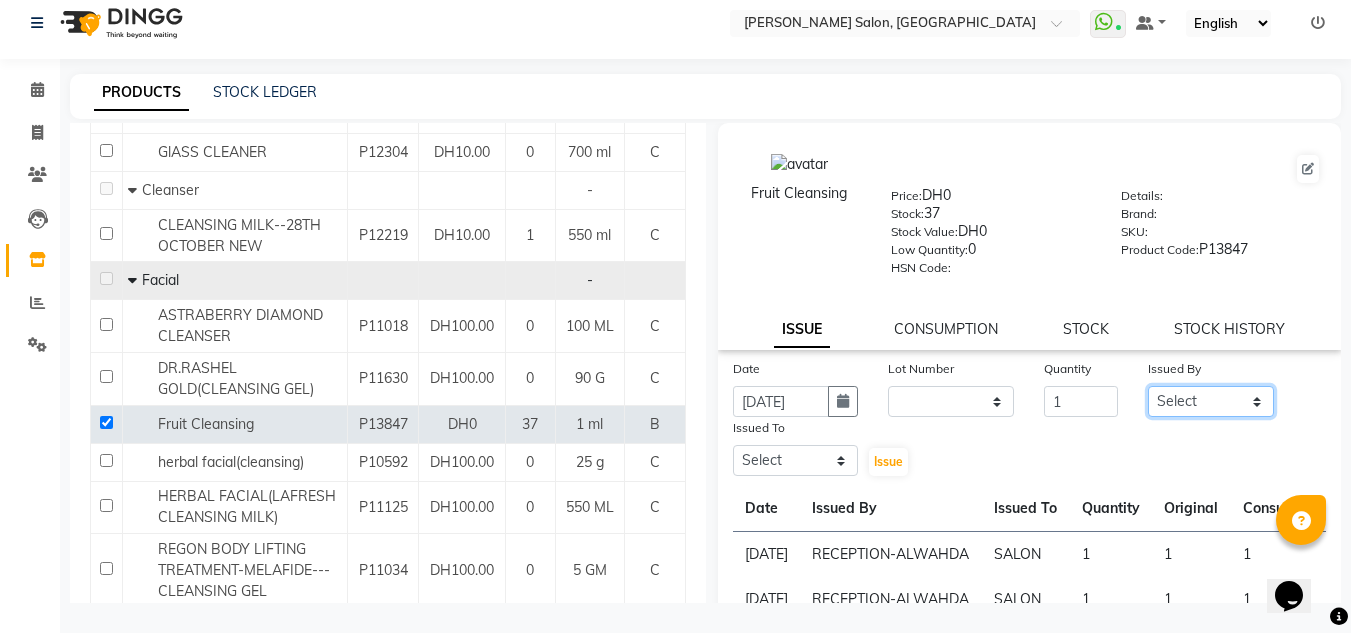 click on "Select ABUSHAGARA [PERSON_NAME] Management [PERSON_NAME] RECEPTION-ALWAHDA [PERSON_NAME] SALON [PERSON_NAME] trial" 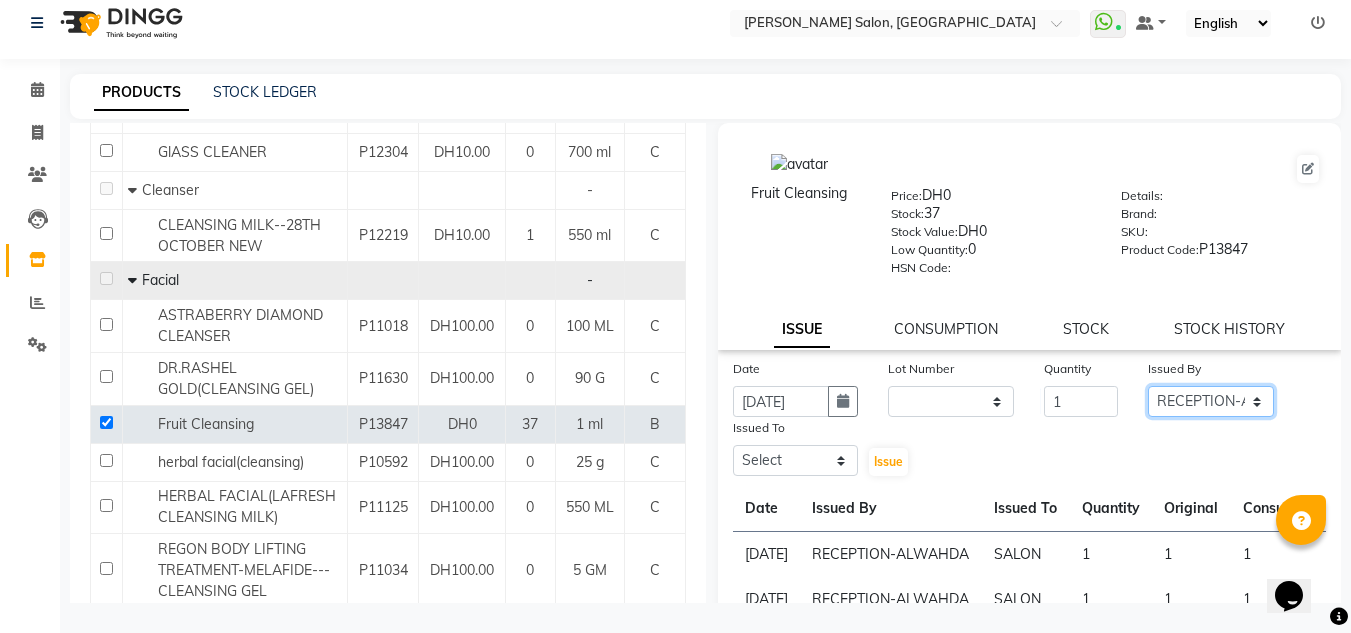 click on "Select ABUSHAGARA [PERSON_NAME] Management [PERSON_NAME] RECEPTION-ALWAHDA [PERSON_NAME] SALON [PERSON_NAME] trial" 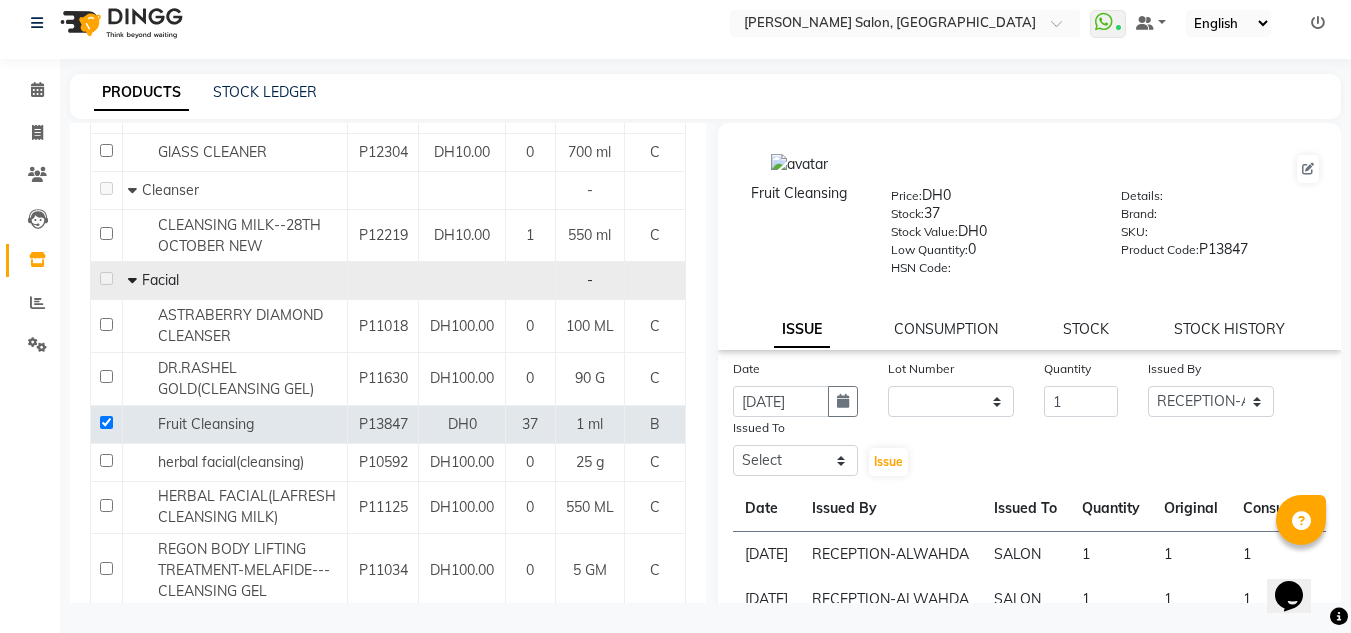 click on "Date [DATE] Lot Number None Quantity 1 Issued By Select [PERSON_NAME] Management [PERSON_NAME] RECEPTION-ALWAHDA [PERSON_NAME] SALON [PERSON_NAME] trial Issued To Select [PERSON_NAME] Management [PERSON_NAME] RECEPTION-ALWAHDA [PERSON_NAME] SALON [PERSON_NAME] trial  Issue  Date Issued By Issued To Quantity Original Consumed [DATE] RECEPTION-ALWAHDA SALON 1  1  1 [DATE] RECEPTION-ALWAHDA SALON 1  1  1 [DATE] RECEPTION-ALWAHDA SALON 1  1  1 [DATE] RECEPTION-ALWAHDA Samjhana 1  1  1 [DATE] RECEPTION-ALWAHDA Samjhana 1  1  1" 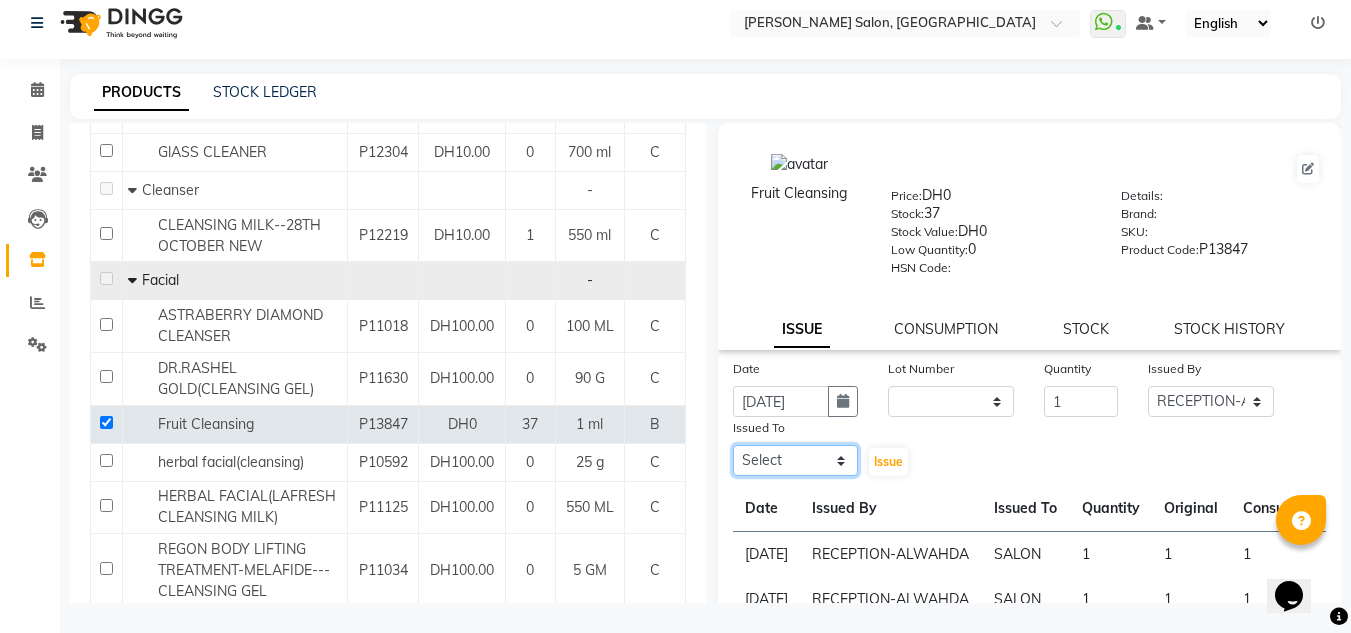 click on "Select ABUSHAGARA [PERSON_NAME] Management [PERSON_NAME] RECEPTION-ALWAHDA [PERSON_NAME] SALON [PERSON_NAME] trial" 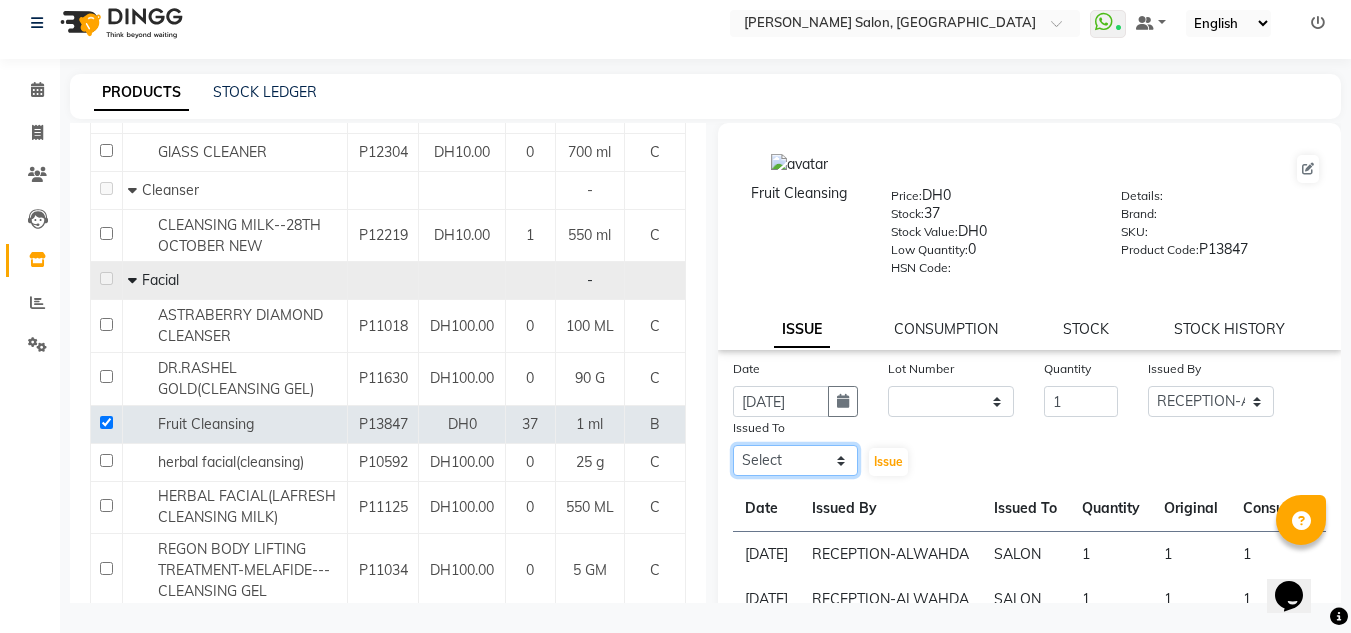 select on "36338" 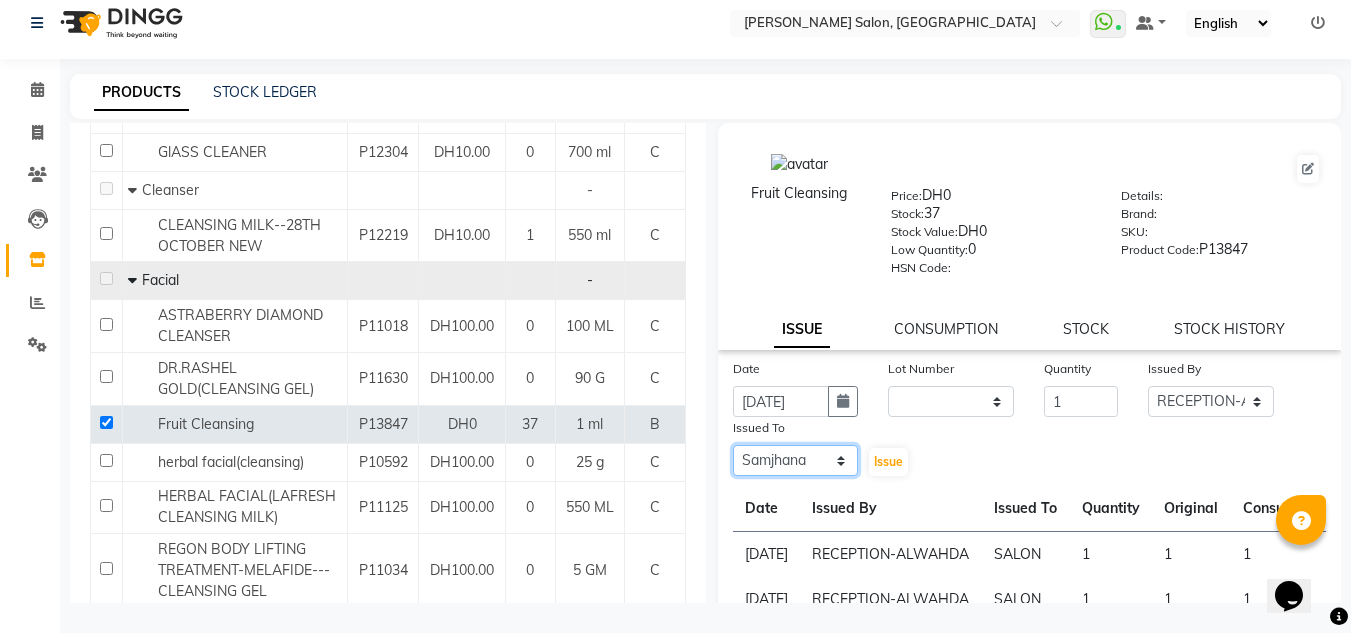 click on "Select ABUSHAGARA [PERSON_NAME] Management [PERSON_NAME] RECEPTION-ALWAHDA [PERSON_NAME] SALON [PERSON_NAME] trial" 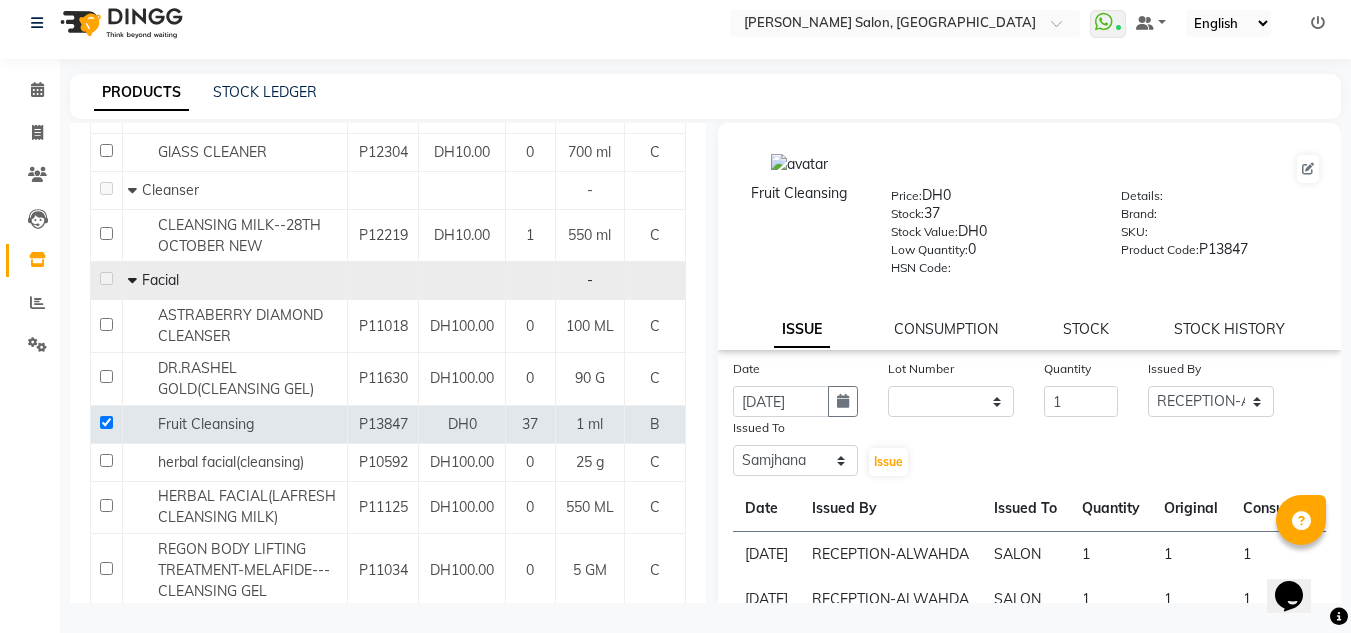drag, startPoint x: 892, startPoint y: 482, endPoint x: 879, endPoint y: 448, distance: 36.40055 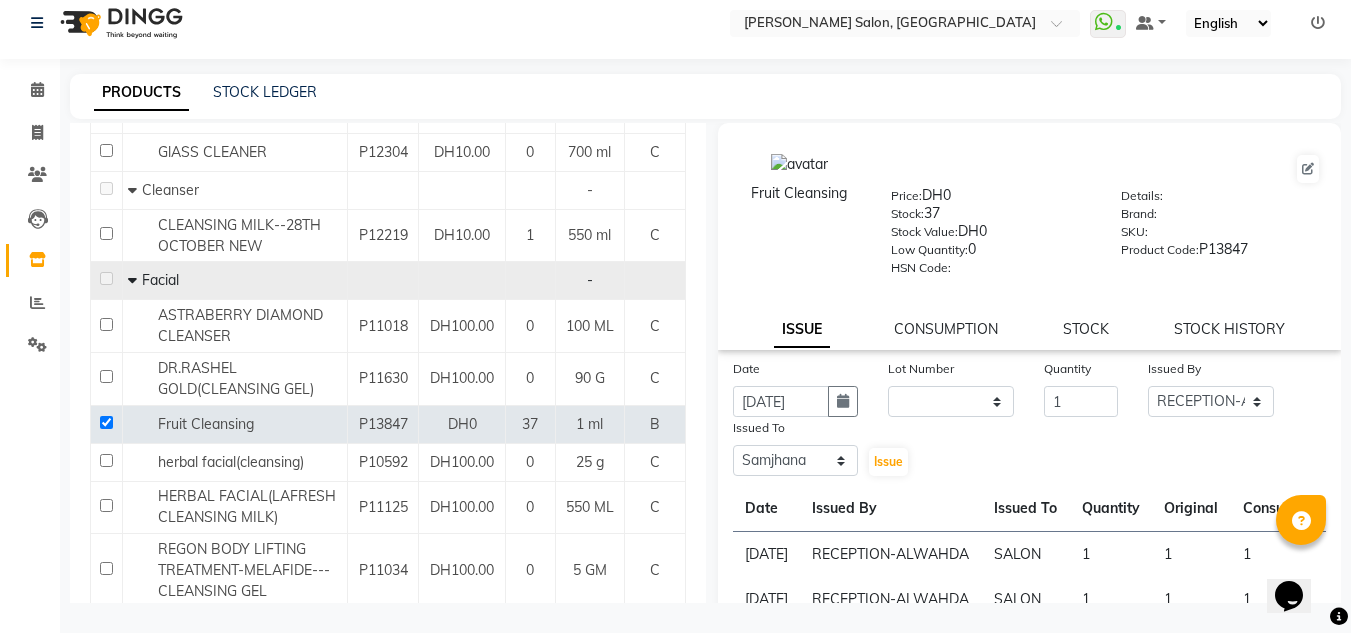 click on "Issue" 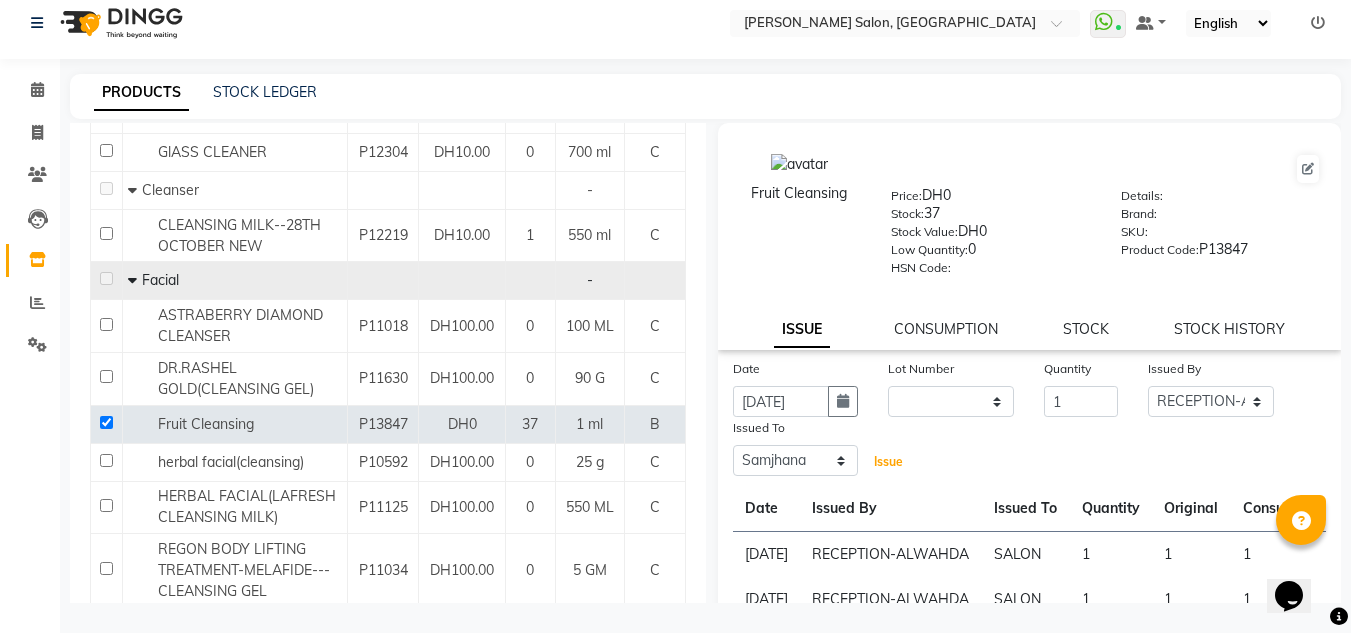 click on "Issue" 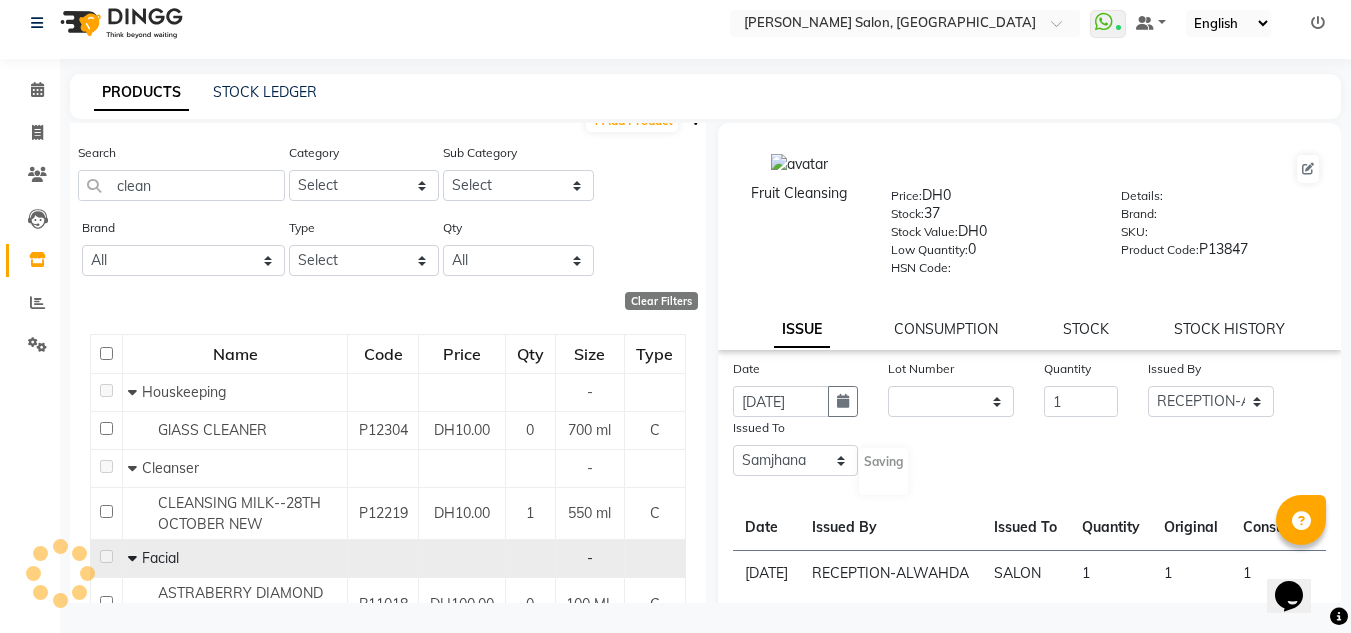 scroll, scrollTop: 0, scrollLeft: 0, axis: both 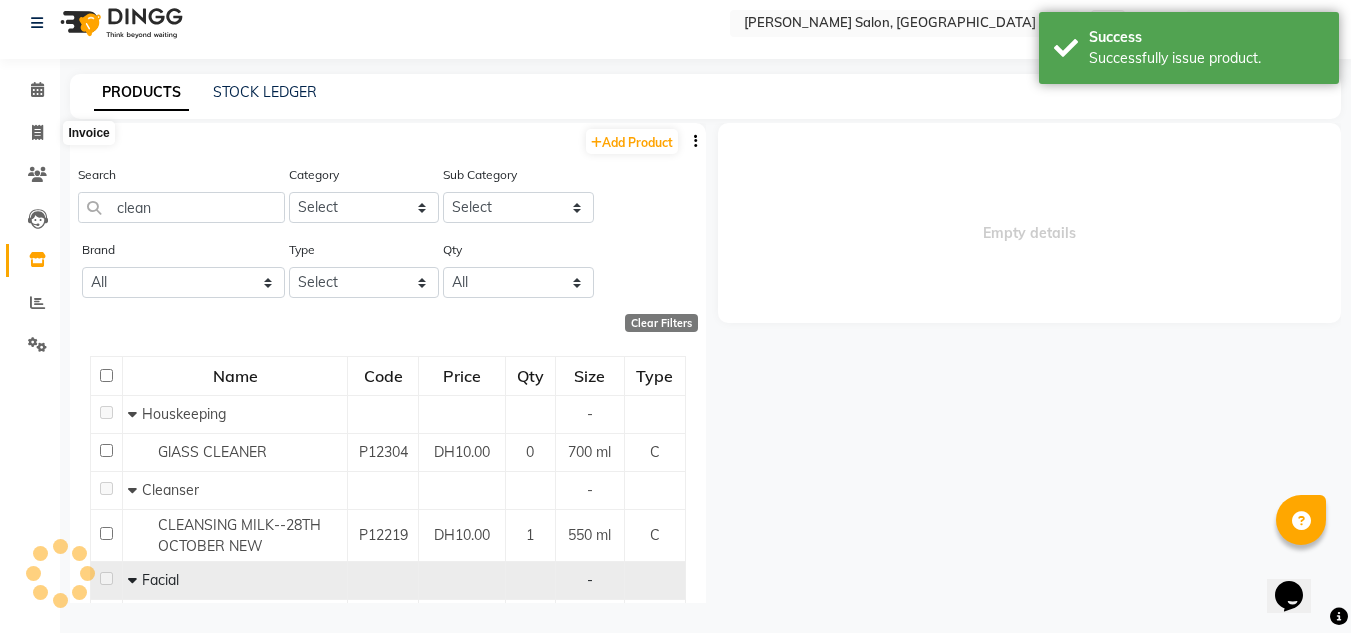 select 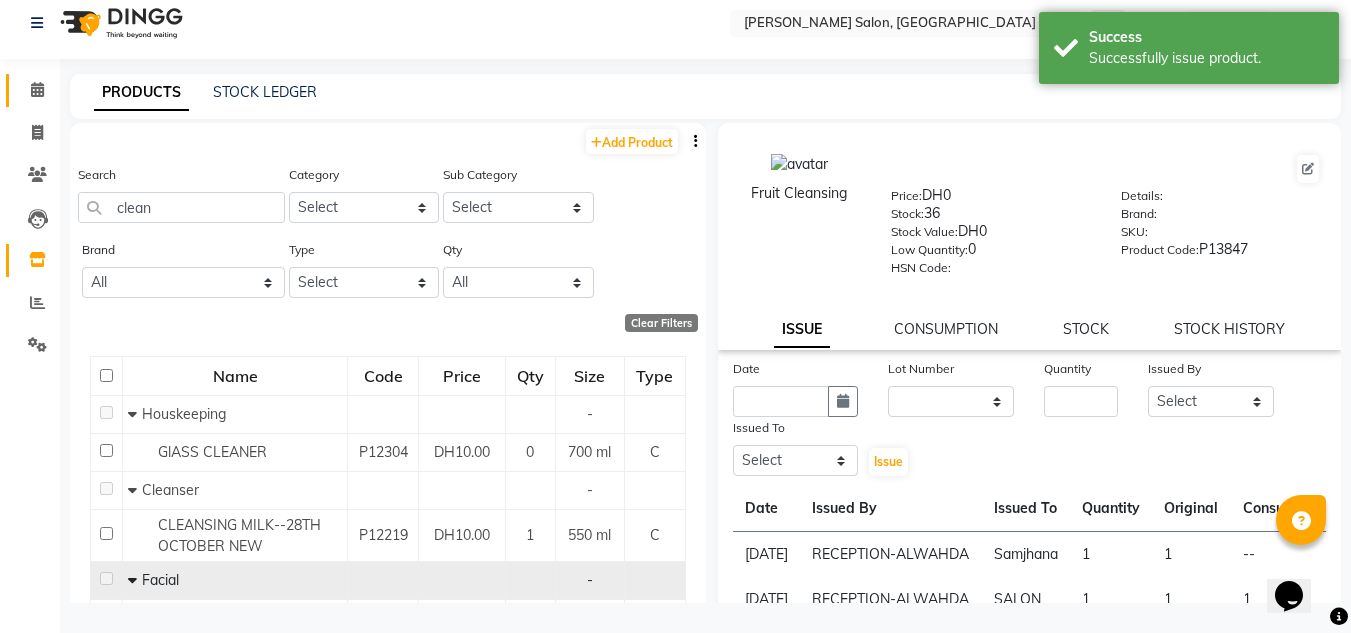 click 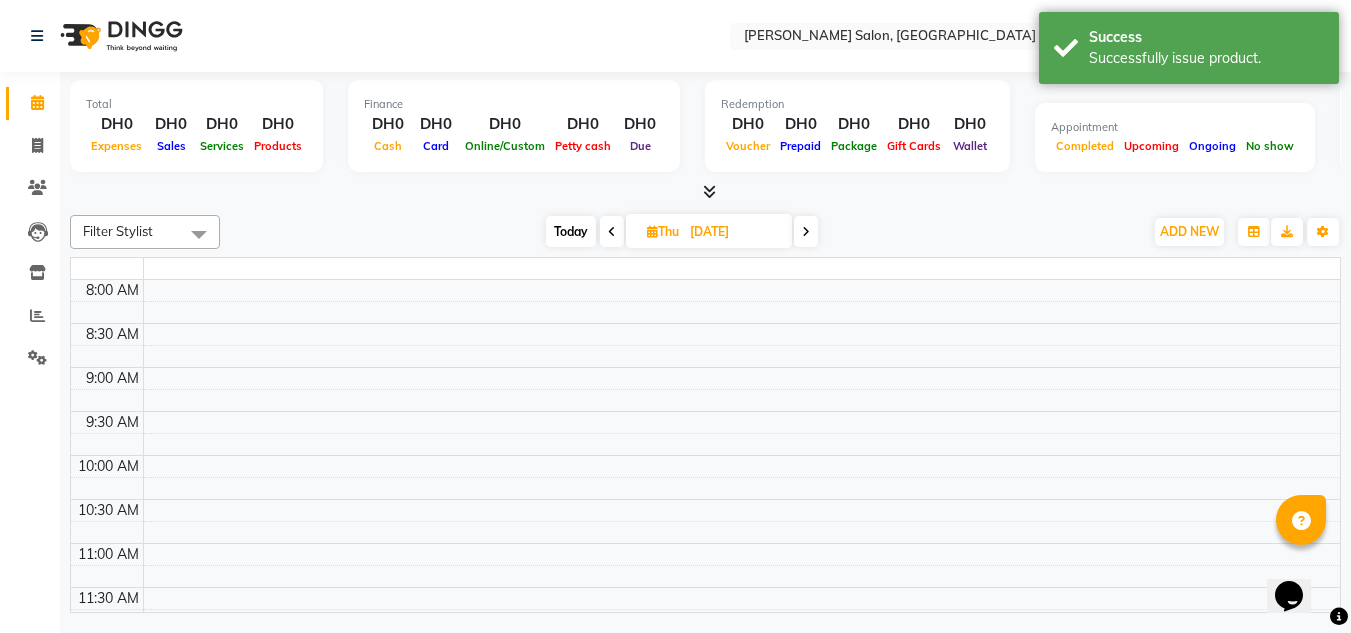 scroll, scrollTop: 0, scrollLeft: 0, axis: both 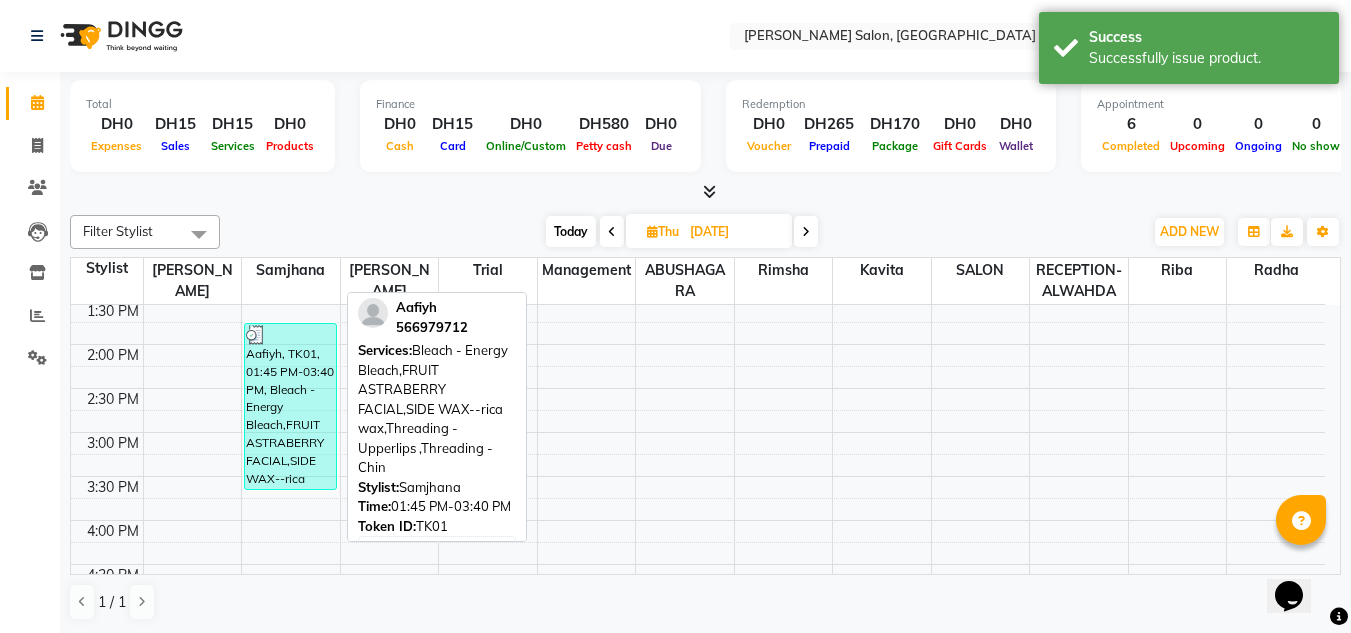 click on "Aafiyh, TK01, 01:45 PM-03:40 PM, Bleach  - Energy Bleach,FRUIT ASTRABERRY FACIAL,SIDE WAX--rica wax,Threading  - Upperlips ,Threading  - Chin" at bounding box center [290, 406] 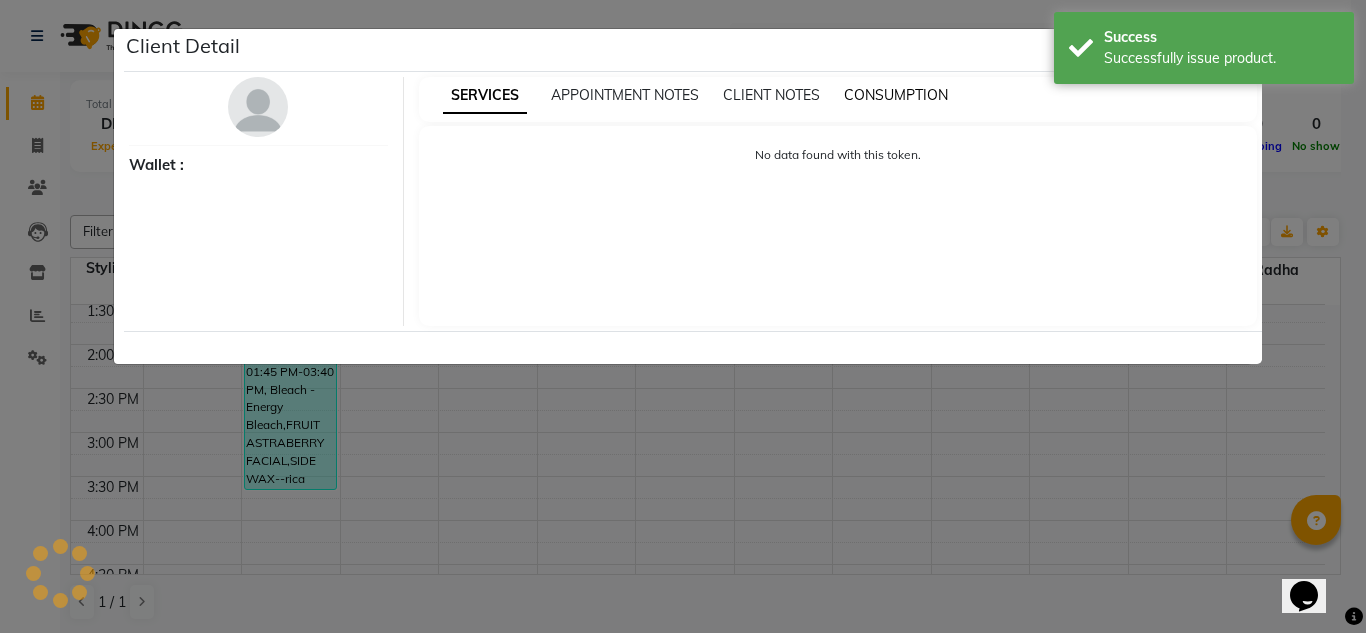 select on "3" 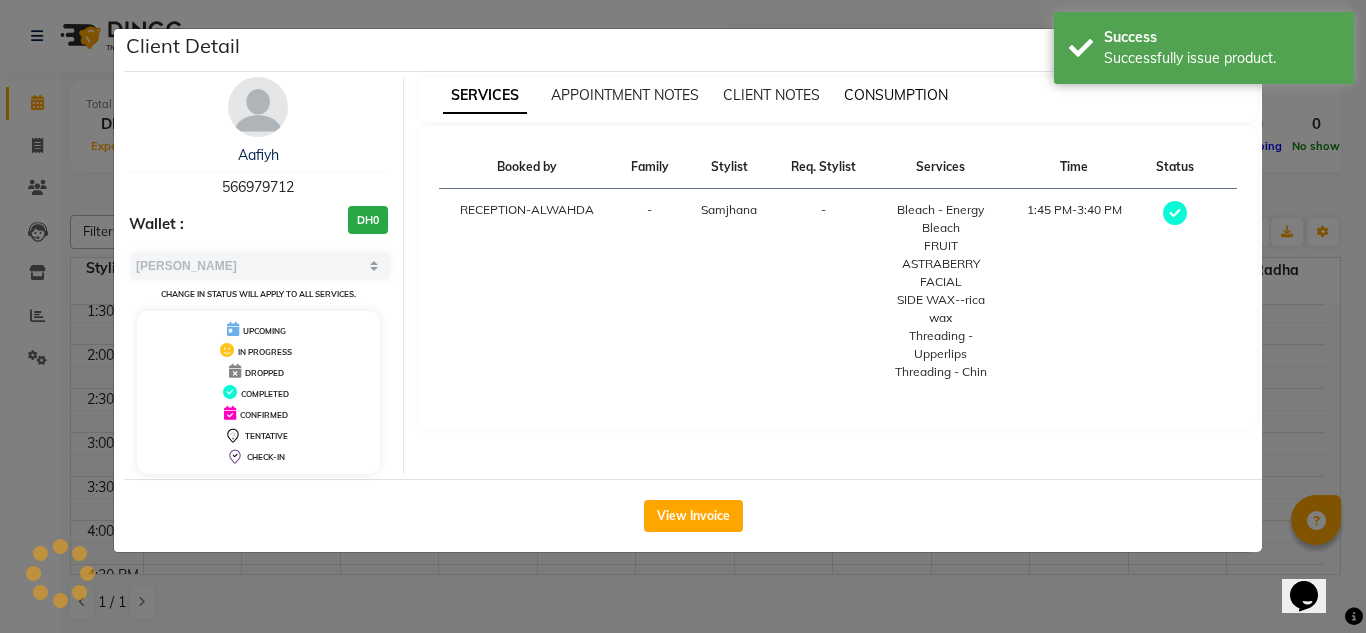 click on "CONSUMPTION" at bounding box center (896, 95) 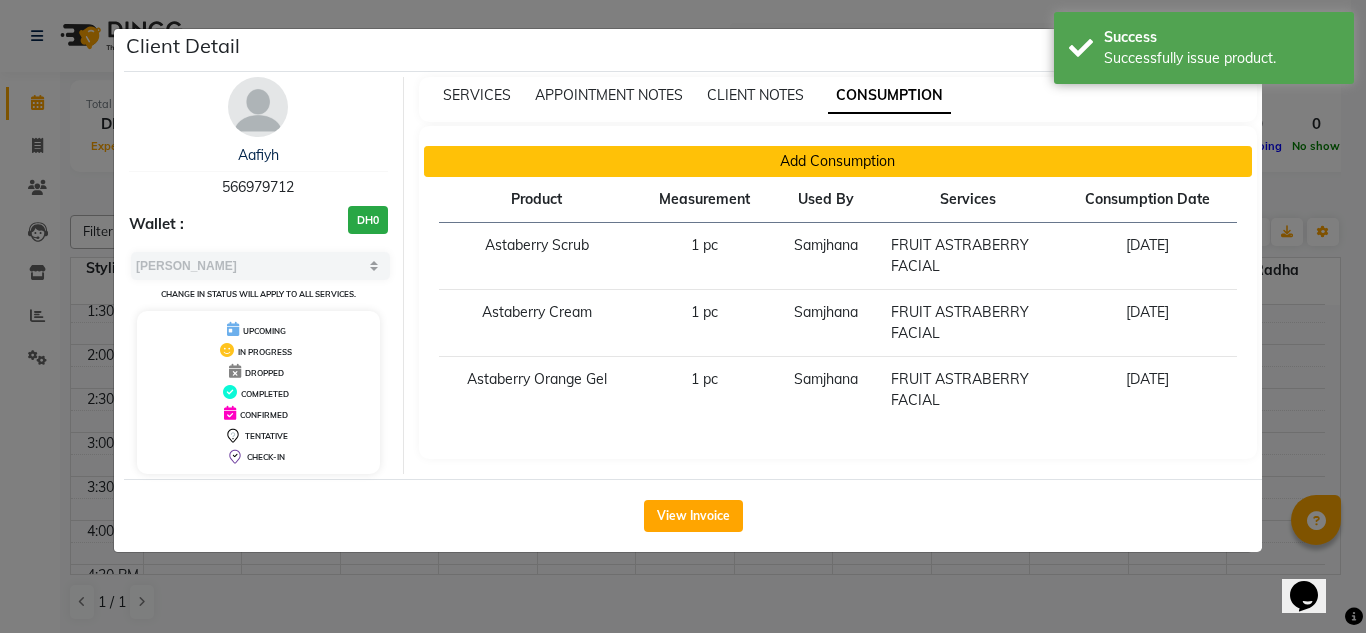 click on "Add Consumption" at bounding box center [838, 161] 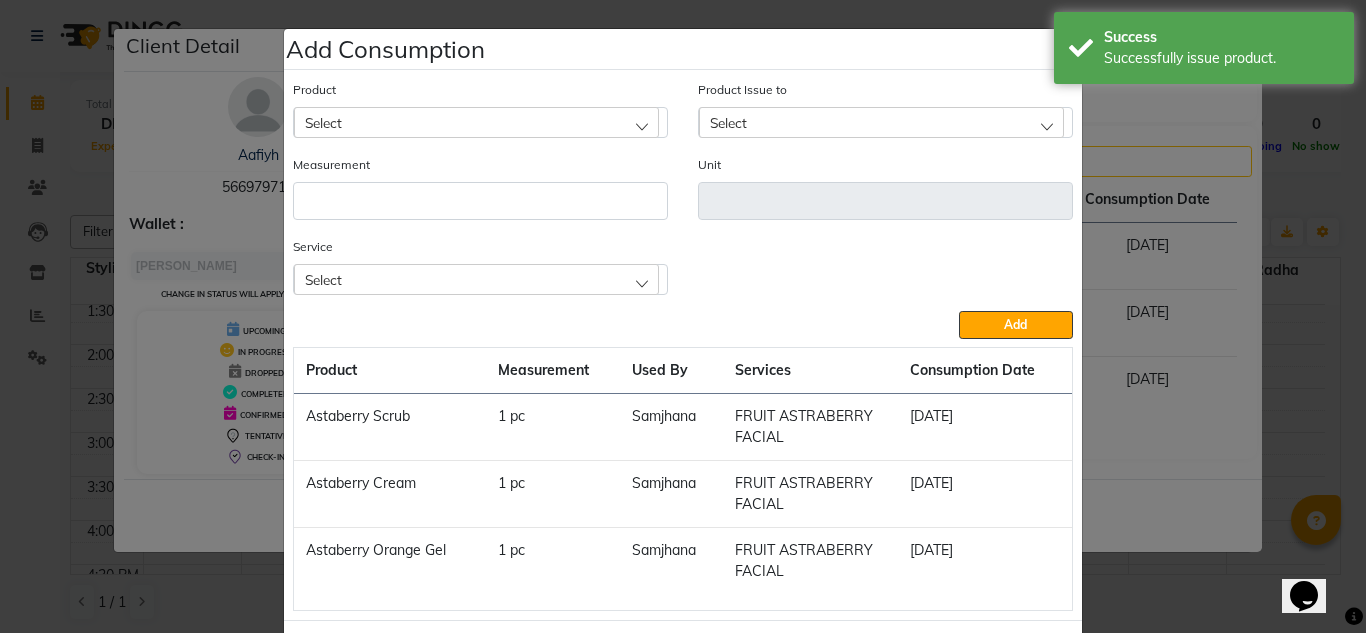 click on "Select" 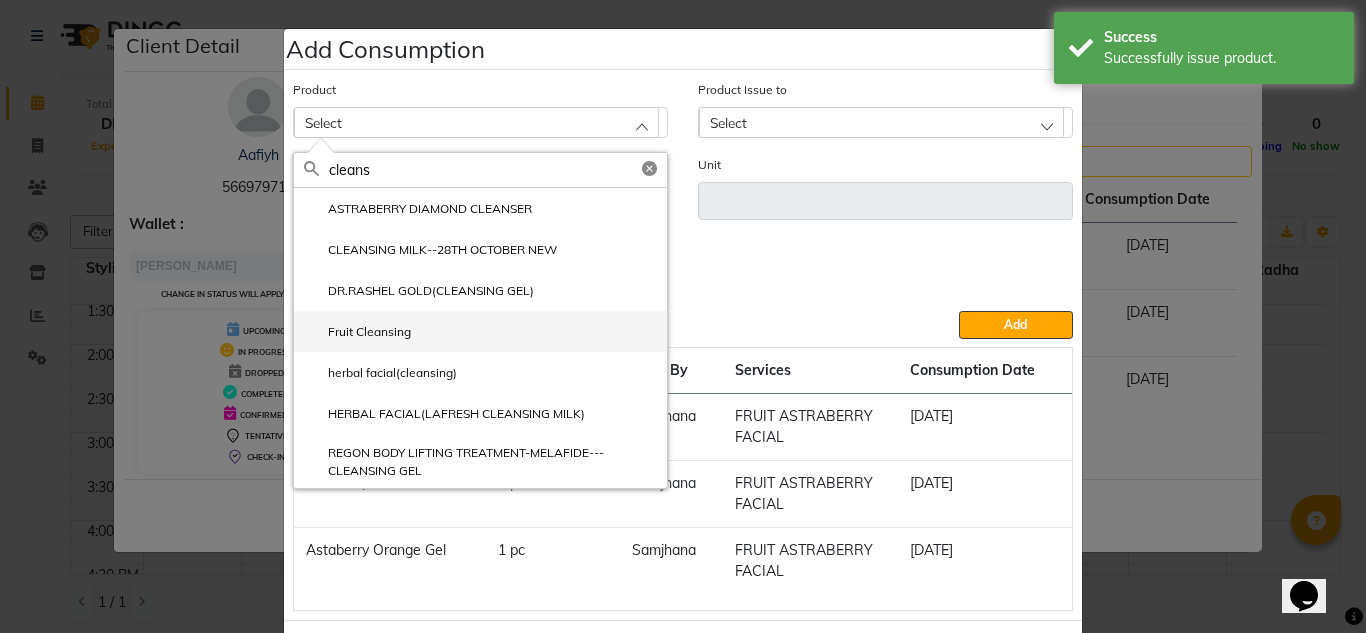 type on "cleans" 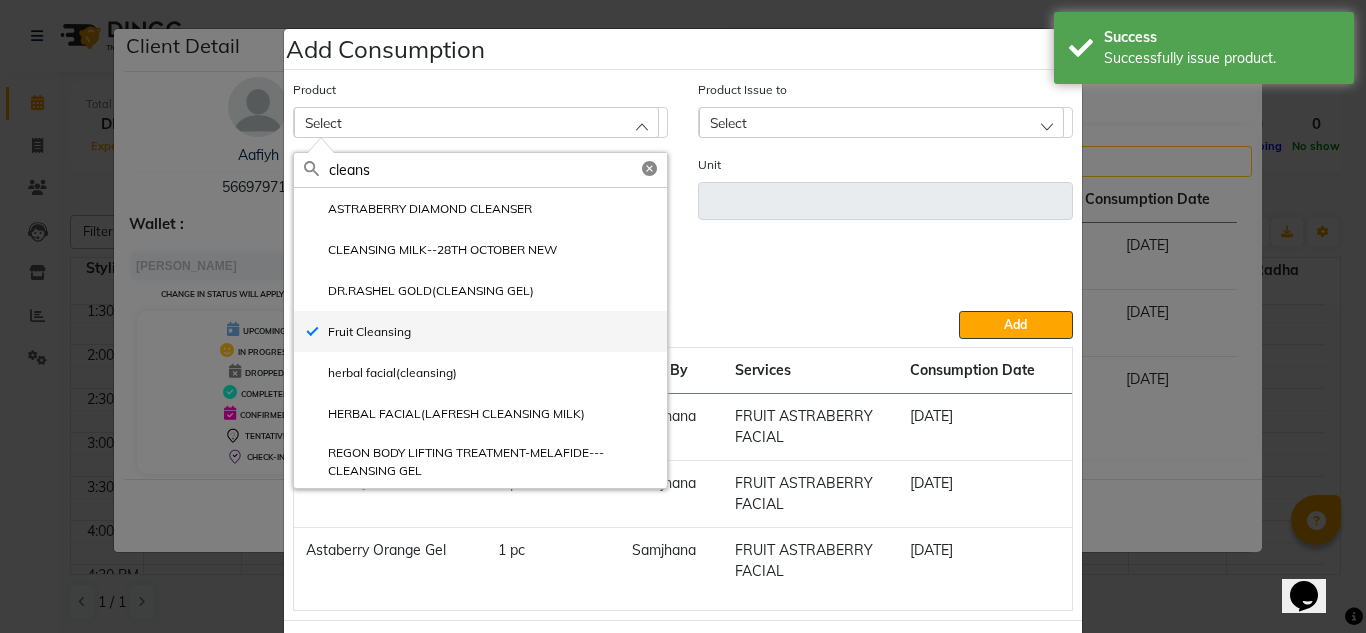 type on "ml" 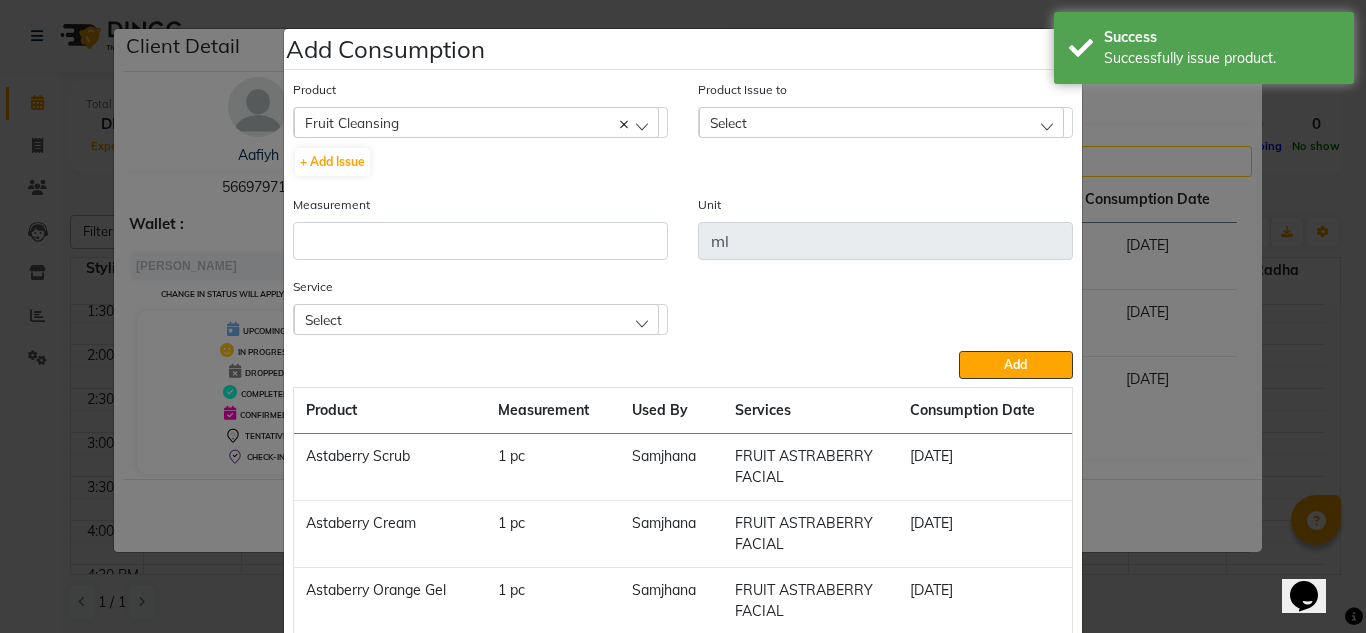 drag, startPoint x: 774, startPoint y: 126, endPoint x: 791, endPoint y: 186, distance: 62.361847 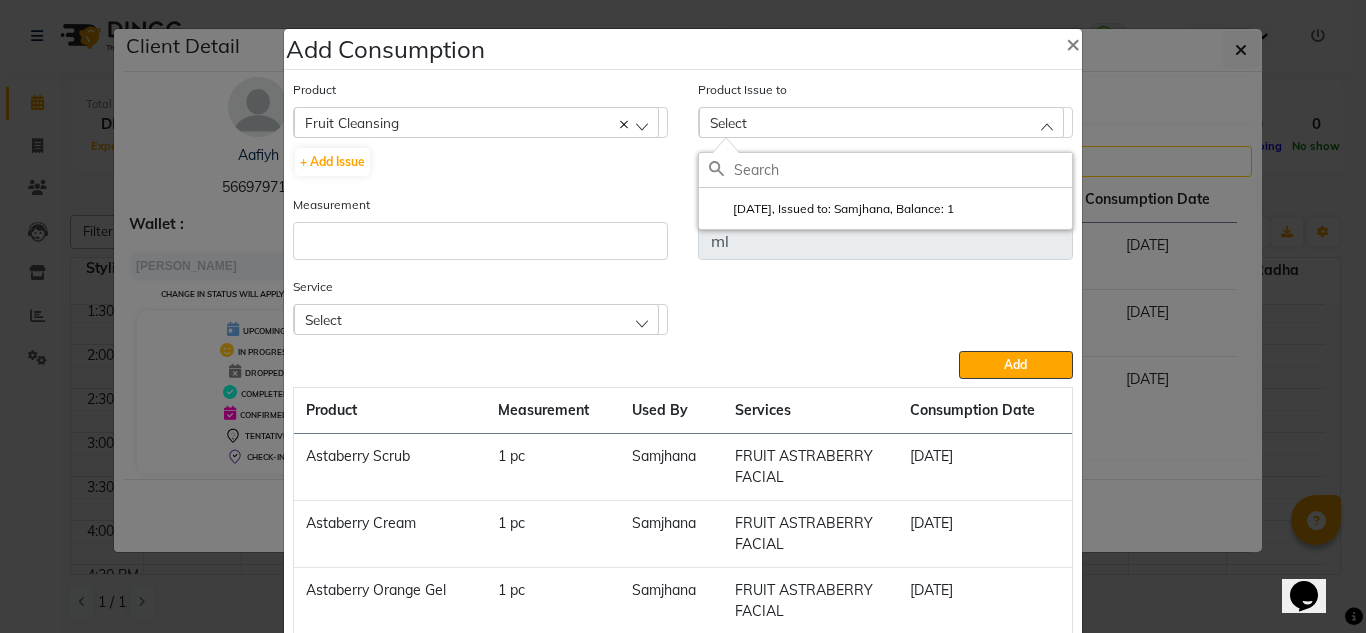 click 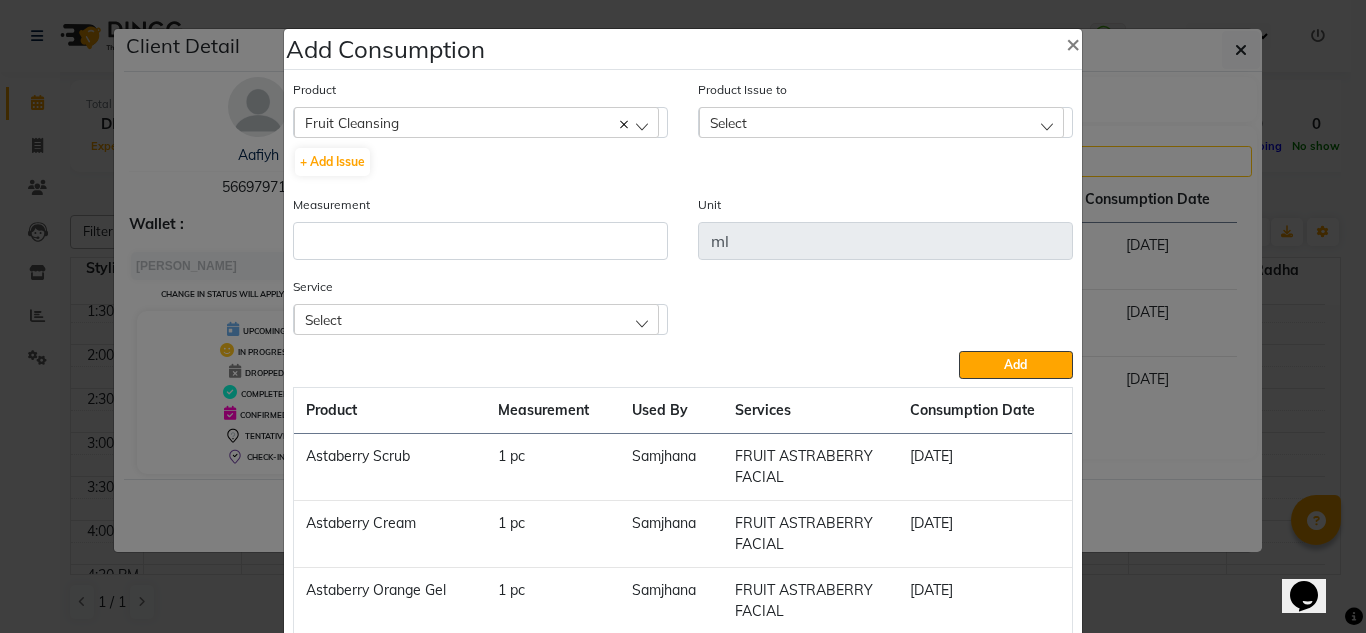 drag, startPoint x: 767, startPoint y: 101, endPoint x: 770, endPoint y: 111, distance: 10.440307 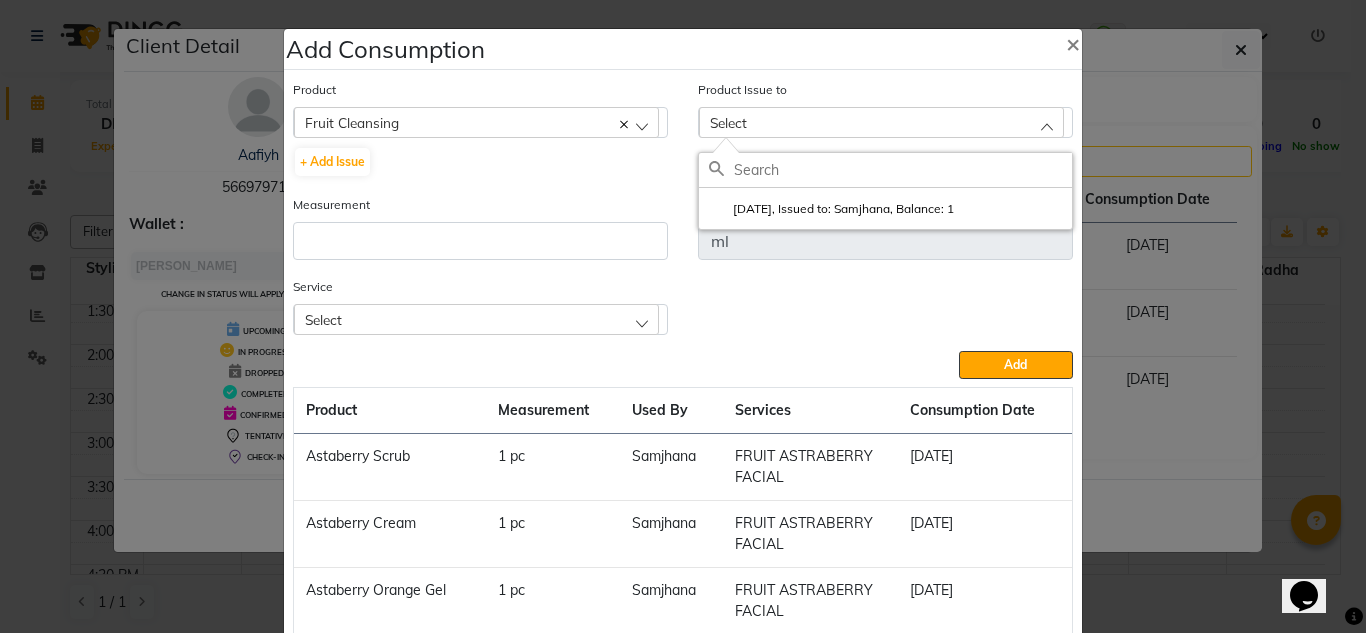 drag, startPoint x: 779, startPoint y: 189, endPoint x: 699, endPoint y: 231, distance: 90.35486 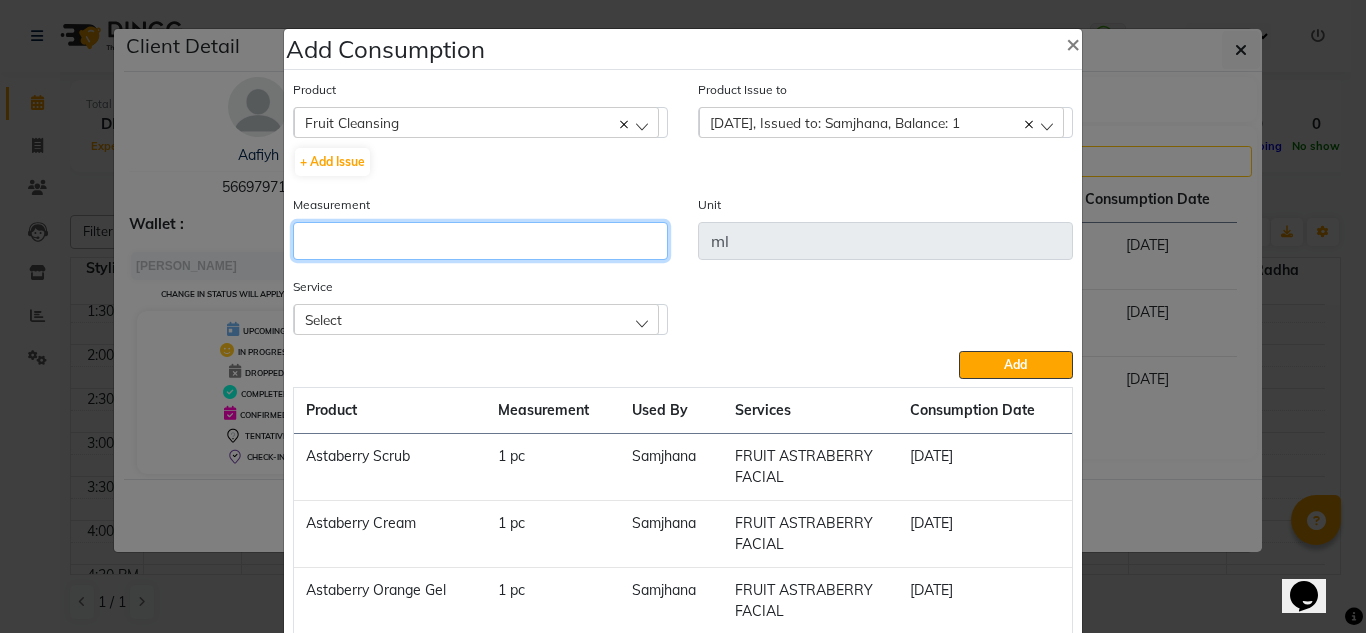 click 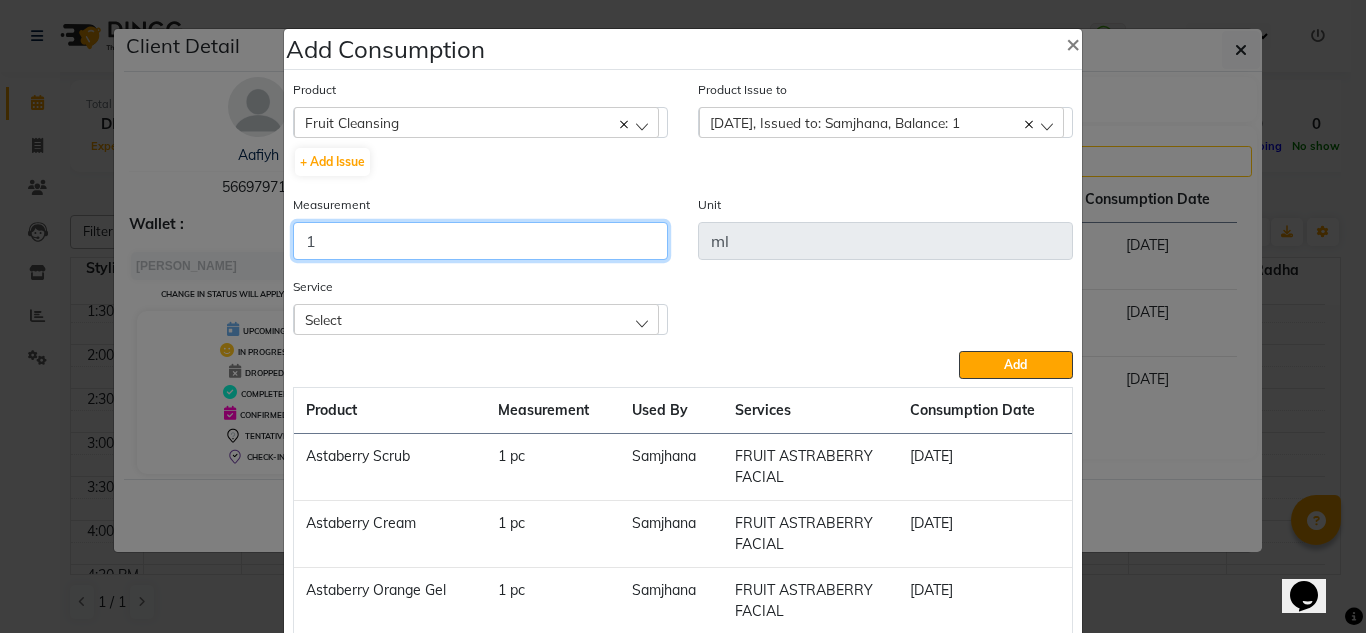 type on "1" 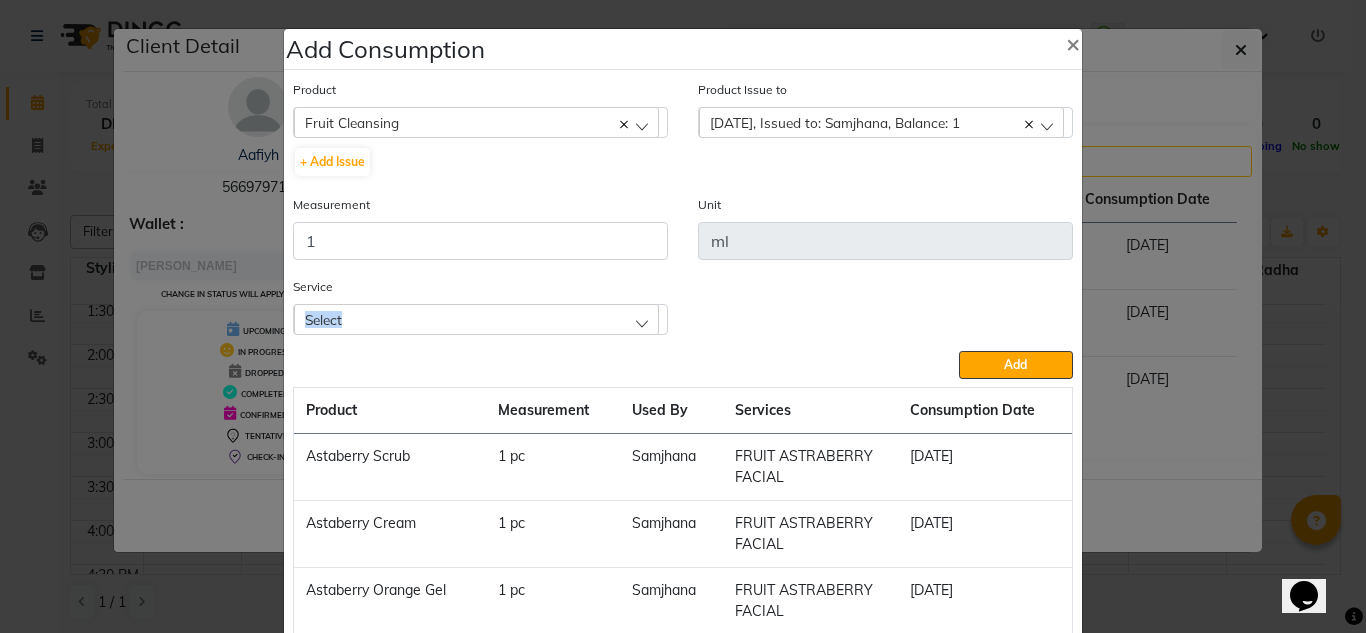 click on "Service Select Bleach  - Energy Bleach  FRUIT ASTRABERRY FACIAL  SIDE WAX--rica wax  Threading  - Upperlips   Threading  - [GEOGRAPHIC_DATA]" 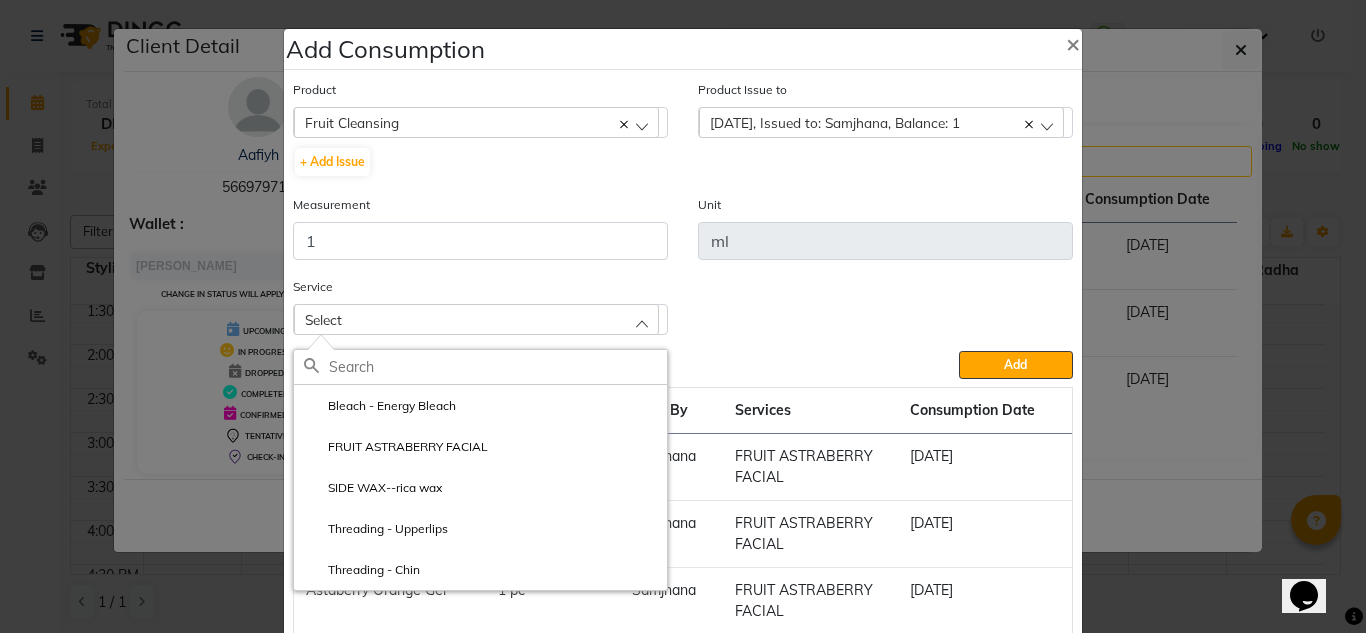 drag, startPoint x: 480, startPoint y: 454, endPoint x: 518, endPoint y: 441, distance: 40.16217 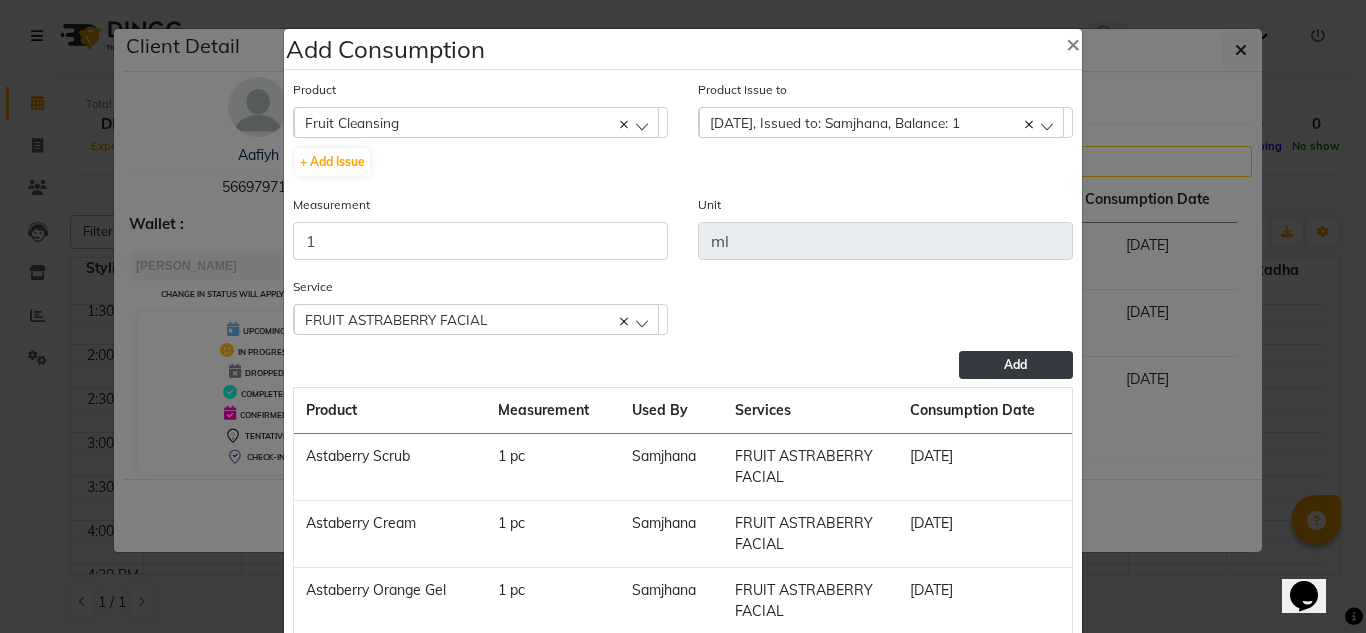 drag, startPoint x: 996, startPoint y: 346, endPoint x: 997, endPoint y: 360, distance: 14.035668 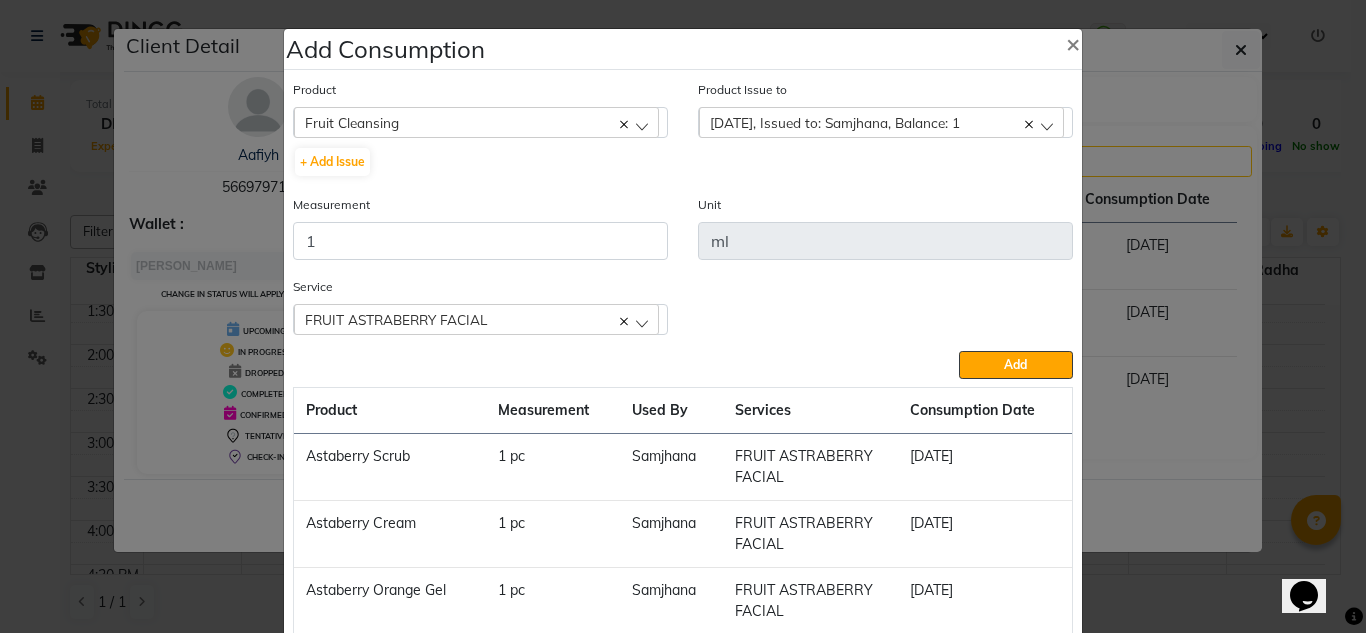 click on "Add" 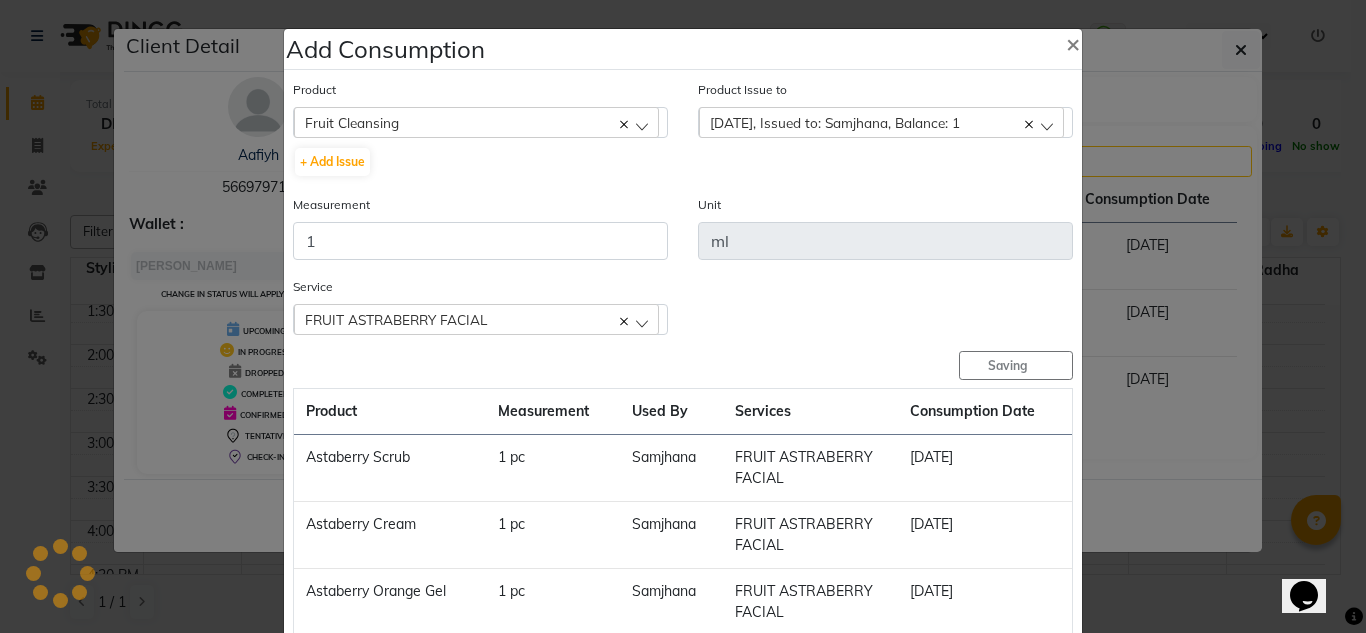 type 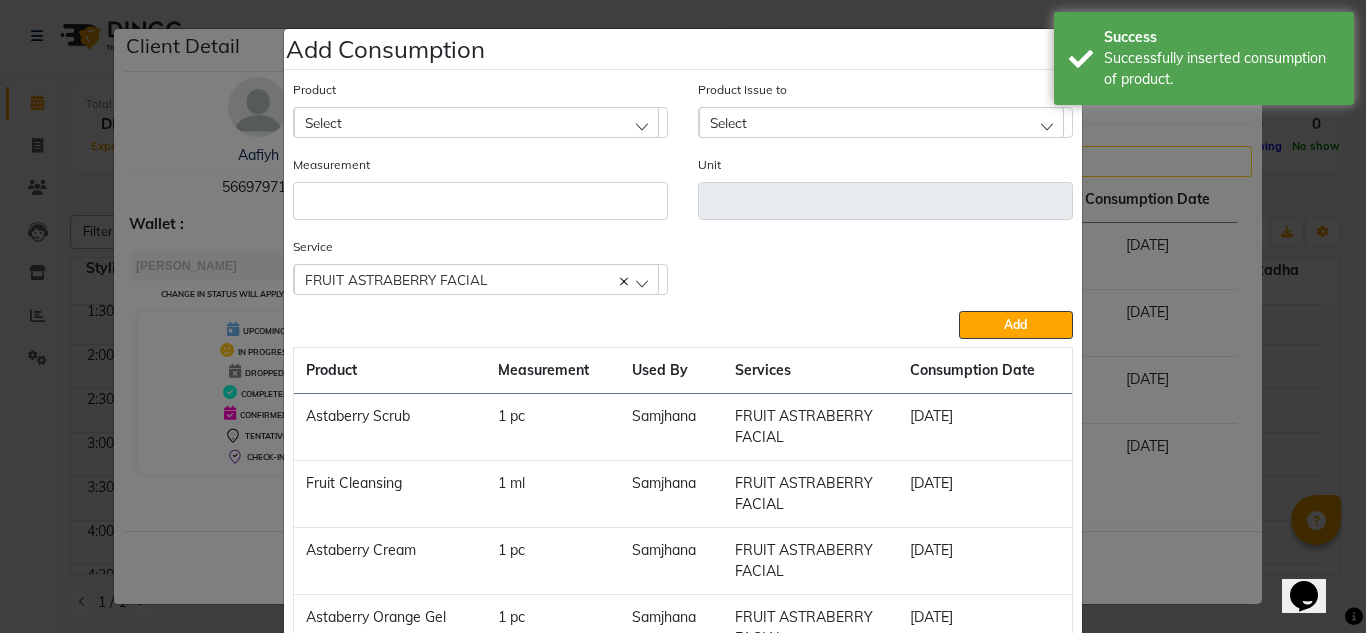 click on "Select" 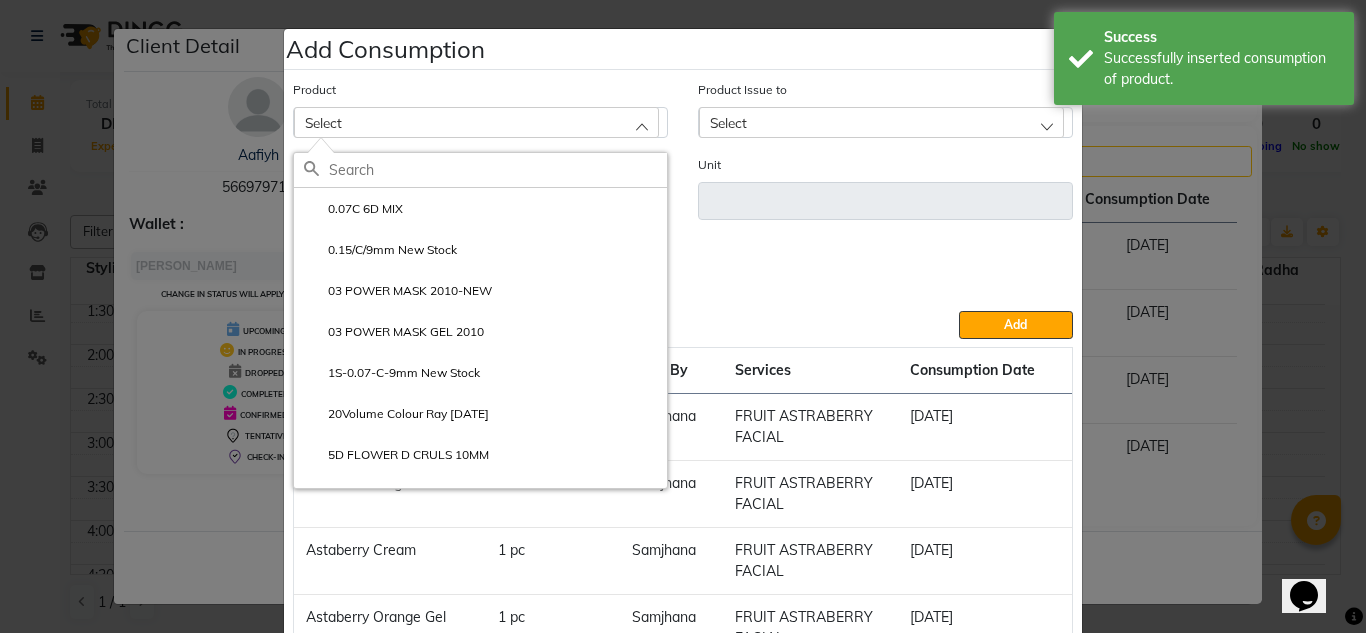 click on "Add" 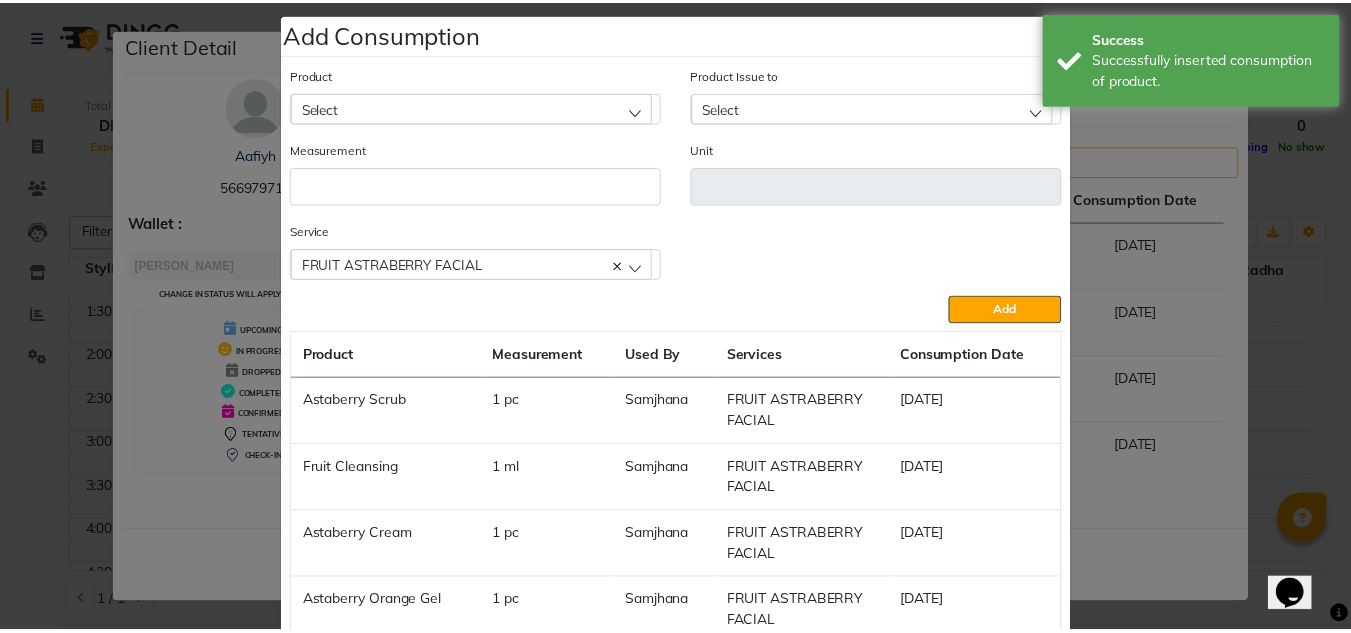 scroll, scrollTop: 0, scrollLeft: 0, axis: both 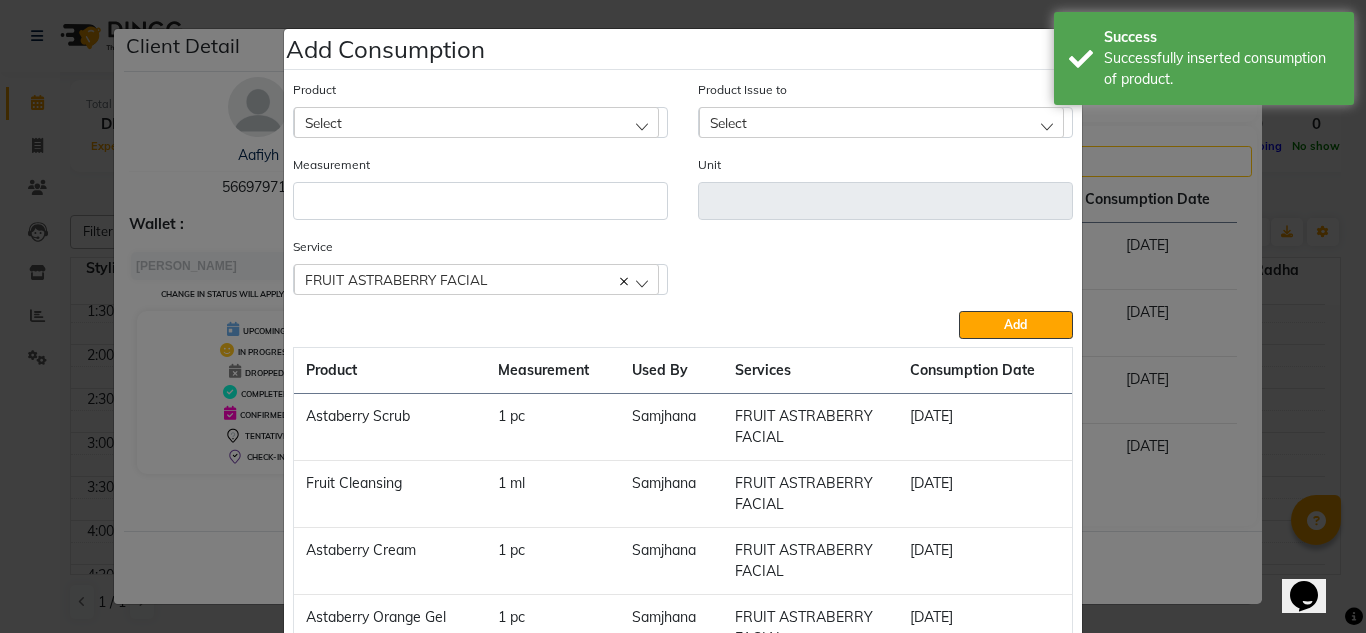 click on "Select" 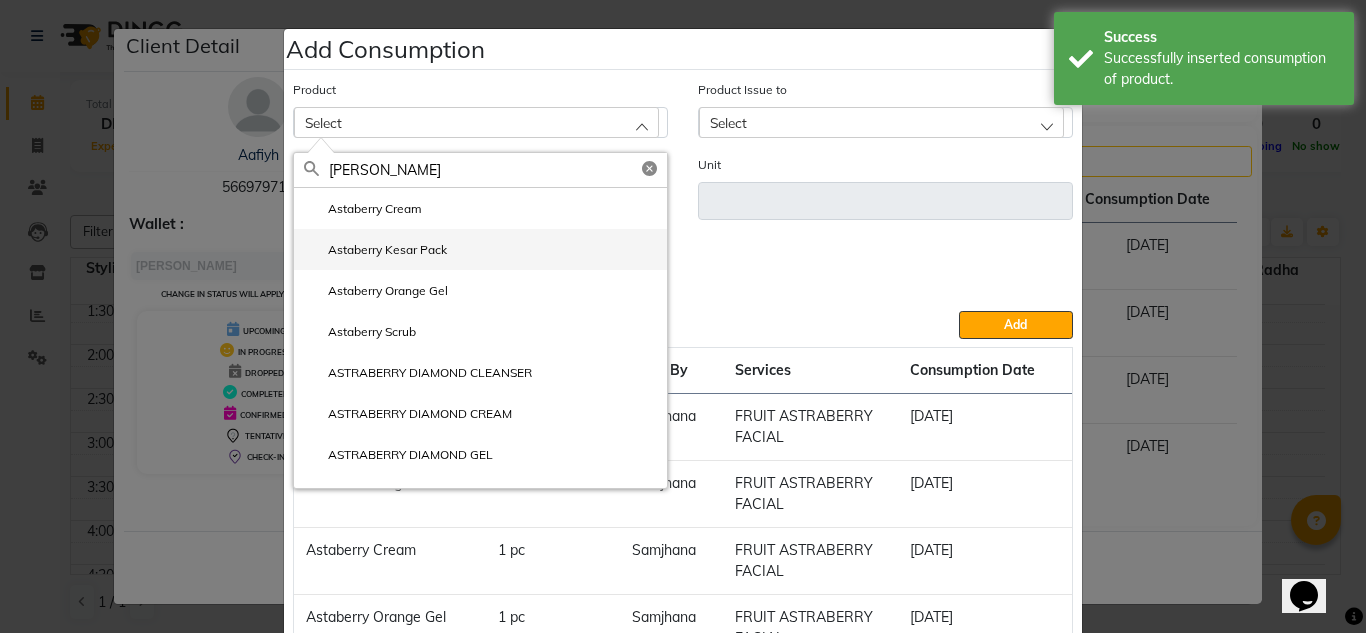 type on "[PERSON_NAME]" 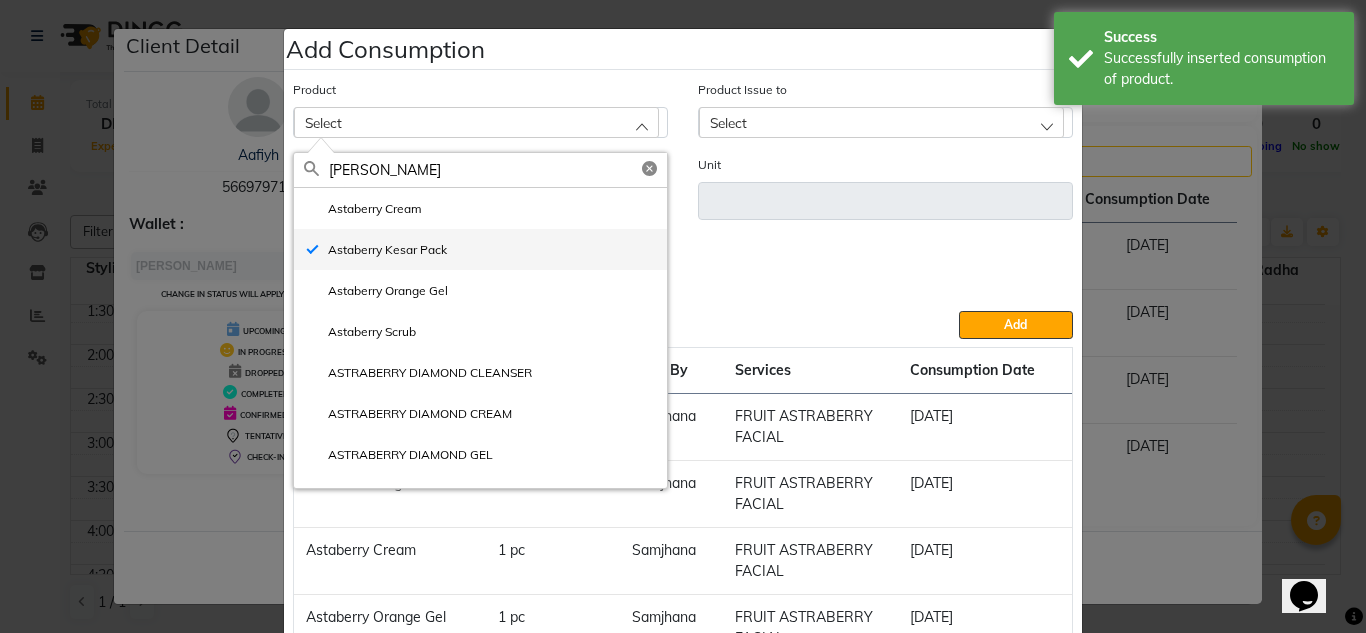 type on "pc" 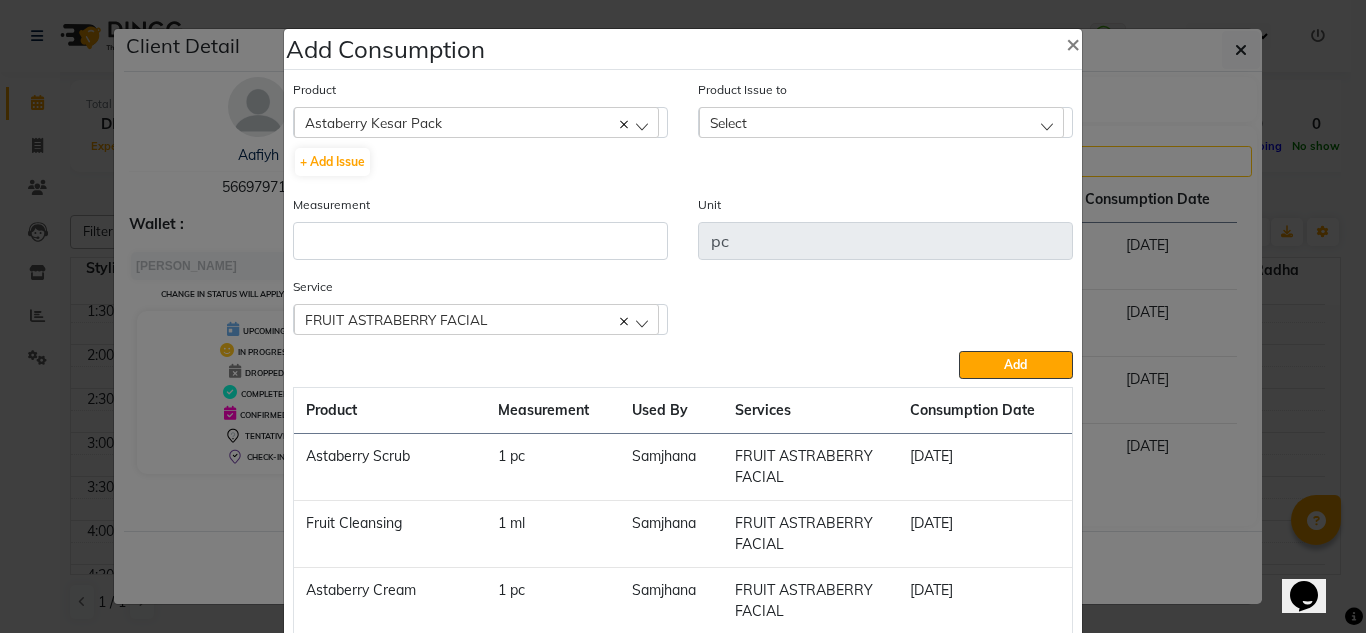 click on "Select" 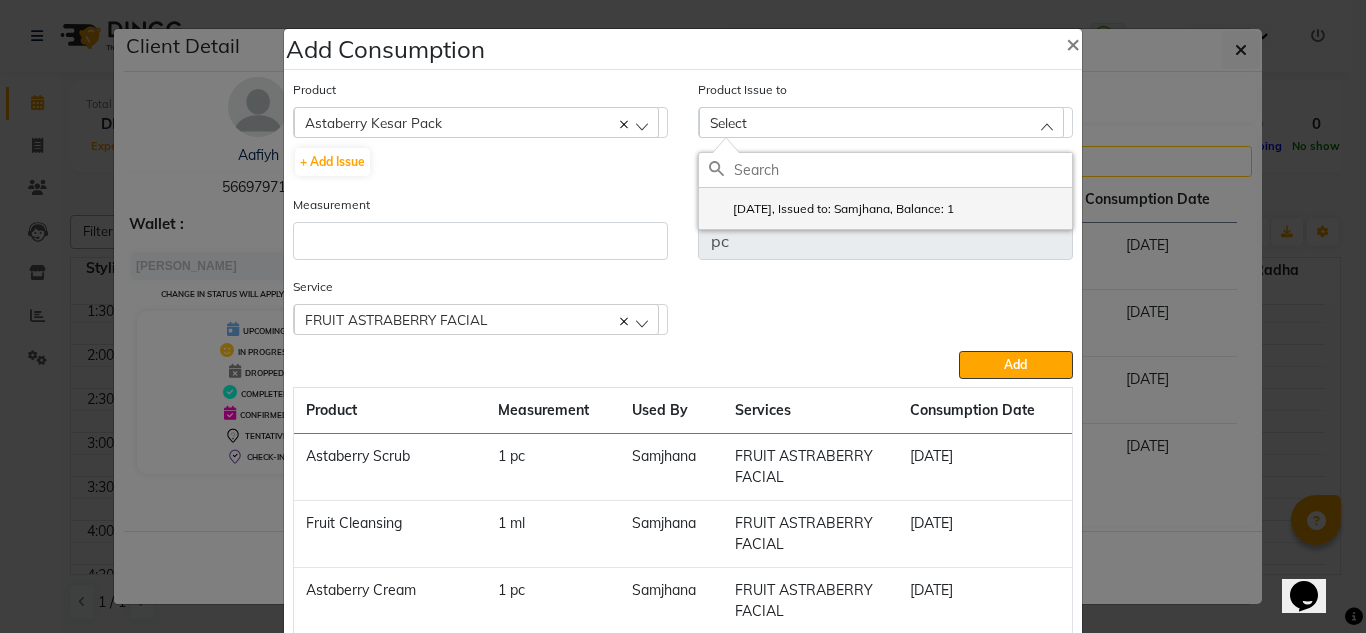 click on "[DATE], Issued to: Samjhana, Balance: 1" 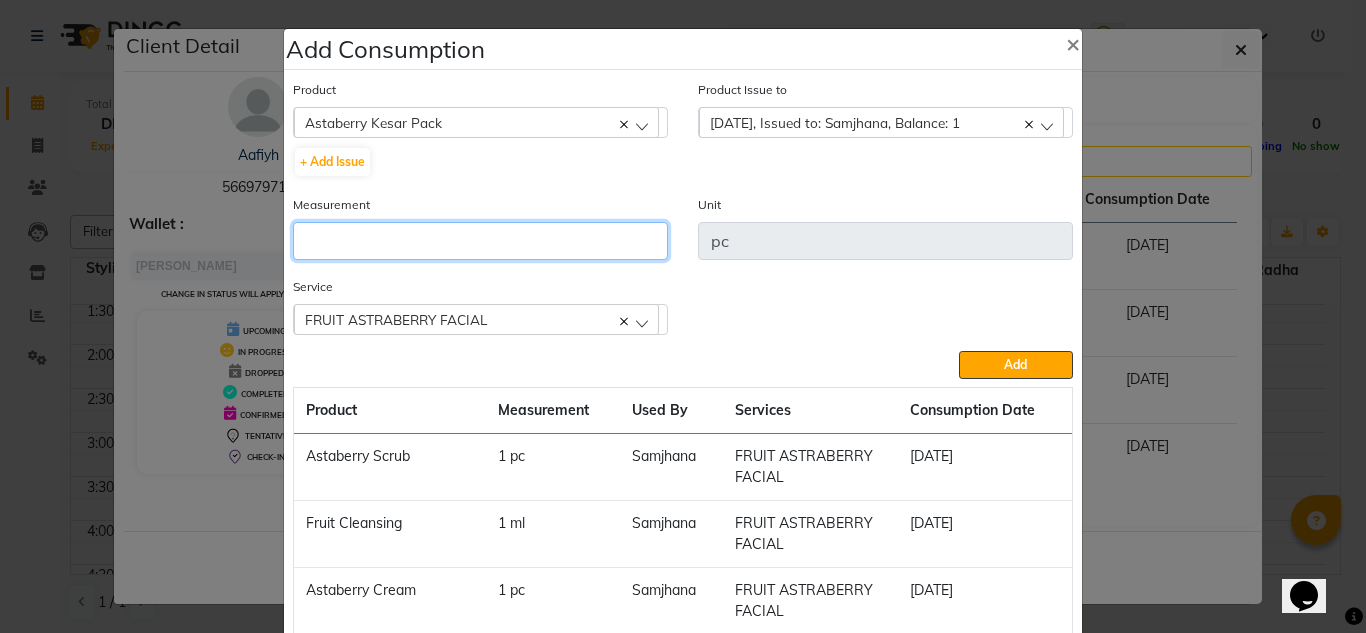 click 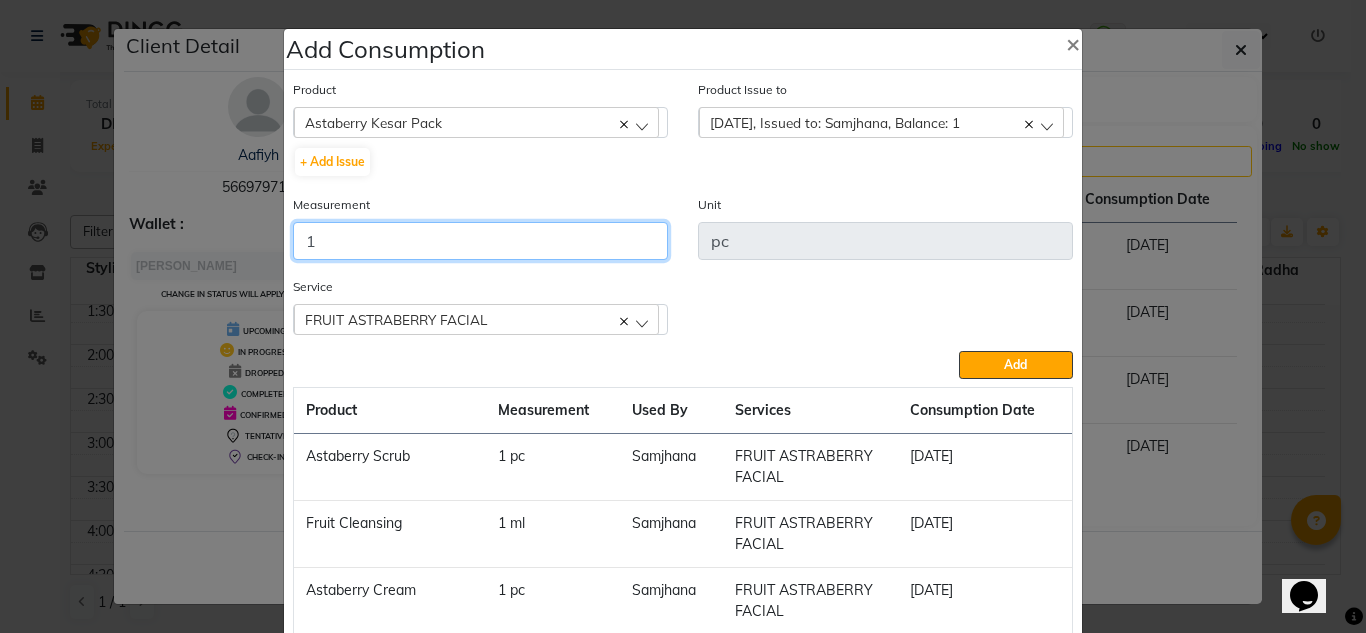 type on "1" 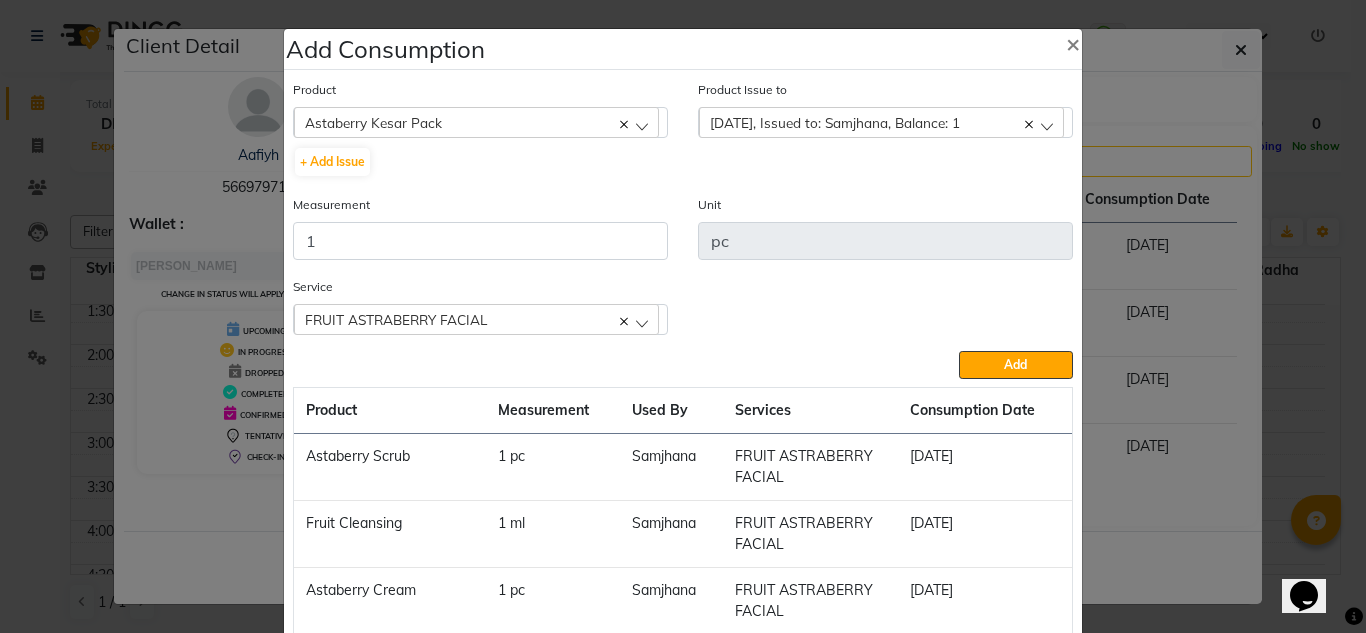 click on "Add" 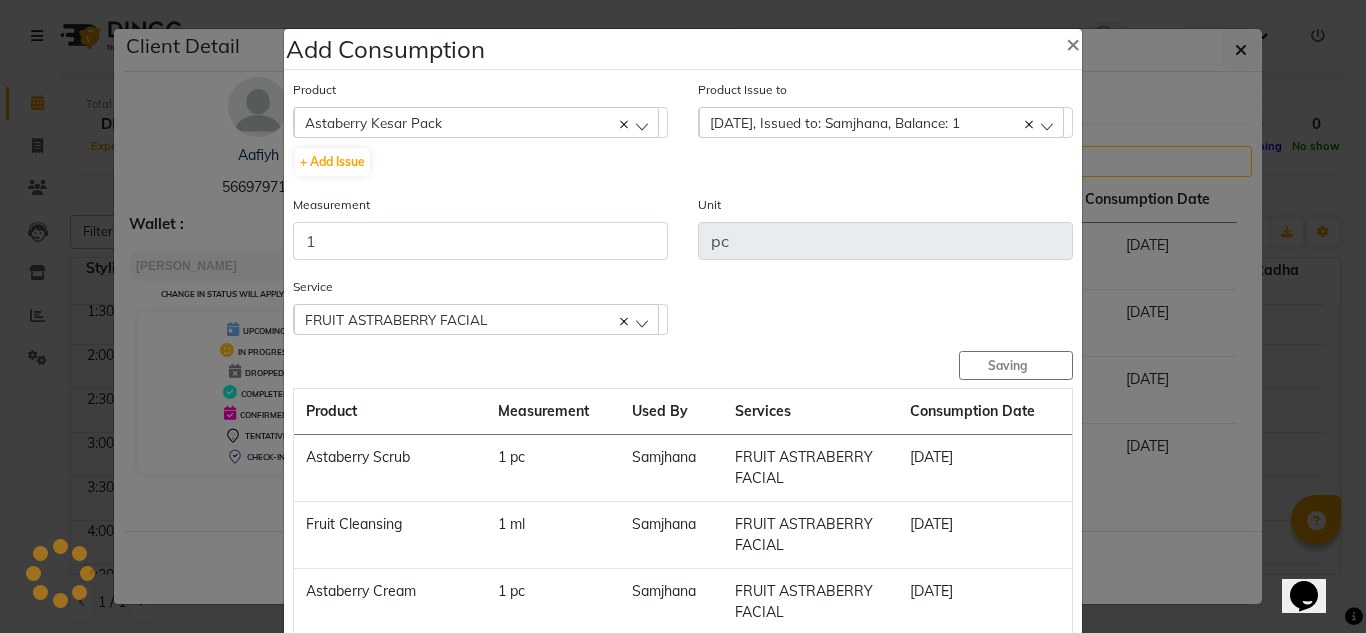 type 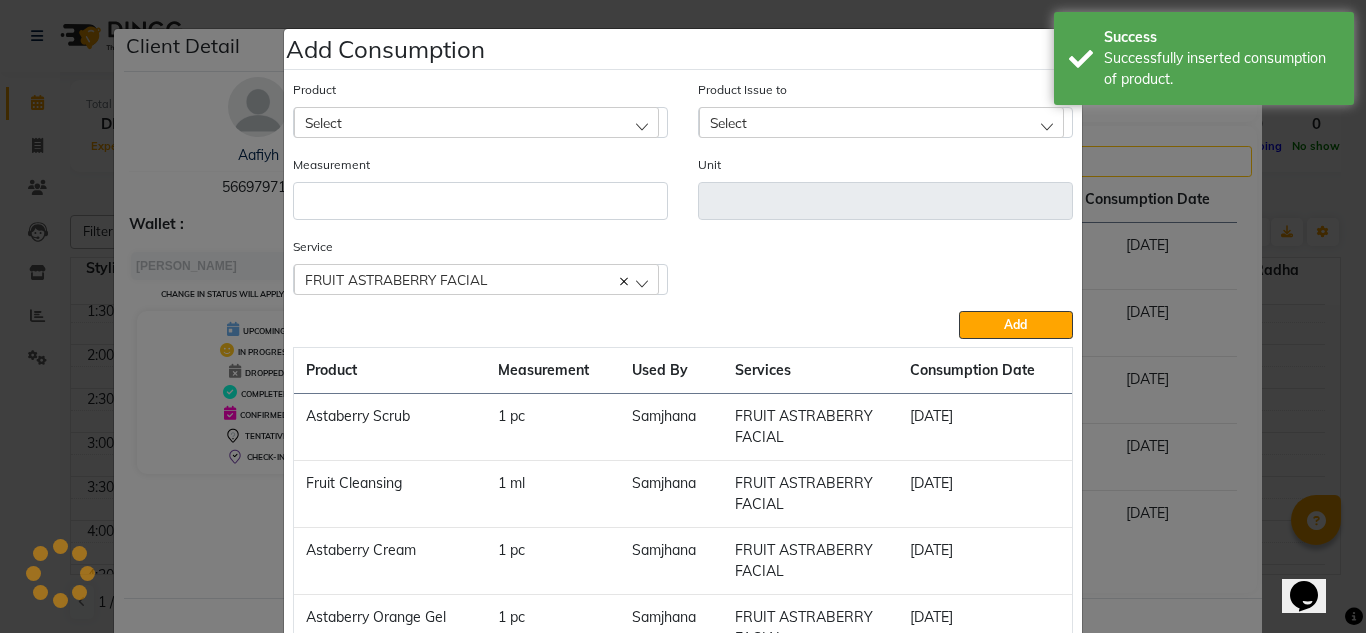 click on "Add Consumption × Product Select 0.07C 6D MIX Product Issue to Select [DATE], Issued to: Samjhana, Balance: 1 Measurement Unit Service   FRUIT ASTRABERRY FACIAL  Bleach  - Energy Bleach  FRUIT ASTRABERRY FACIAL  SIDE WAX--rica wax  Threading  - Upperlips   Threading  - Chin   Add  Product Measurement Used By Services Consumption Date  Astaberry Scrub   1 pc   Samjhana    FRUIT ASTRABERRY FACIAL   [DATE]   Fruit Cleansing     1 ml   Samjhana    FRUIT ASTRABERRY FACIAL   [DATE]   Astaberry Cream    1 pc   Samjhana    FRUIT ASTRABERRY FACIAL   [DATE]   Astaberry Orange Gel    1 pc   Samjhana    FRUIT ASTRABERRY FACIAL   [DATE]   Astaberry Kesar Pack   1 pc   Samjhana    FRUIT ASTRABERRY FACIAL   [DATE]   Close" 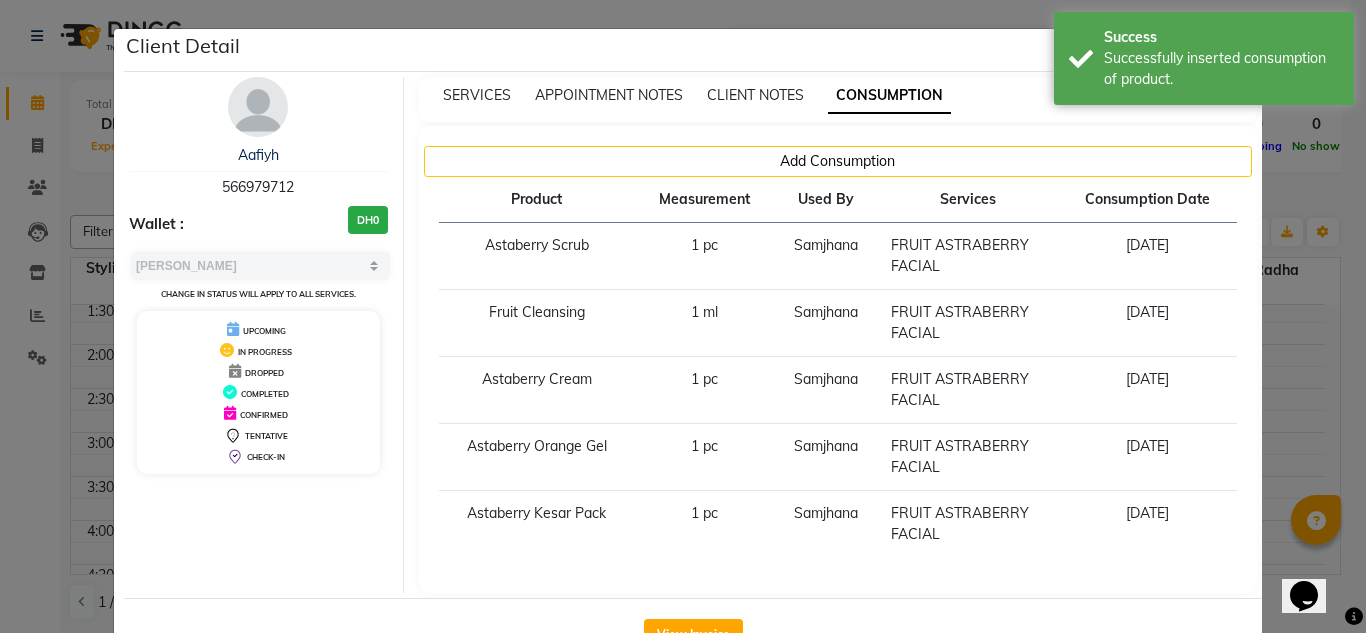 drag, startPoint x: 20, startPoint y: 216, endPoint x: 14, endPoint y: 232, distance: 17.088007 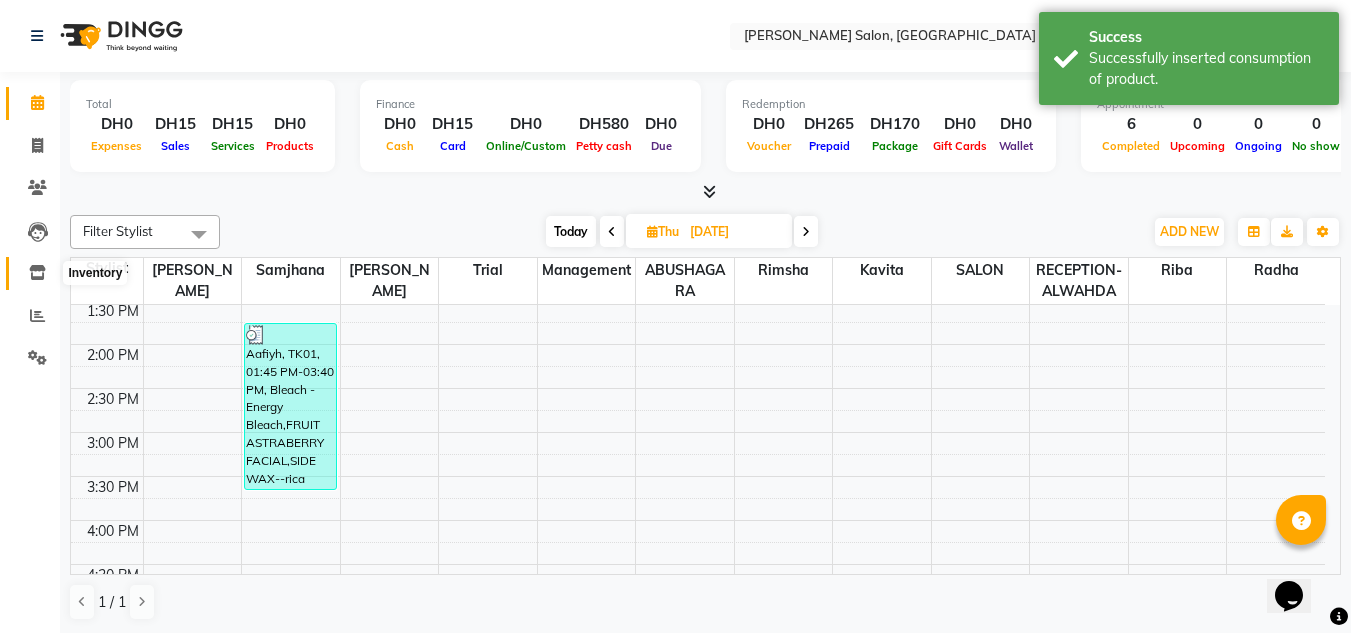 click 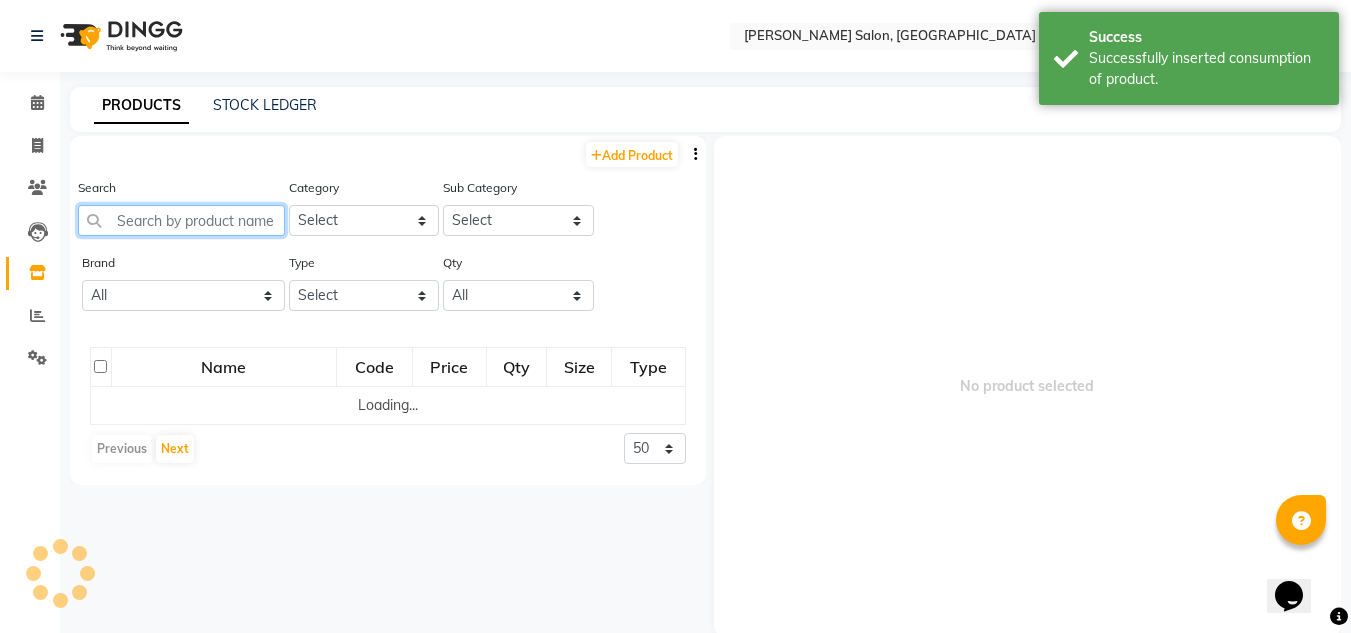 click 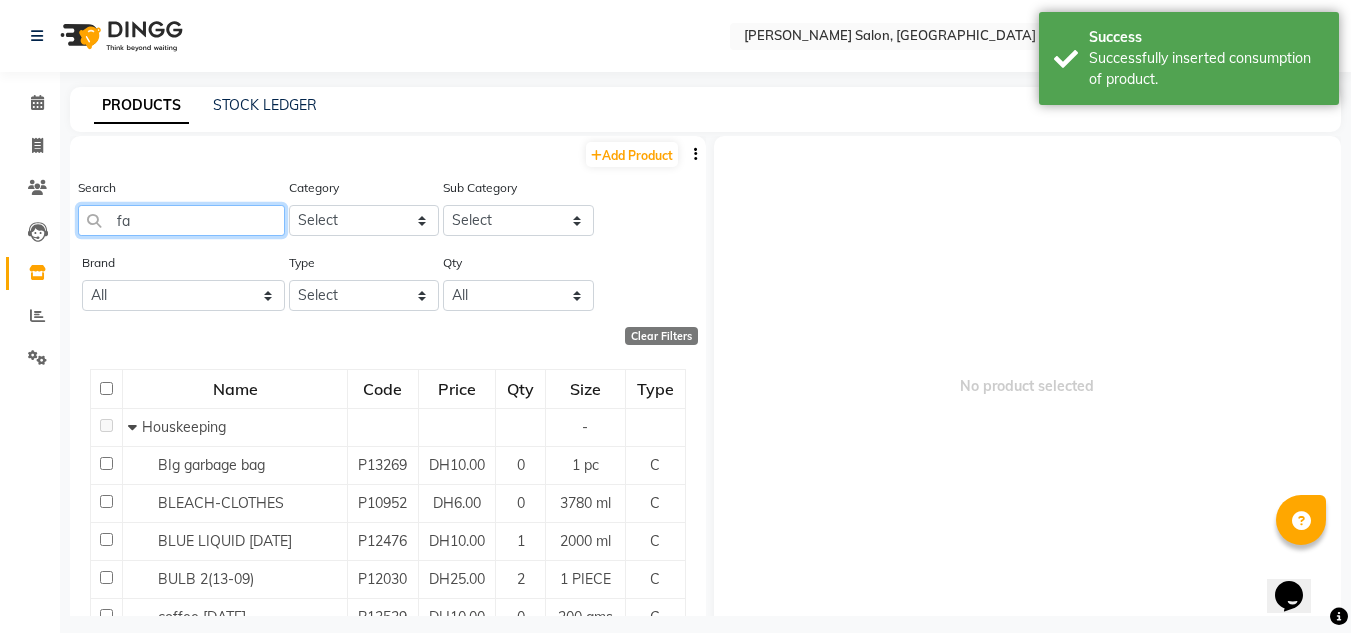 type on "f" 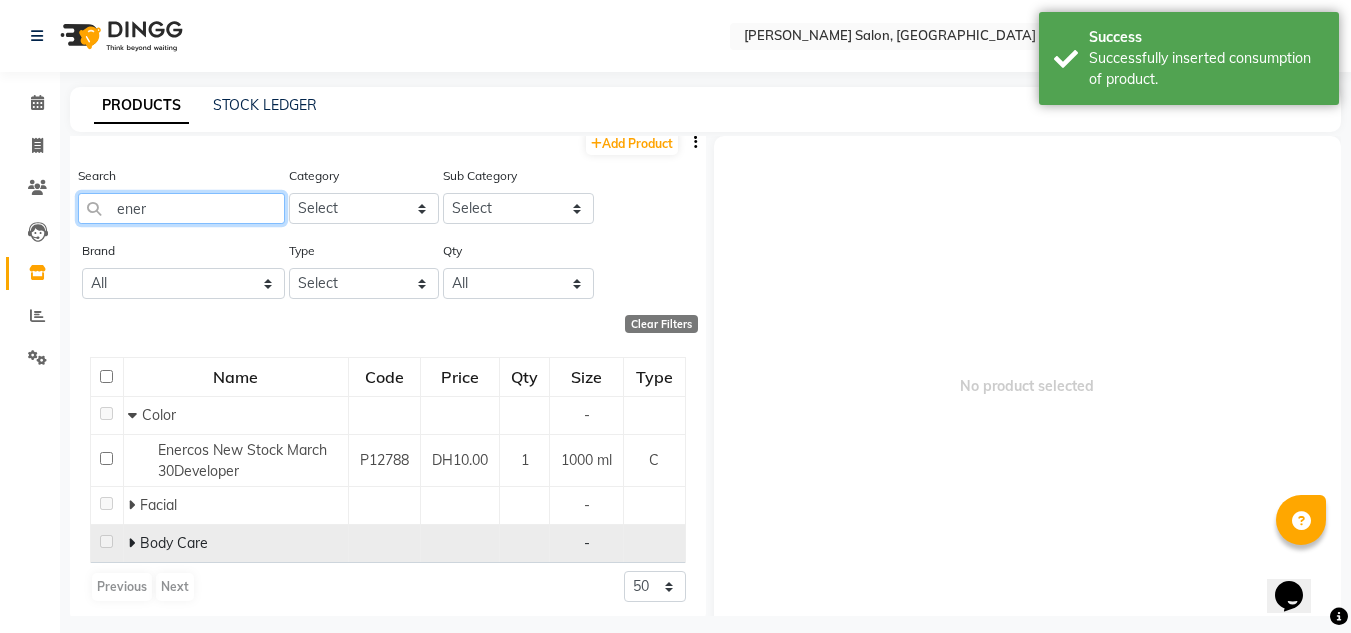 scroll, scrollTop: 19, scrollLeft: 0, axis: vertical 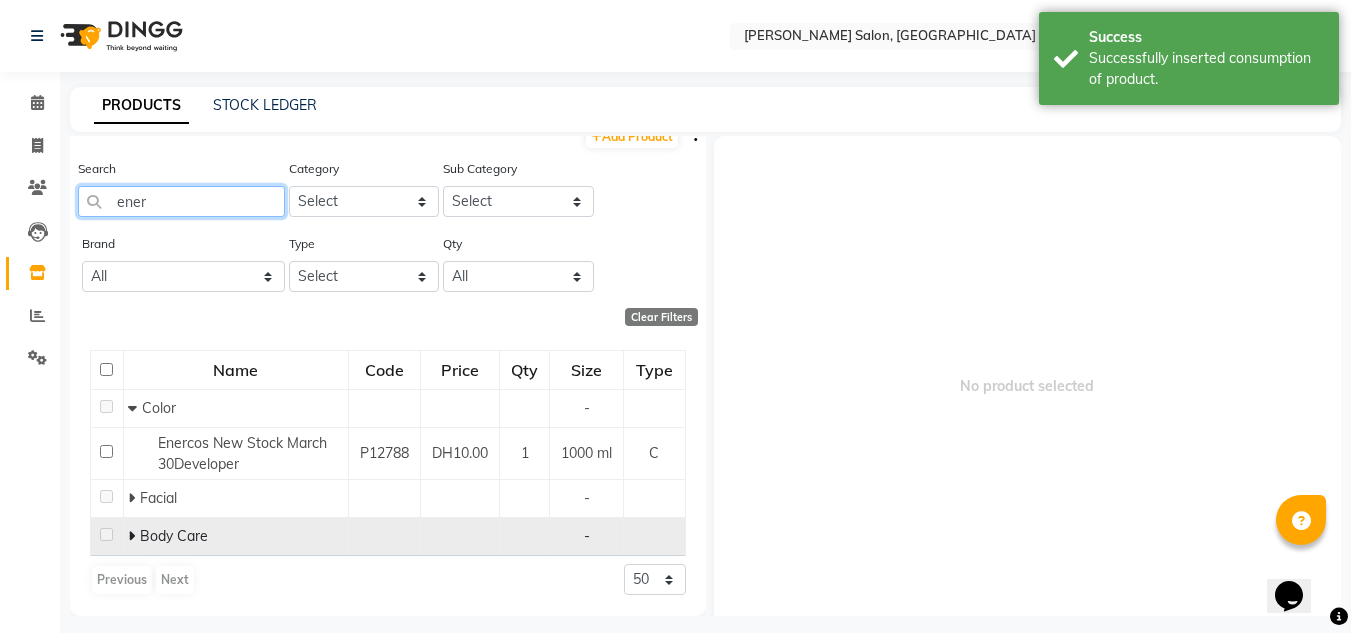type on "ener" 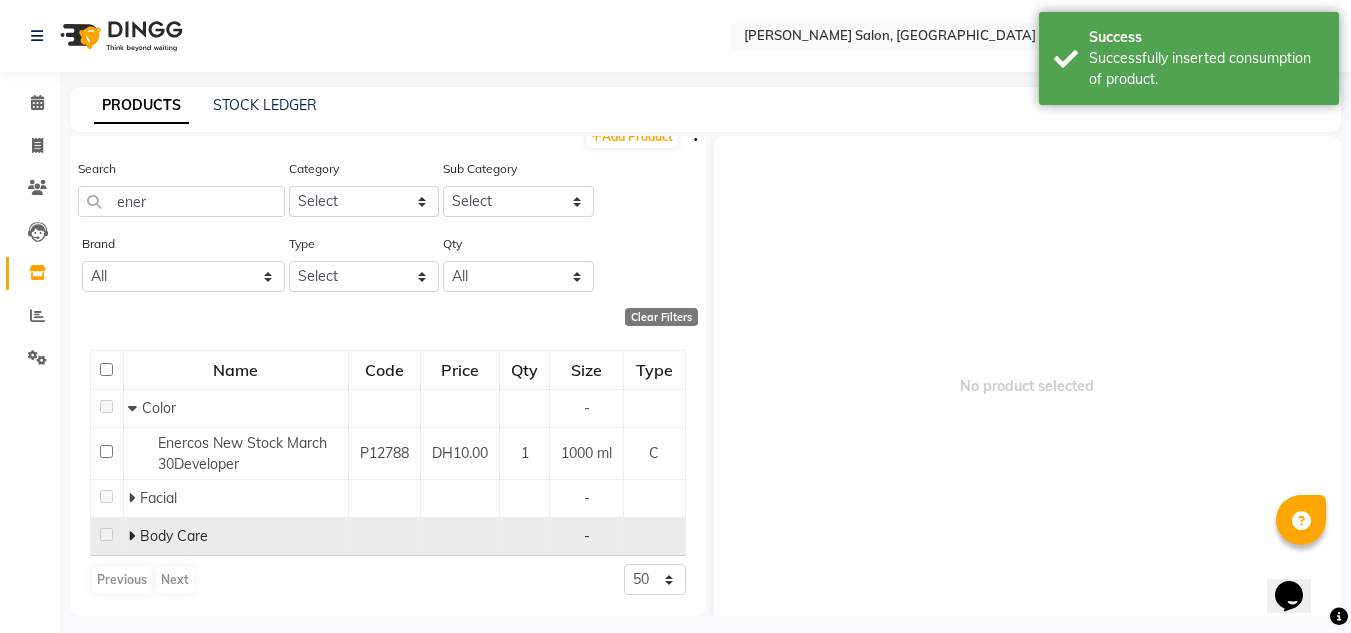 click 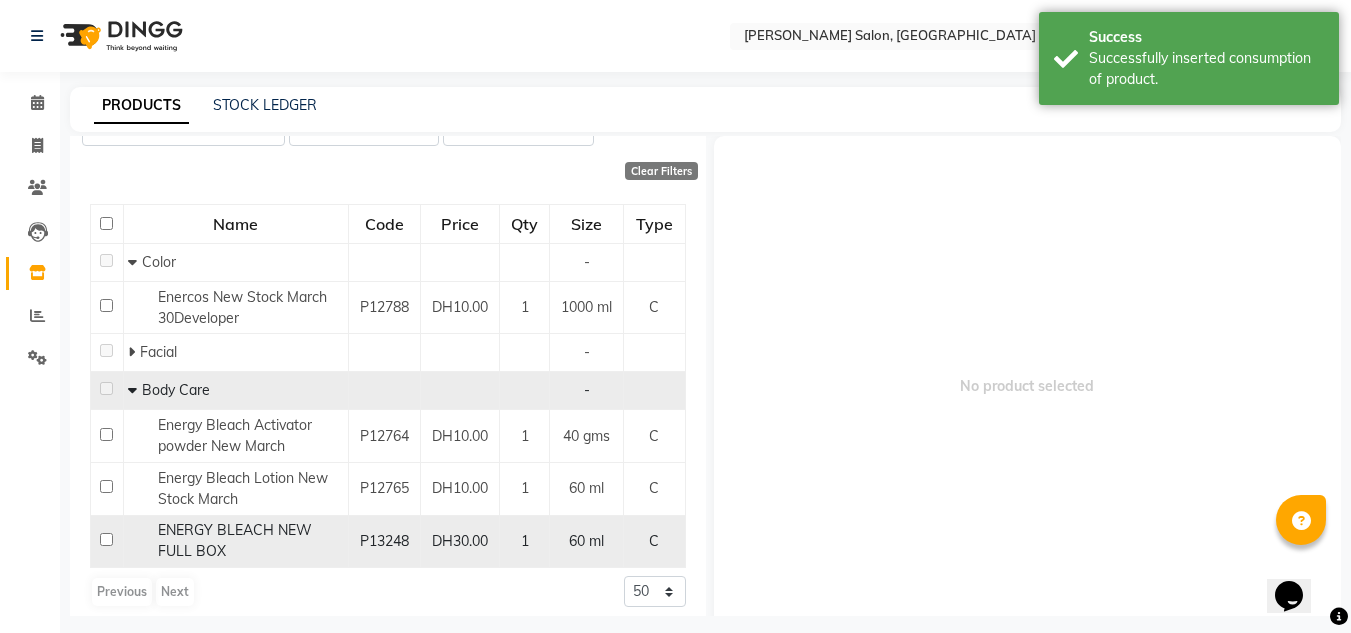scroll, scrollTop: 177, scrollLeft: 0, axis: vertical 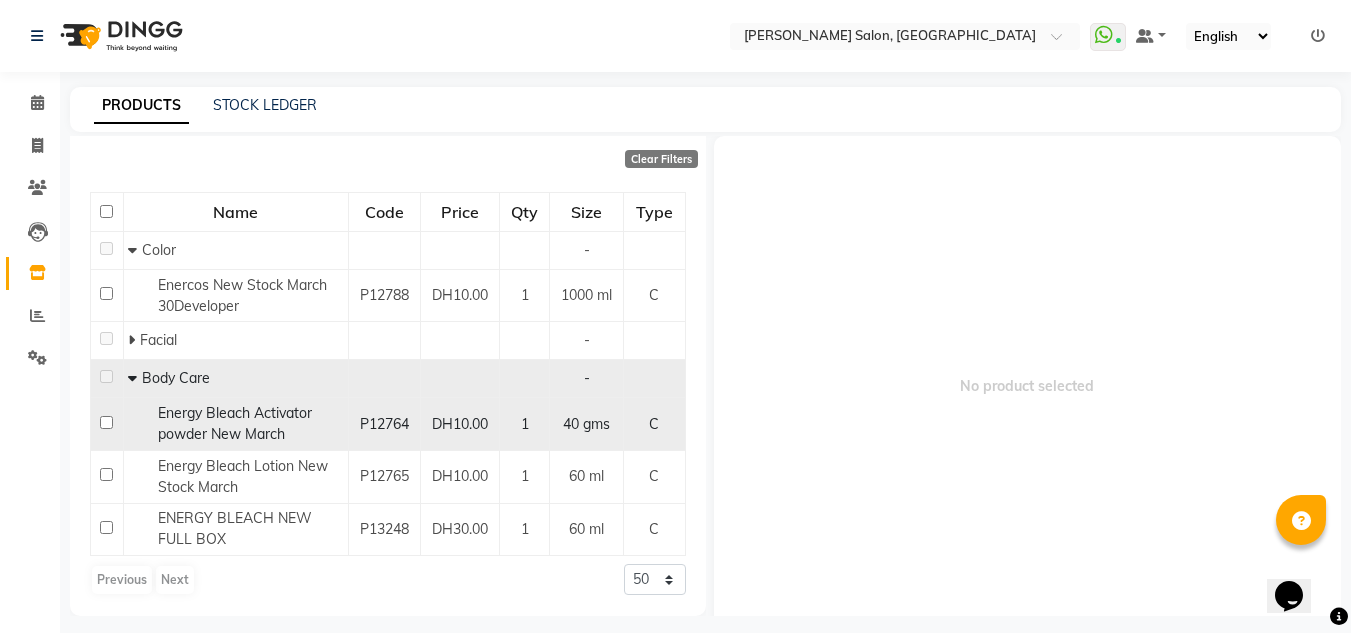 click 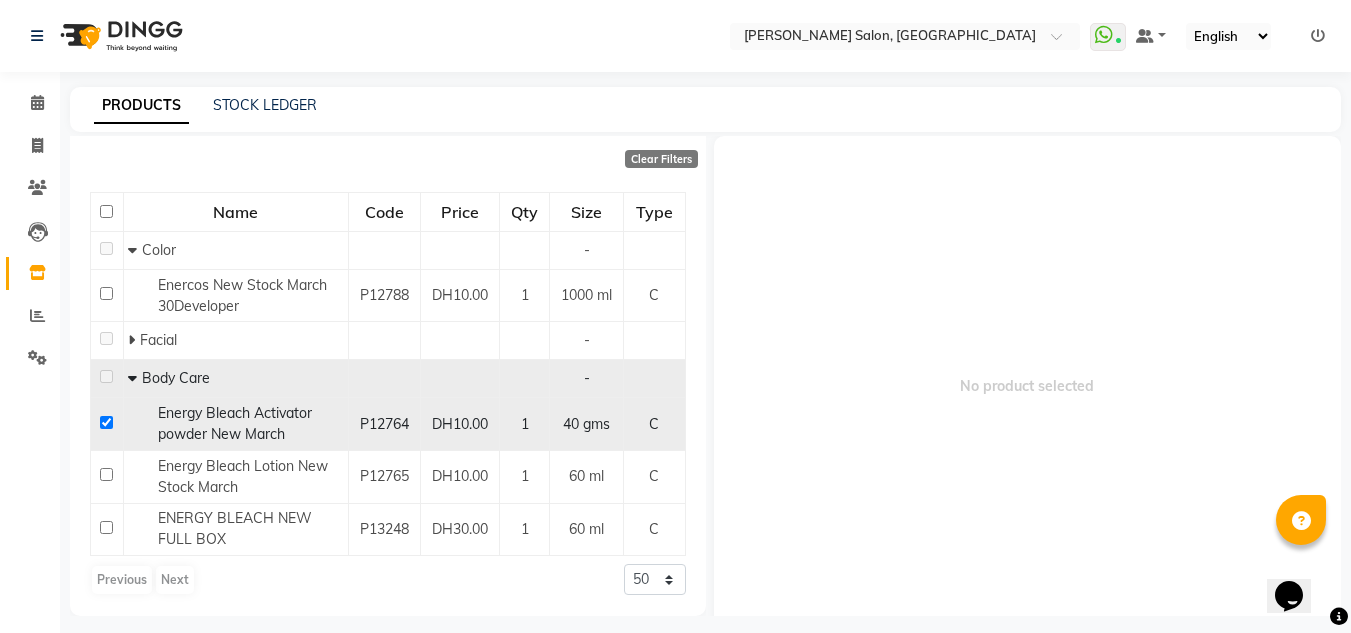 checkbox on "true" 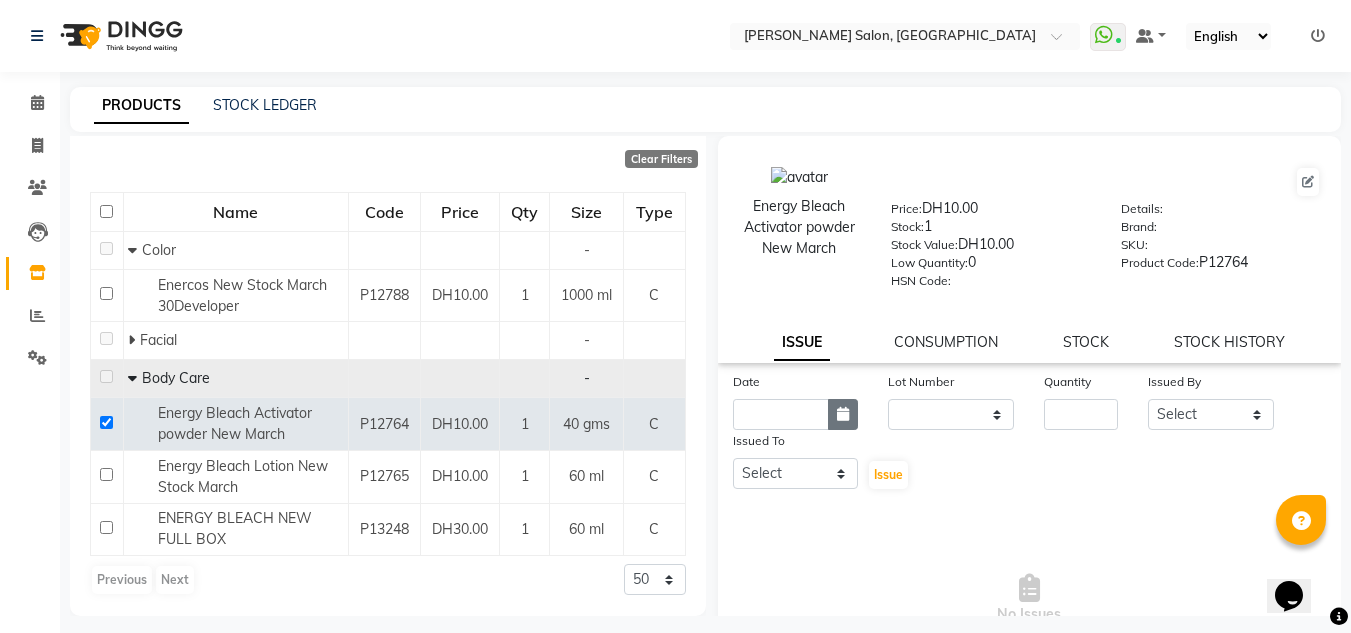click 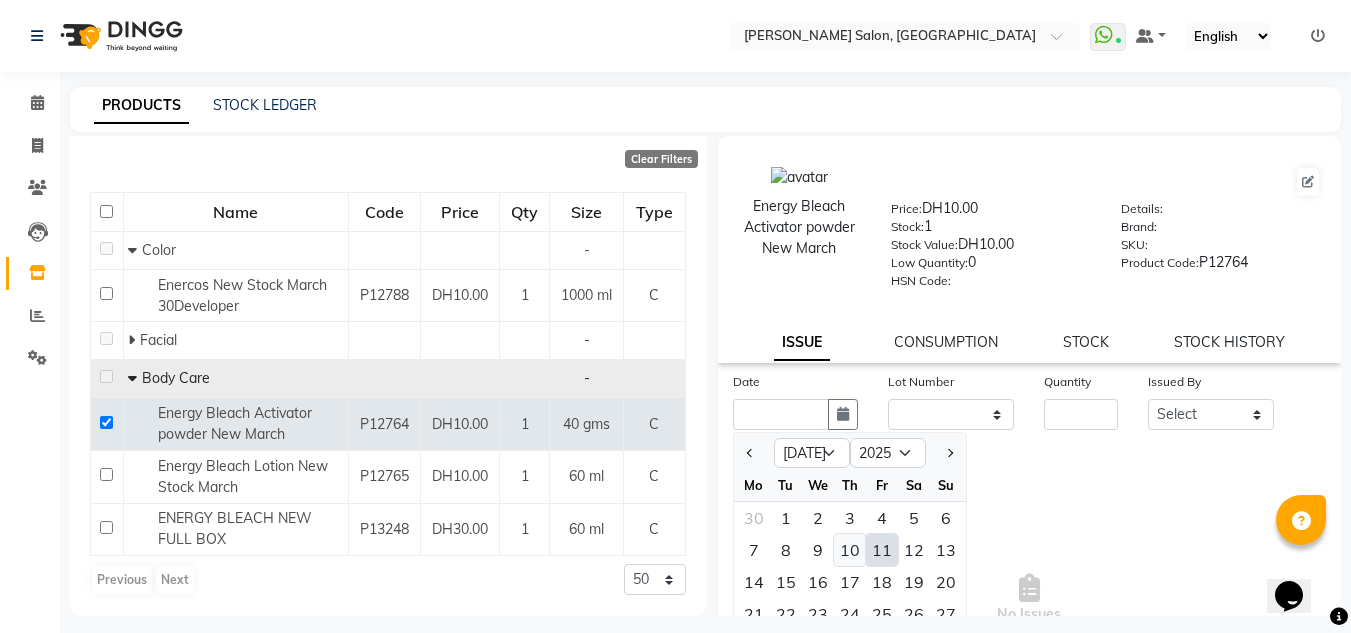 drag, startPoint x: 843, startPoint y: 551, endPoint x: 876, endPoint y: 523, distance: 43.27817 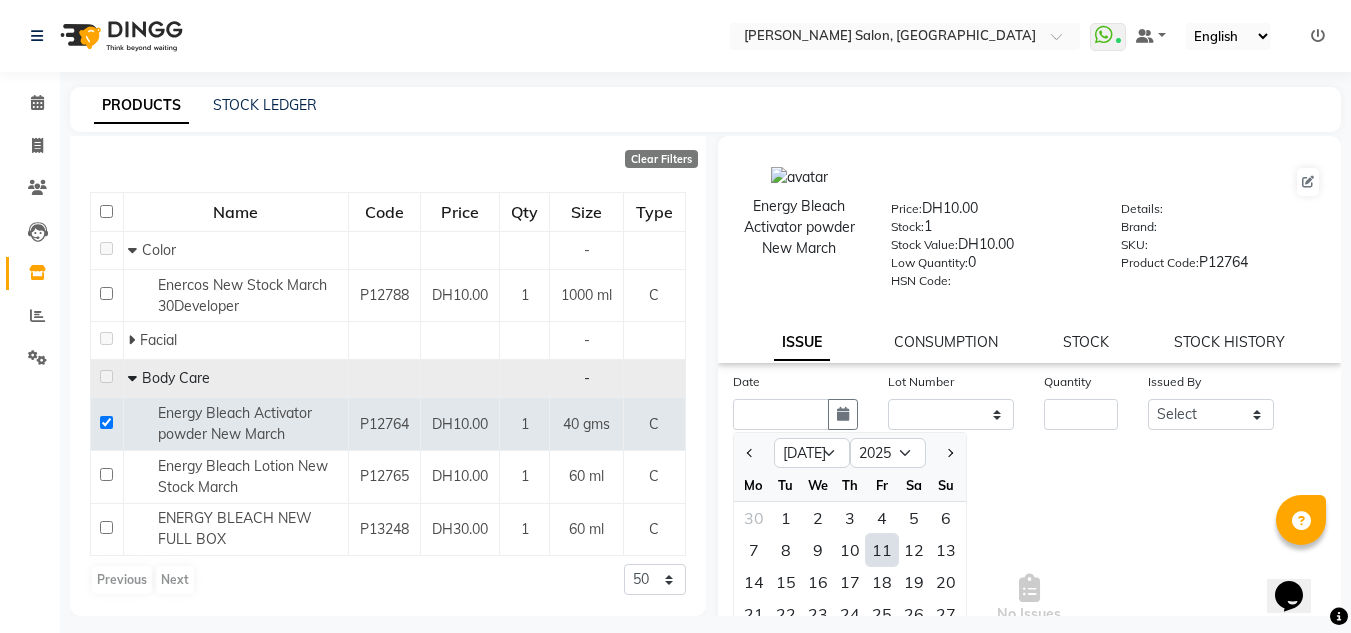 click on "10" 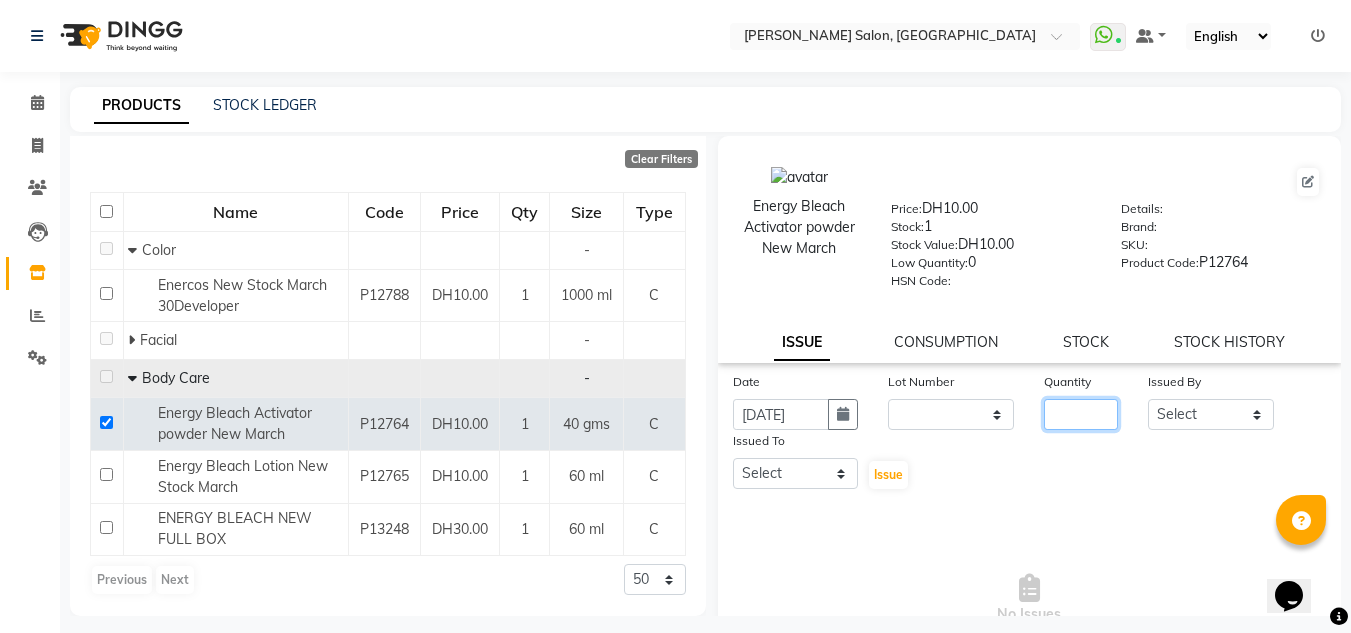 drag, startPoint x: 1040, startPoint y: 404, endPoint x: 1038, endPoint y: 421, distance: 17.117243 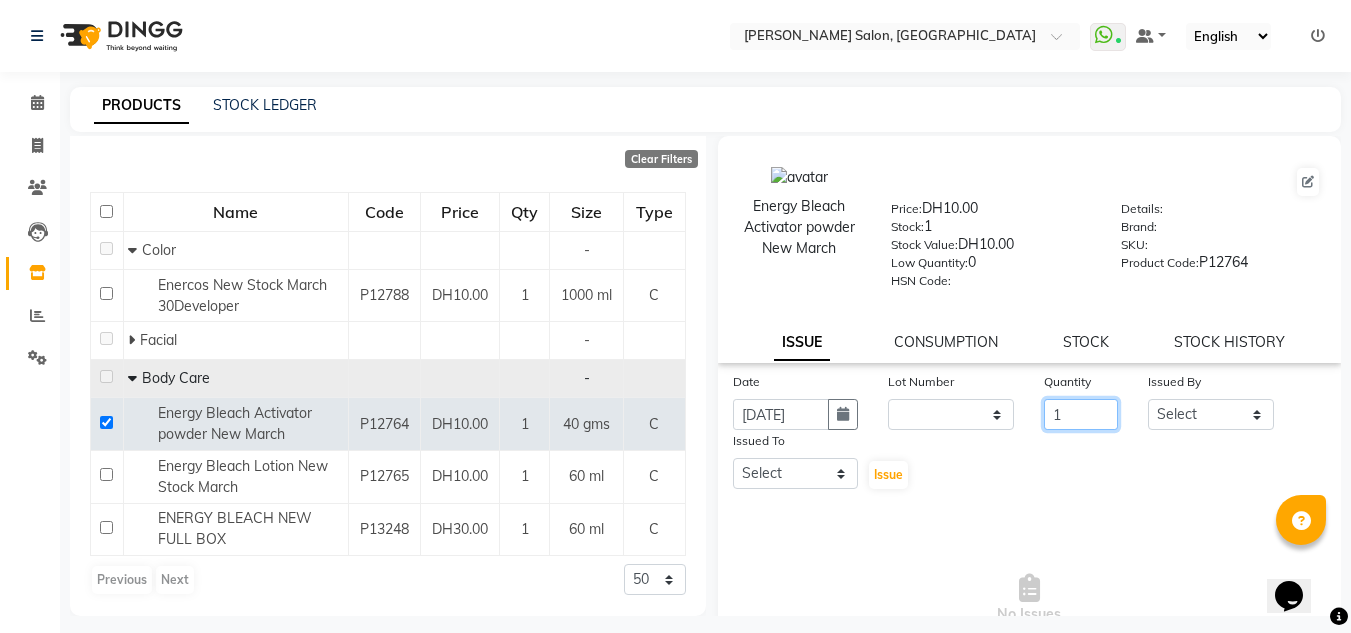 type on "1" 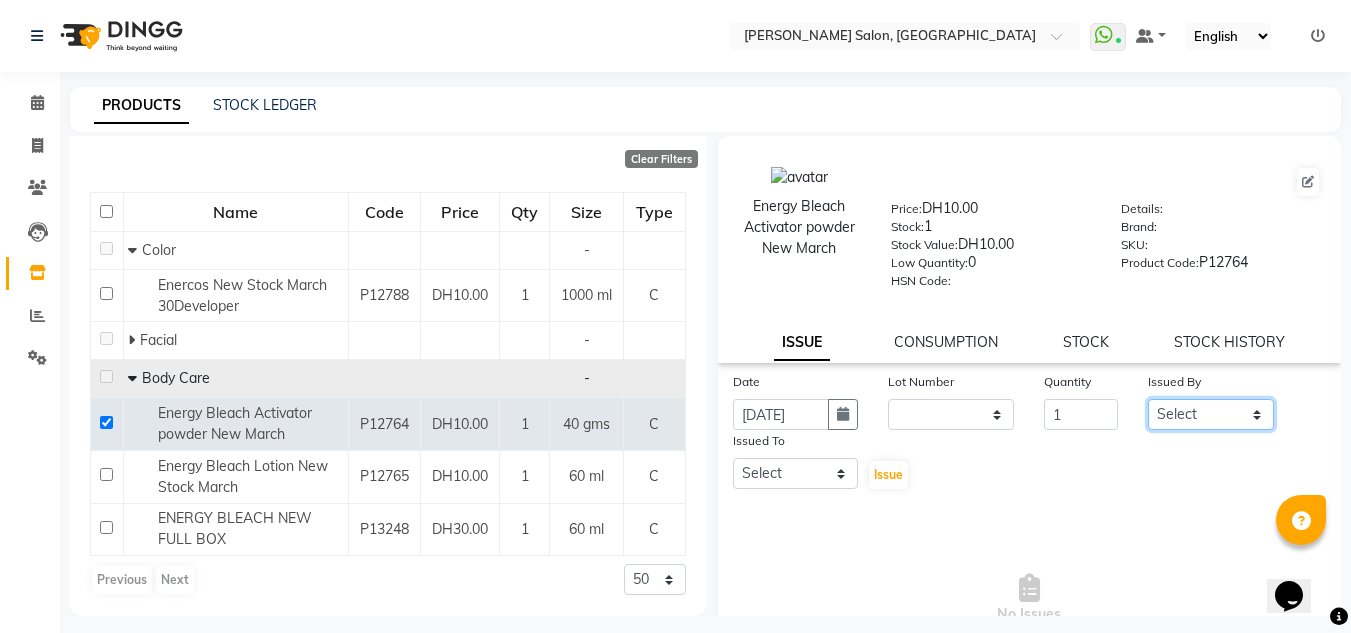click on "Select ABUSHAGARA [PERSON_NAME] Management [PERSON_NAME] RECEPTION-ALWAHDA [PERSON_NAME] SALON [PERSON_NAME] trial" 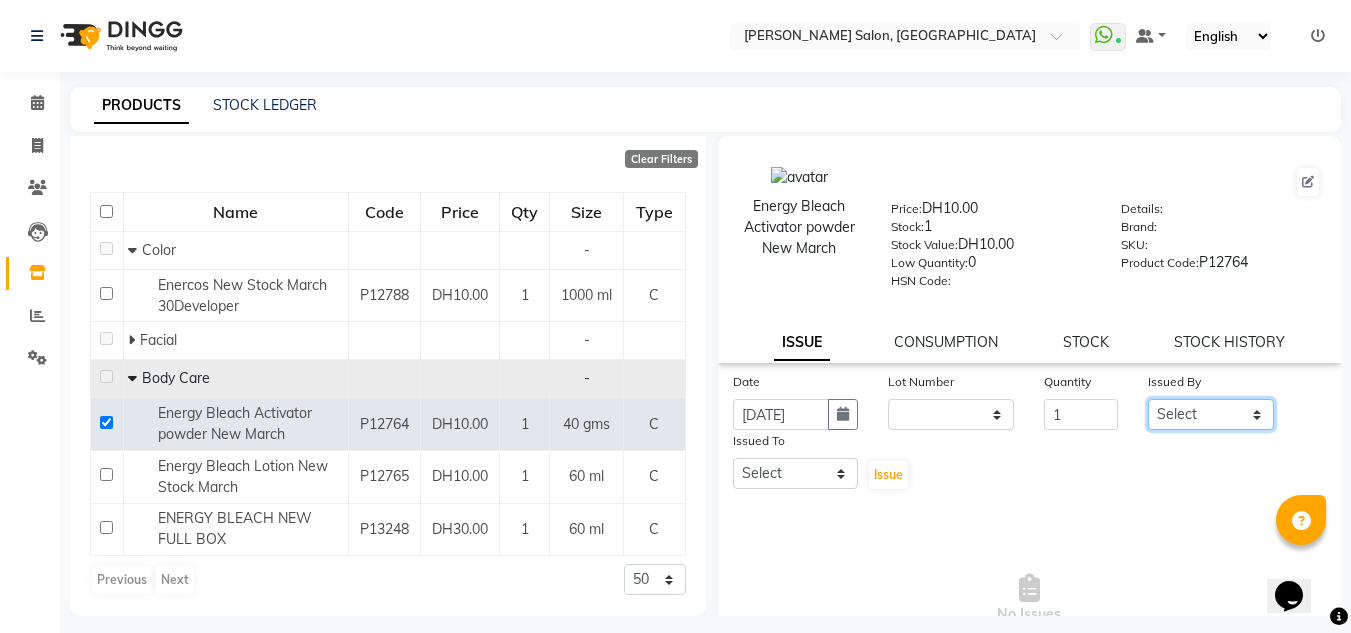 select on "51806" 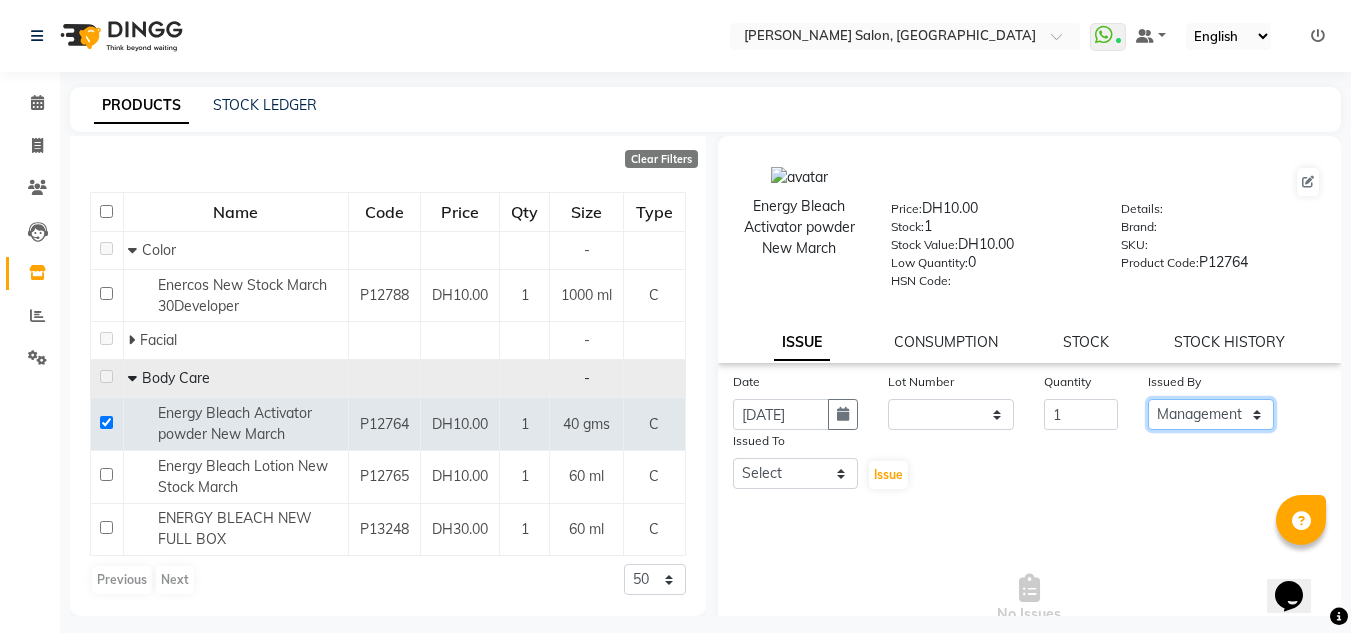 click on "Select ABUSHAGARA [PERSON_NAME] Management [PERSON_NAME] RECEPTION-ALWAHDA [PERSON_NAME] SALON [PERSON_NAME] trial" 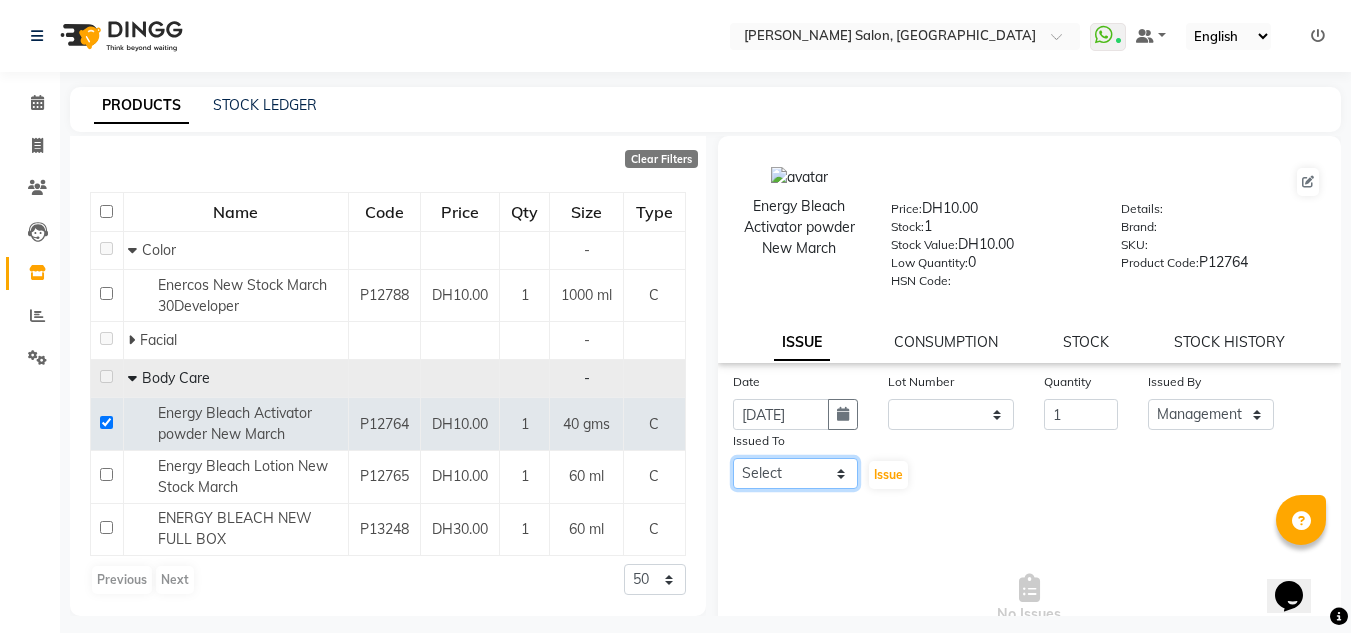 click on "Select ABUSHAGARA [PERSON_NAME] Management [PERSON_NAME] RECEPTION-ALWAHDA [PERSON_NAME] SALON [PERSON_NAME] trial" 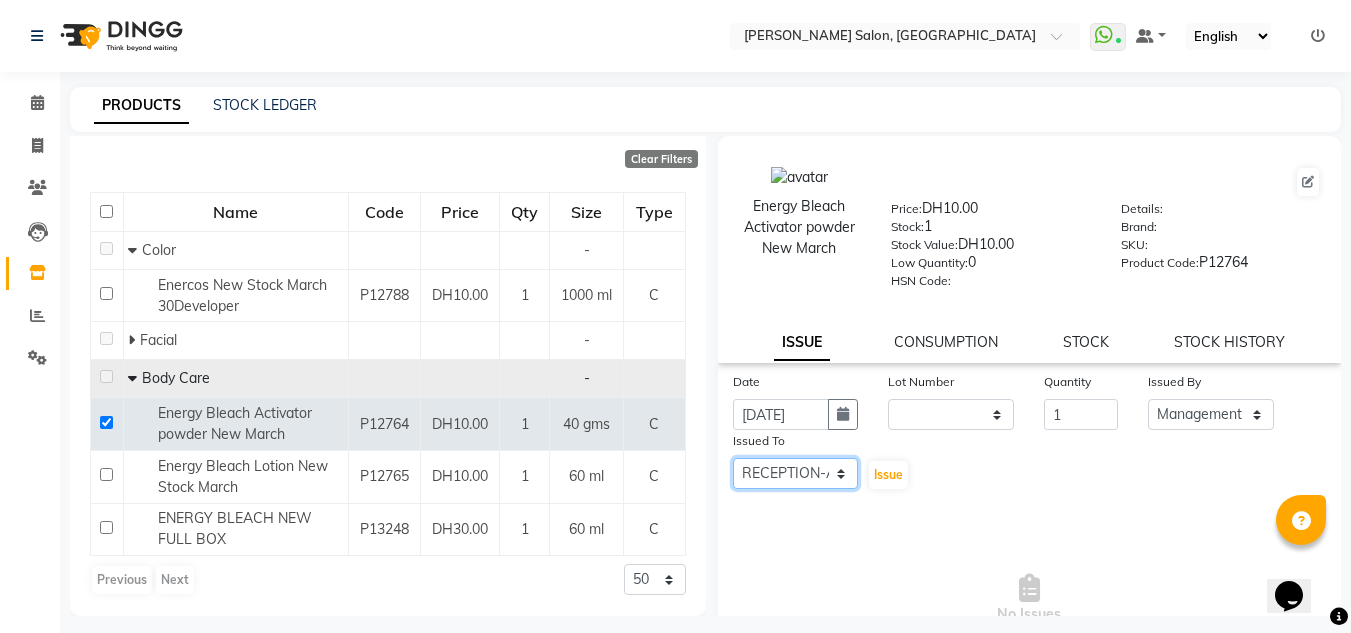 click on "Select ABUSHAGARA [PERSON_NAME] Management [PERSON_NAME] RECEPTION-ALWAHDA [PERSON_NAME] SALON [PERSON_NAME] trial" 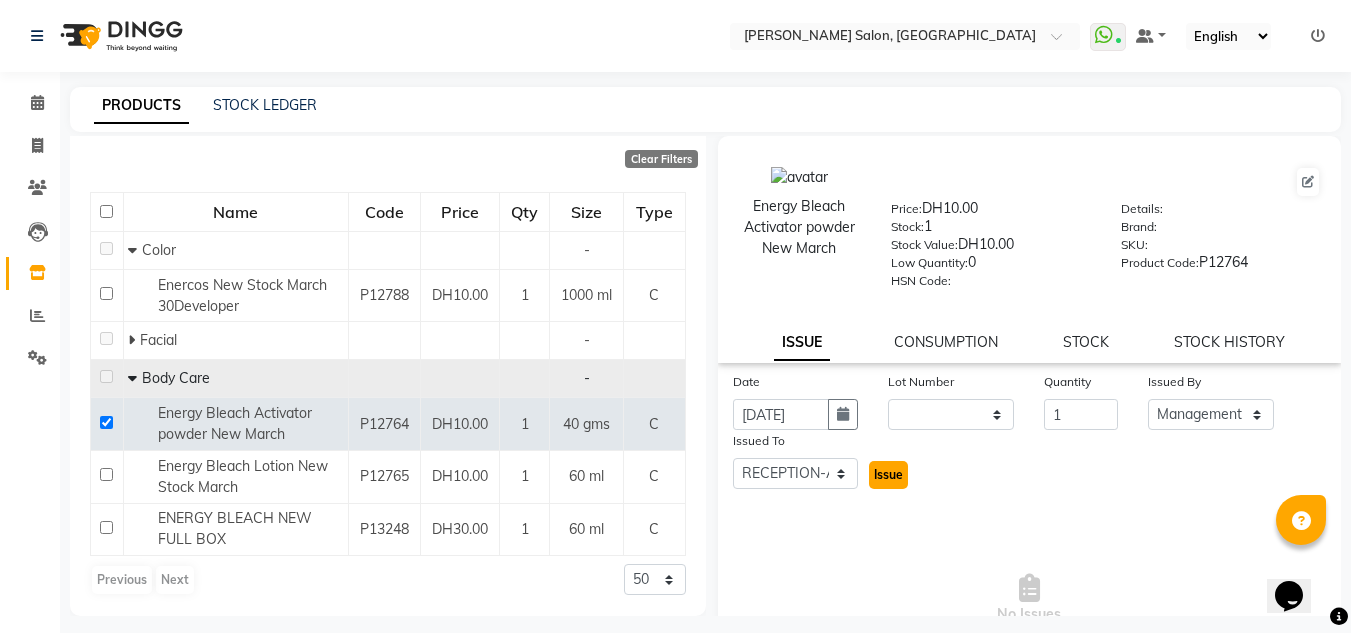 click on "Issue" 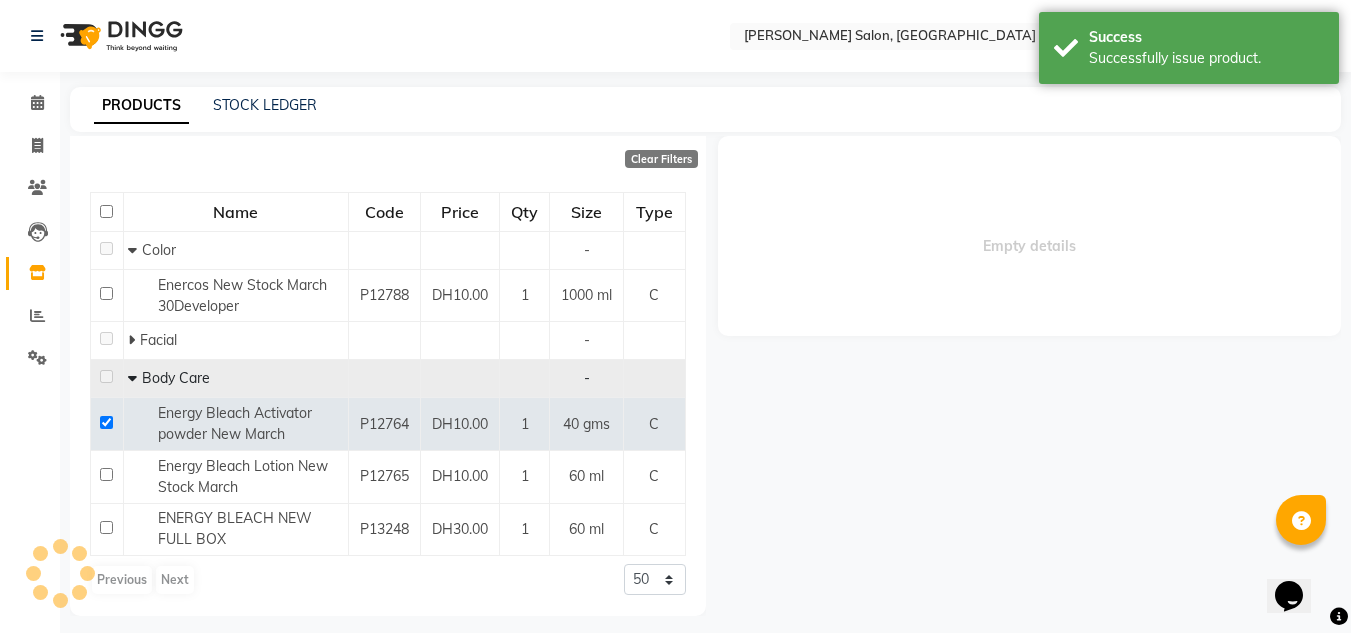 select 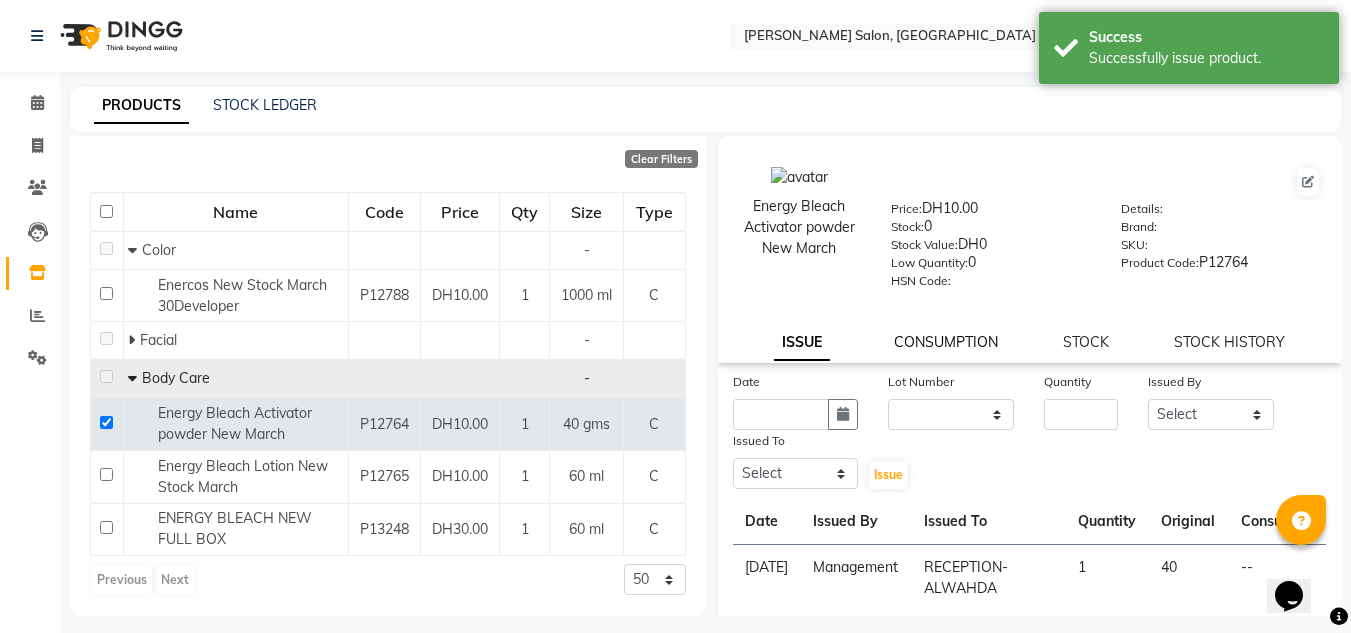 click on "CONSUMPTION" 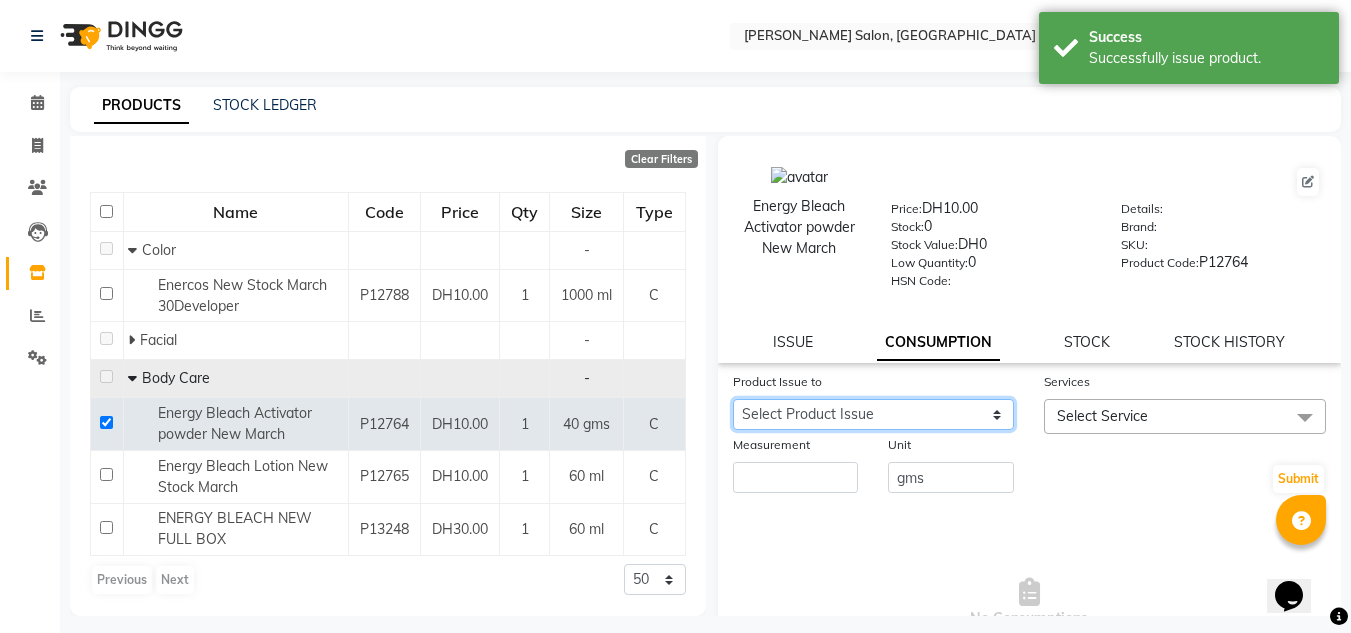 click on "Select Product Issue [DATE], Issued to: RECEPTION-ALWAHDA, Balance: 40" 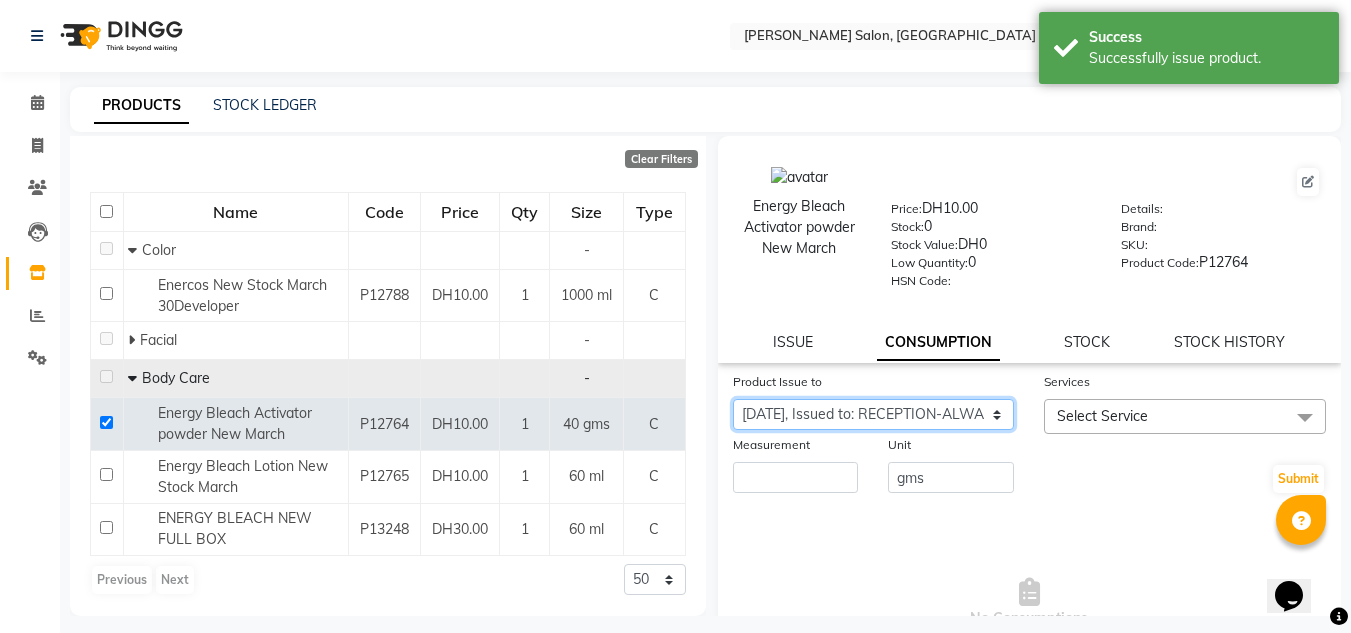click on "Select Product Issue [DATE], Issued to: RECEPTION-ALWAHDA, Balance: 40" 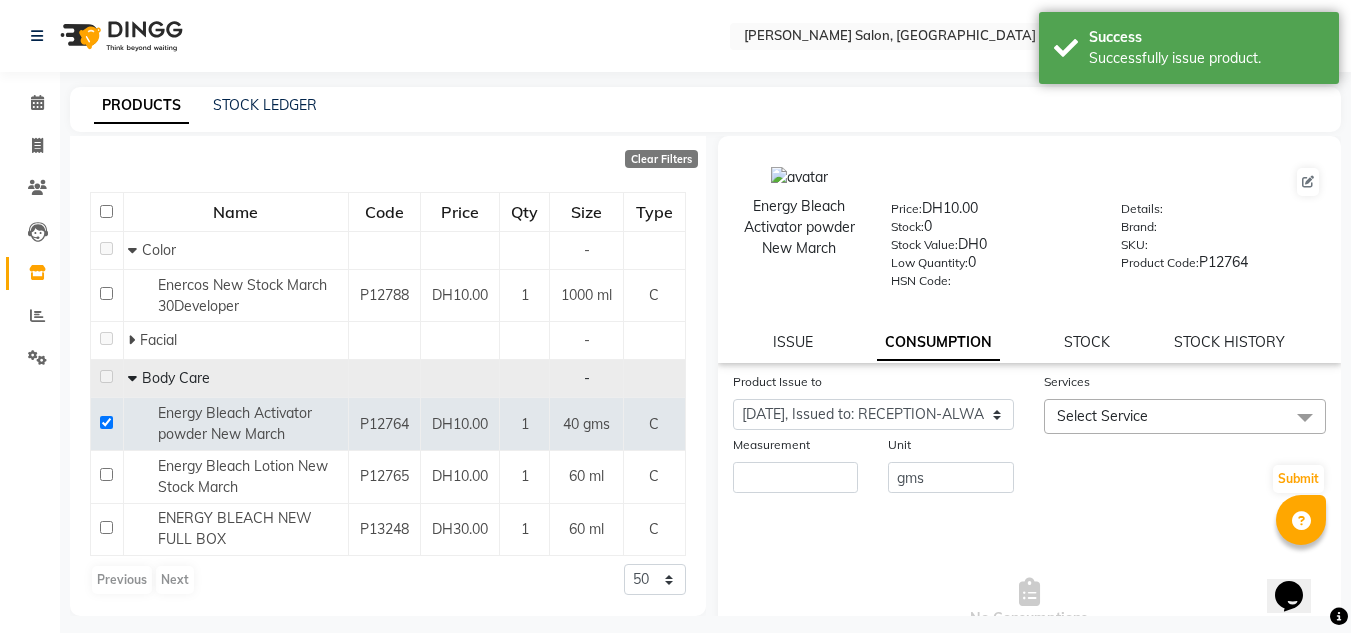 click on "Measurement" 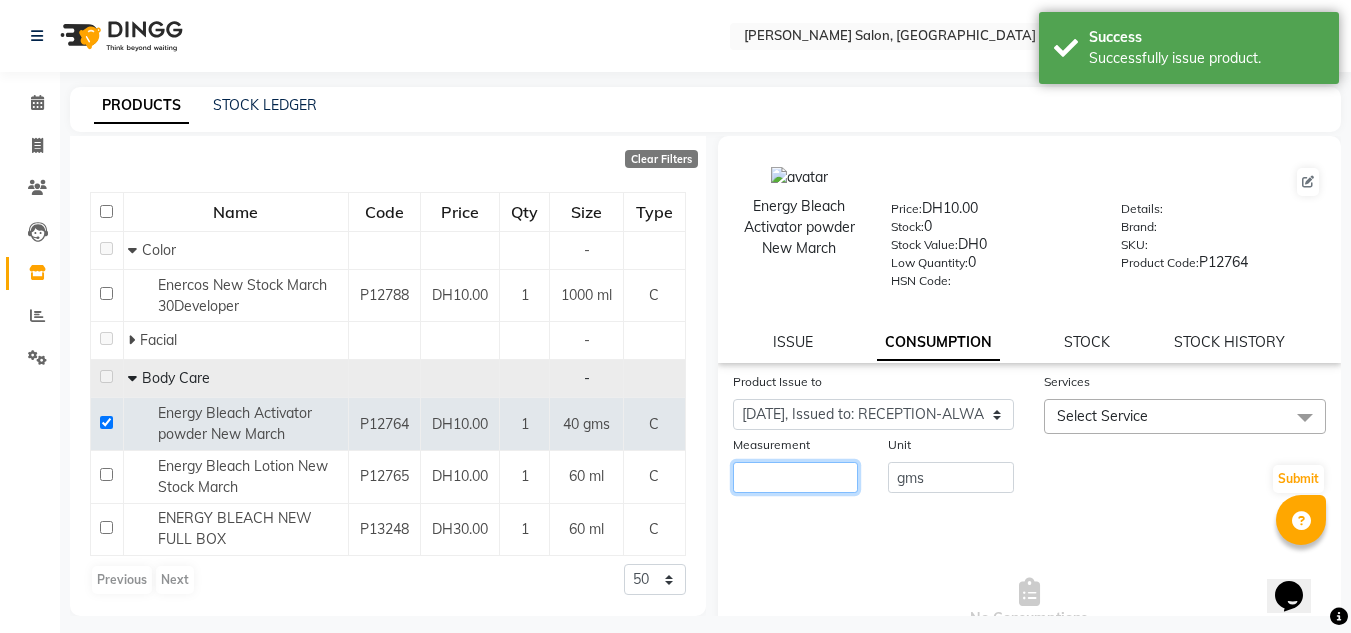 click 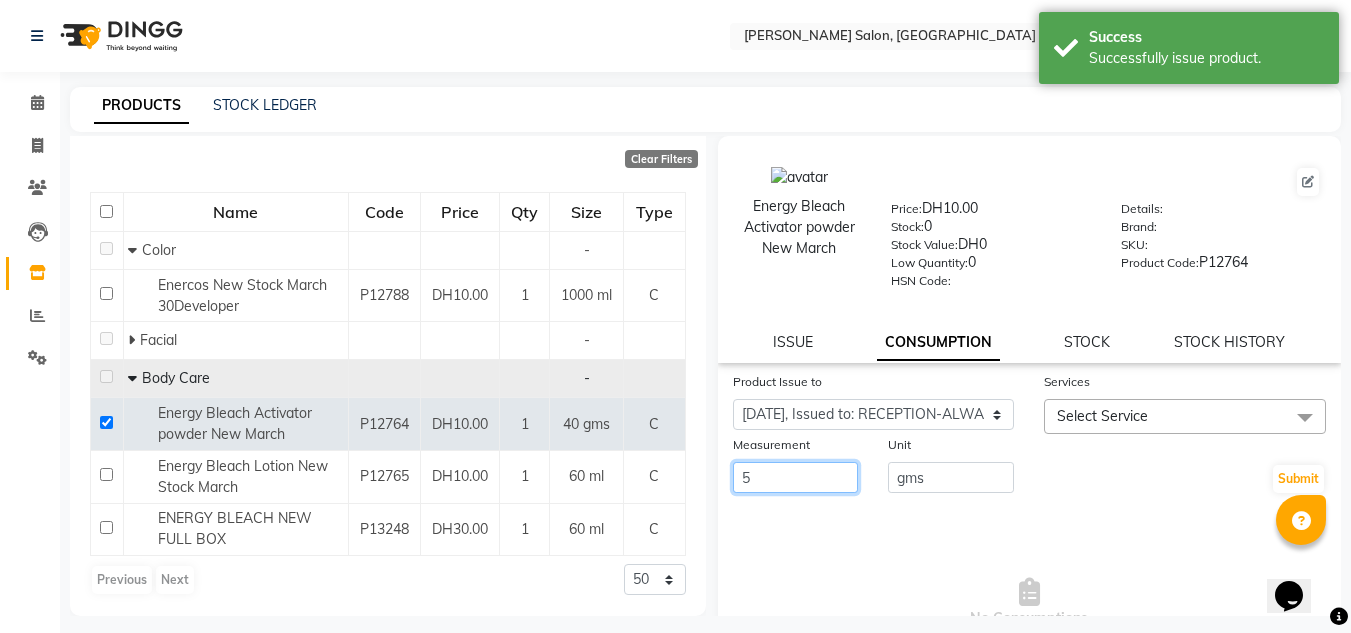 type on "5" 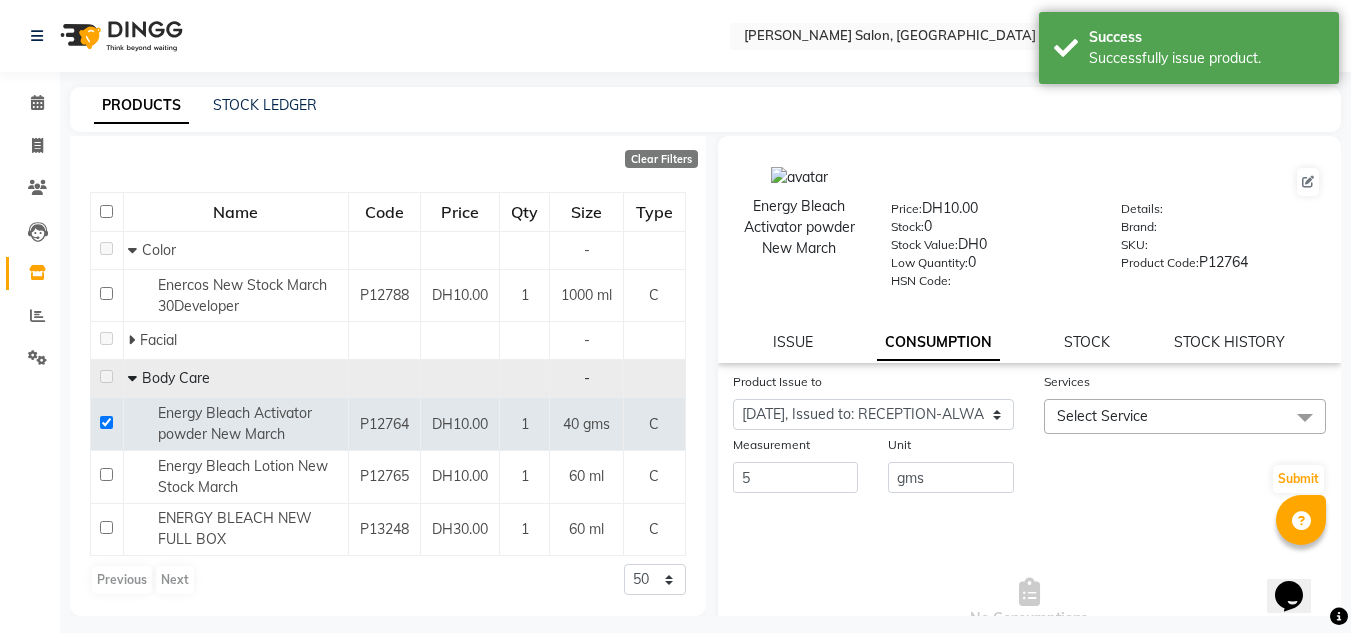 click on "Select Service" 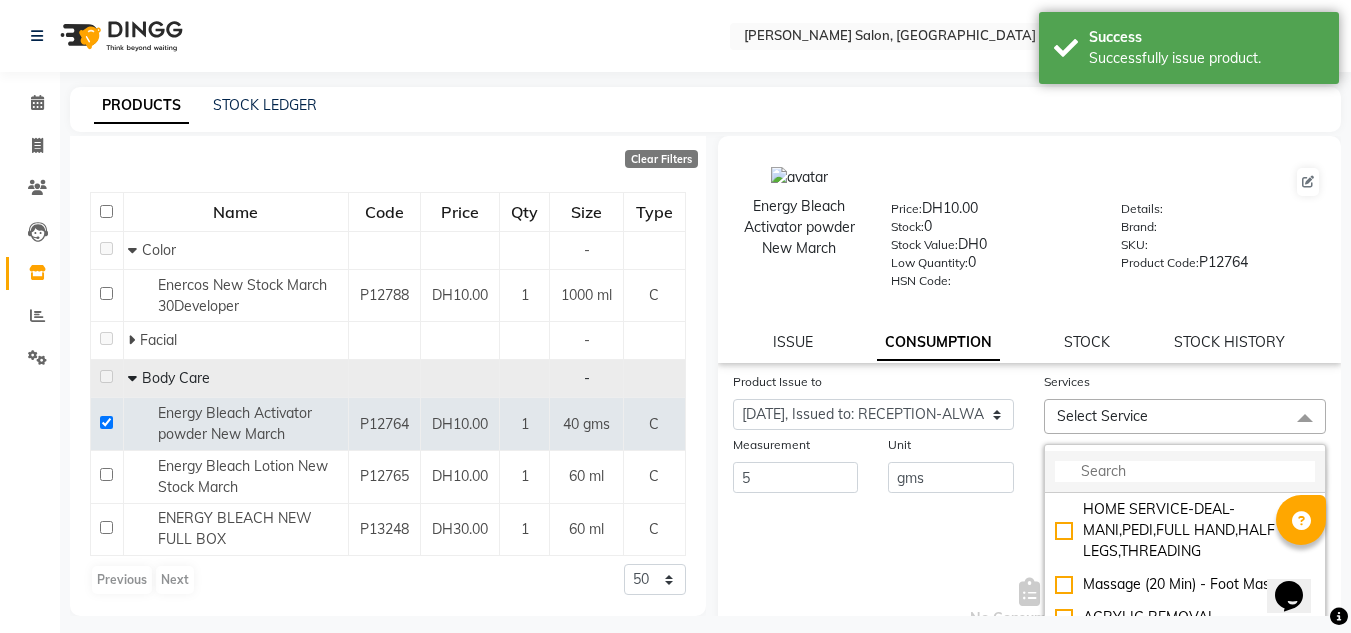 click 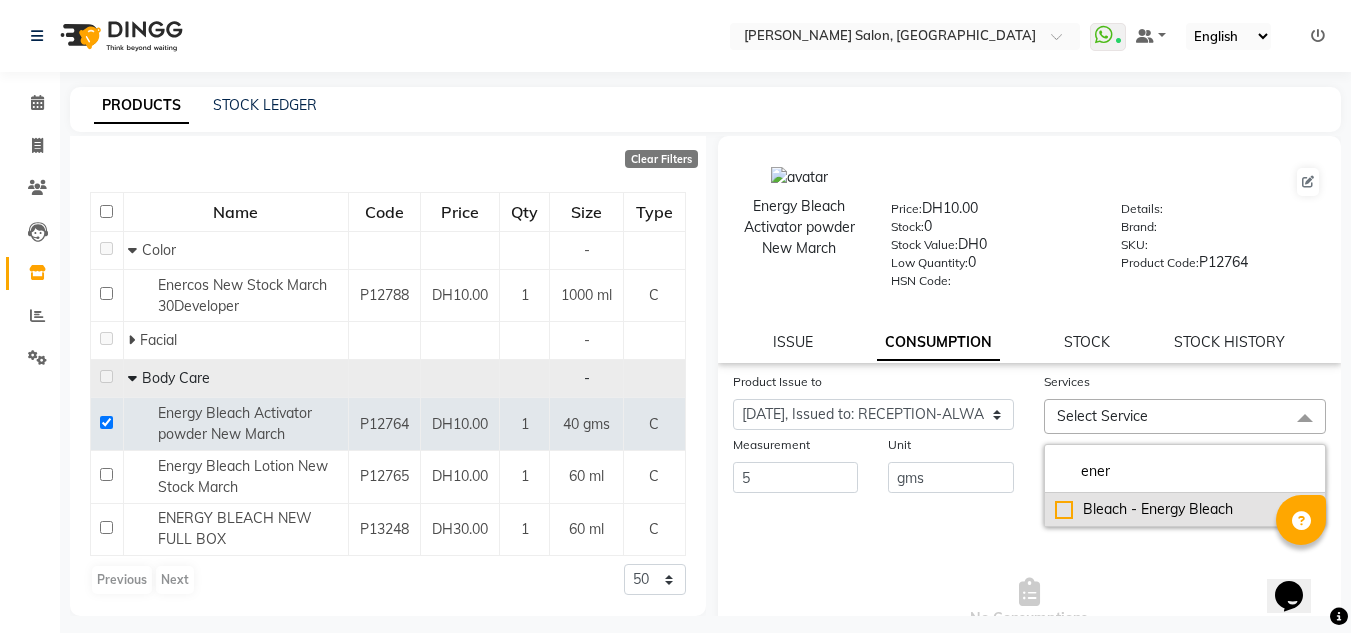 type on "ener" 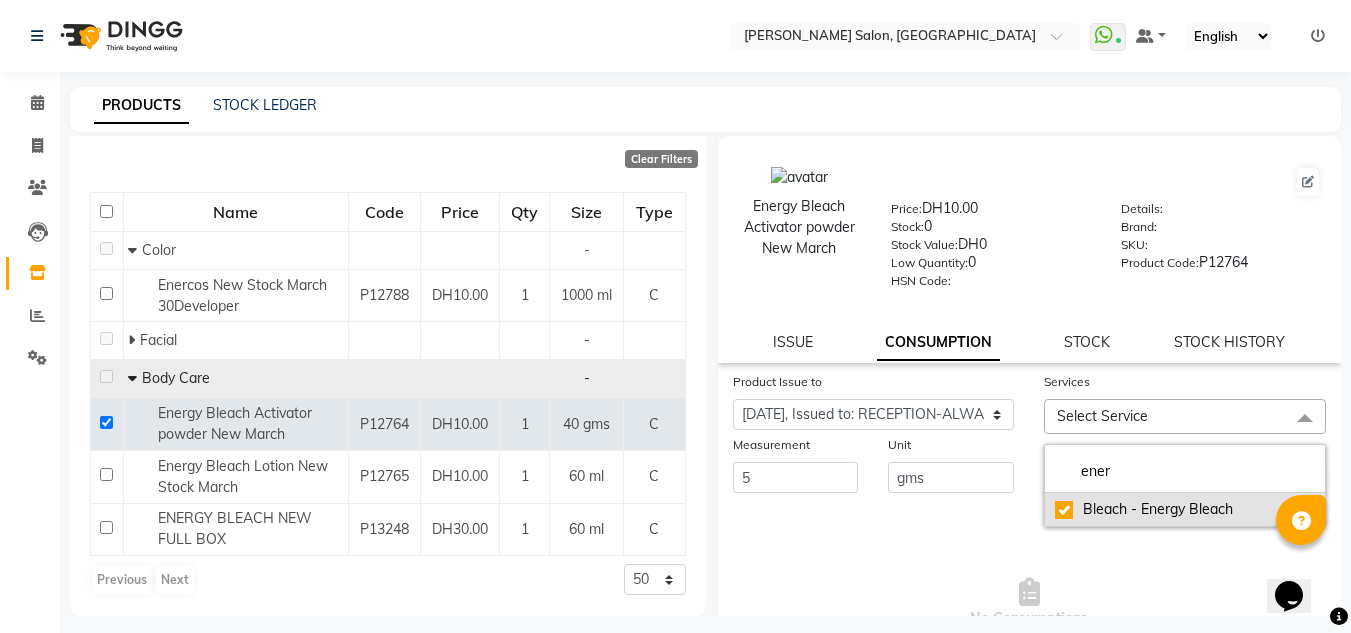 checkbox on "true" 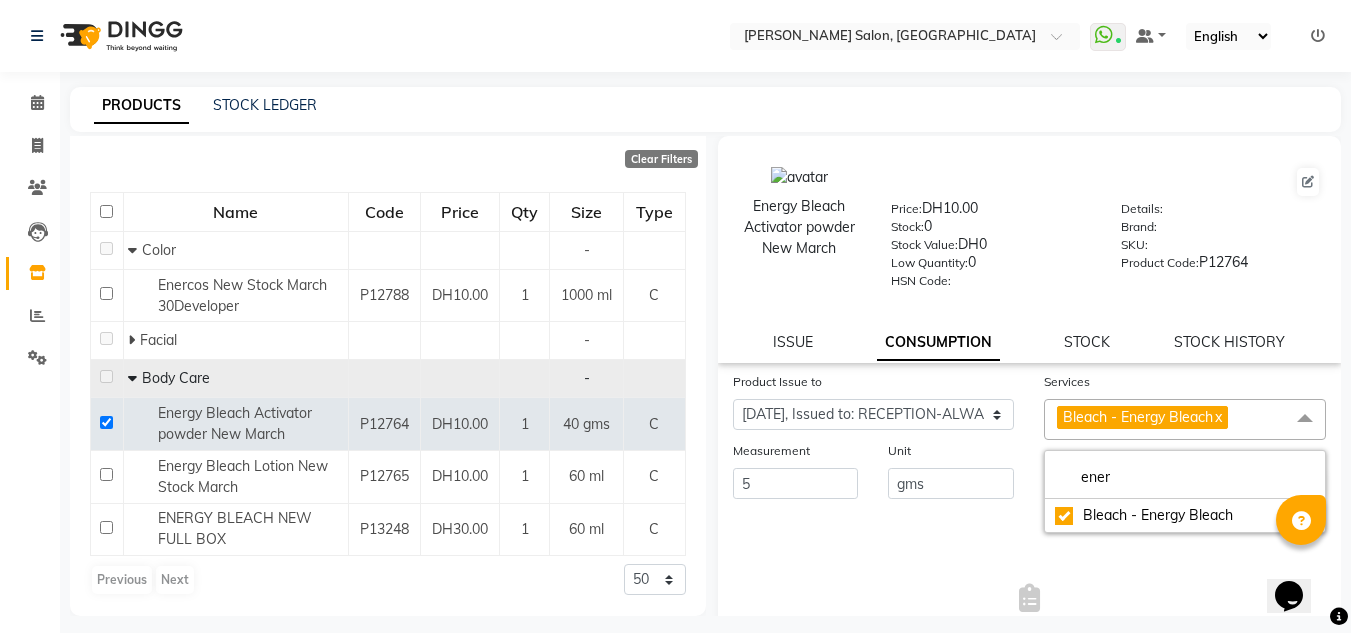 click on "No Consumptions" at bounding box center [1030, 609] 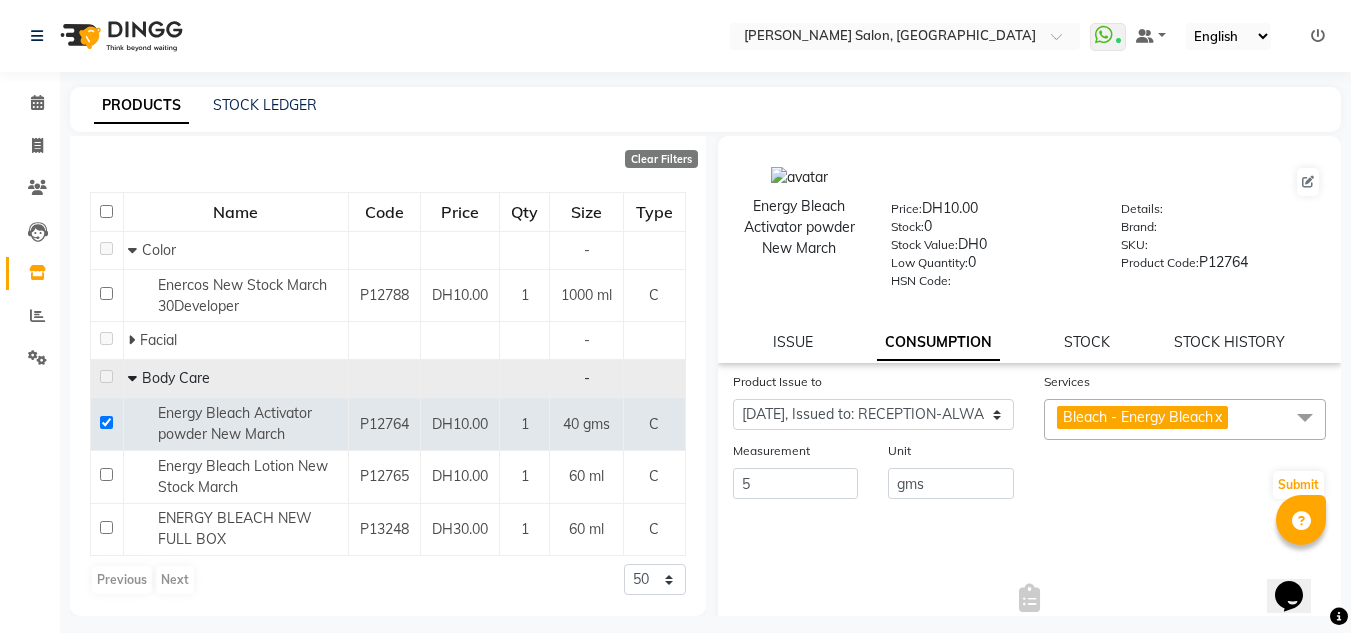 click on "Submit" 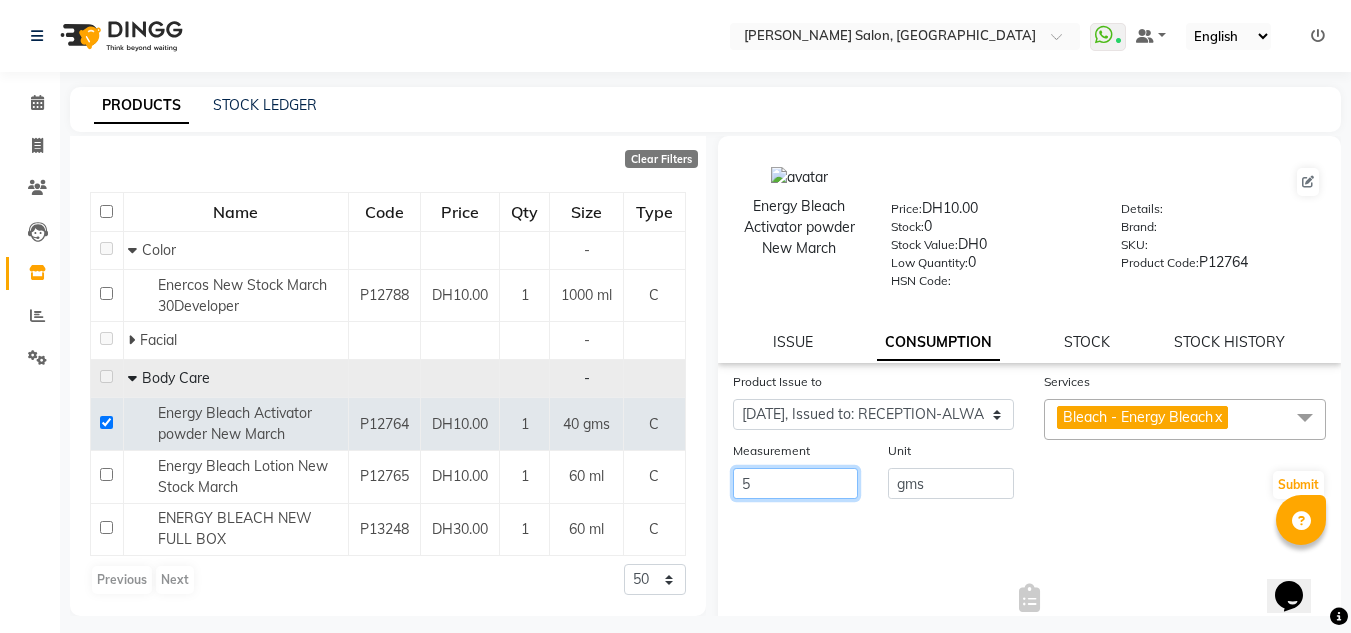 drag, startPoint x: 829, startPoint y: 491, endPoint x: 705, endPoint y: 490, distance: 124.004036 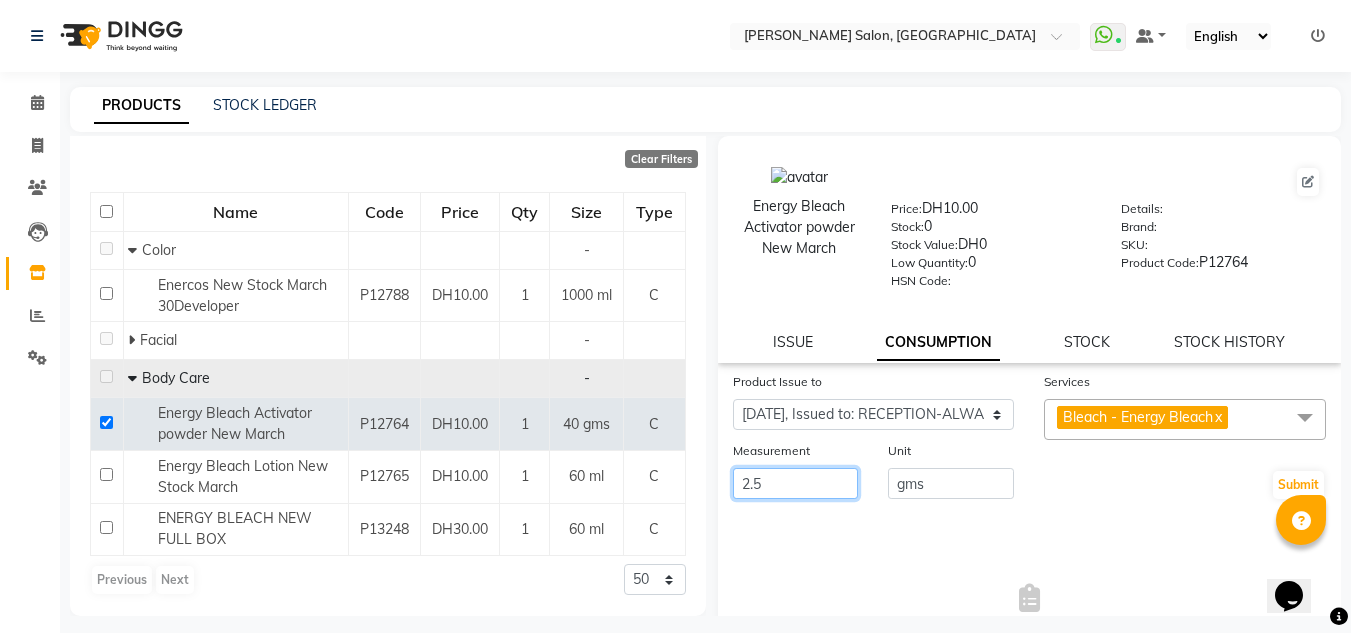 type on "2" 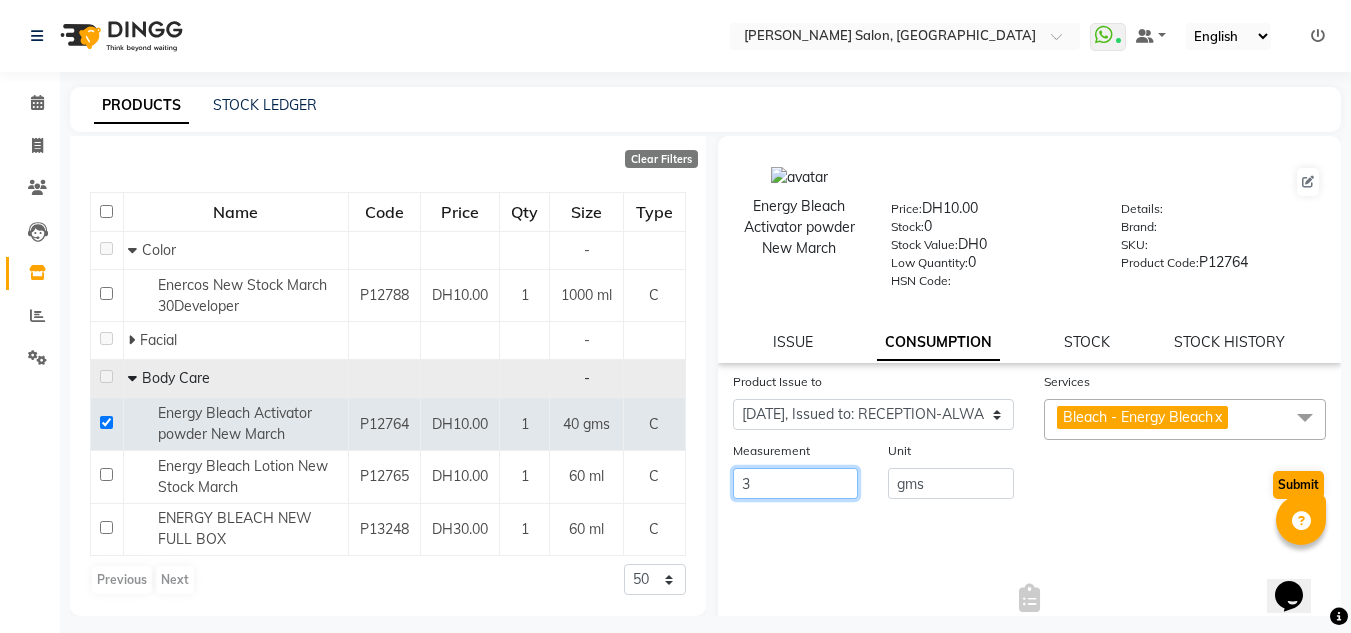 type on "3" 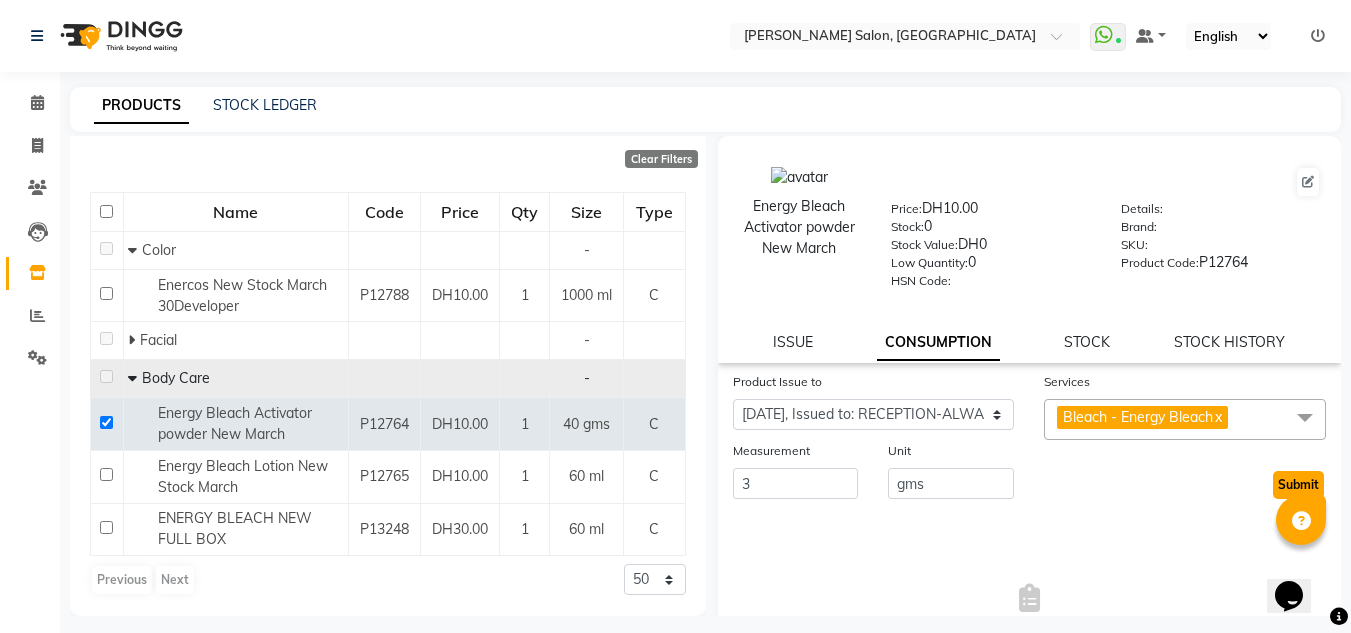 click on "Submit" 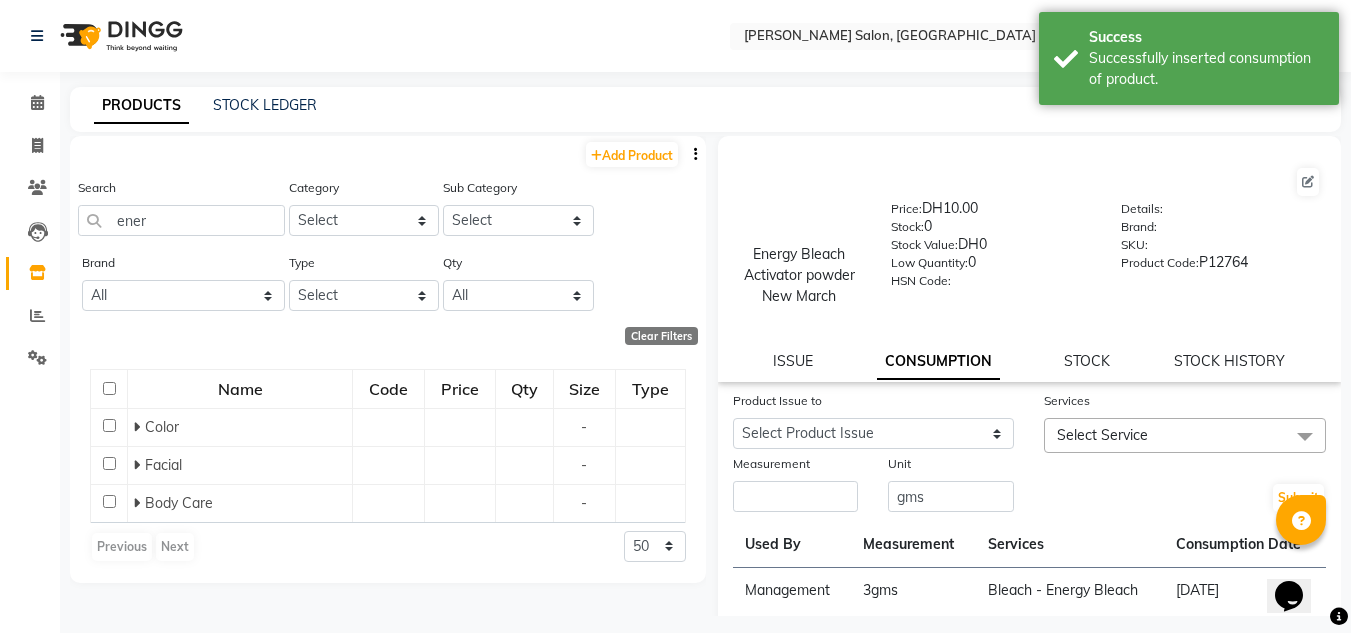 scroll, scrollTop: 0, scrollLeft: 0, axis: both 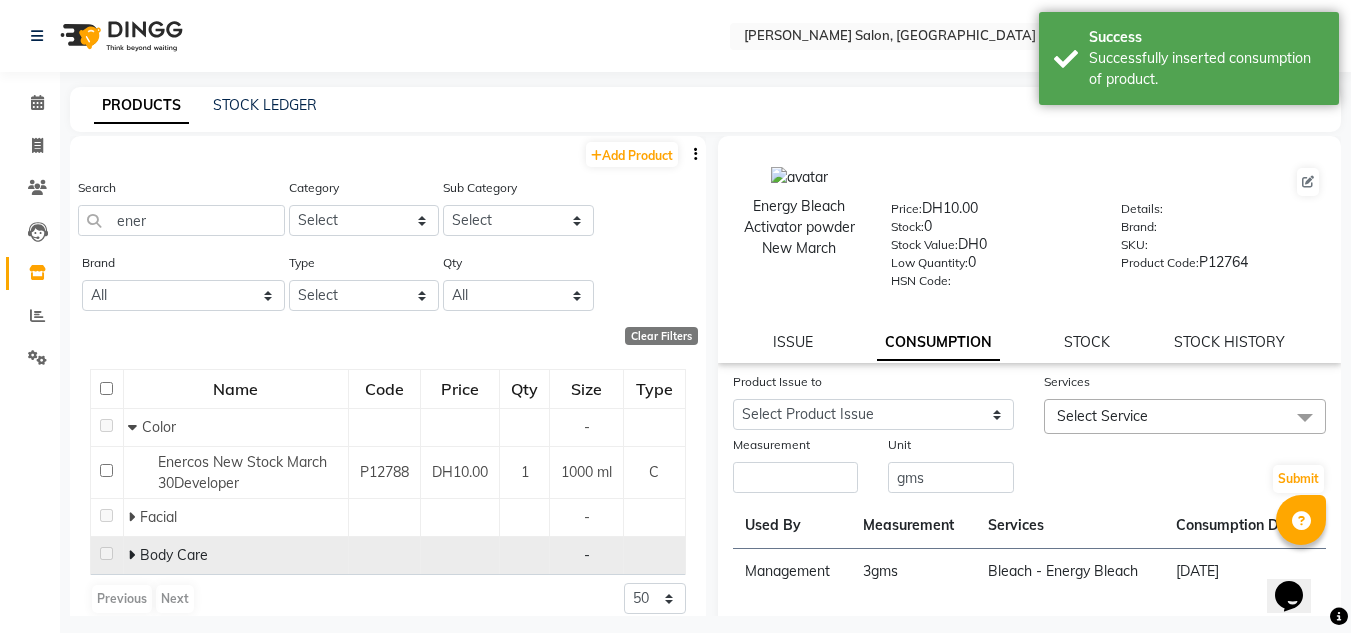 click 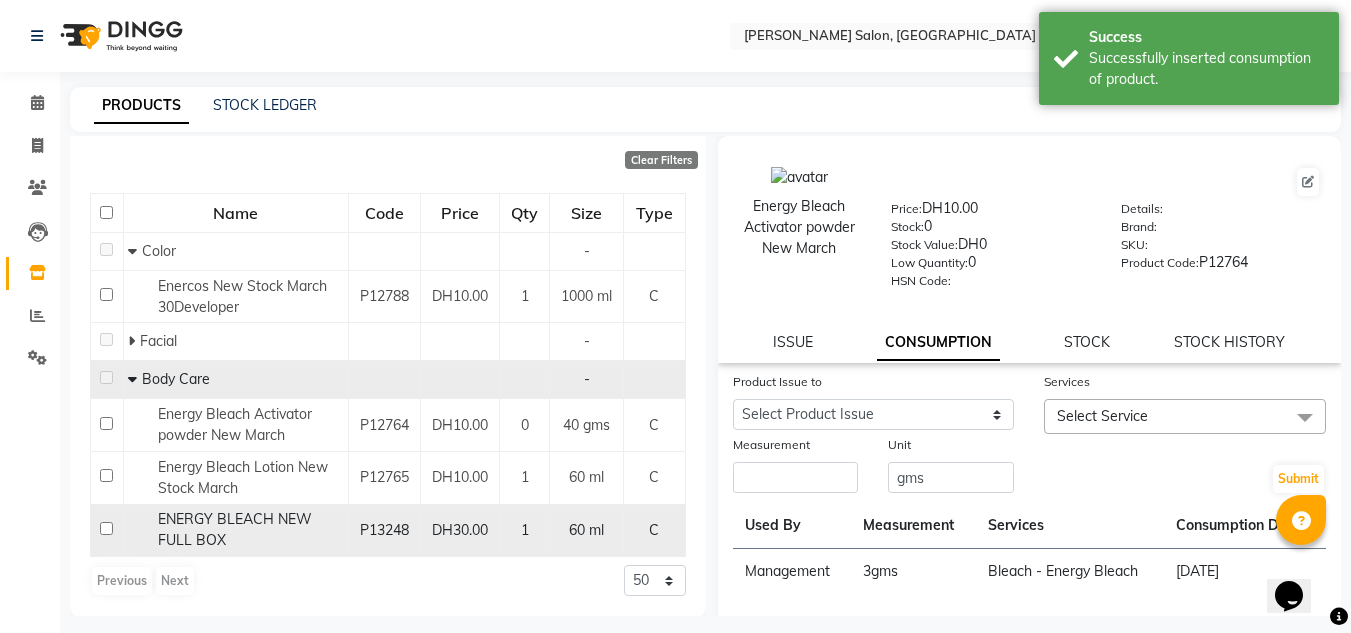 scroll, scrollTop: 177, scrollLeft: 0, axis: vertical 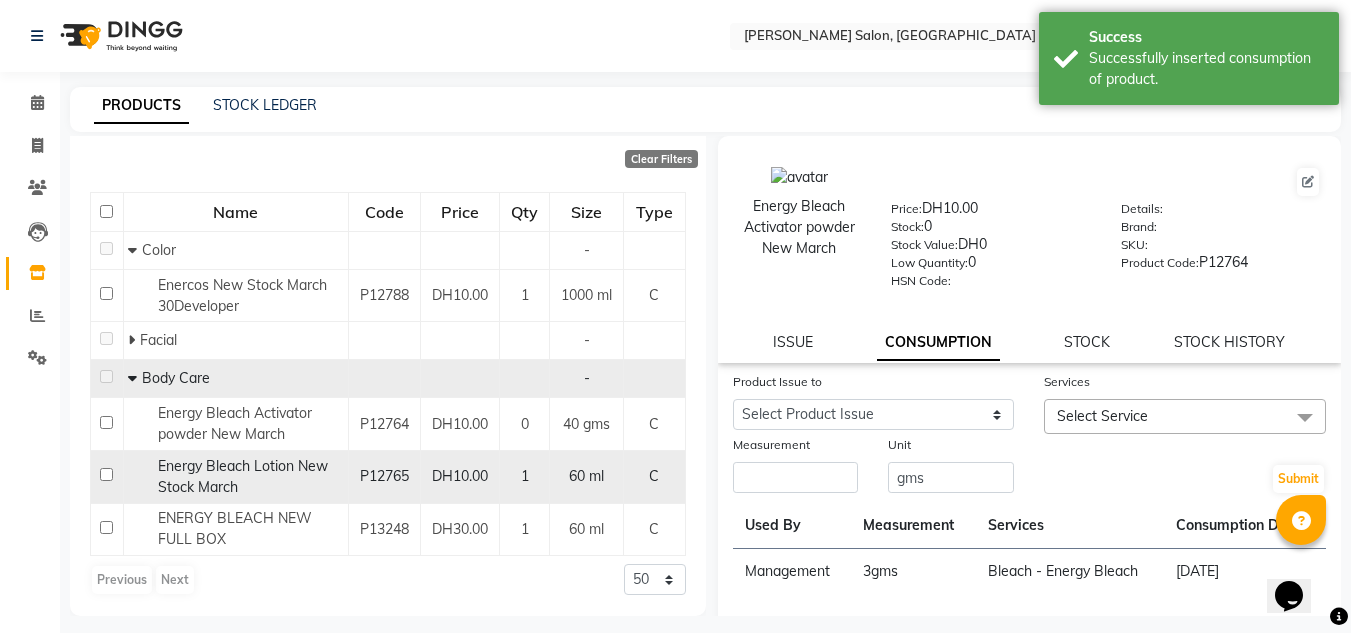 click 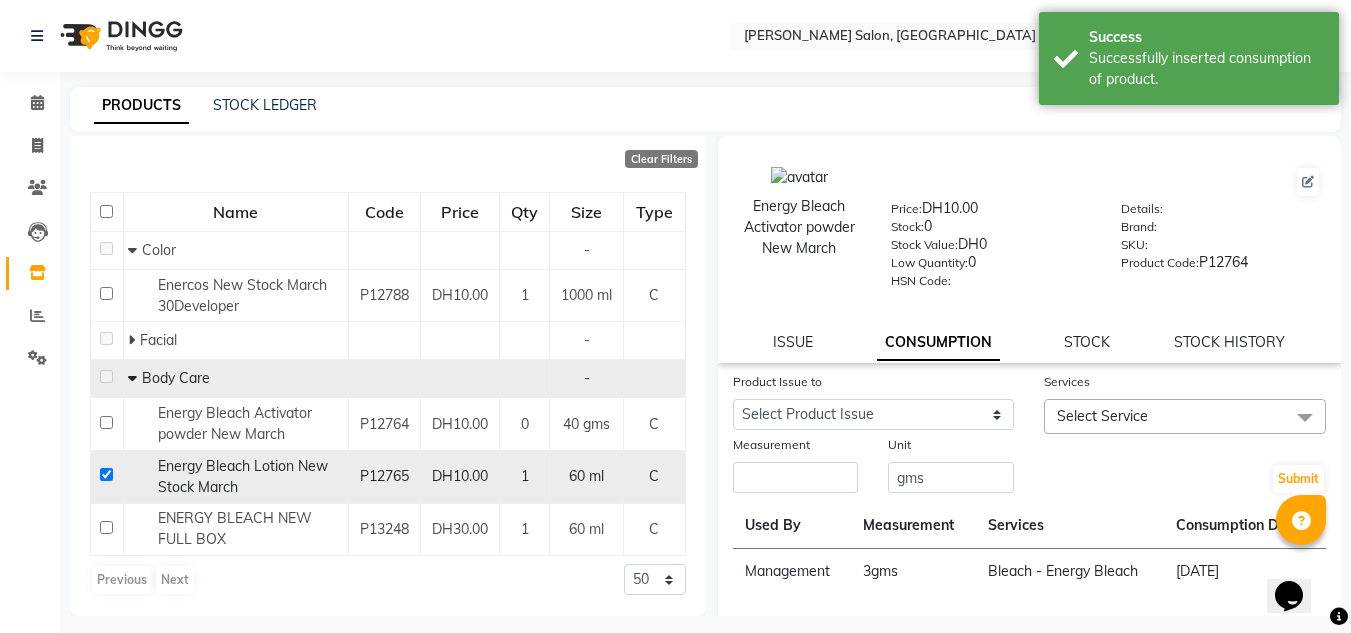 checkbox on "true" 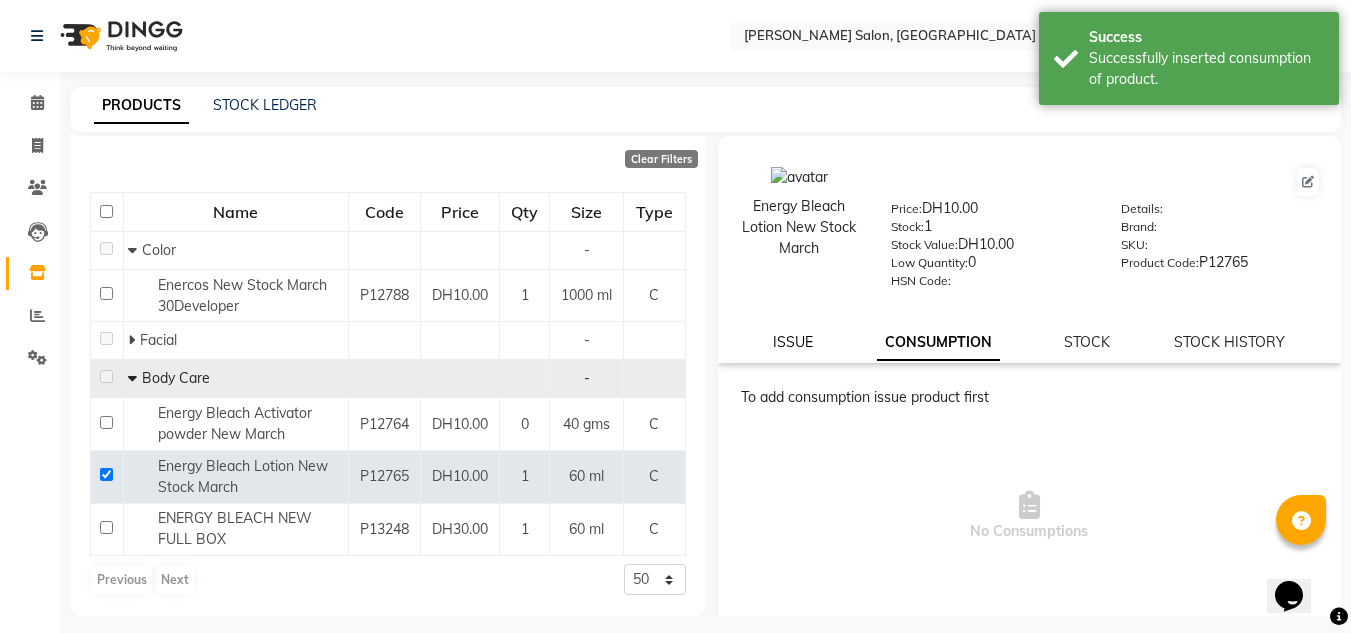 click on "ISSUE" 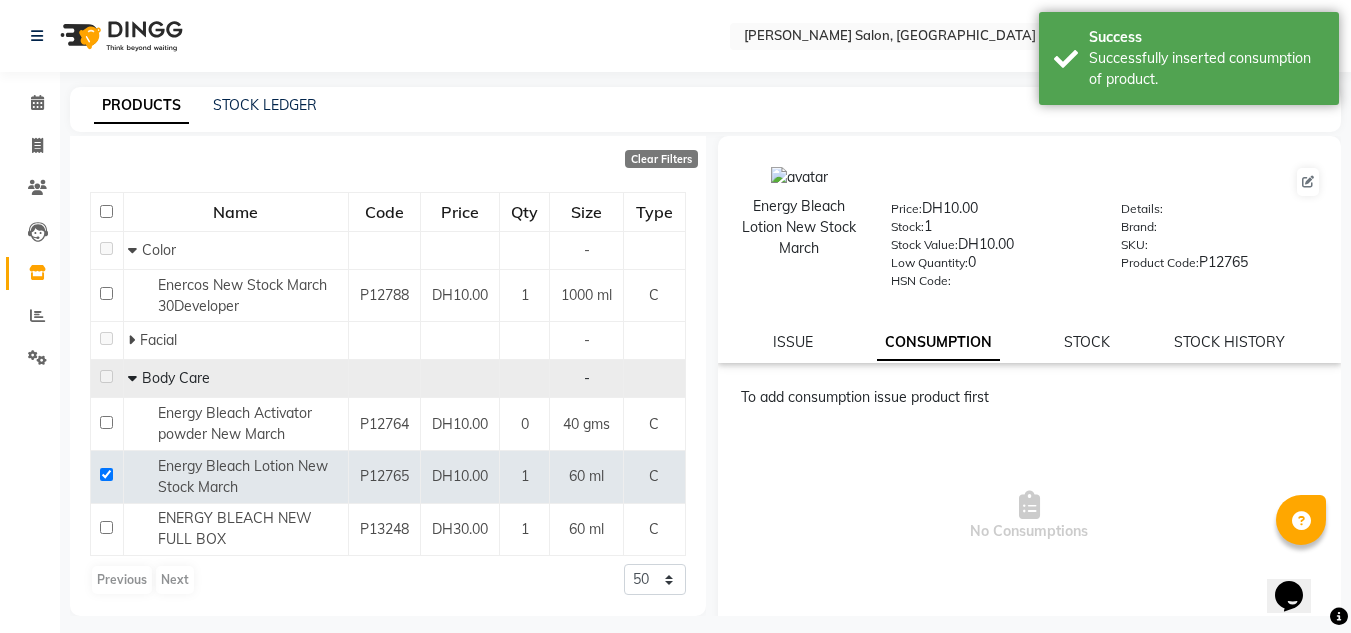 select 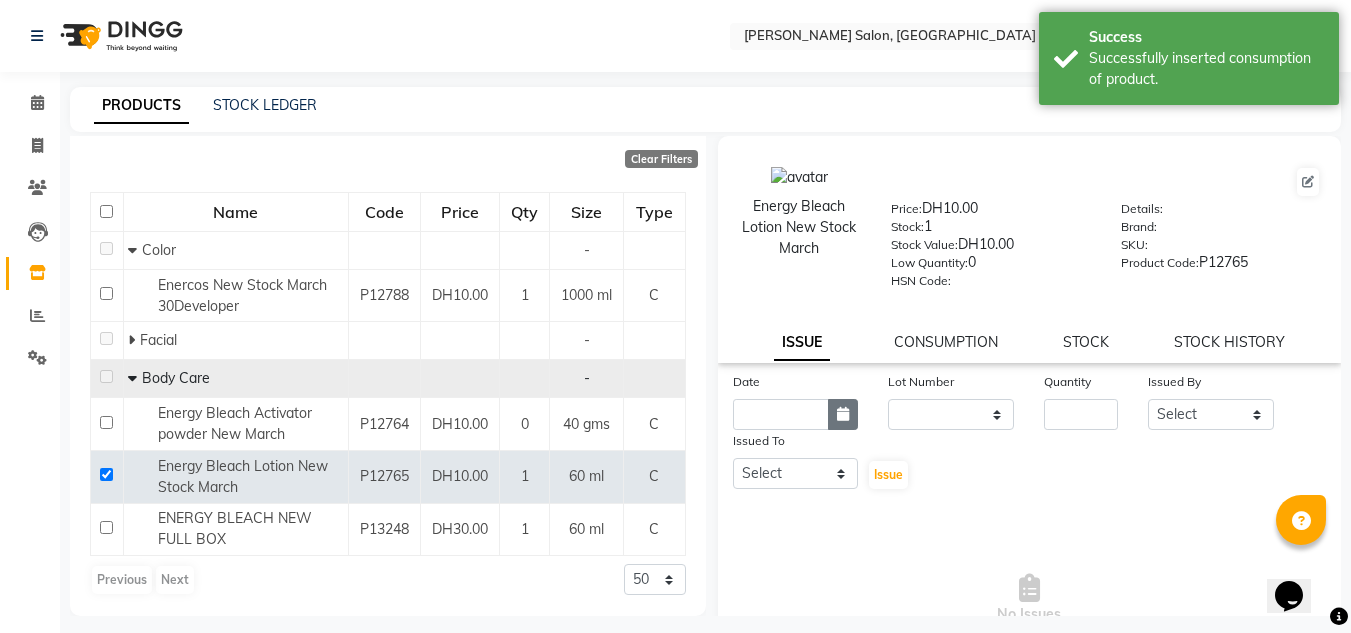 click 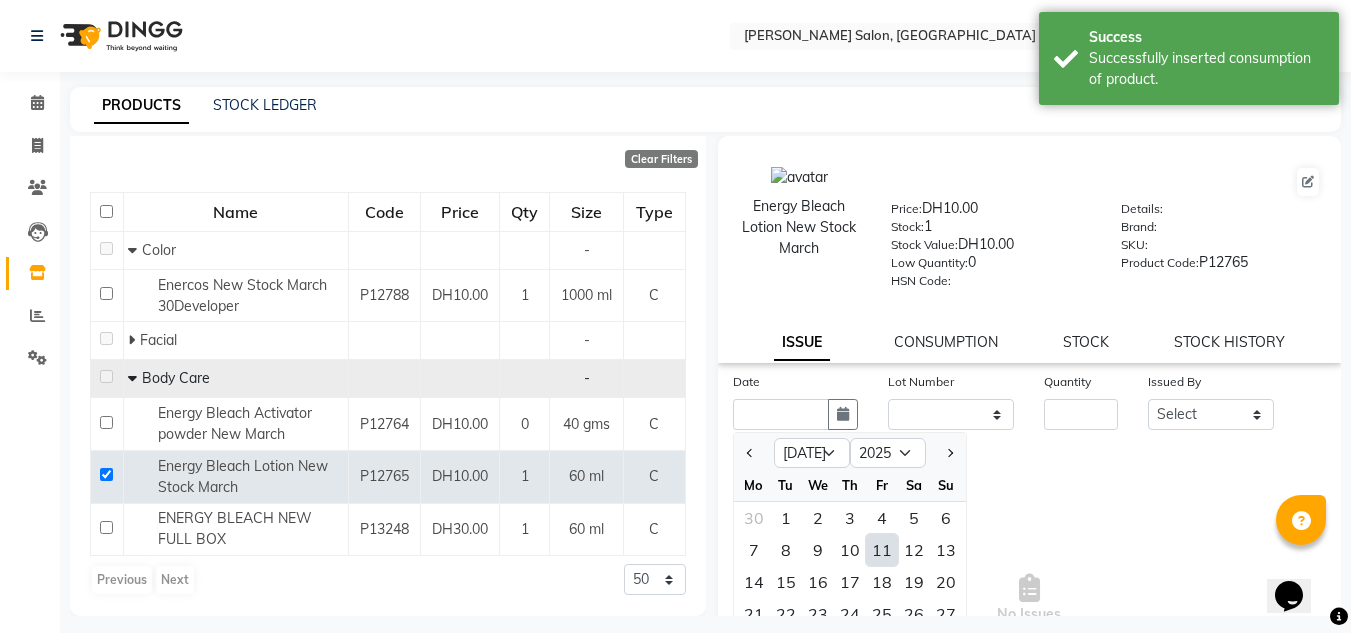 click on "10" 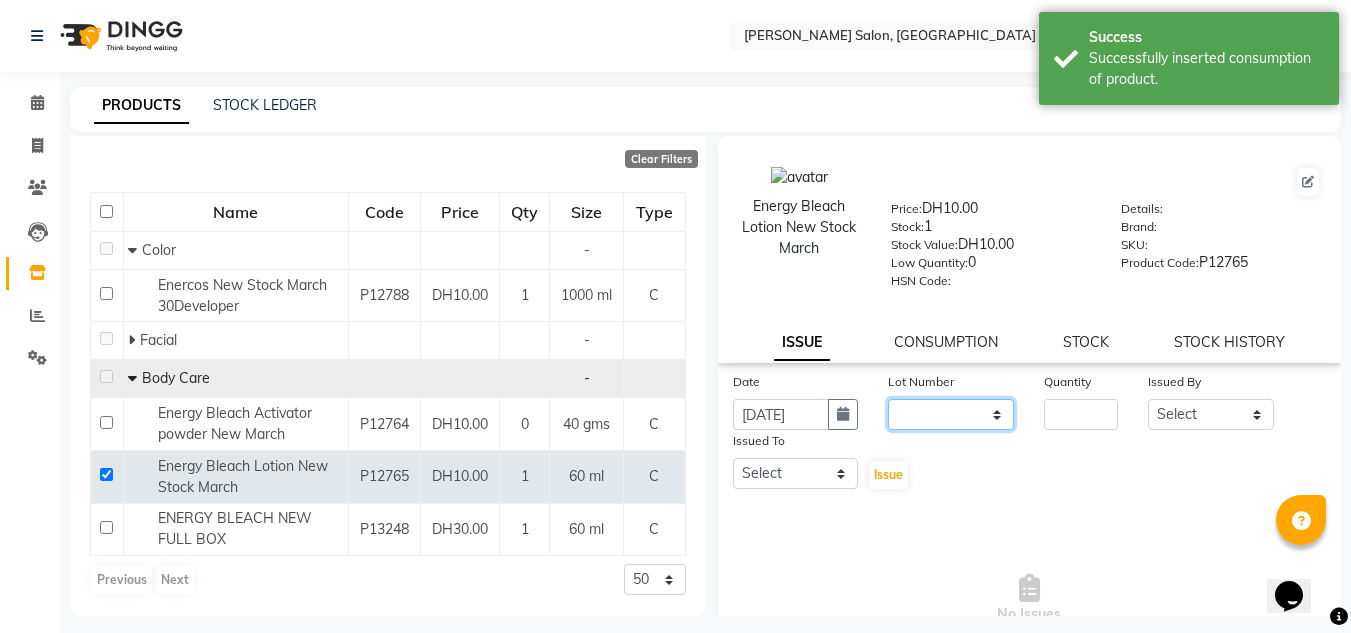 click on "None" 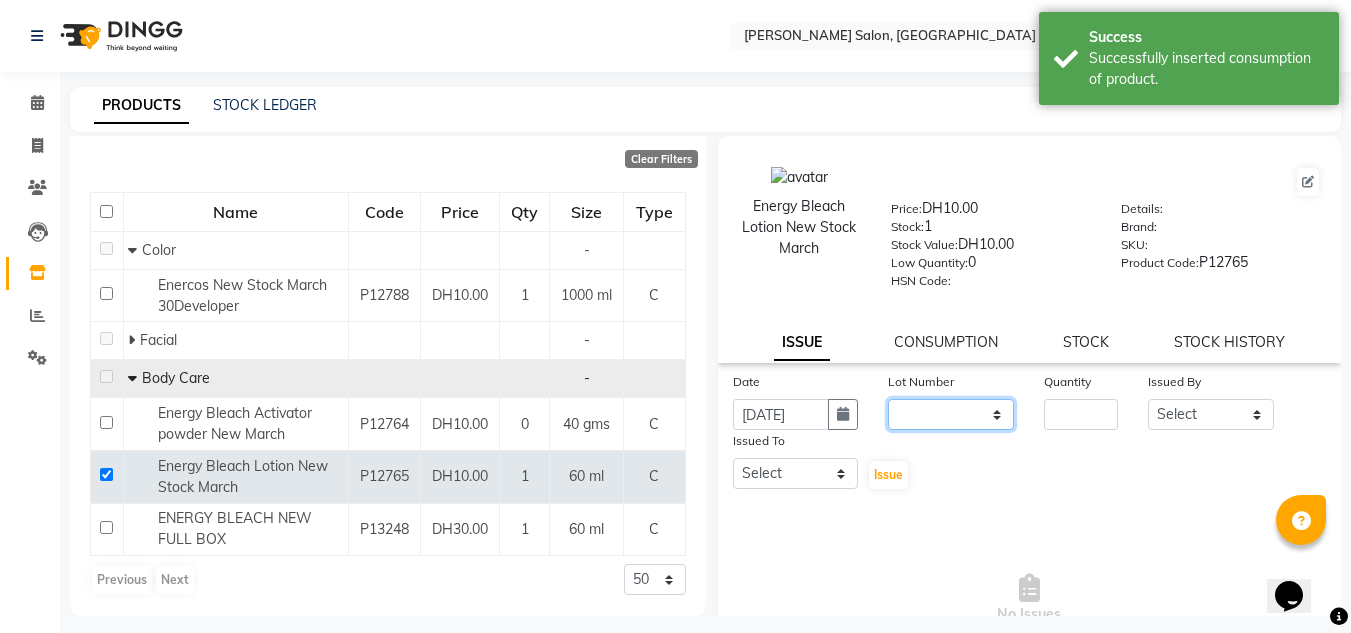 select on "0: null" 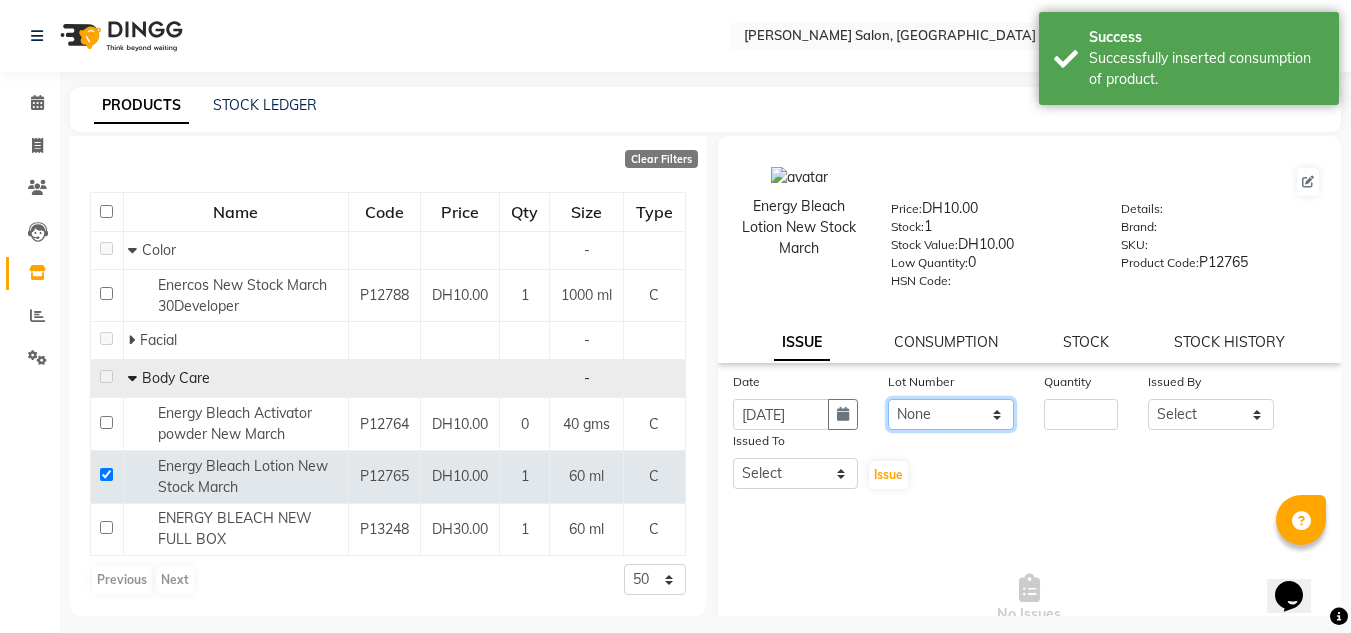 click on "None" 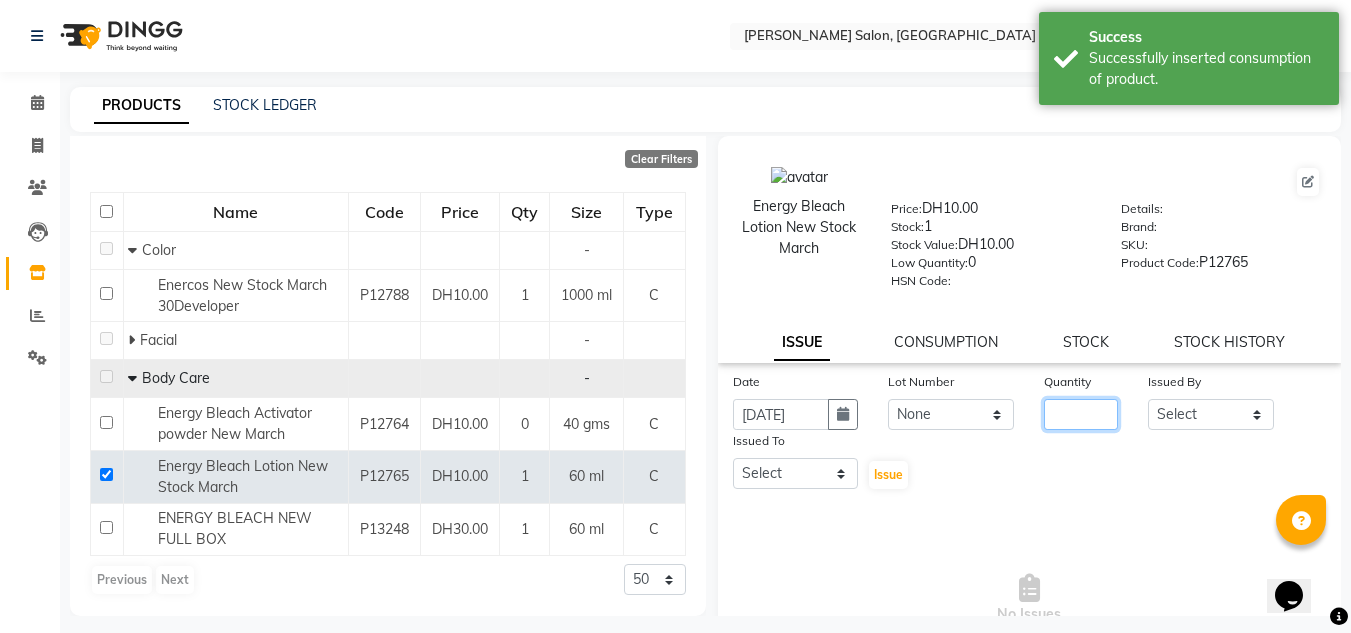 click 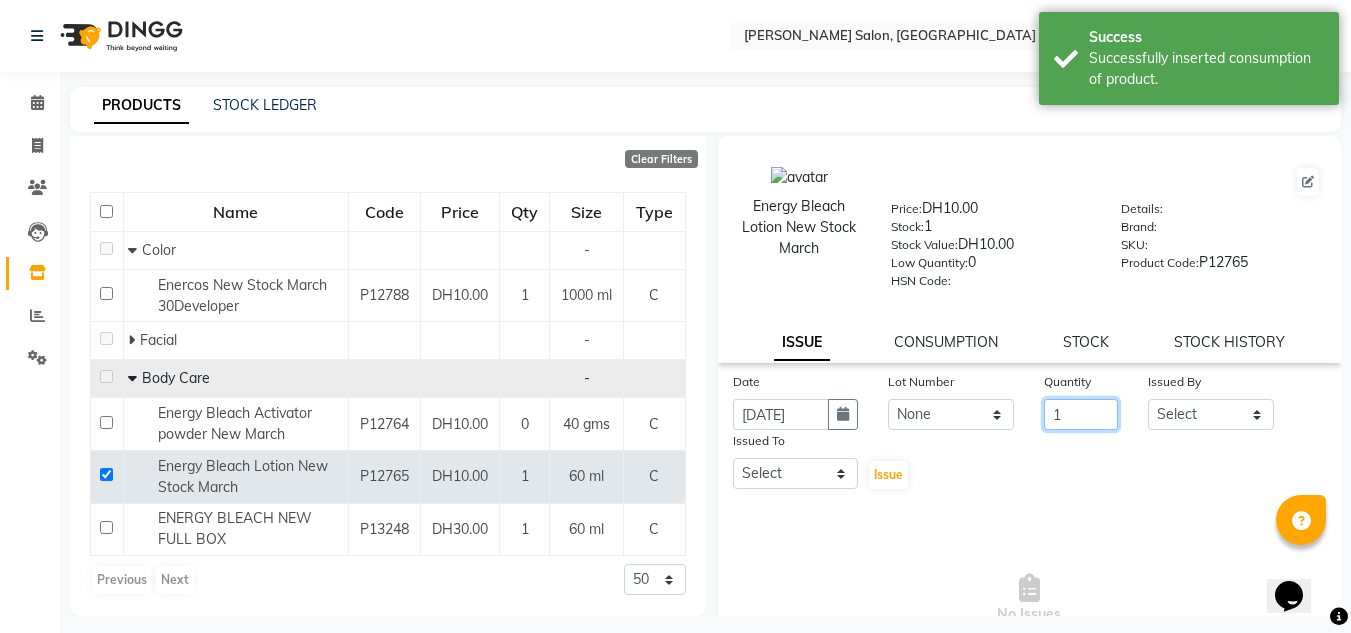 type on "1" 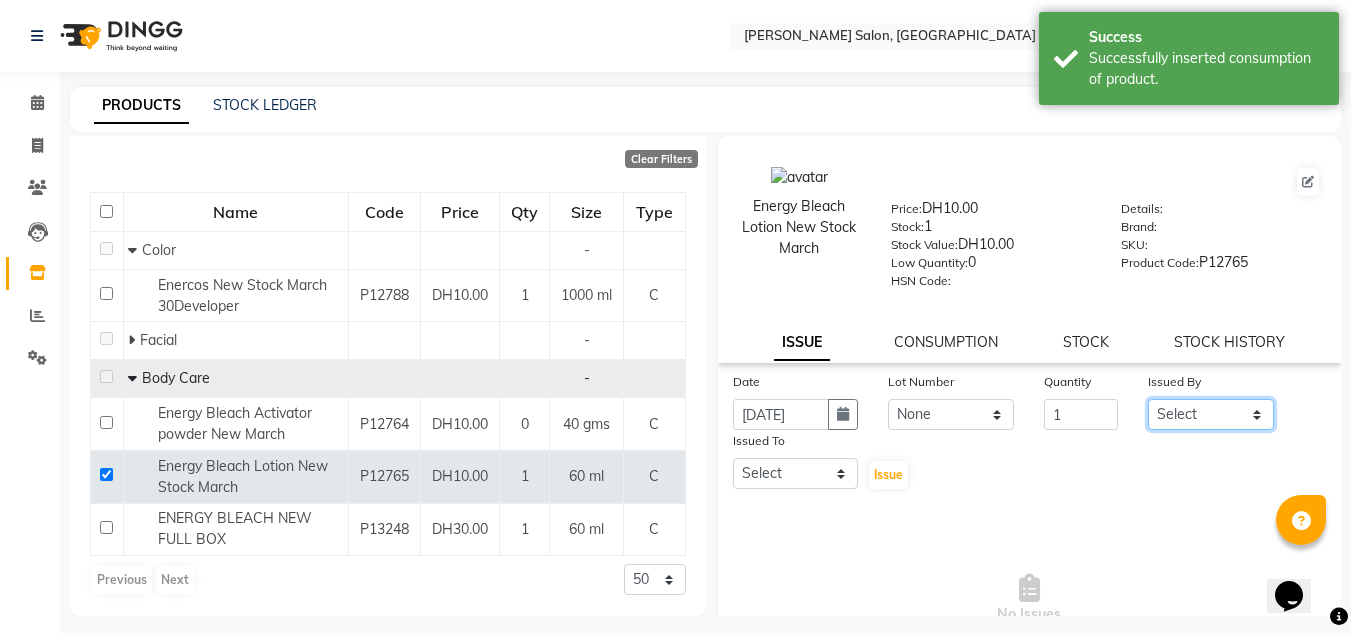 click on "Select ABUSHAGARA [PERSON_NAME] Management [PERSON_NAME] RECEPTION-ALWAHDA [PERSON_NAME] SALON [PERSON_NAME] trial" 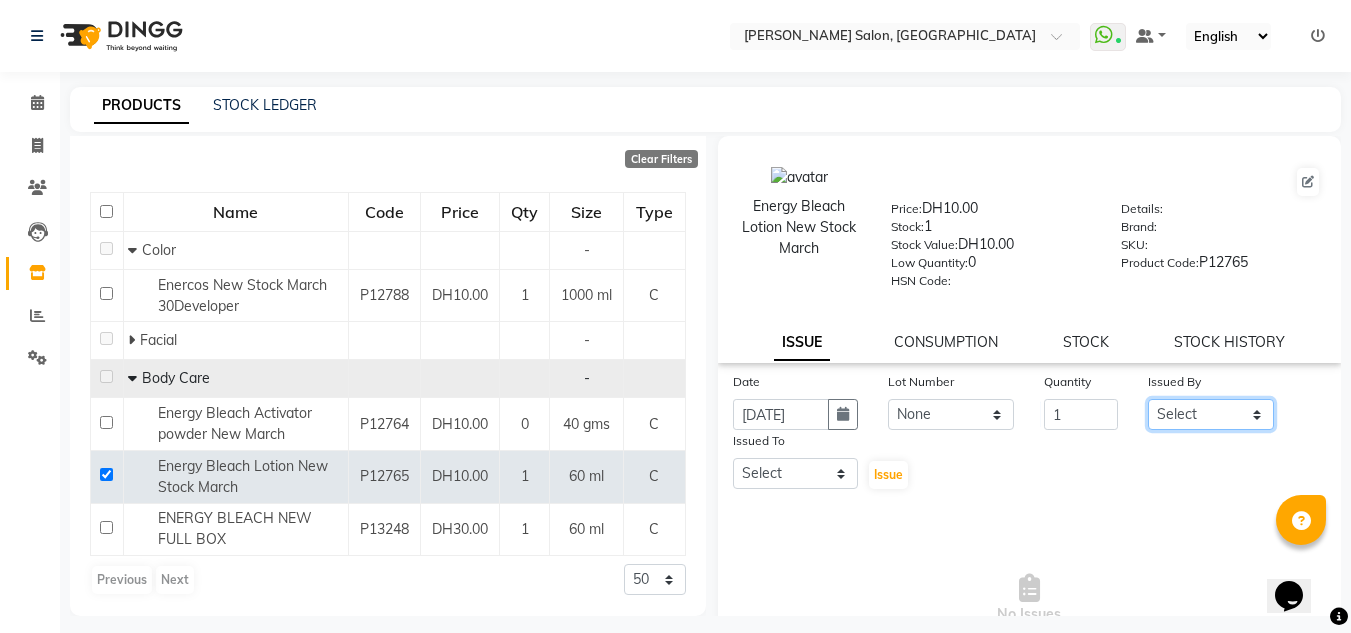 select on "51806" 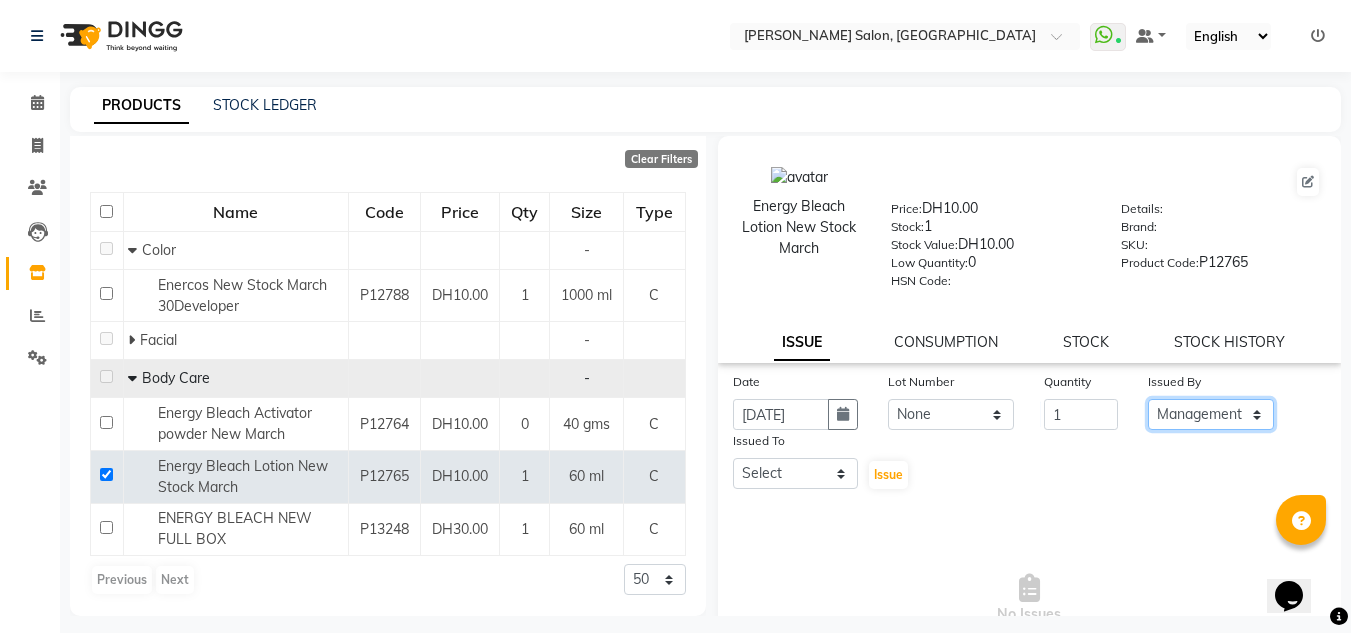 click on "Select ABUSHAGARA [PERSON_NAME] Management [PERSON_NAME] RECEPTION-ALWAHDA [PERSON_NAME] SALON [PERSON_NAME] trial" 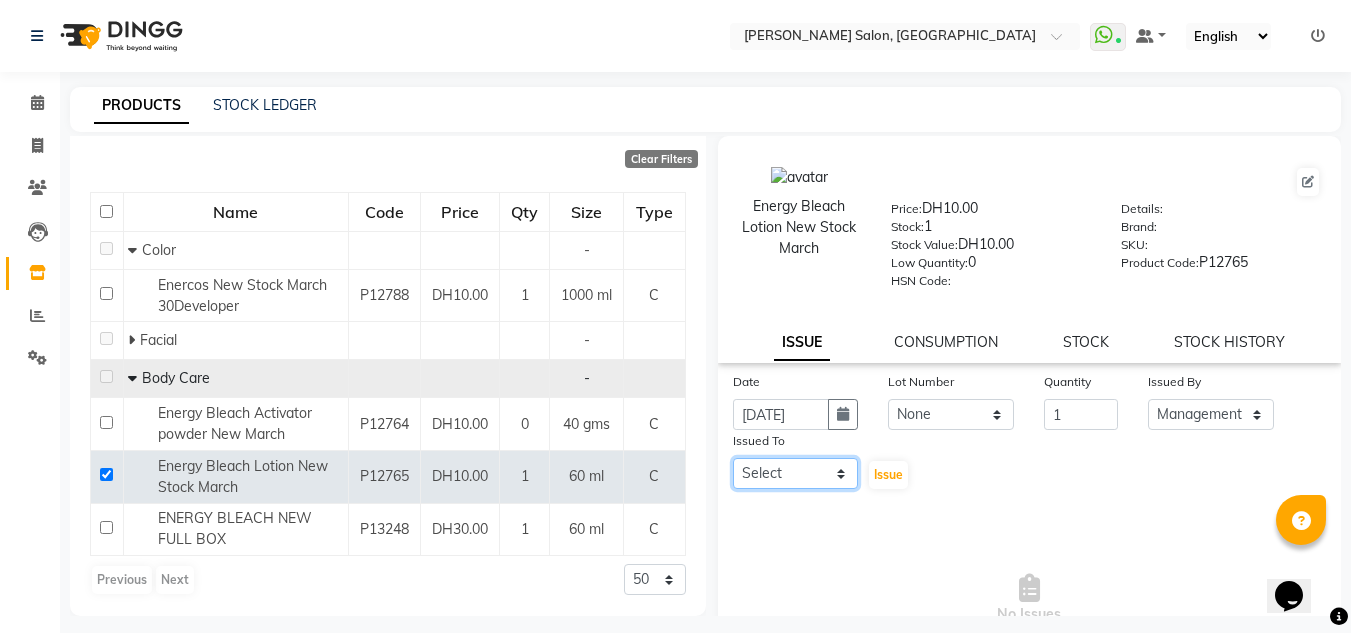 drag, startPoint x: 755, startPoint y: 488, endPoint x: 758, endPoint y: 459, distance: 29.15476 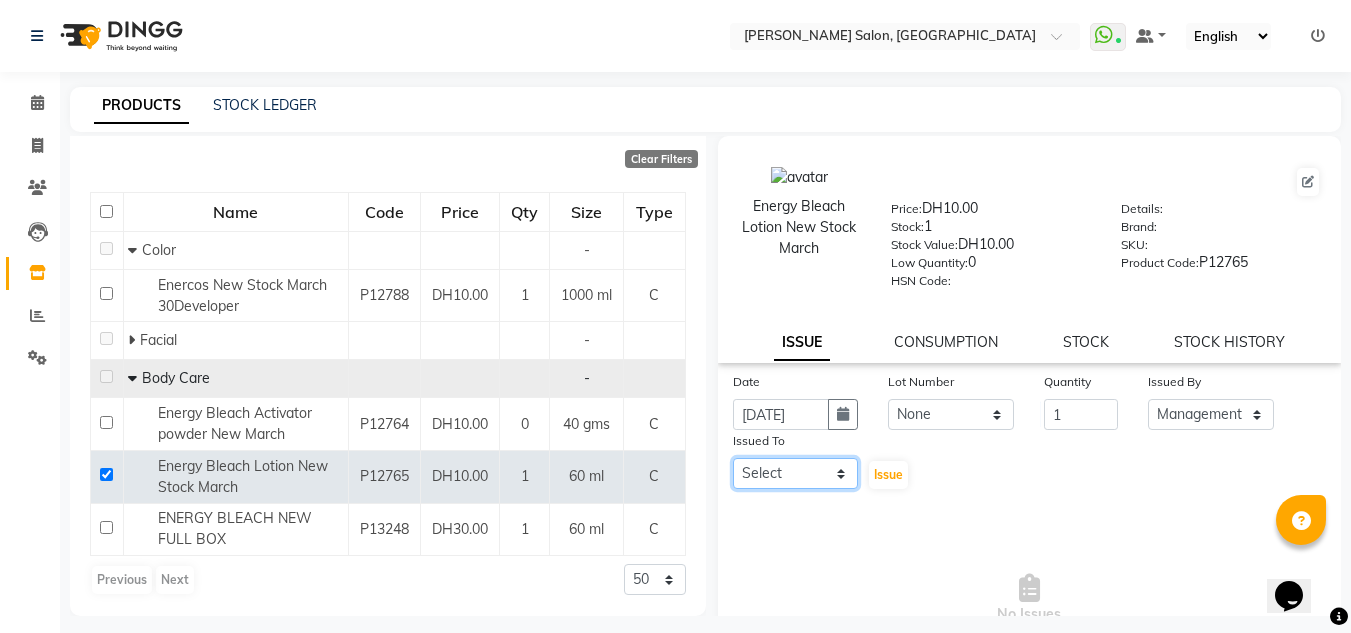 select on "76471" 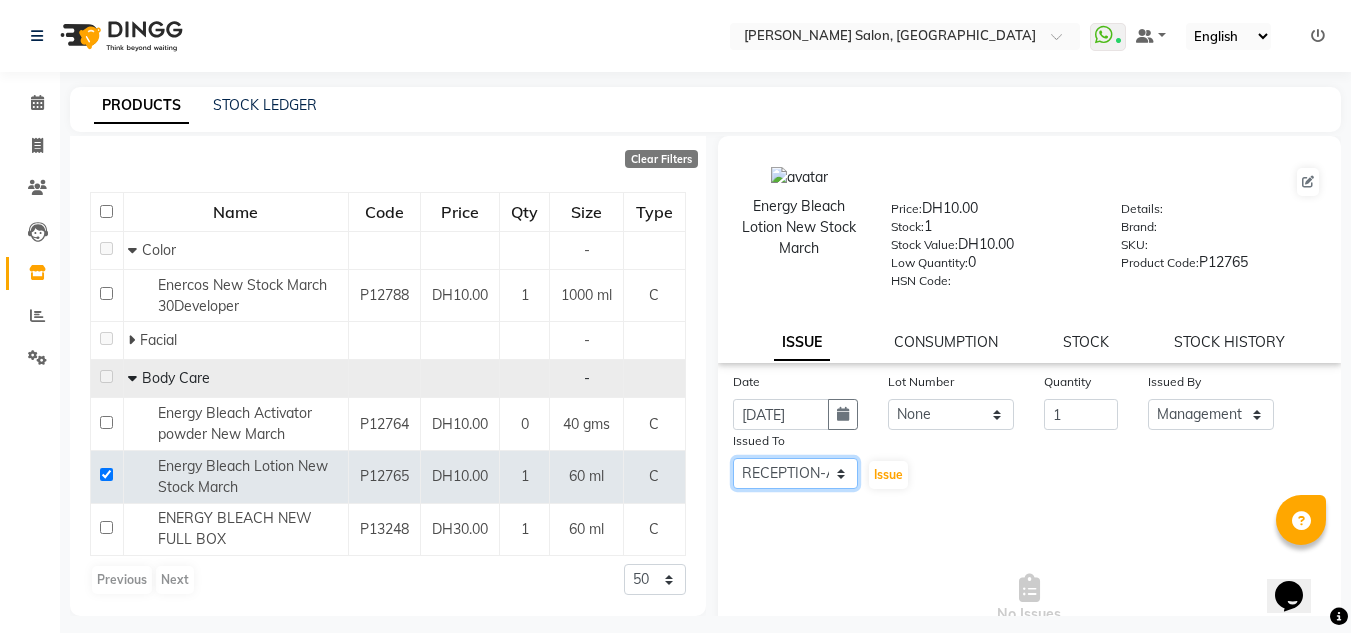 click on "Select ABUSHAGARA [PERSON_NAME] Management [PERSON_NAME] RECEPTION-ALWAHDA [PERSON_NAME] SALON [PERSON_NAME] trial" 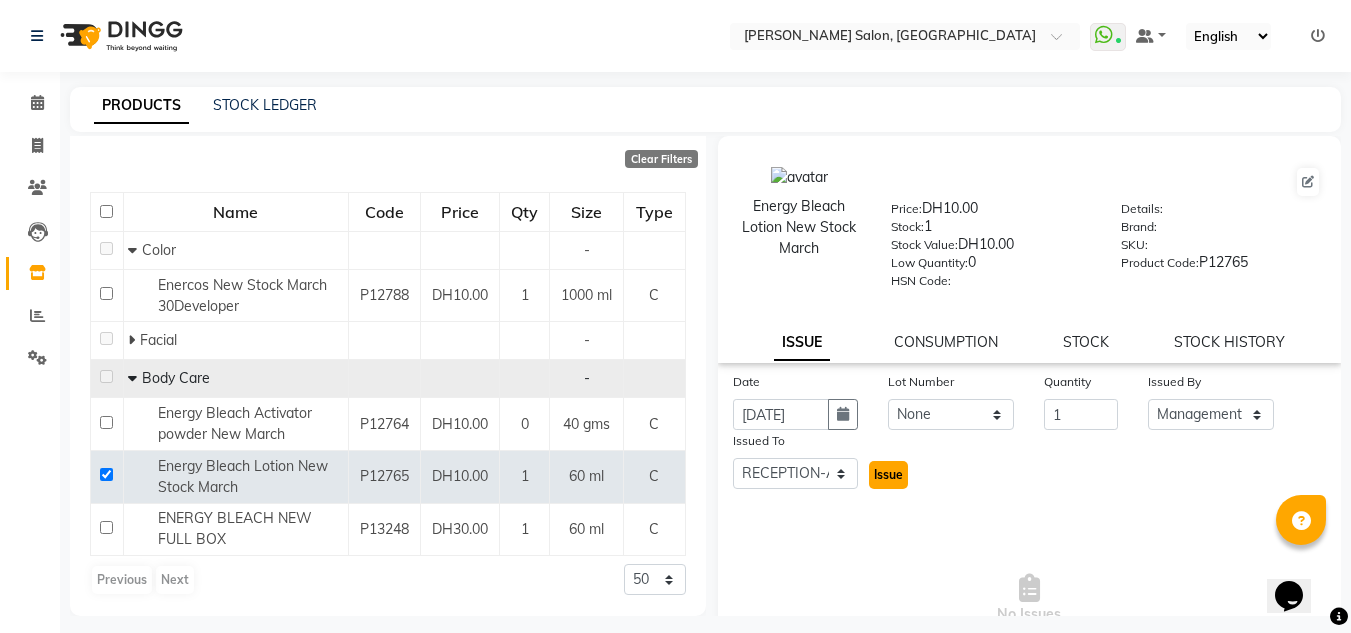 click on "Issue" 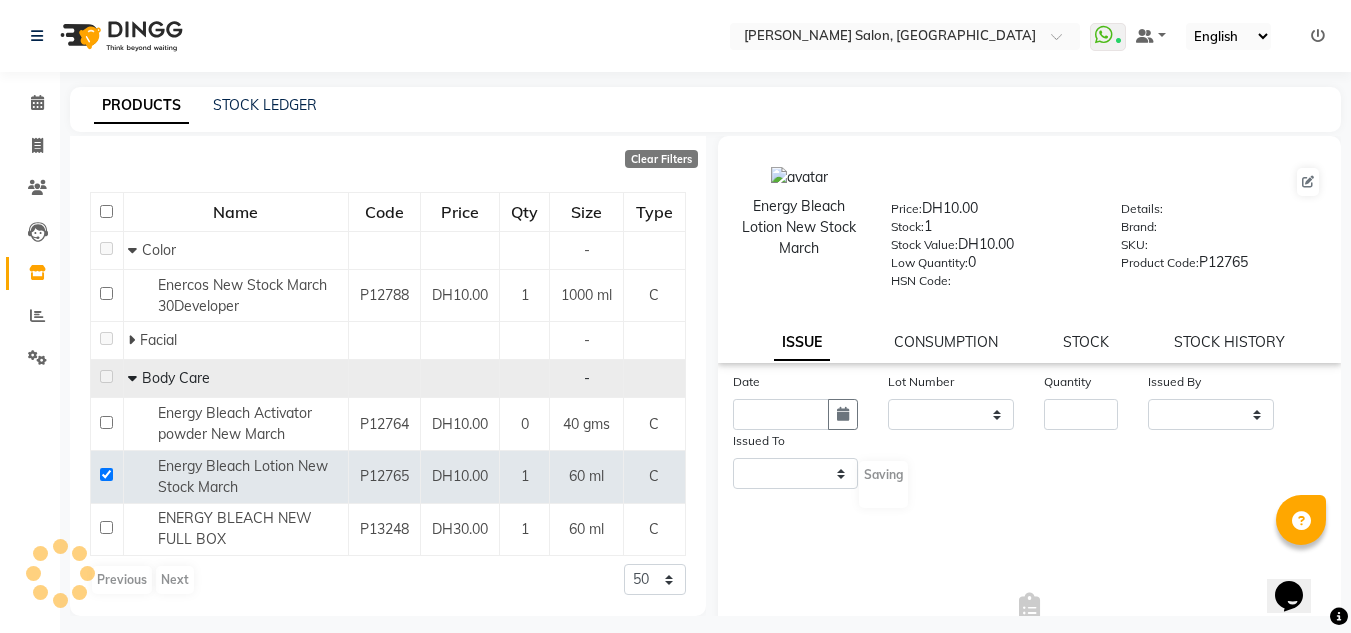select 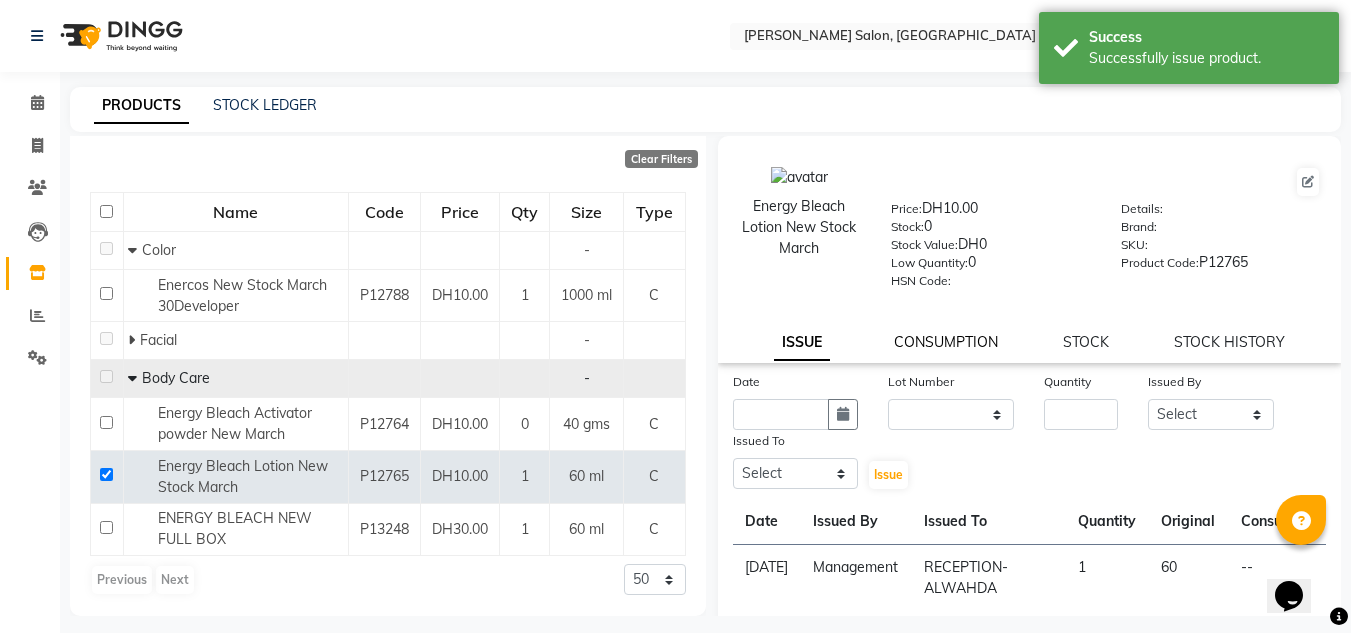 click on "CONSUMPTION" 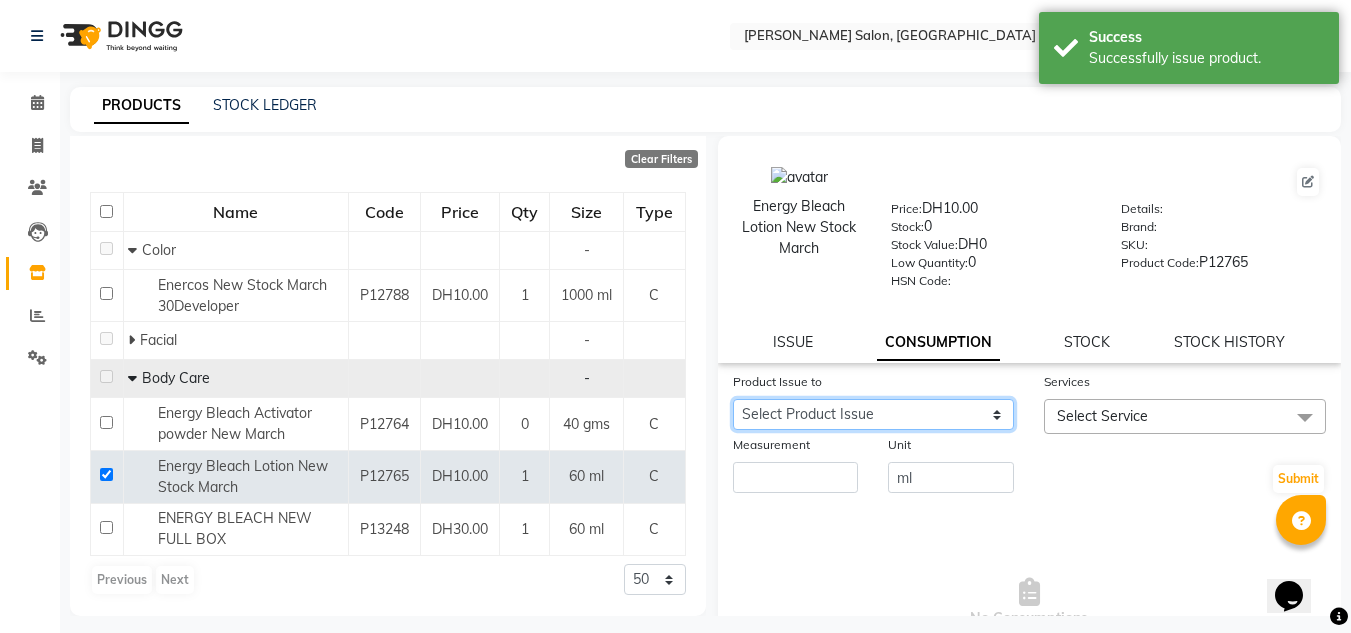 drag, startPoint x: 911, startPoint y: 407, endPoint x: 905, endPoint y: 424, distance: 18.027756 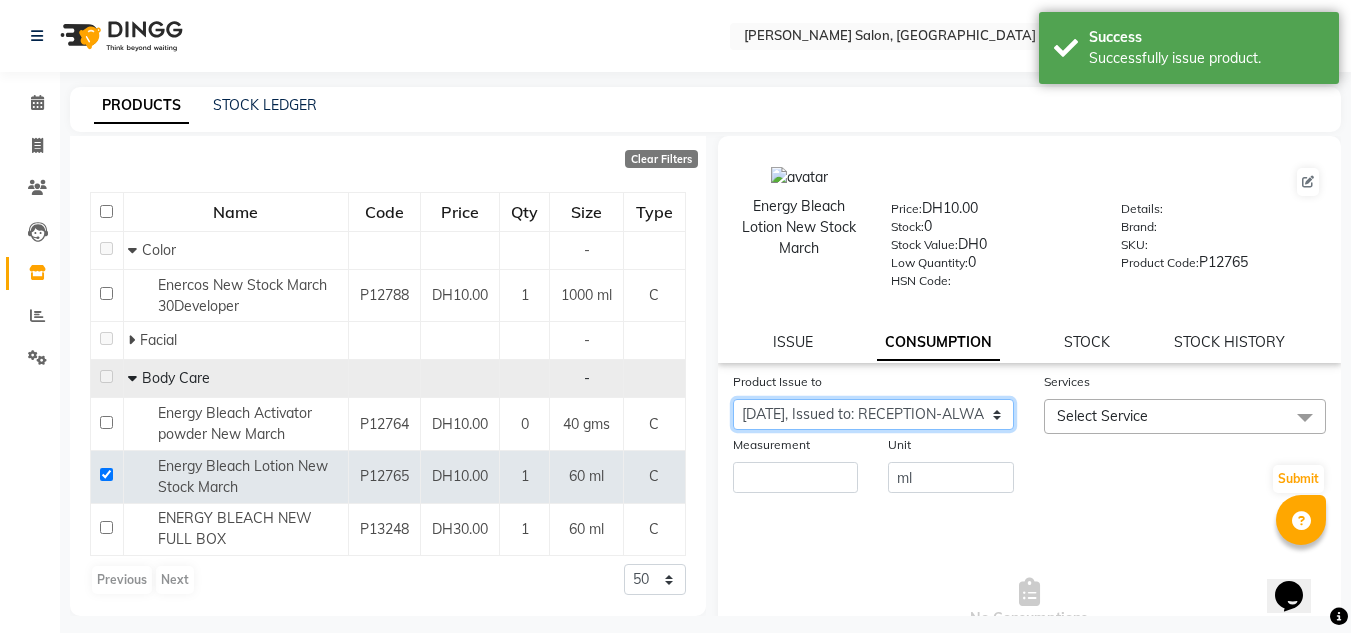 click on "Select Product Issue [DATE], Issued to: RECEPTION-ALWAHDA, Balance: 60" 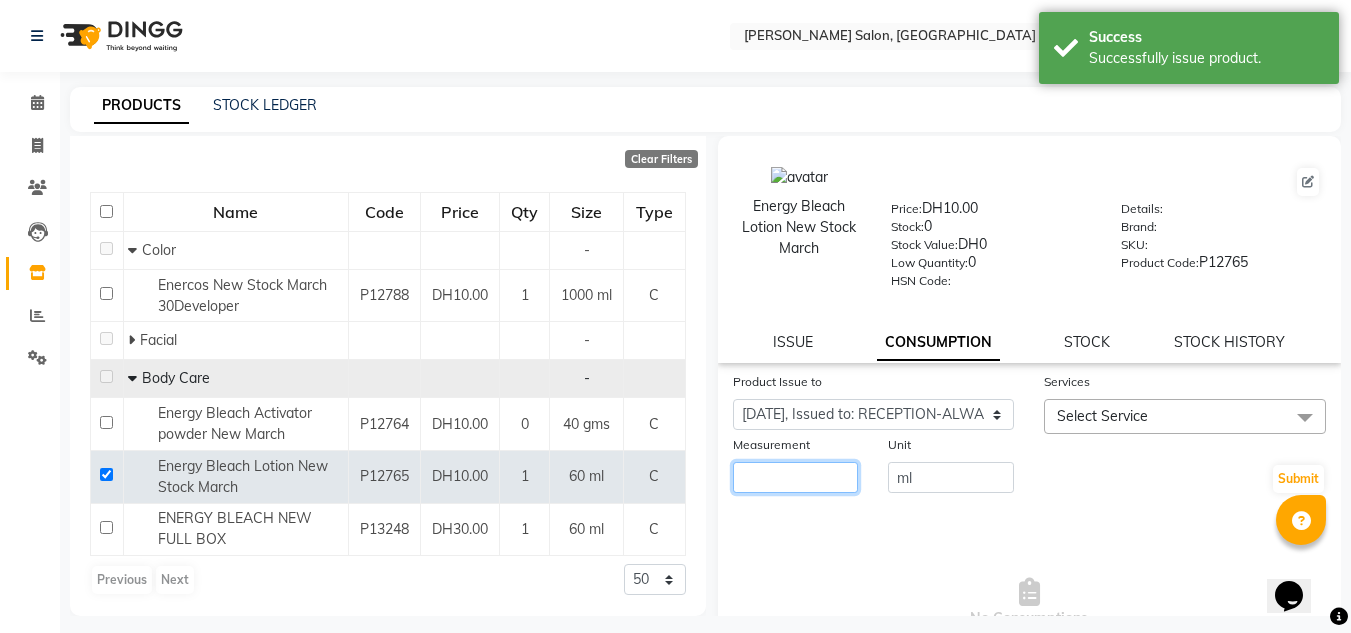 click 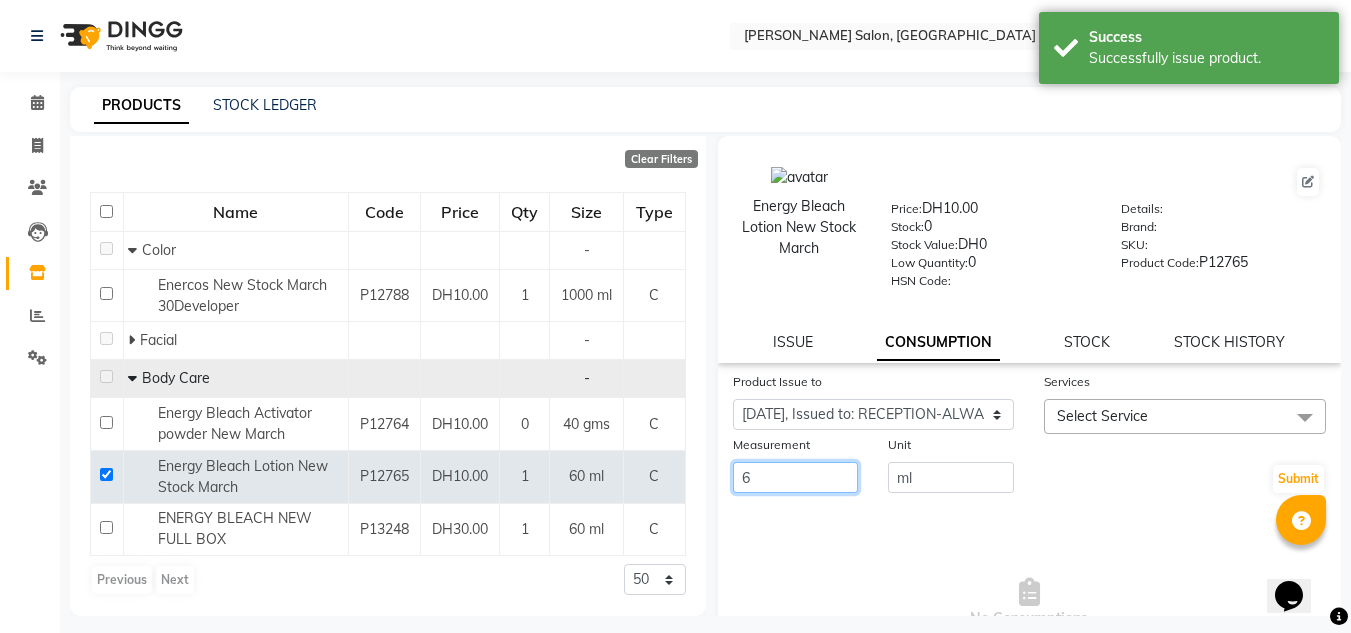 type on "6" 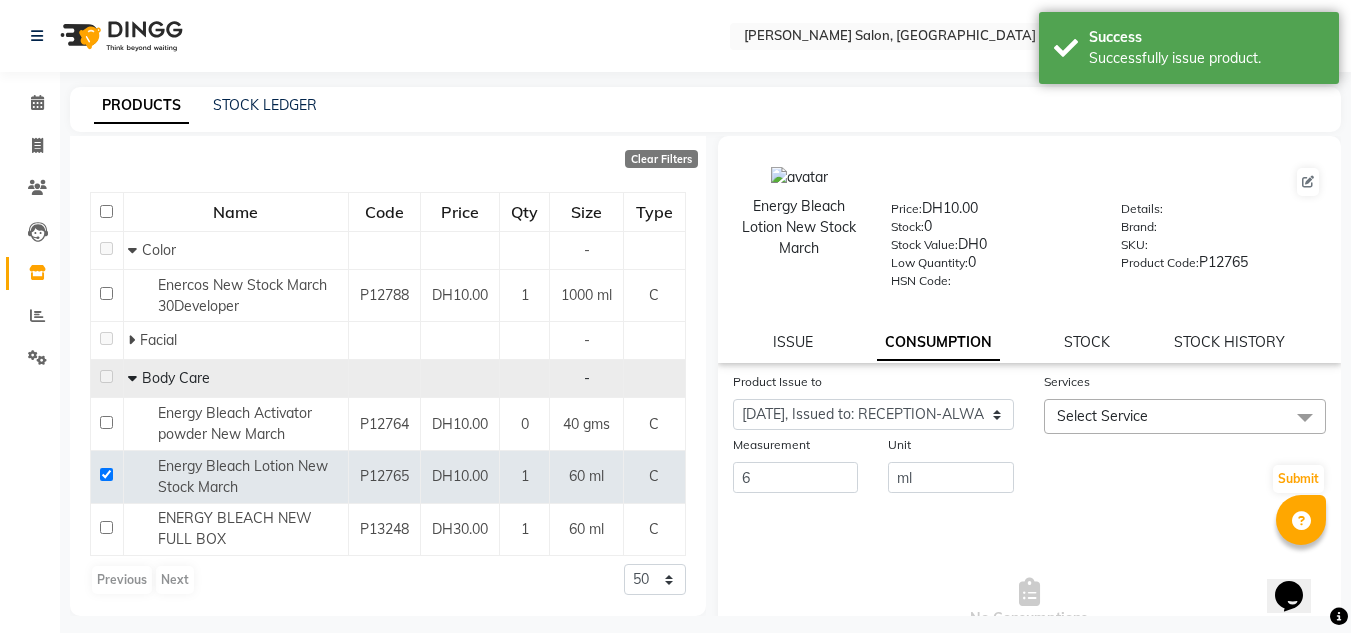 click on "Select Service" 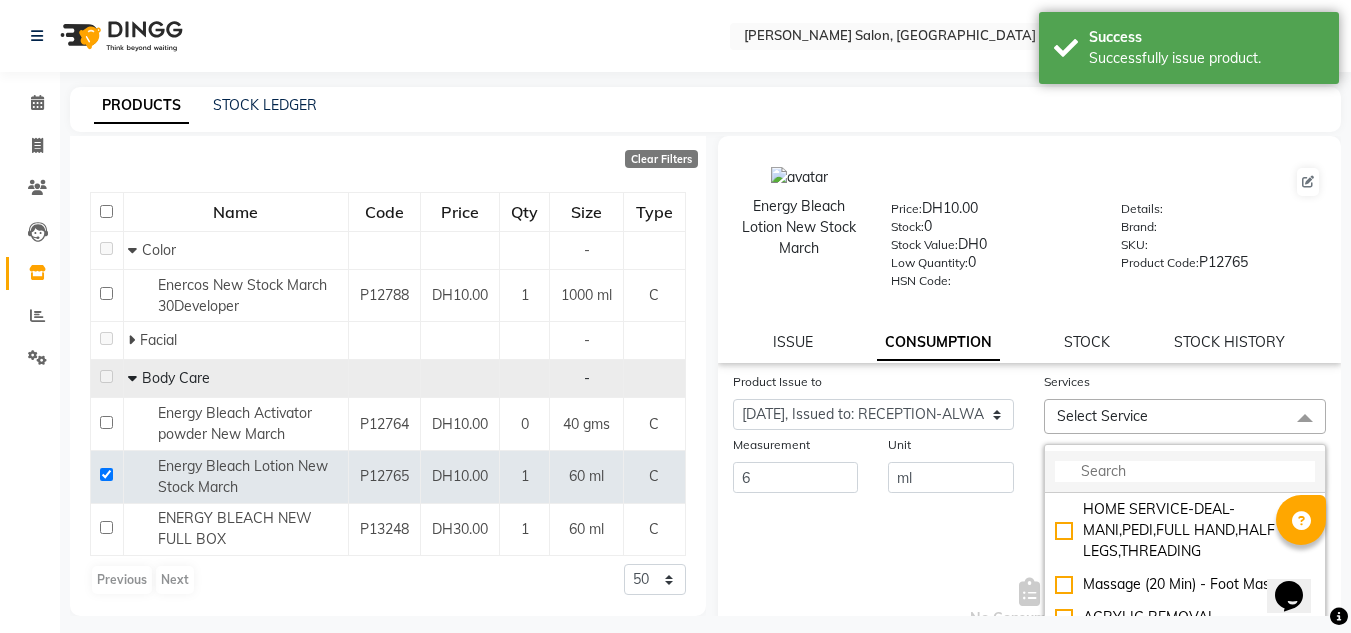 click 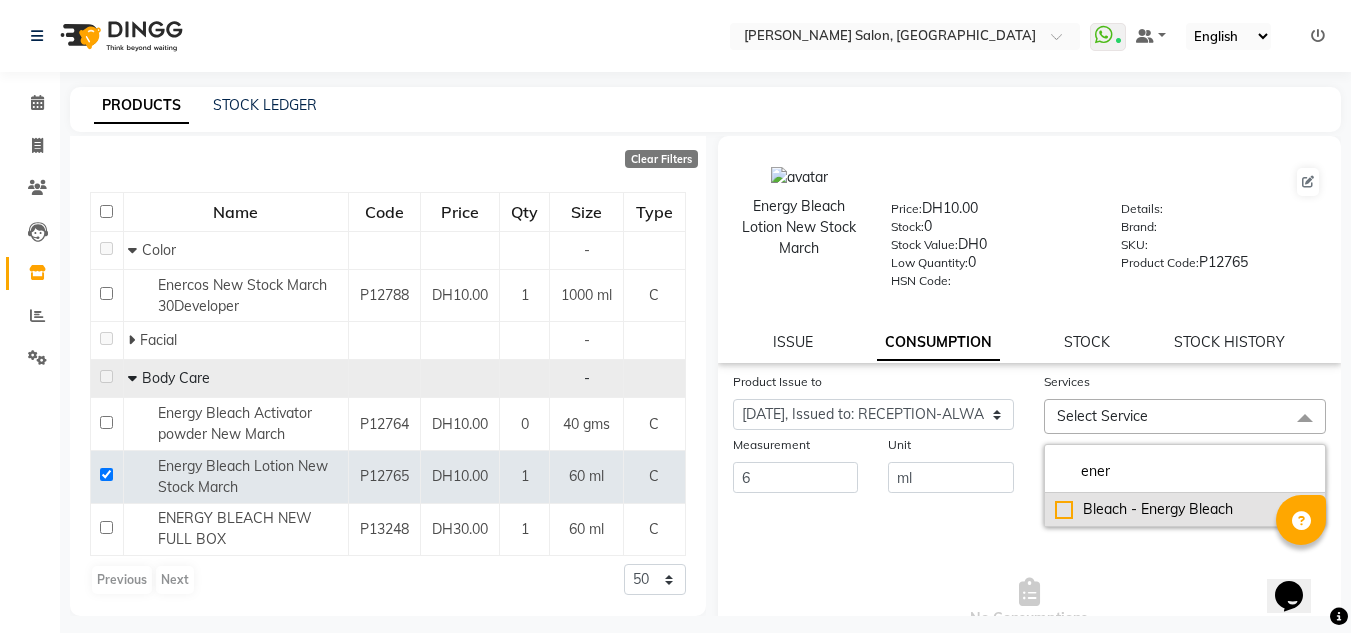type on "ener" 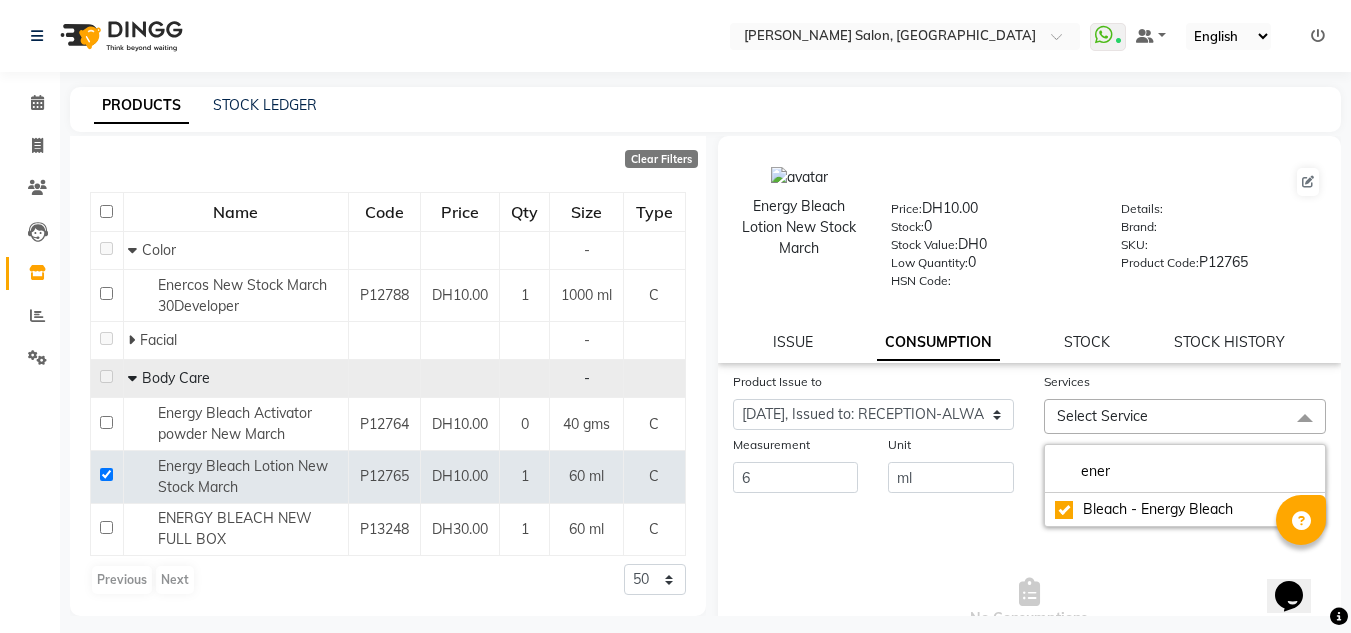 checkbox on "true" 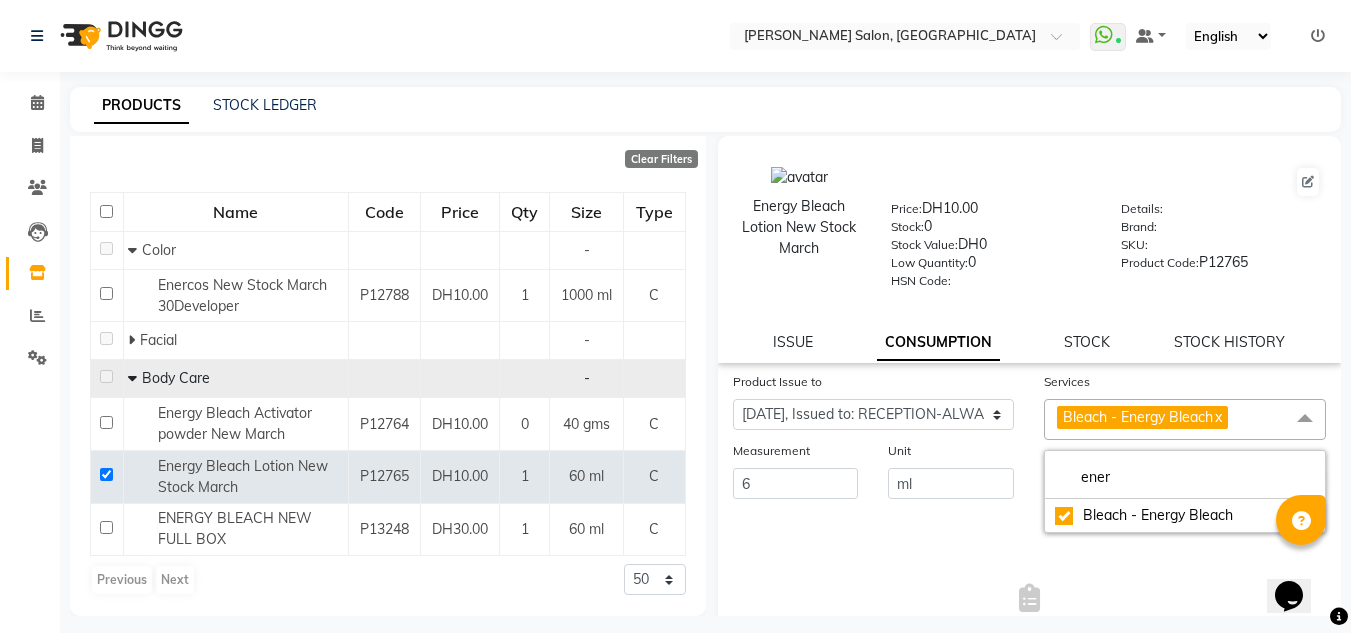 click on "No Consumptions" at bounding box center [1030, 609] 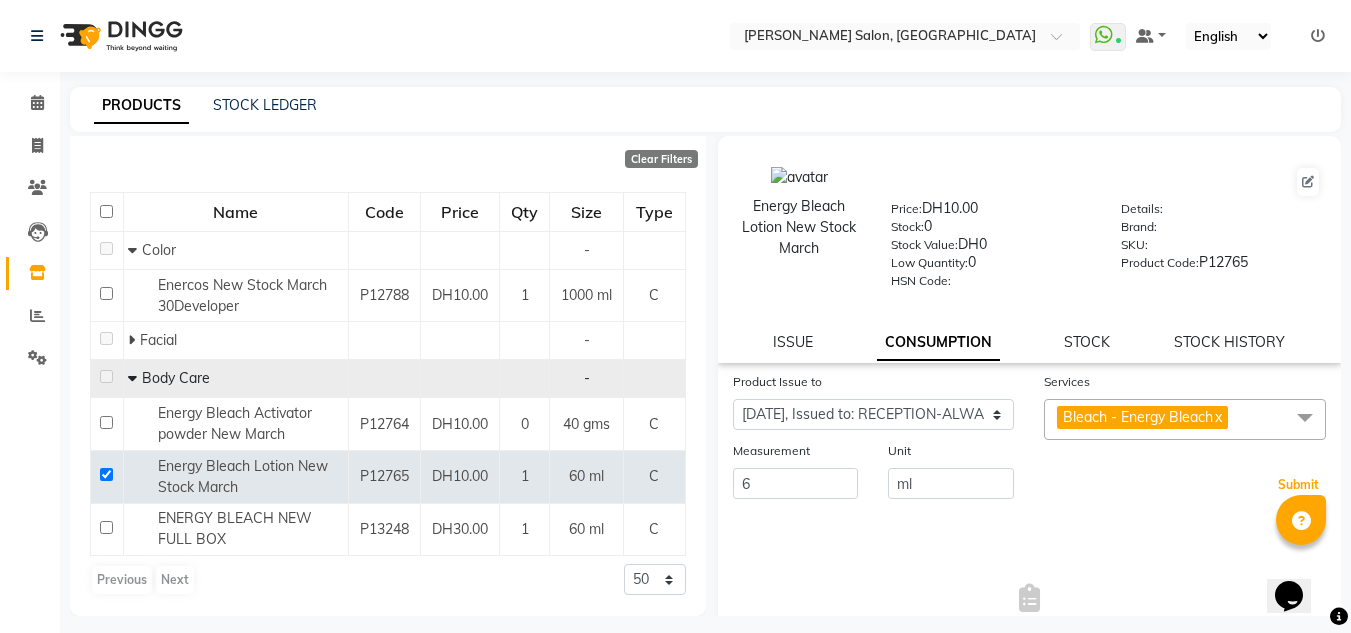 drag, startPoint x: 1265, startPoint y: 481, endPoint x: 1063, endPoint y: 491, distance: 202.24738 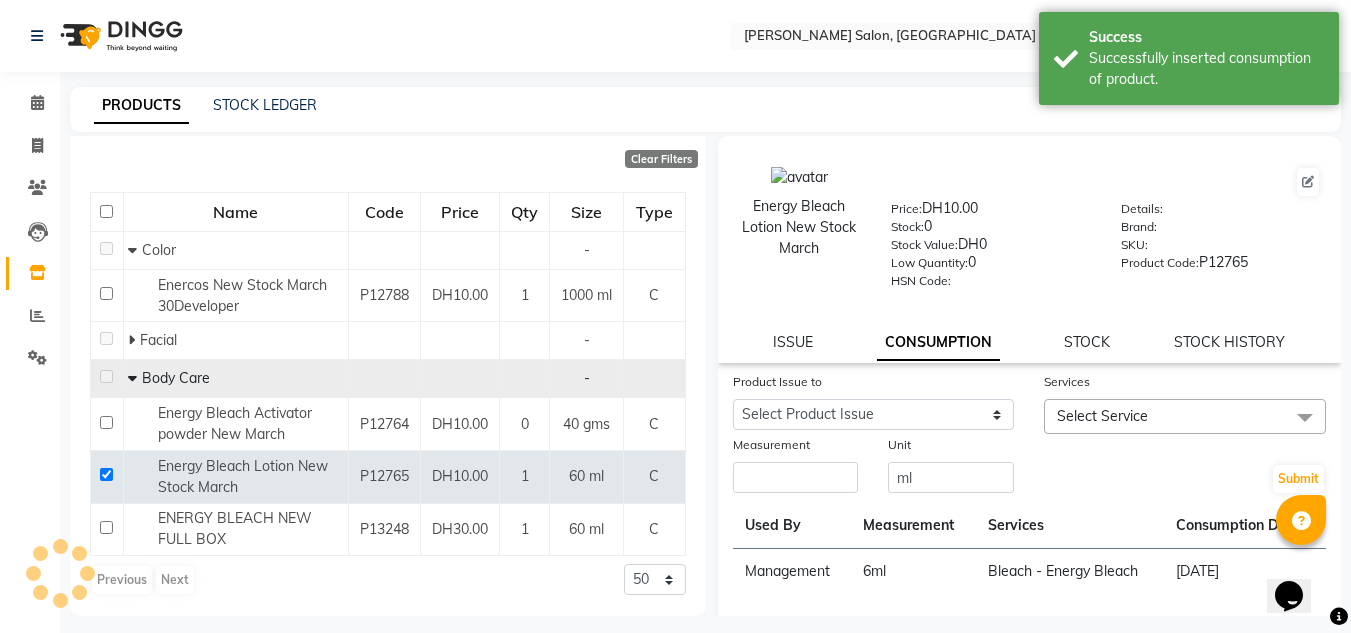 scroll, scrollTop: 0, scrollLeft: 0, axis: both 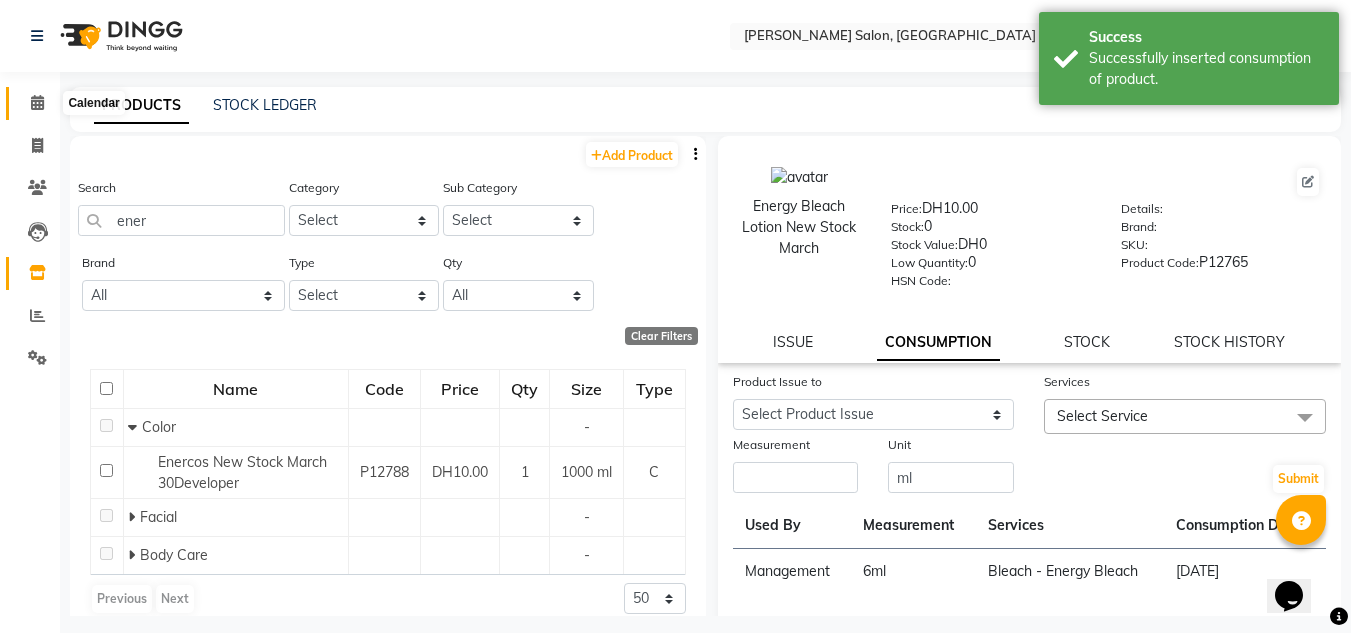 click 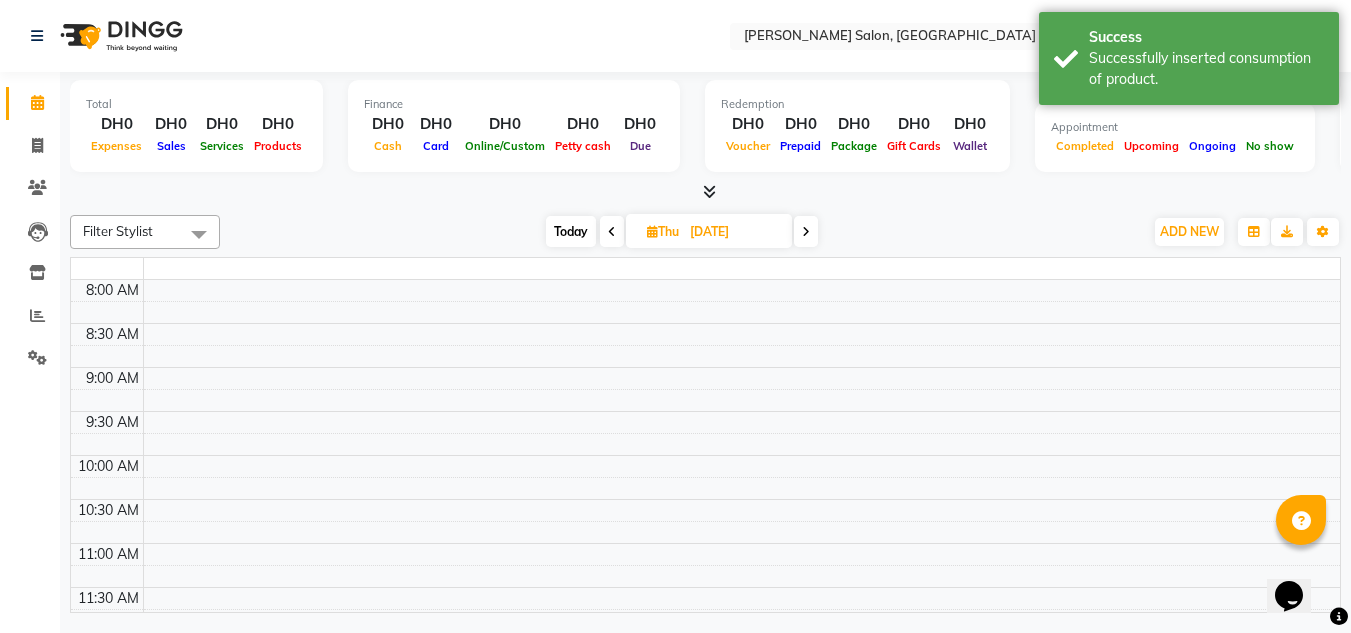 scroll, scrollTop: 0, scrollLeft: 0, axis: both 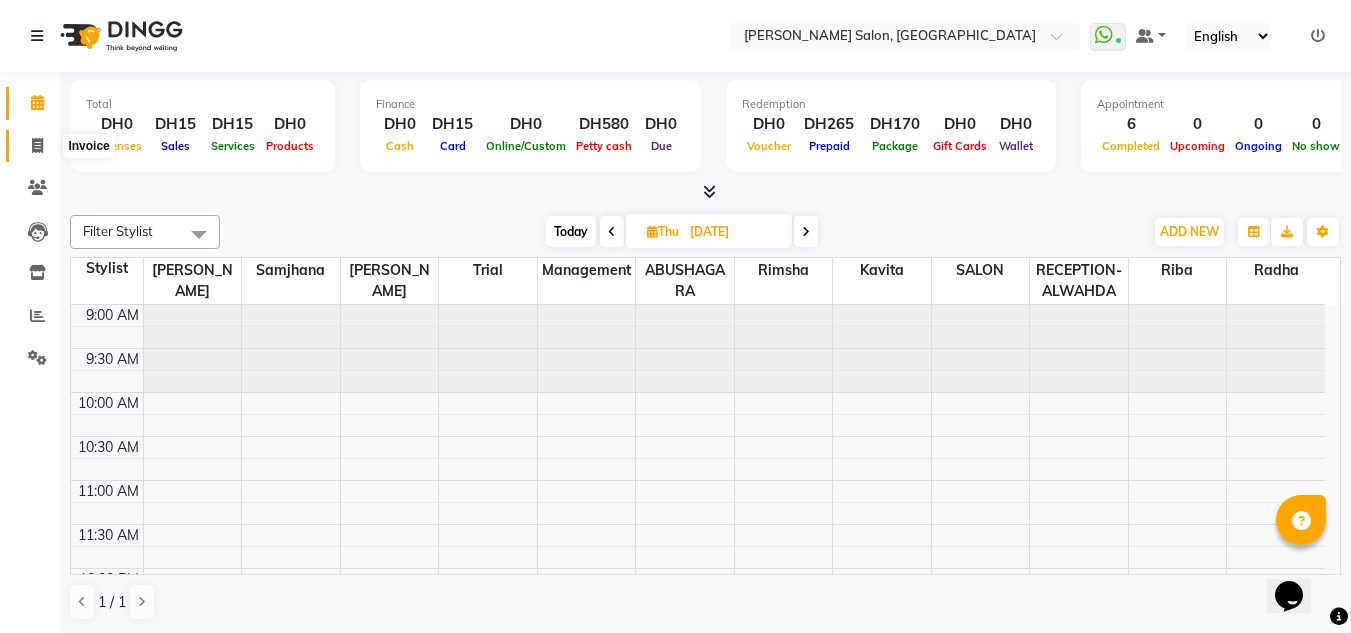 drag, startPoint x: 40, startPoint y: 149, endPoint x: 7, endPoint y: 500, distance: 352.54788 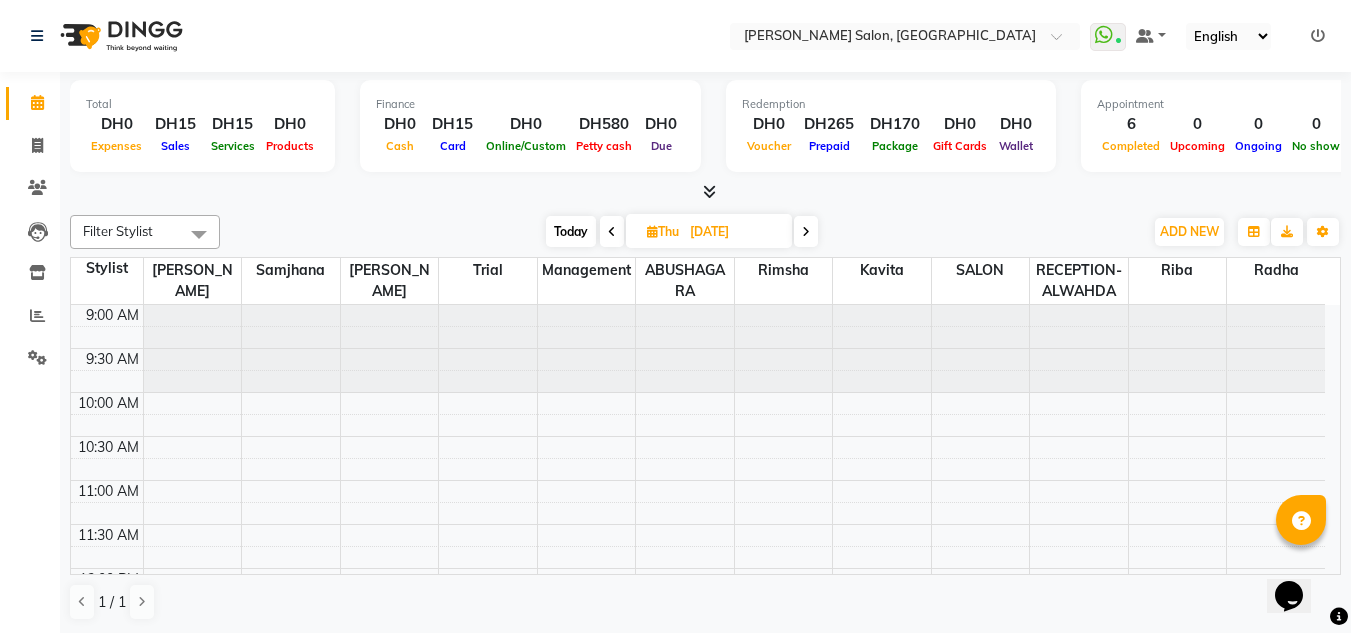 drag, startPoint x: 7, startPoint y: 500, endPoint x: 19, endPoint y: 617, distance: 117.61378 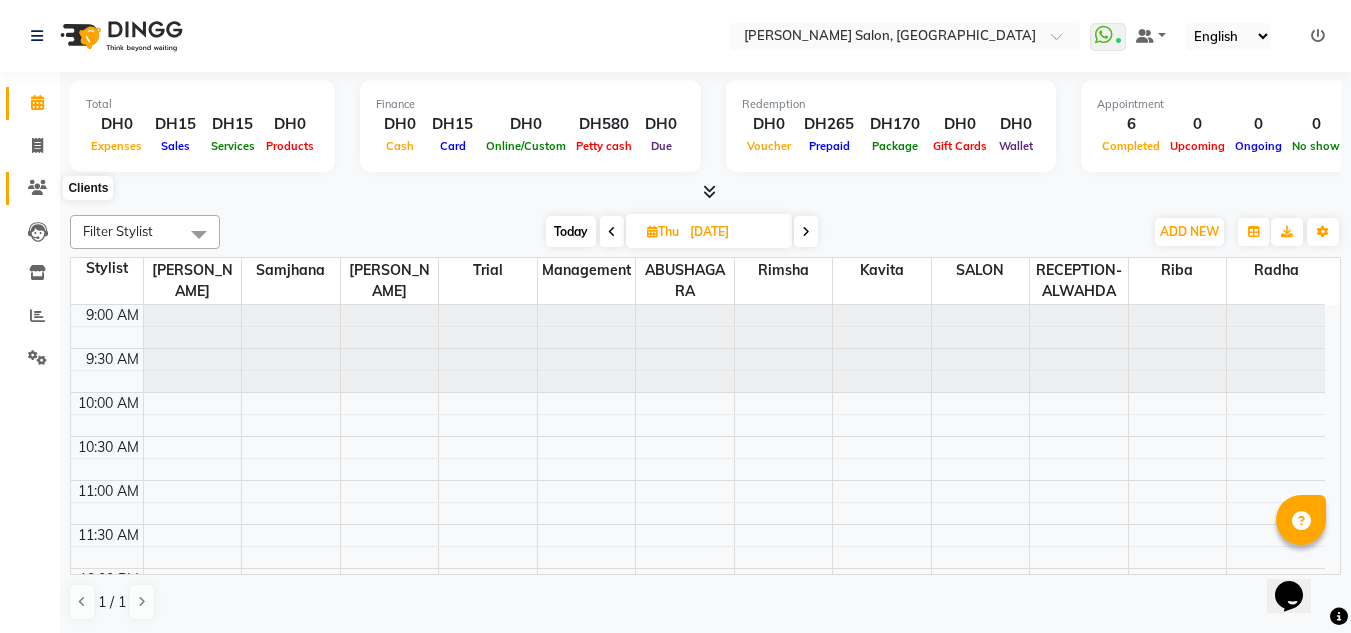 click 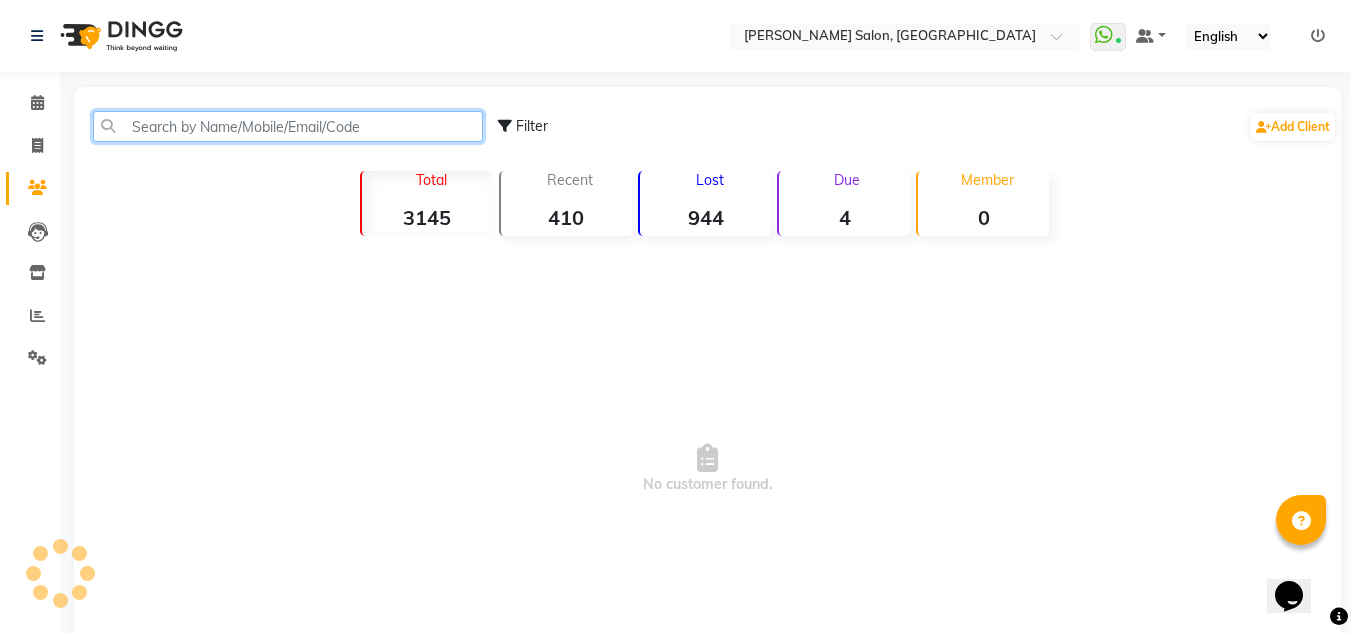 click 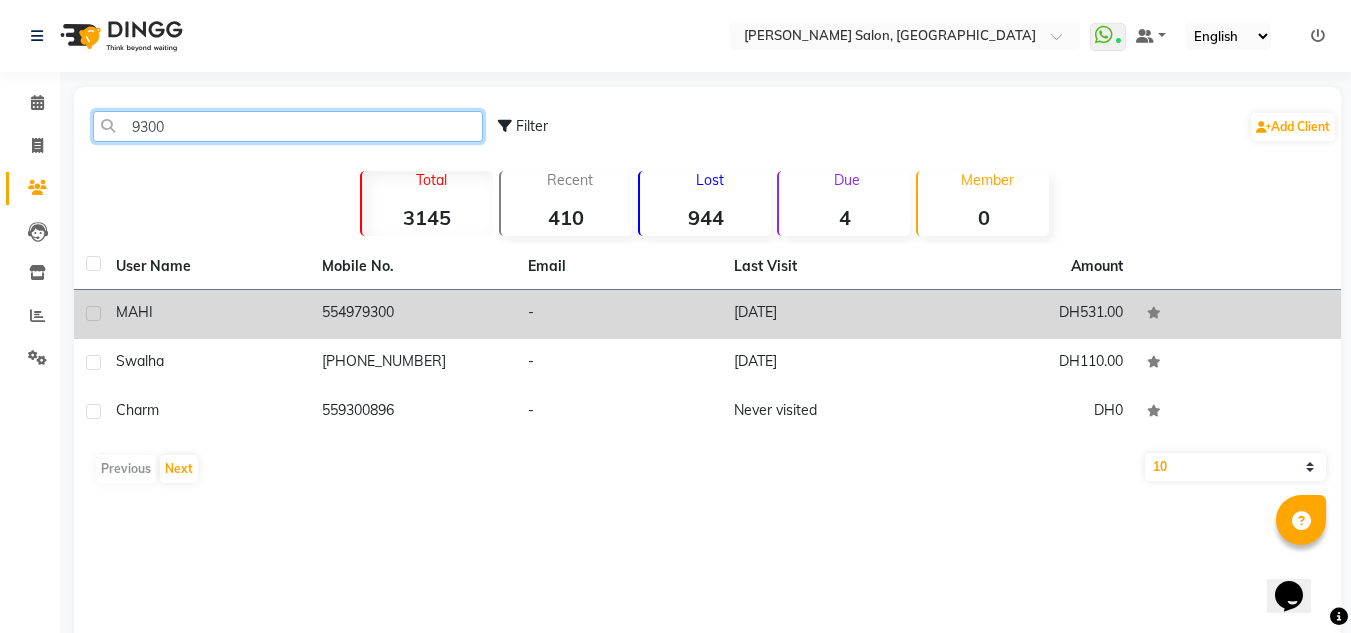 type on "9300" 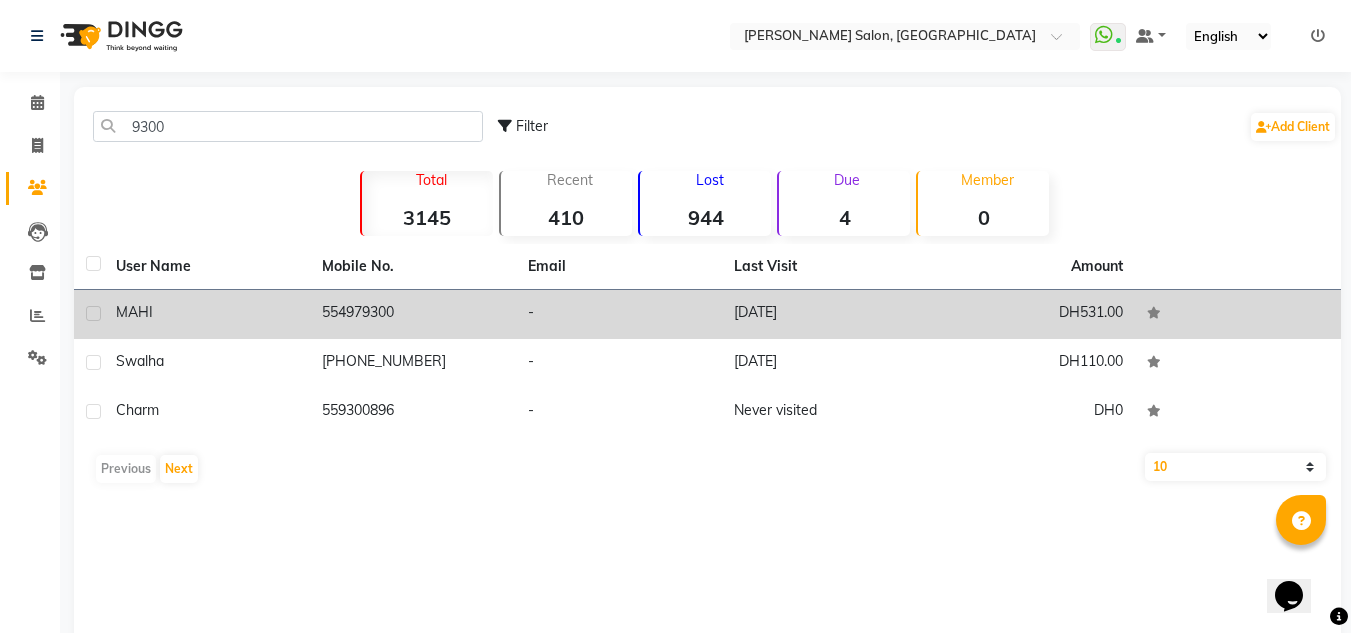 click on "MAHI" 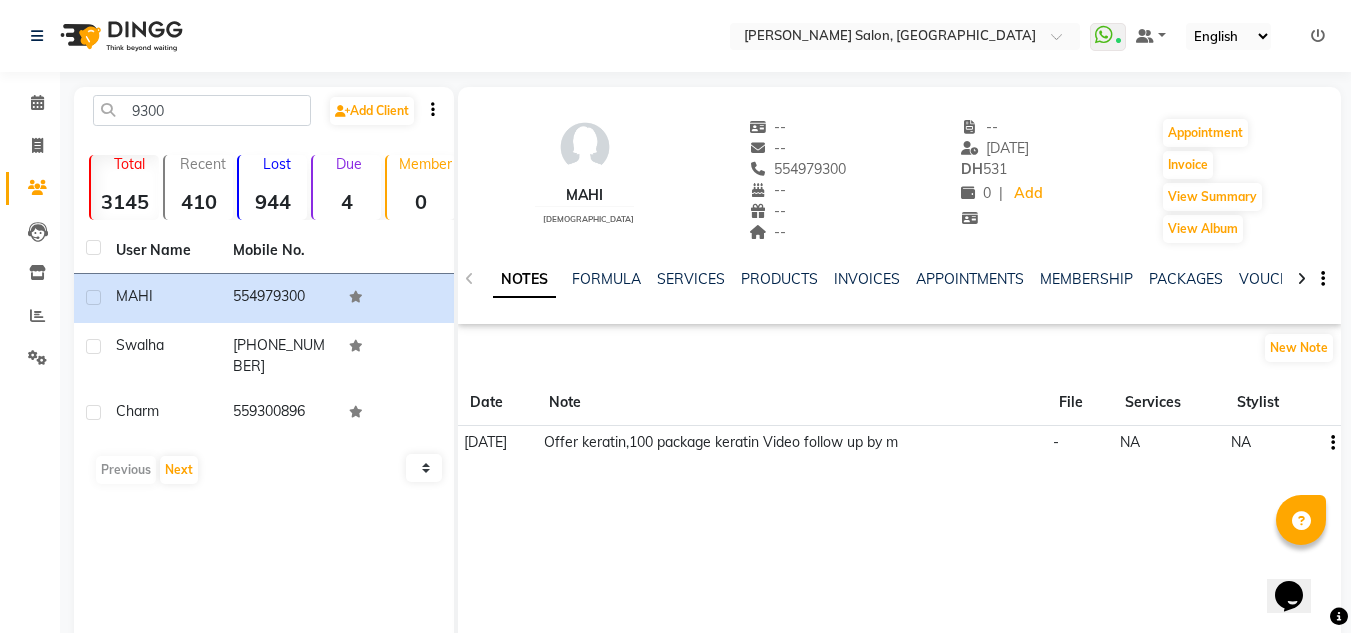 click on "NOTES FORMULA SERVICES PRODUCTS INVOICES APPOINTMENTS MEMBERSHIP PACKAGES VOUCHERS GIFTCARDS POINTS FORMS FAMILY CARDS WALLET" 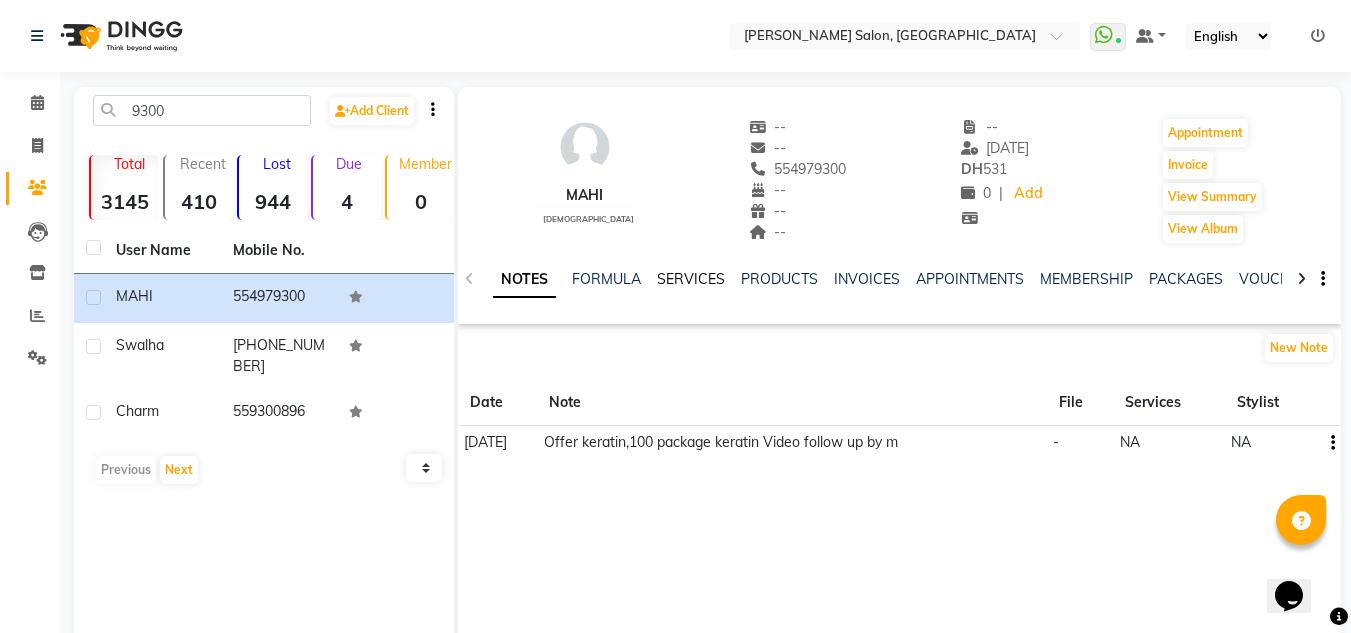 click on "SERVICES" 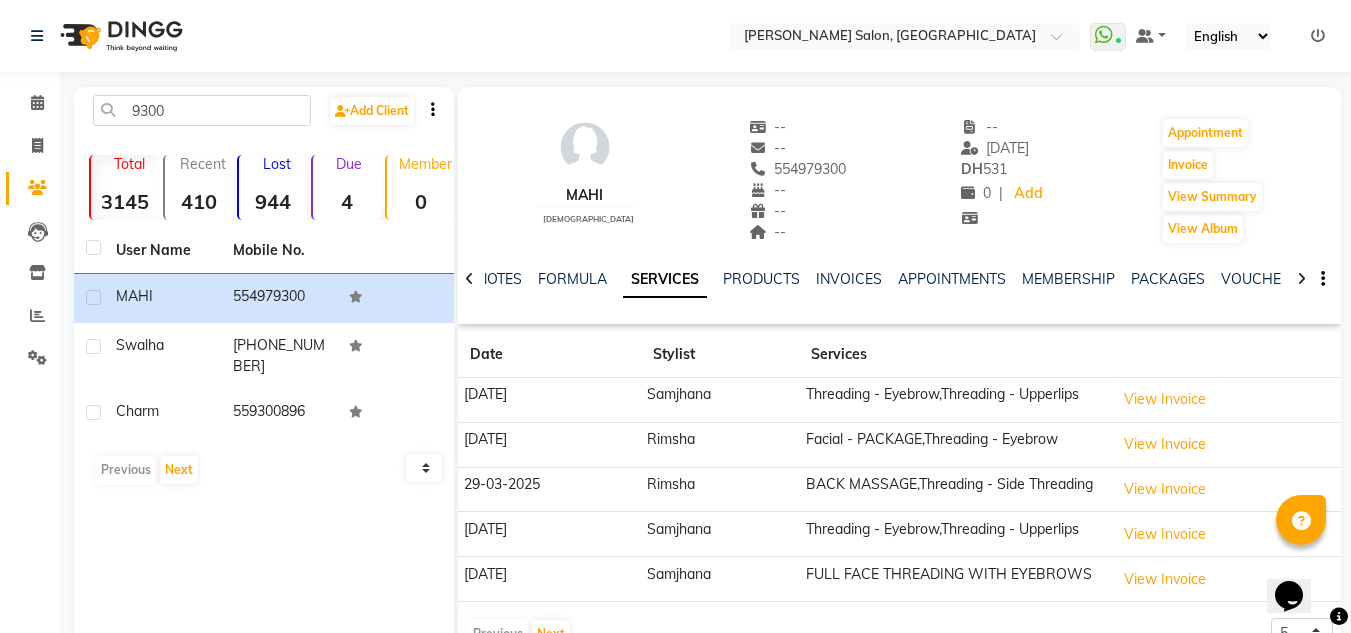click on "MAHI    [DEMOGRAPHIC_DATA]  --   --   554979300  --  --  --  -- [DATE] DH    531 0 |  Add   Appointment   Invoice  View Summary  View Album" 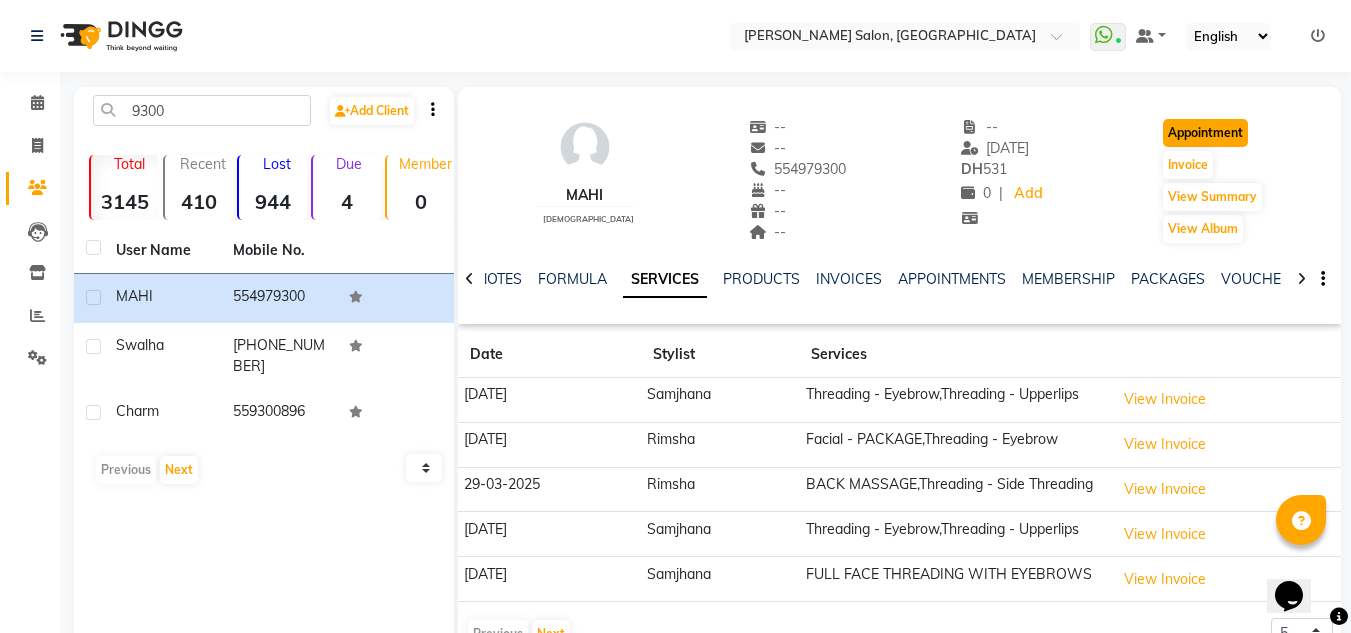 click on "Appointment" 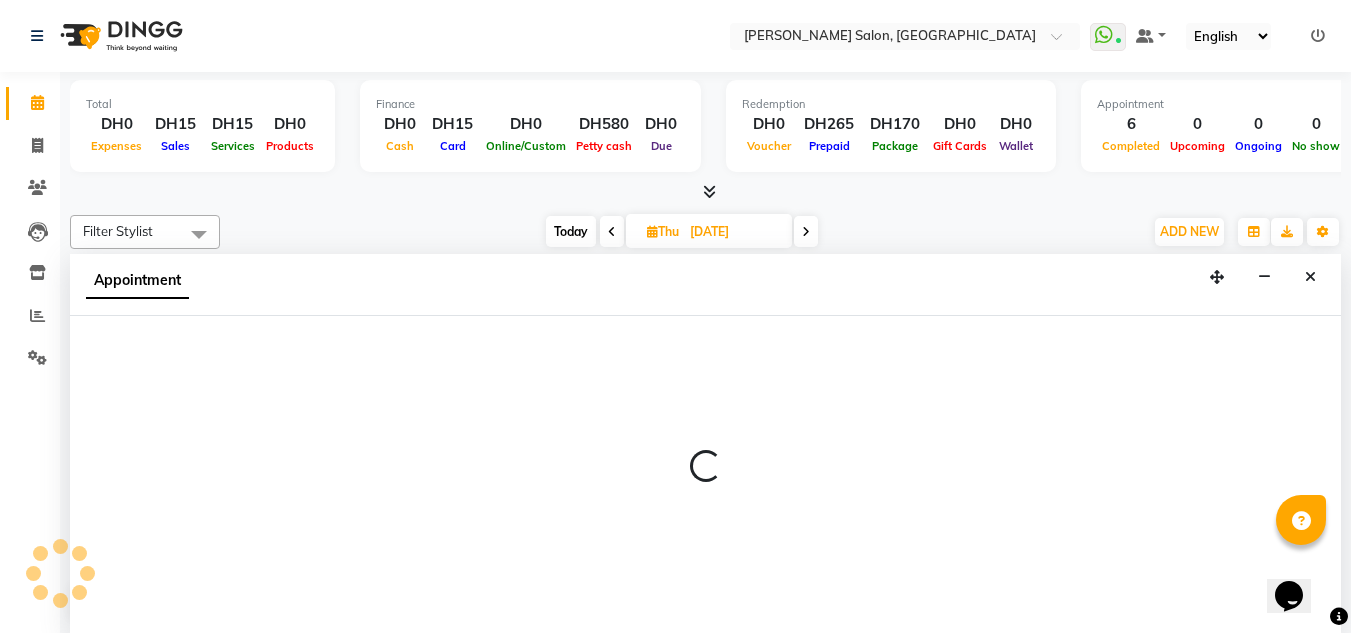 scroll, scrollTop: 0, scrollLeft: 0, axis: both 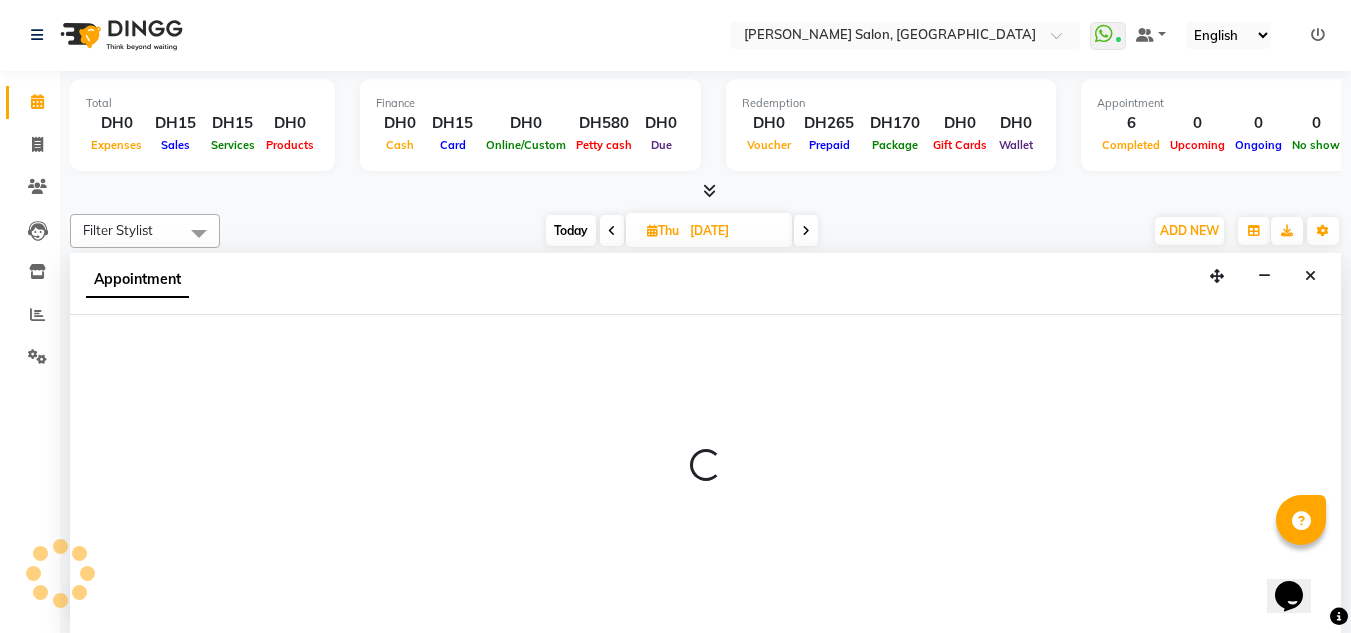 type on "[DATE]" 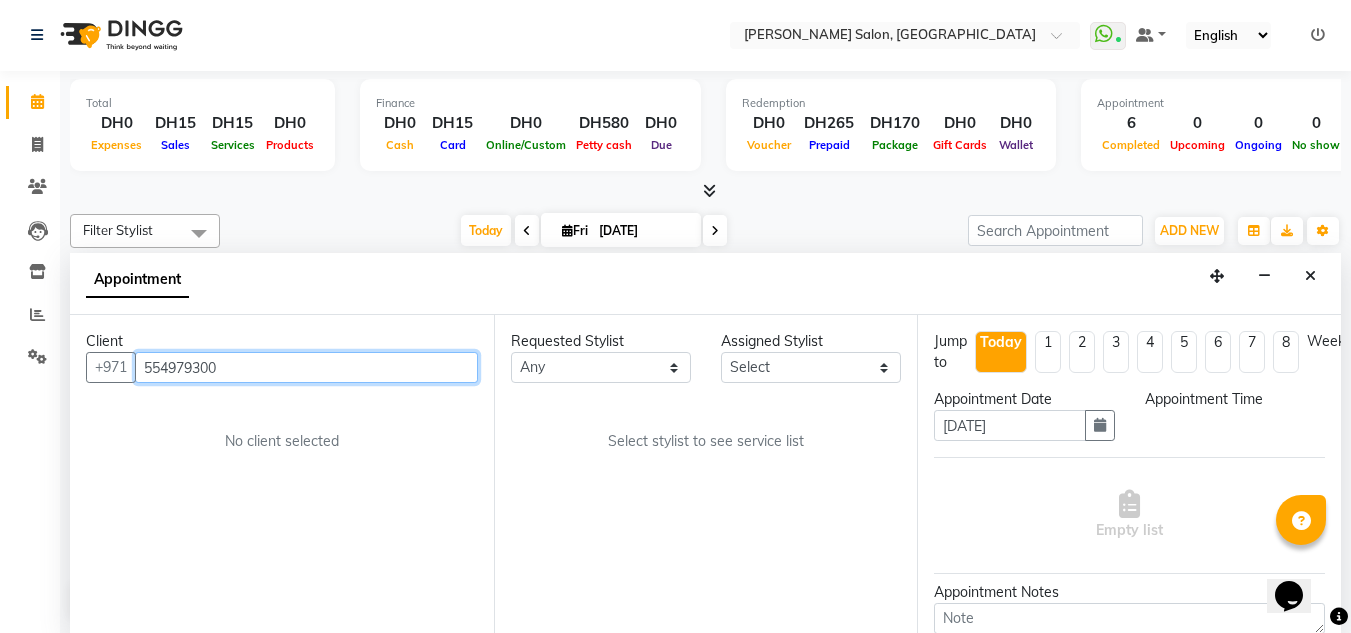 select on "600" 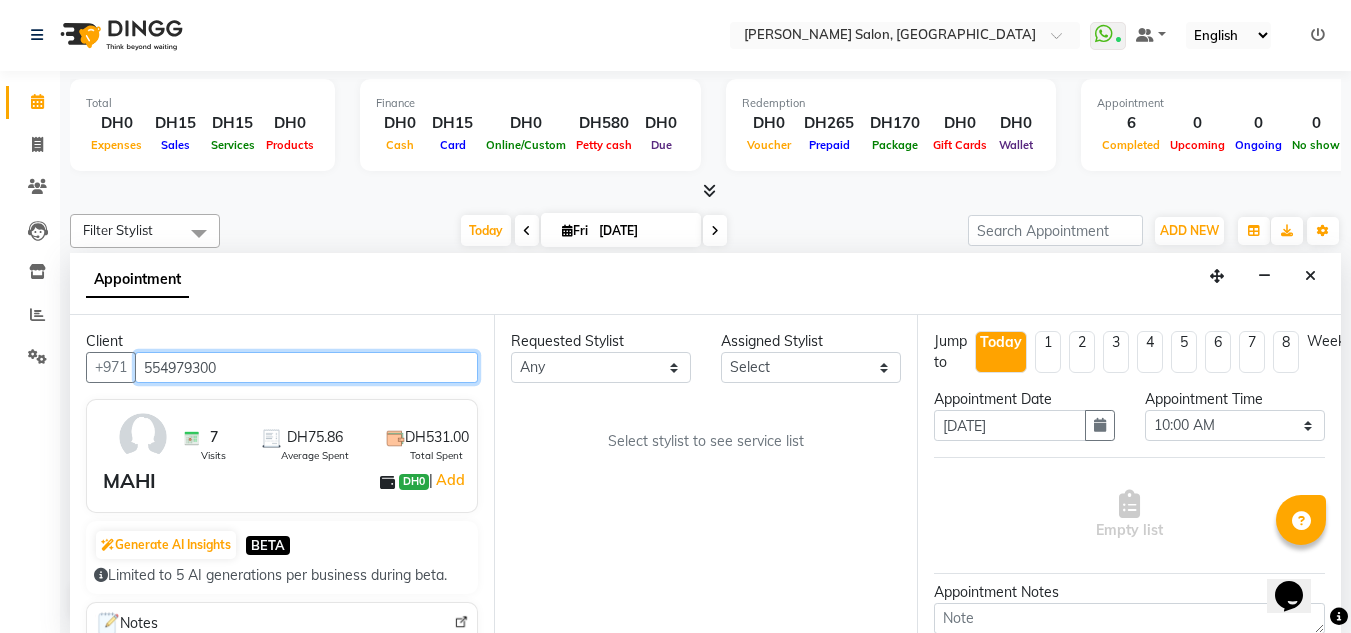 scroll, scrollTop: 529, scrollLeft: 0, axis: vertical 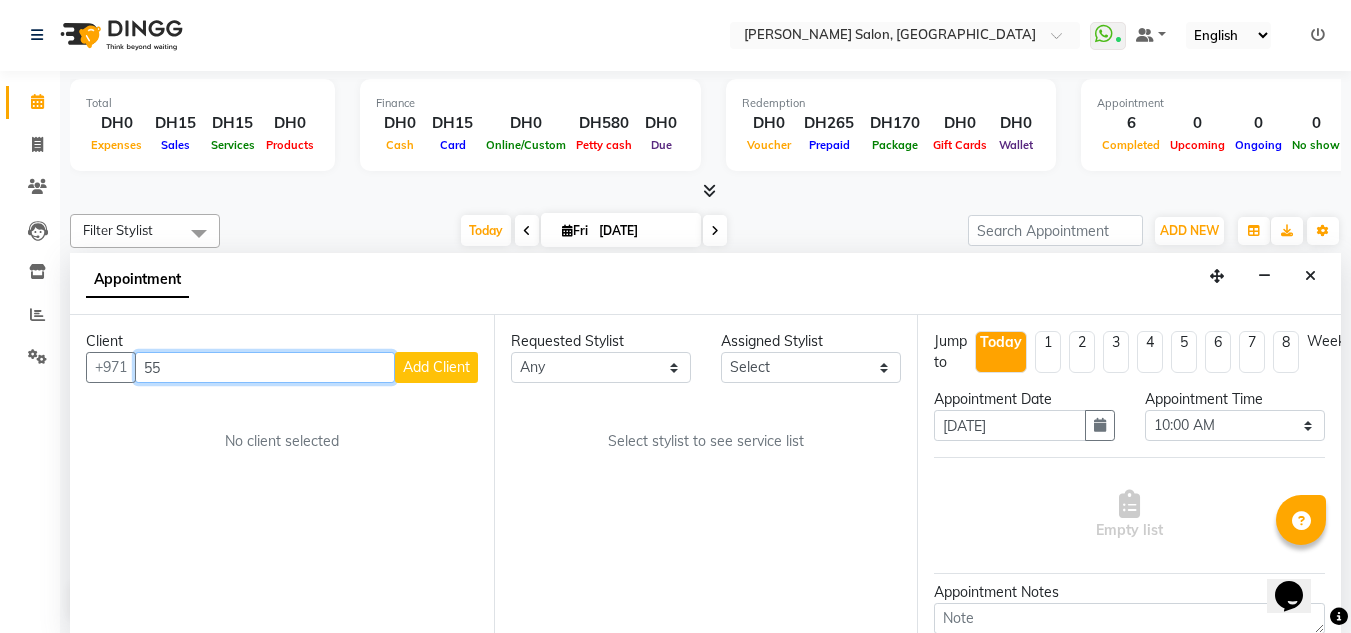 type on "5" 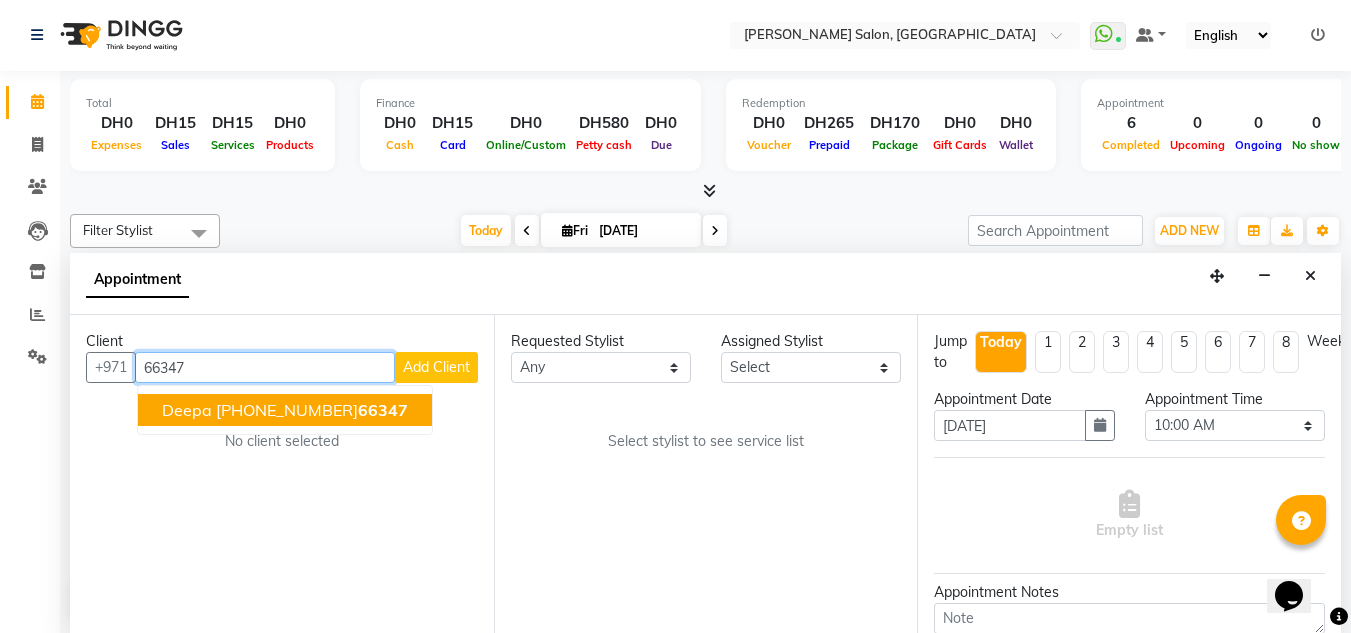 click on "[PHONE_NUMBER]" at bounding box center [312, 410] 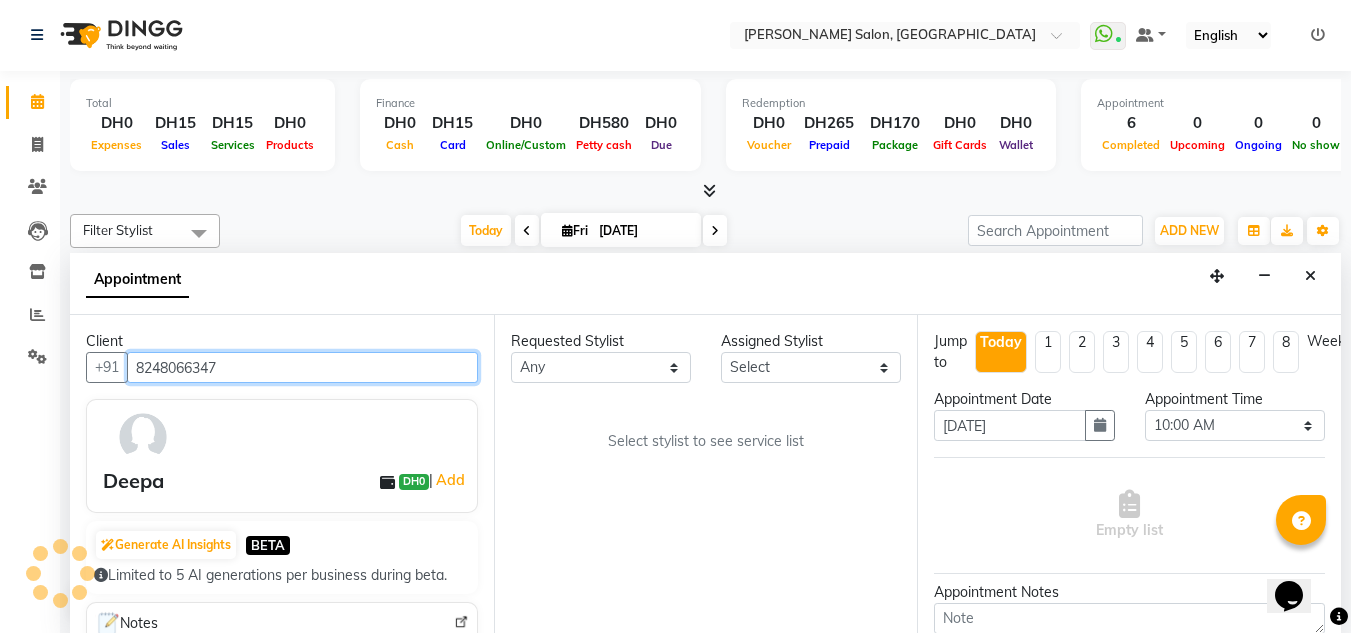 type on "8248066347" 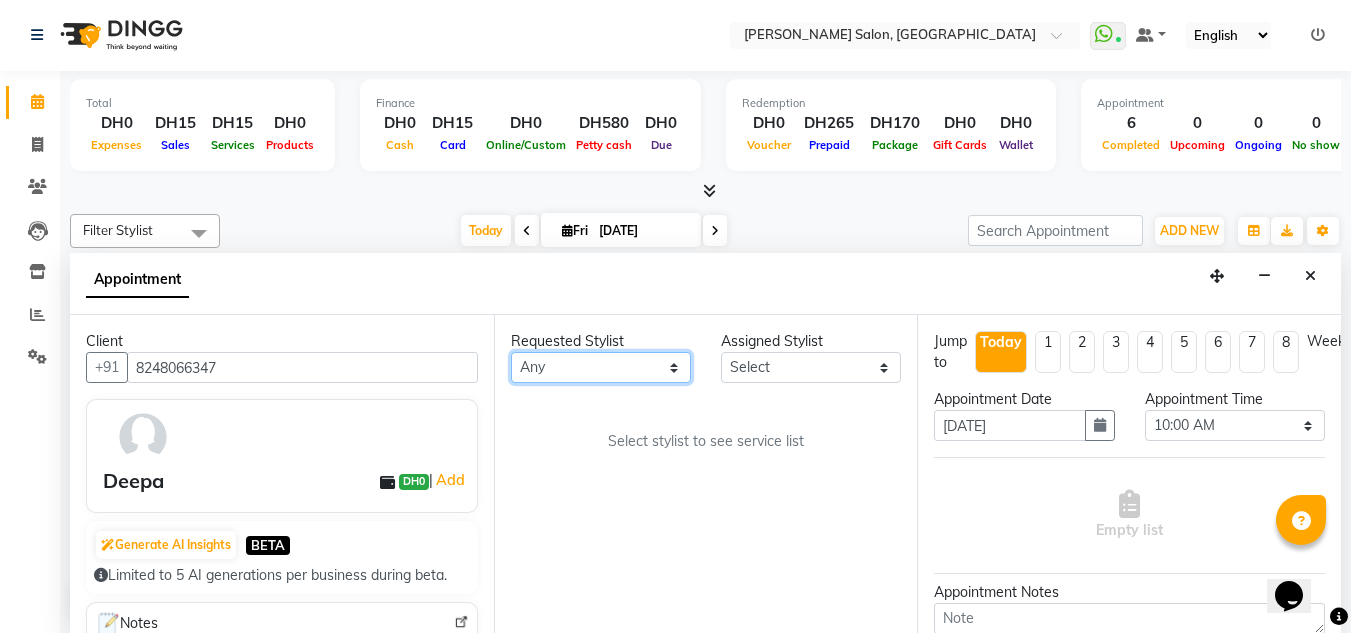 click on "Any ABUSHAGARA [PERSON_NAME] Management [PERSON_NAME] RECEPTION-ALWAHDA [PERSON_NAME] SALON [PERSON_NAME] trial" at bounding box center (601, 367) 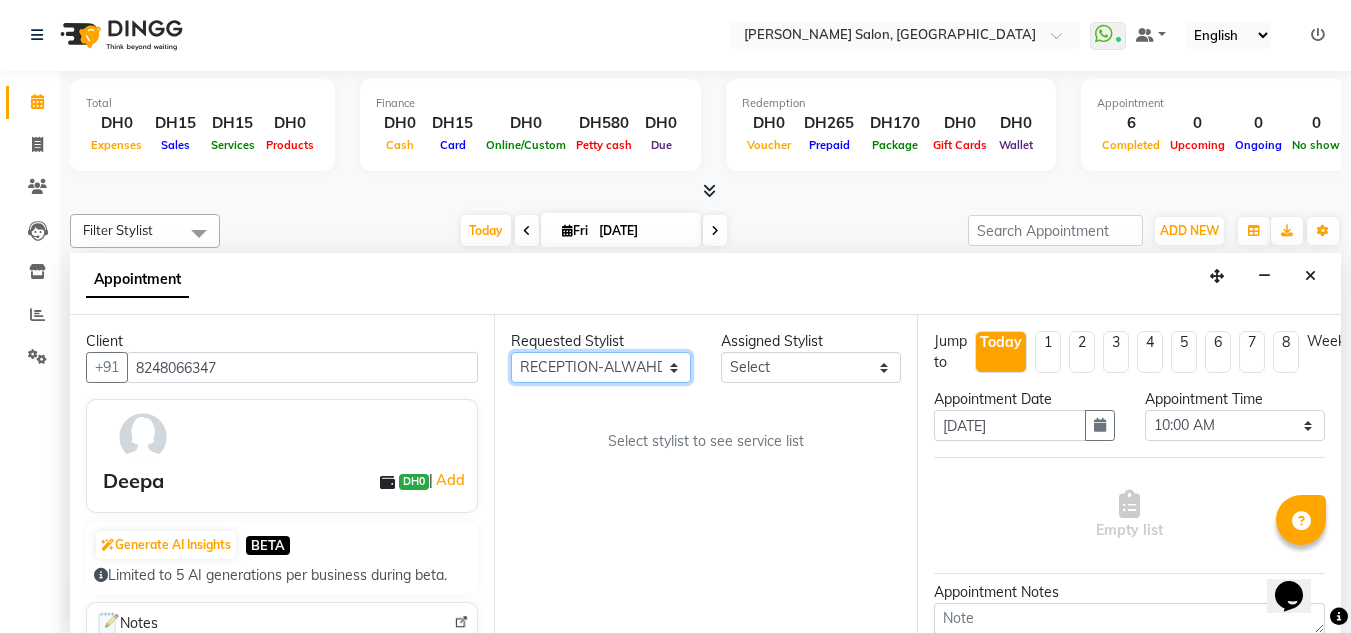 click on "Any ABUSHAGARA [PERSON_NAME] Management [PERSON_NAME] RECEPTION-ALWAHDA [PERSON_NAME] SALON [PERSON_NAME] trial" at bounding box center (601, 367) 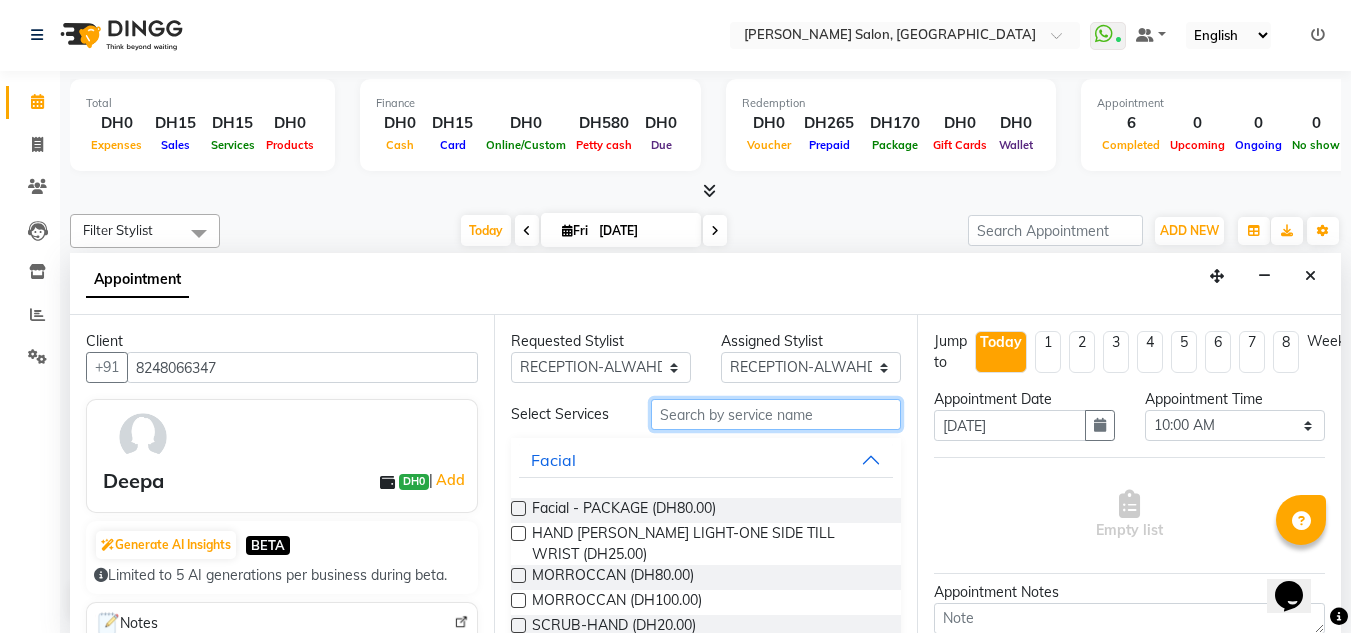 click at bounding box center [776, 414] 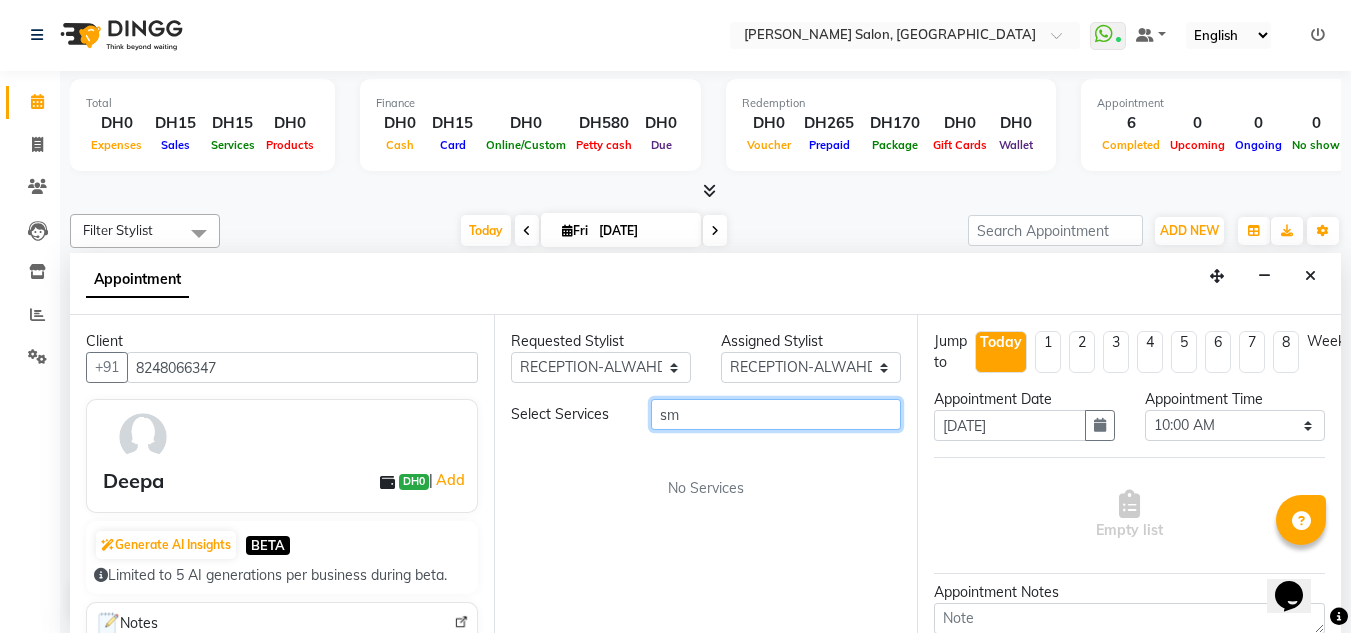 type on "s" 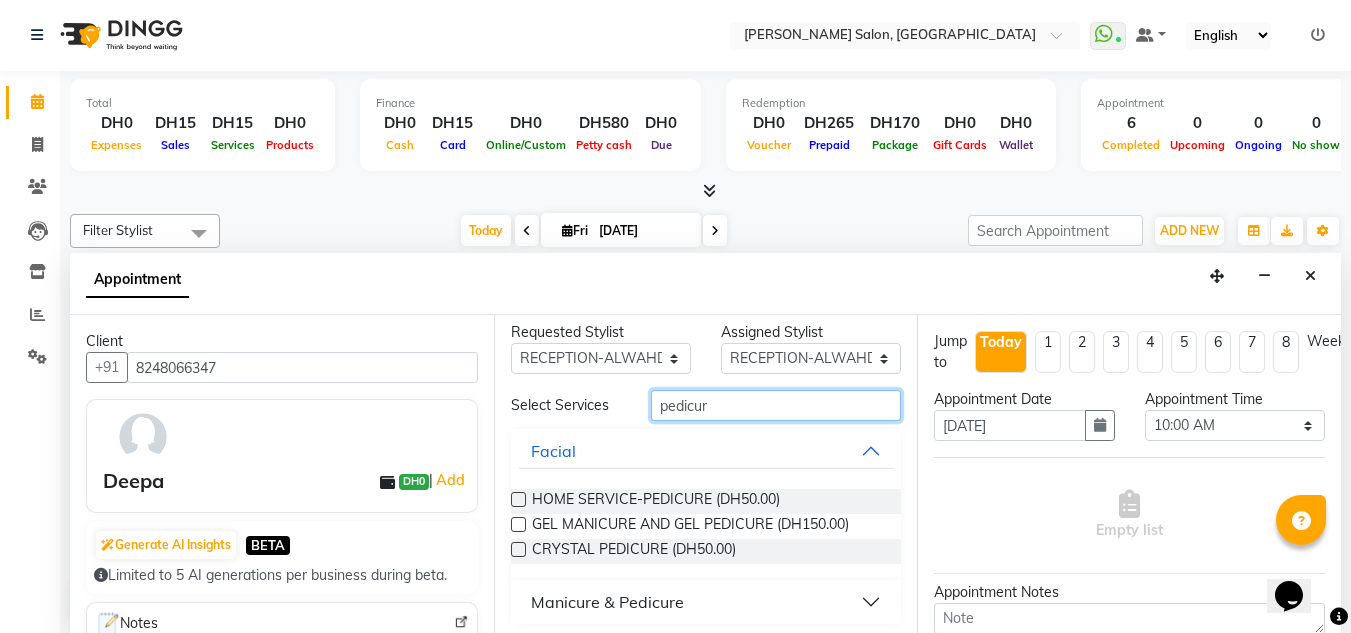 scroll, scrollTop: 16, scrollLeft: 0, axis: vertical 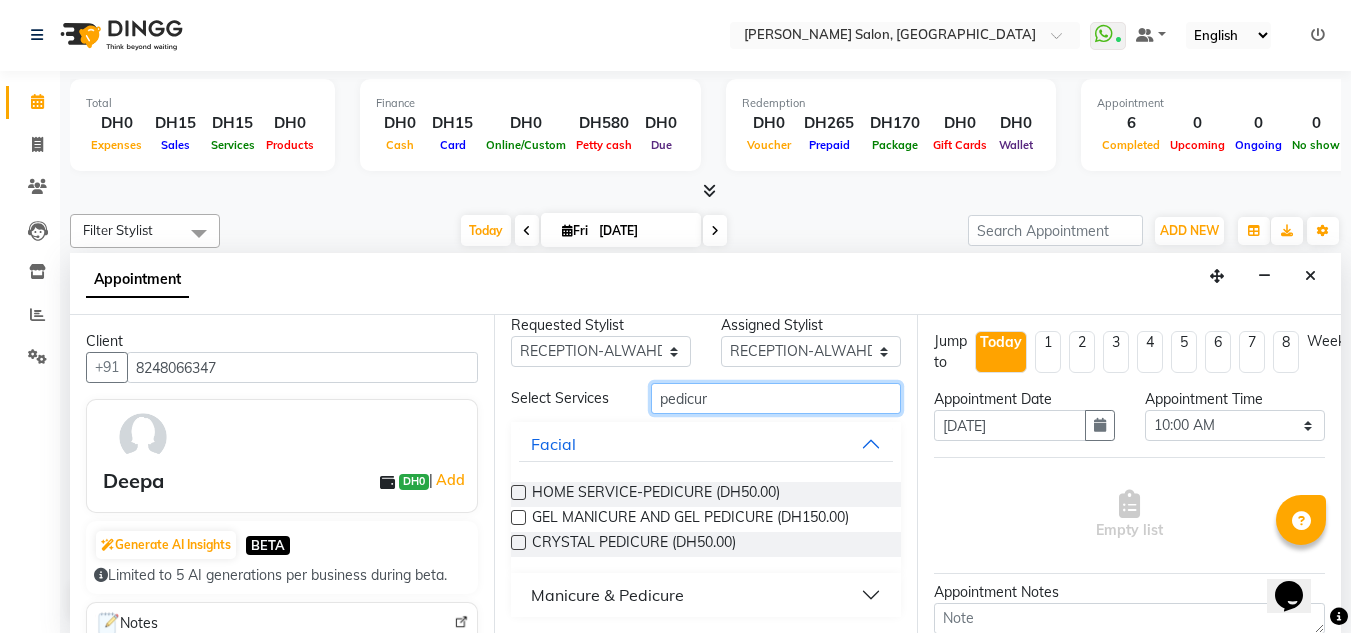 type on "pedicur" 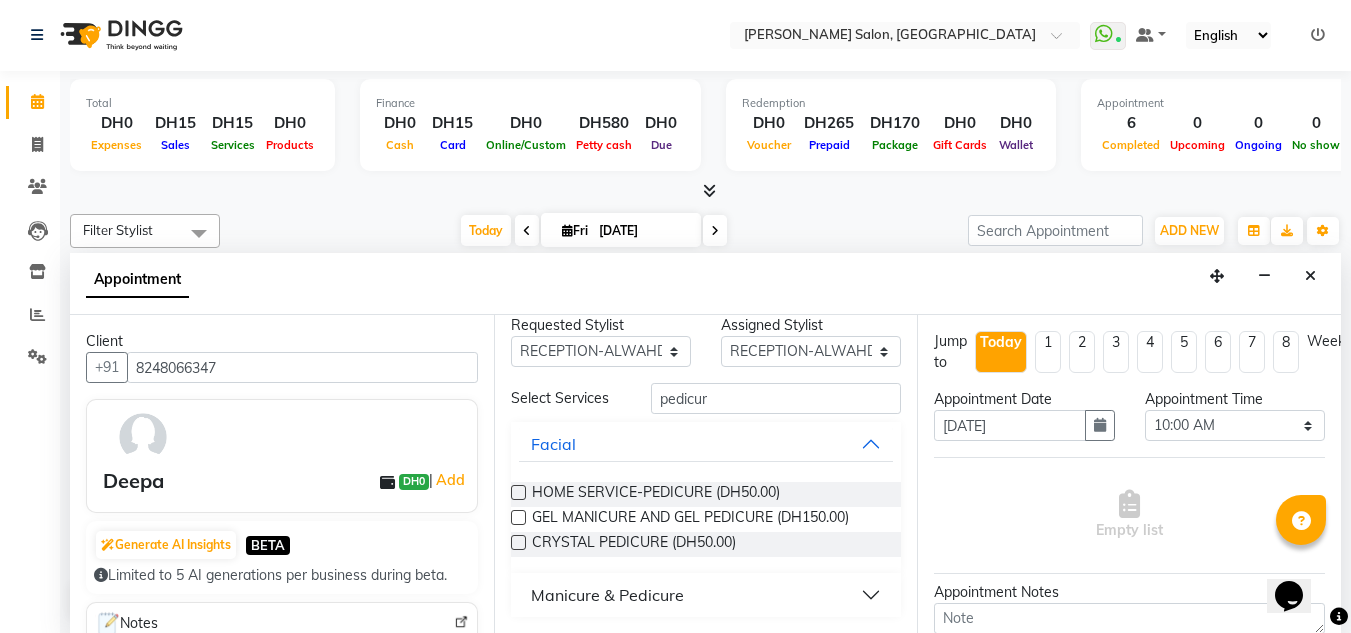 click on "Manicure & Pedicure" at bounding box center [706, 595] 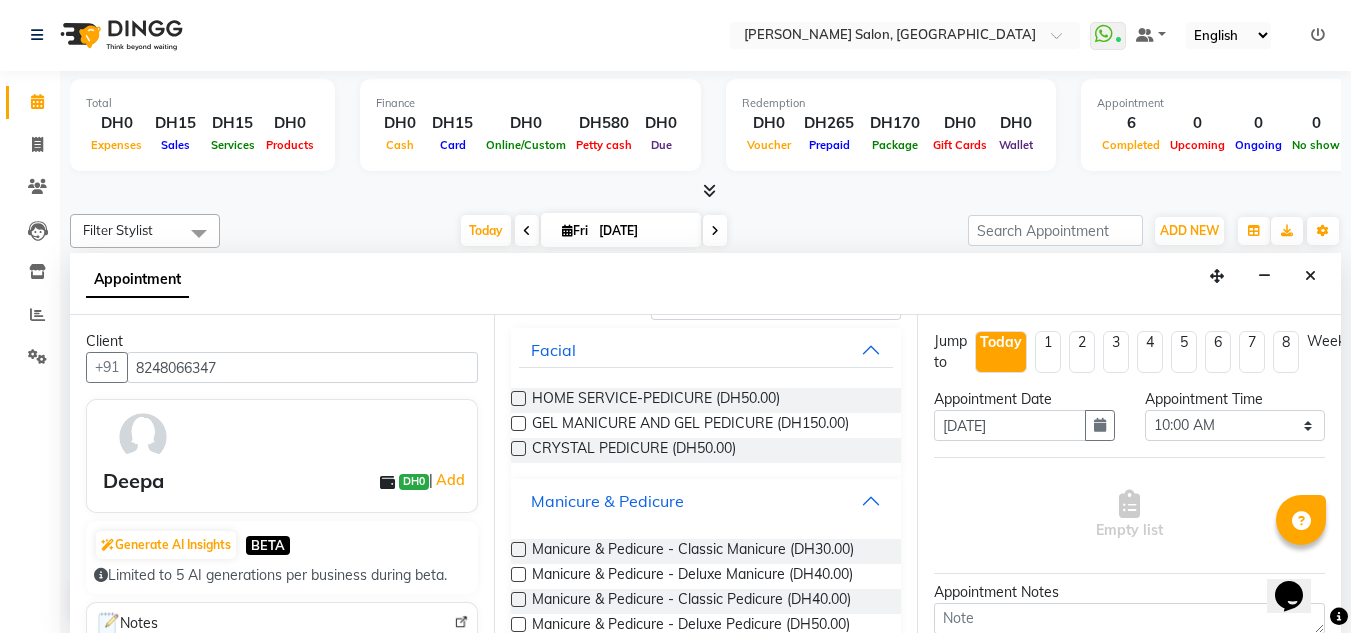 scroll, scrollTop: 260, scrollLeft: 0, axis: vertical 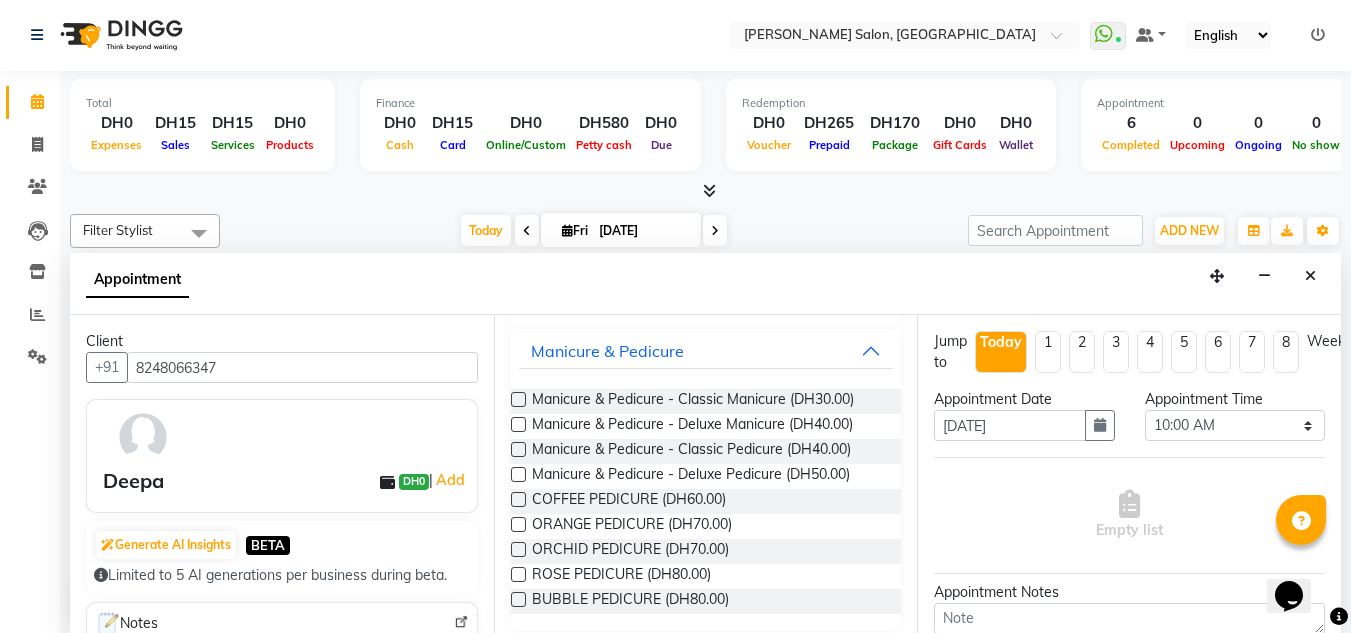 click at bounding box center (518, 449) 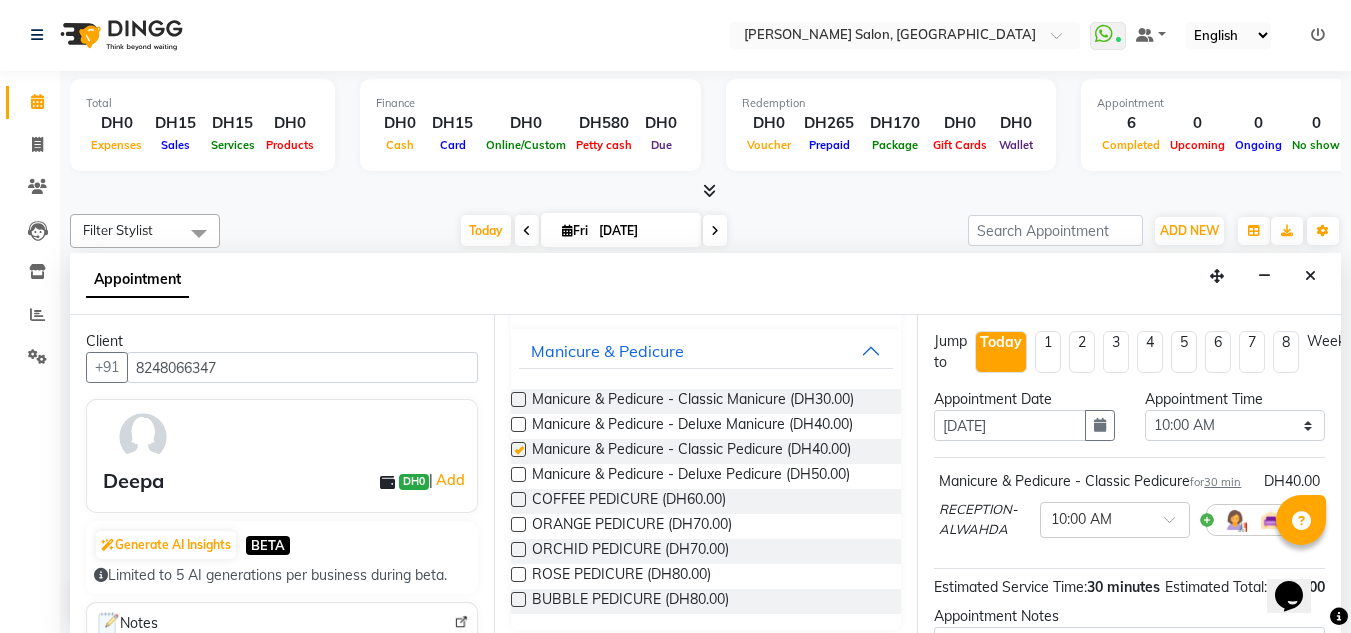 checkbox on "false" 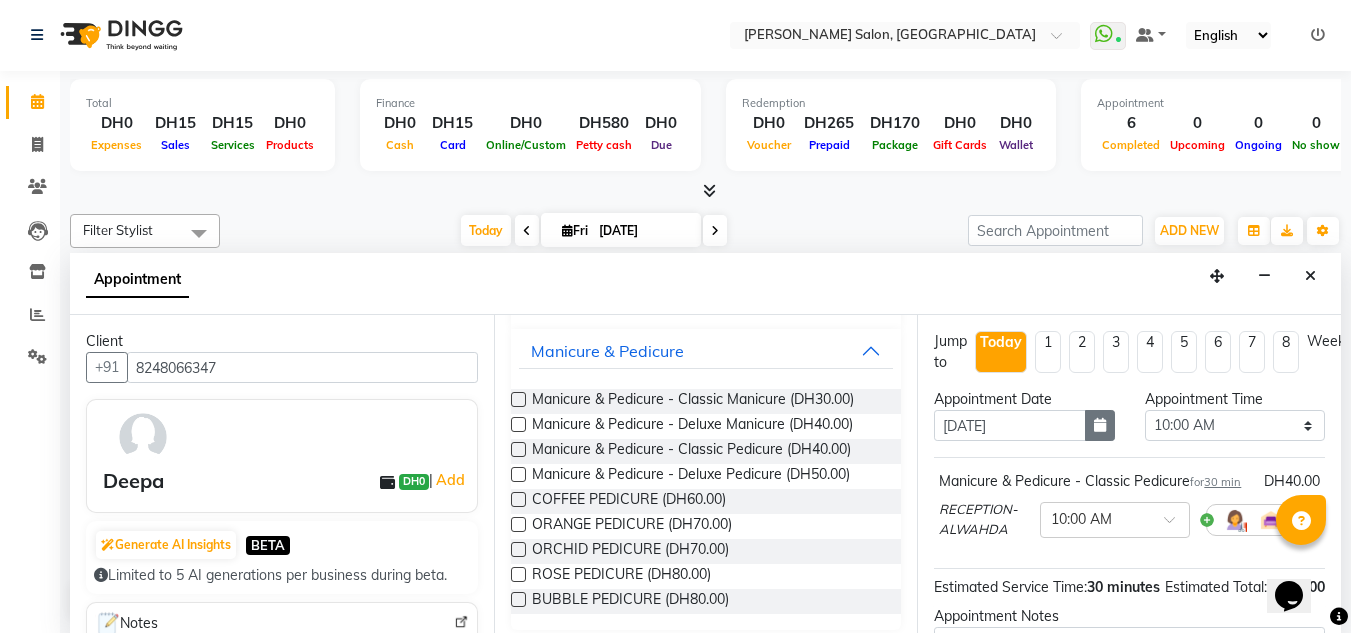 click at bounding box center (1100, 425) 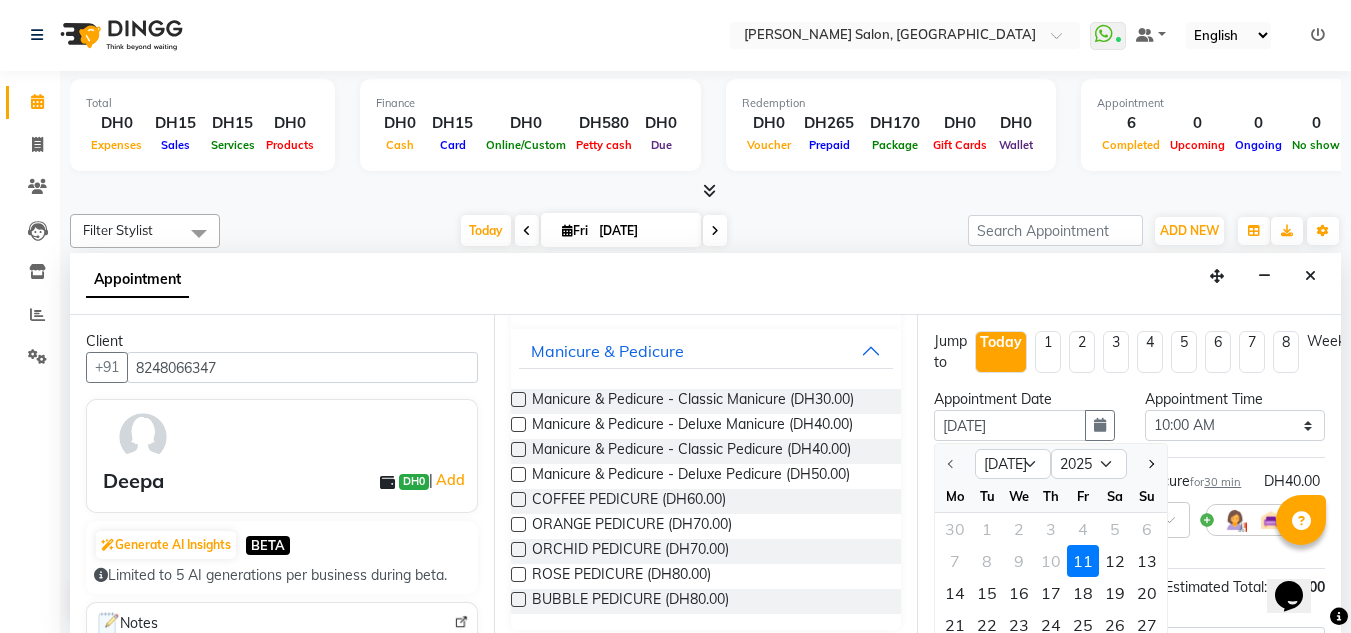 click on "12" at bounding box center [1115, 561] 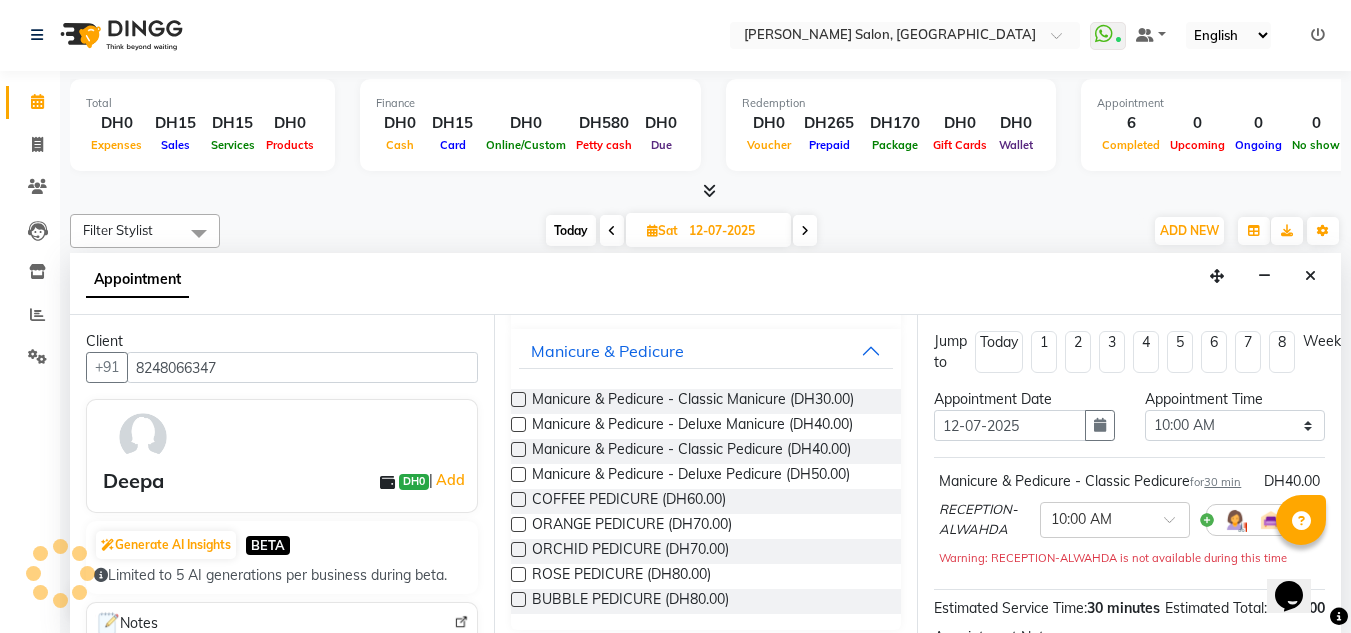 scroll, scrollTop: 529, scrollLeft: 0, axis: vertical 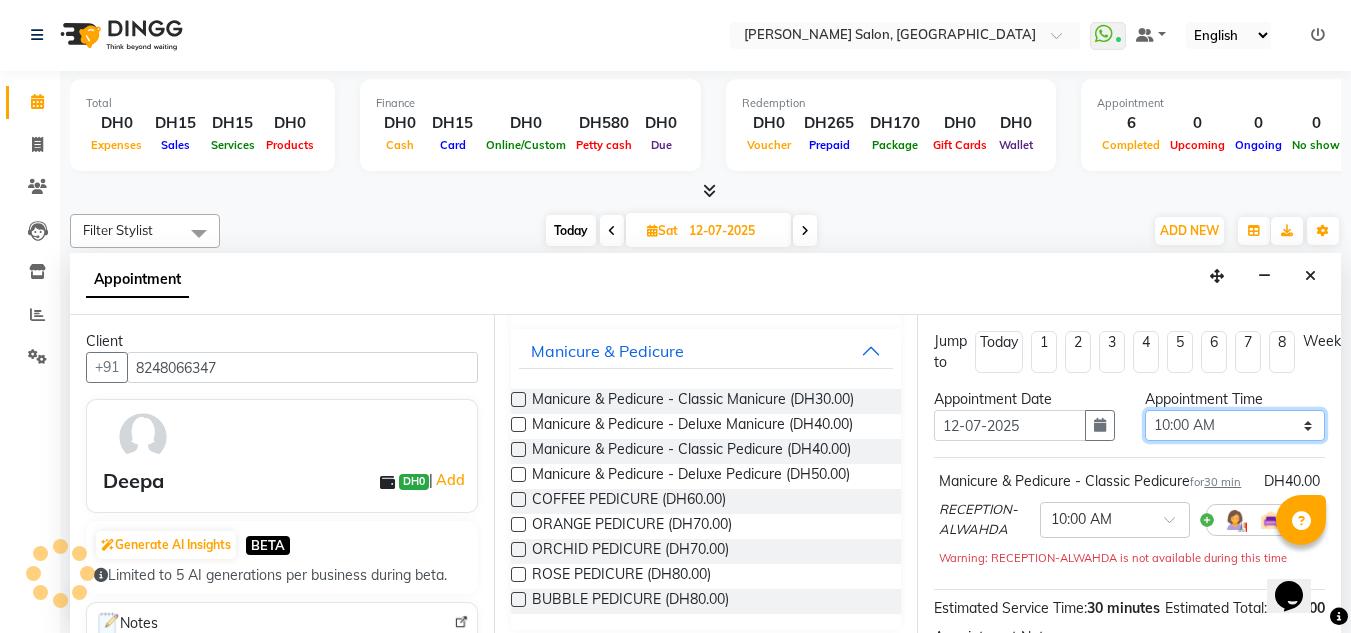 click on "Select 10:00 AM 10:15 AM 10:30 AM 10:45 AM 11:00 AM 11:15 AM 11:30 AM 11:45 AM 12:00 PM 12:15 PM 12:30 PM 12:45 PM 01:00 PM 01:15 PM 01:30 PM 01:45 PM 02:00 PM 02:15 PM 02:30 PM 02:45 PM 03:00 PM 03:15 PM 03:30 PM 03:45 PM 04:00 PM 04:15 PM 04:30 PM 04:45 PM 05:00 PM 05:15 PM 05:30 PM 05:45 PM 06:00 PM 06:15 PM 06:30 PM 06:45 PM 07:00 PM 07:15 PM 07:30 PM 07:45 PM 08:00 PM 08:15 PM 08:30 PM 08:45 PM 09:00 PM 09:15 PM 09:30 PM 09:45 PM 10:00 PM" at bounding box center (1235, 425) 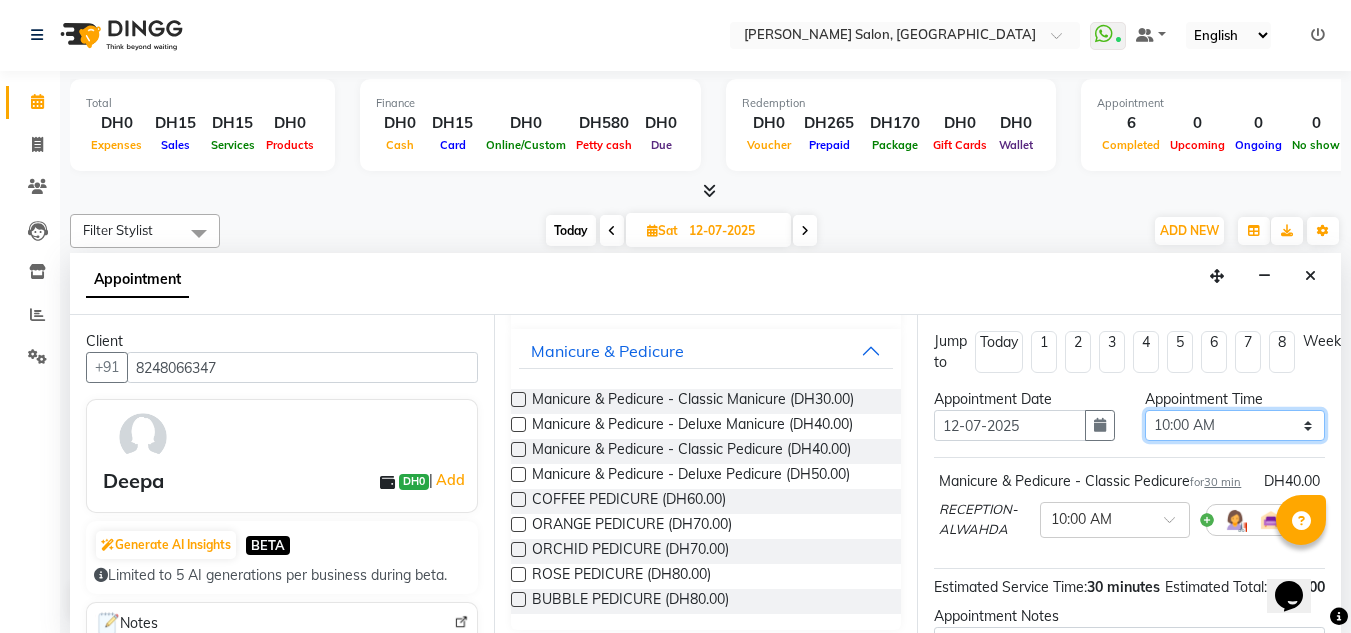 select on "900" 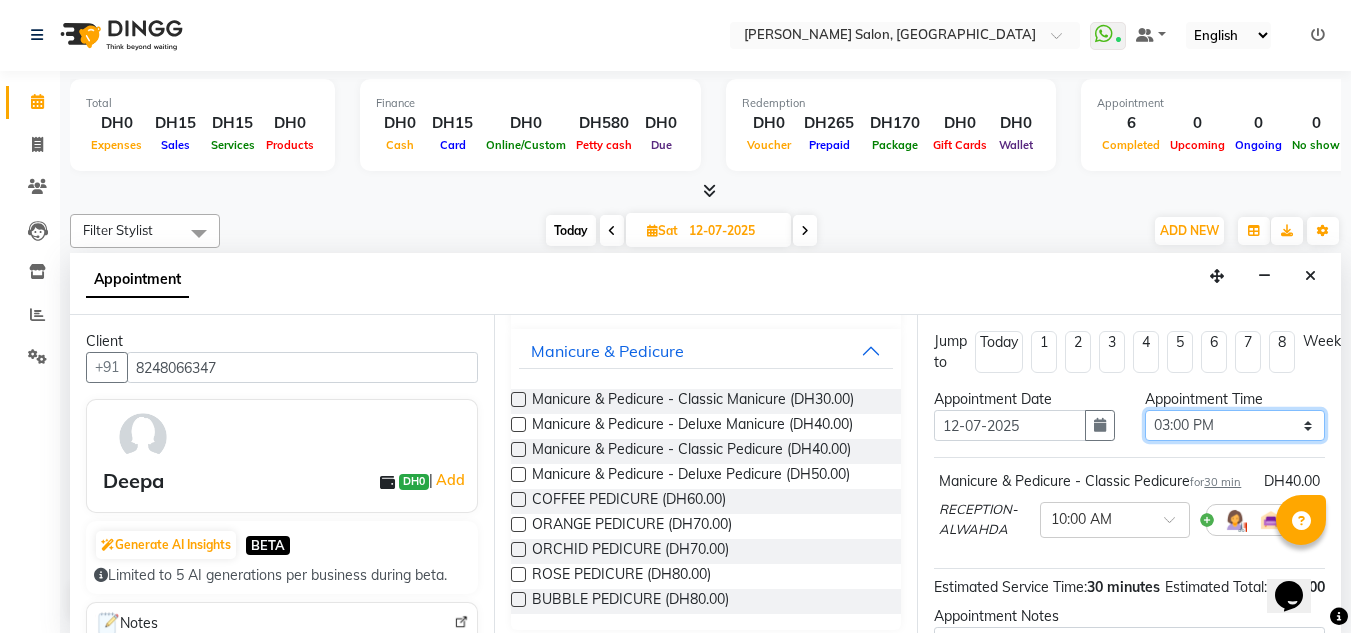 click on "Select 10:00 AM 10:15 AM 10:30 AM 10:45 AM 11:00 AM 11:15 AM 11:30 AM 11:45 AM 12:00 PM 12:15 PM 12:30 PM 12:45 PM 01:00 PM 01:15 PM 01:30 PM 01:45 PM 02:00 PM 02:15 PM 02:30 PM 02:45 PM 03:00 PM 03:15 PM 03:30 PM 03:45 PM 04:00 PM 04:15 PM 04:30 PM 04:45 PM 05:00 PM 05:15 PM 05:30 PM 05:45 PM 06:00 PM 06:15 PM 06:30 PM 06:45 PM 07:00 PM 07:15 PM 07:30 PM 07:45 PM 08:00 PM 08:15 PM 08:30 PM 08:45 PM 09:00 PM 09:15 PM 09:30 PM 09:45 PM 10:00 PM" at bounding box center (1235, 425) 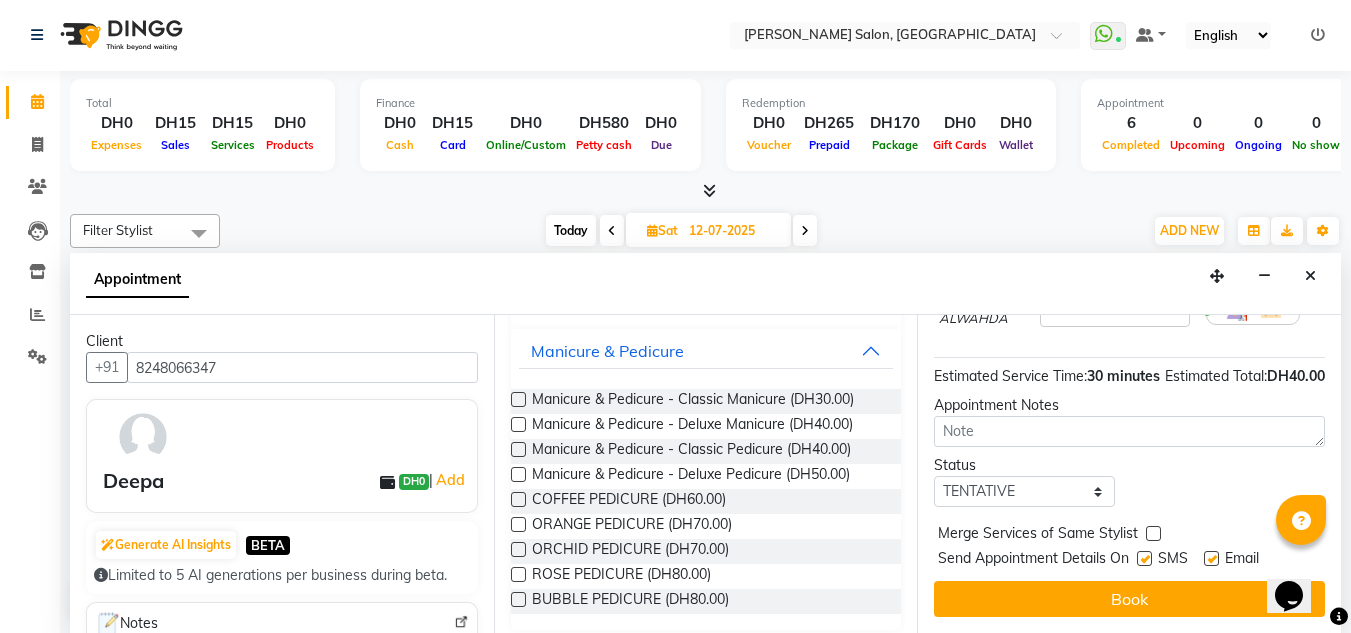 scroll, scrollTop: 268, scrollLeft: 0, axis: vertical 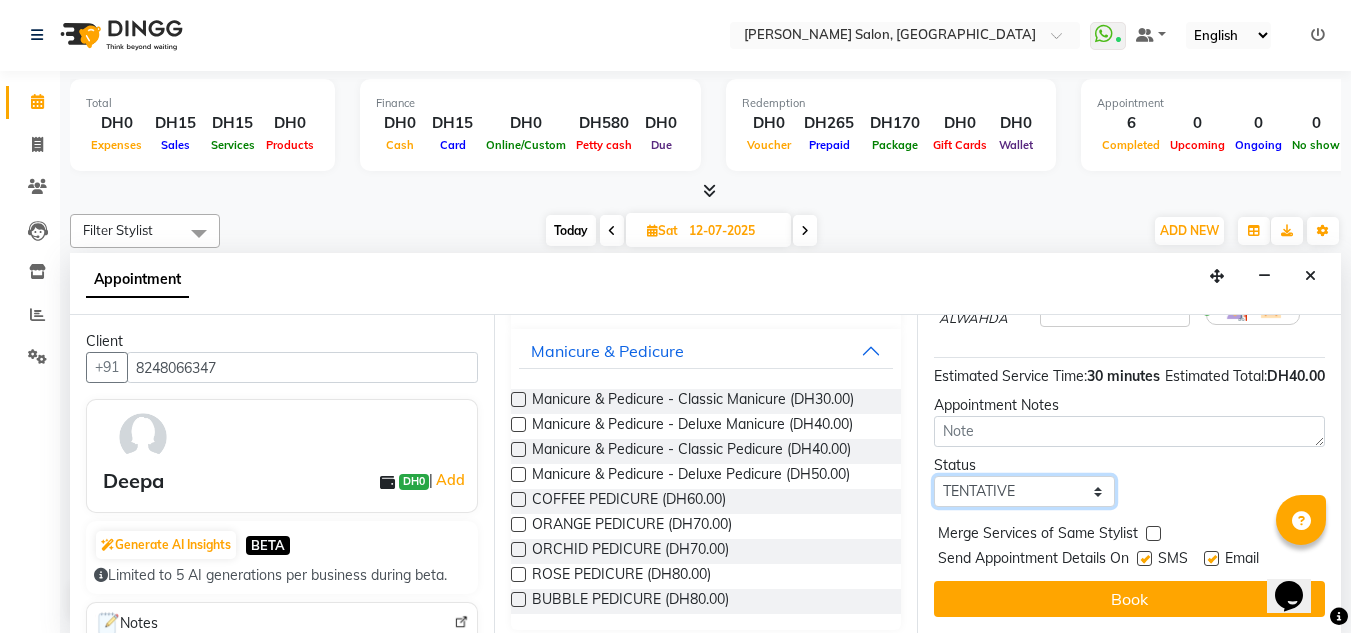 drag, startPoint x: 1020, startPoint y: 472, endPoint x: 1026, endPoint y: 490, distance: 18.973665 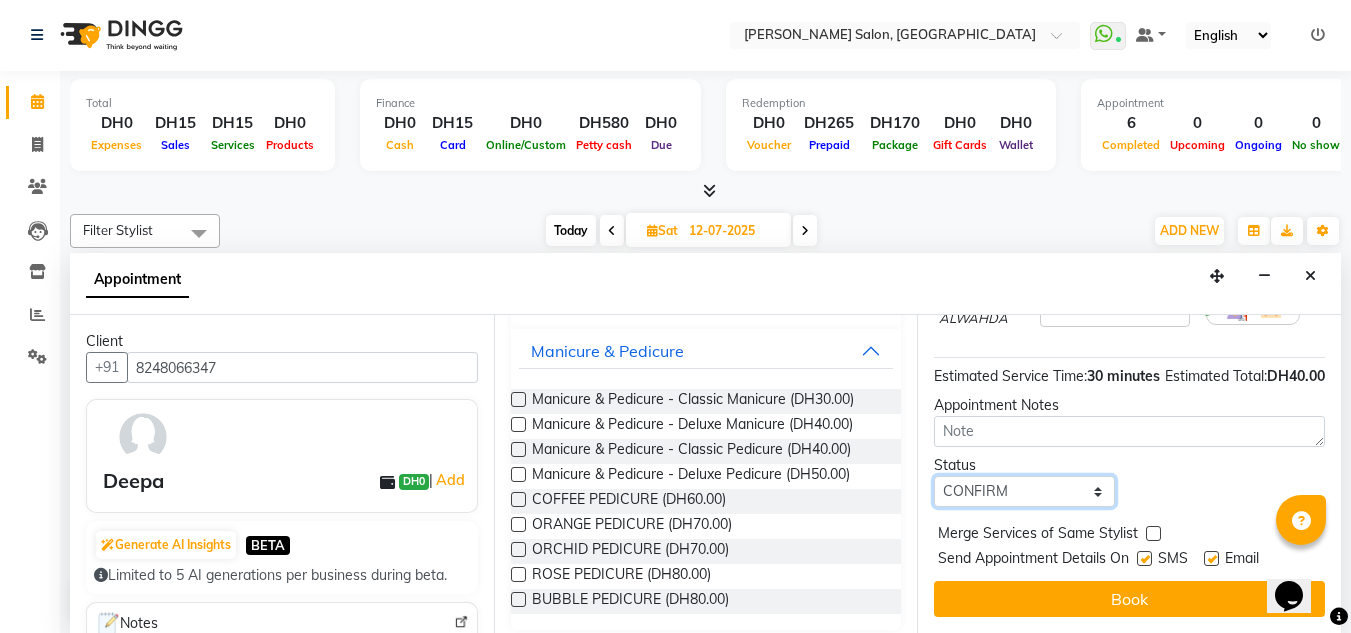click on "Select TENTATIVE CONFIRM UPCOMING" at bounding box center (1024, 491) 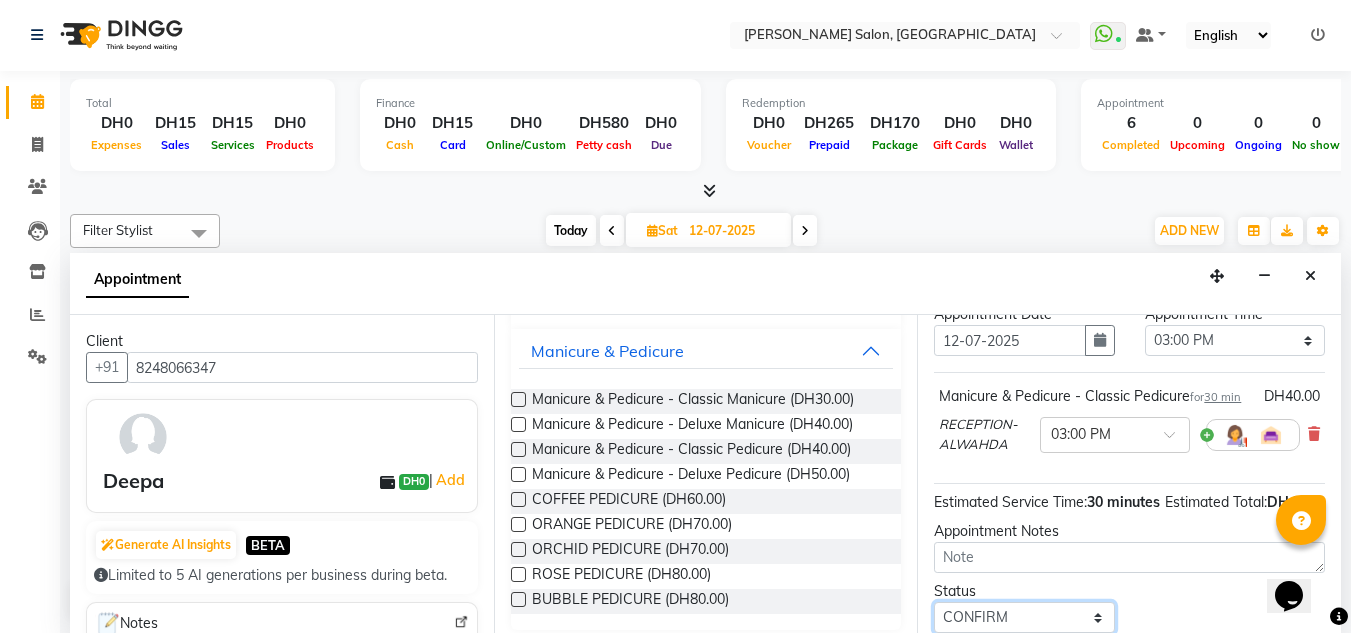 scroll, scrollTop: 268, scrollLeft: 0, axis: vertical 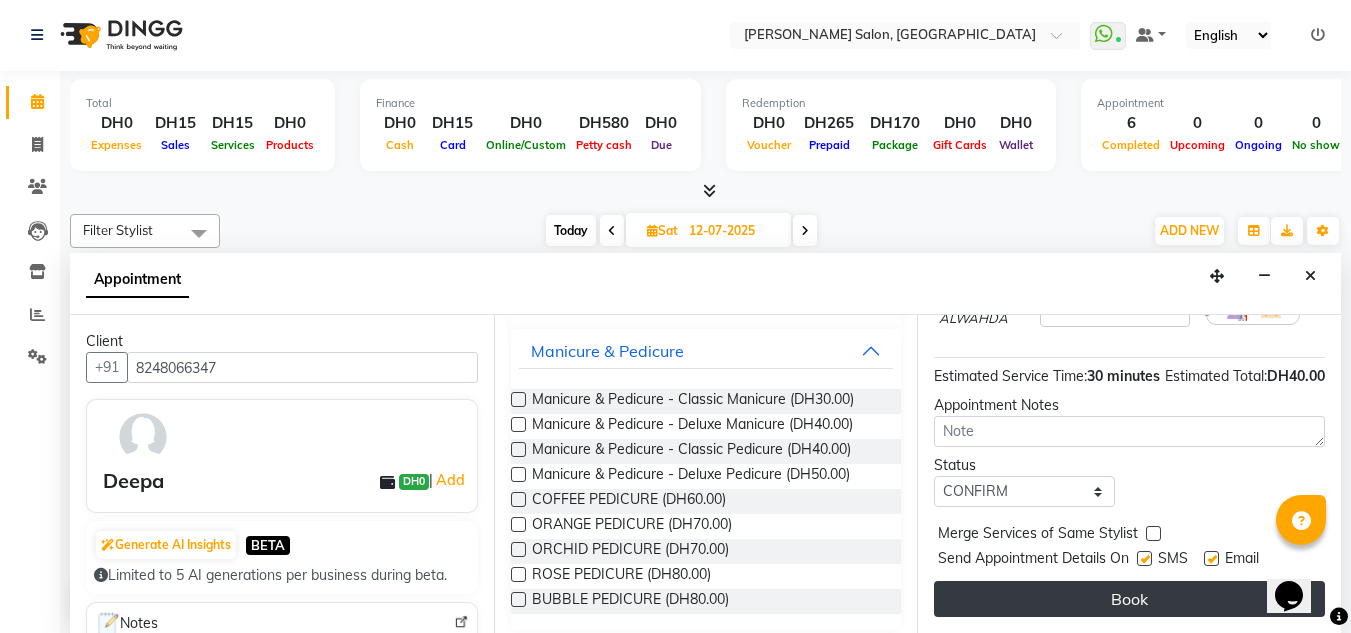 click on "Book" at bounding box center [1129, 599] 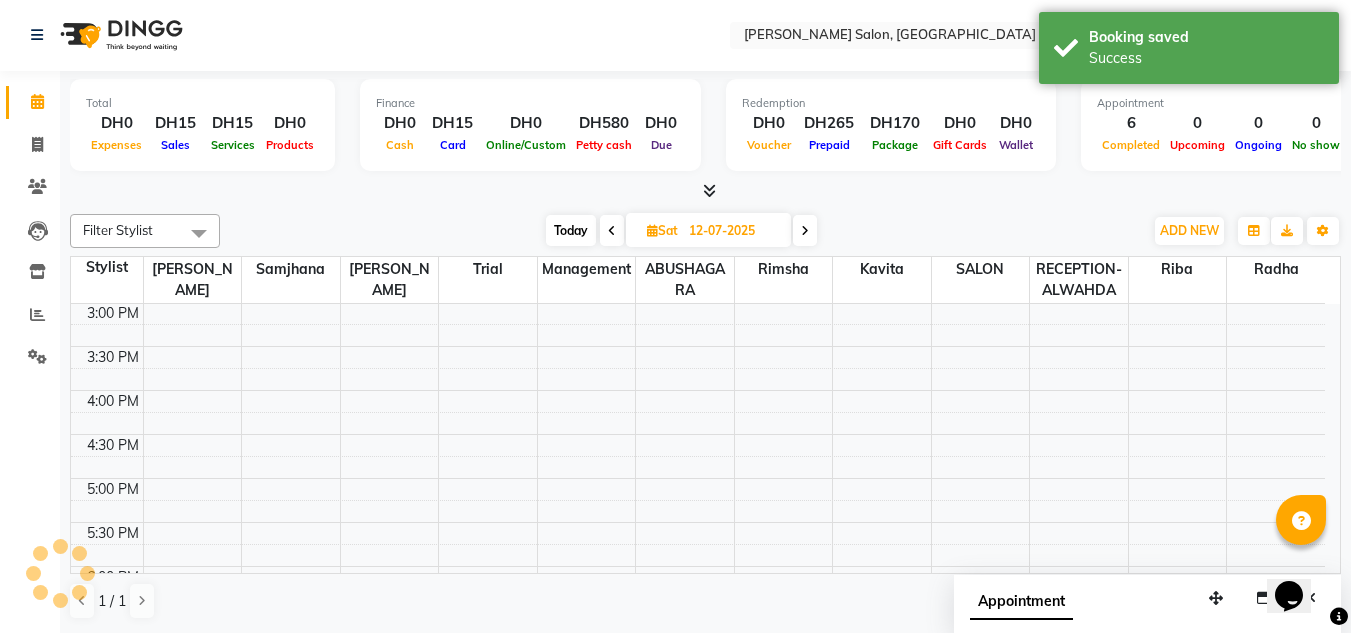scroll, scrollTop: 0, scrollLeft: 0, axis: both 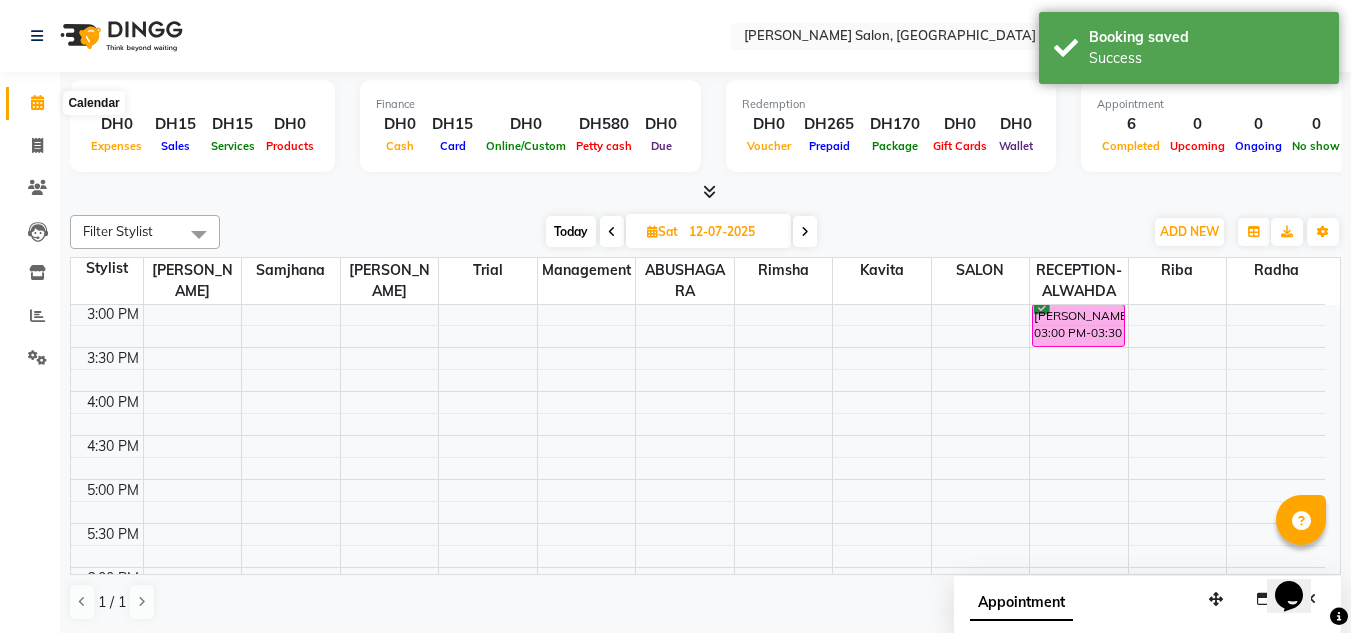 click 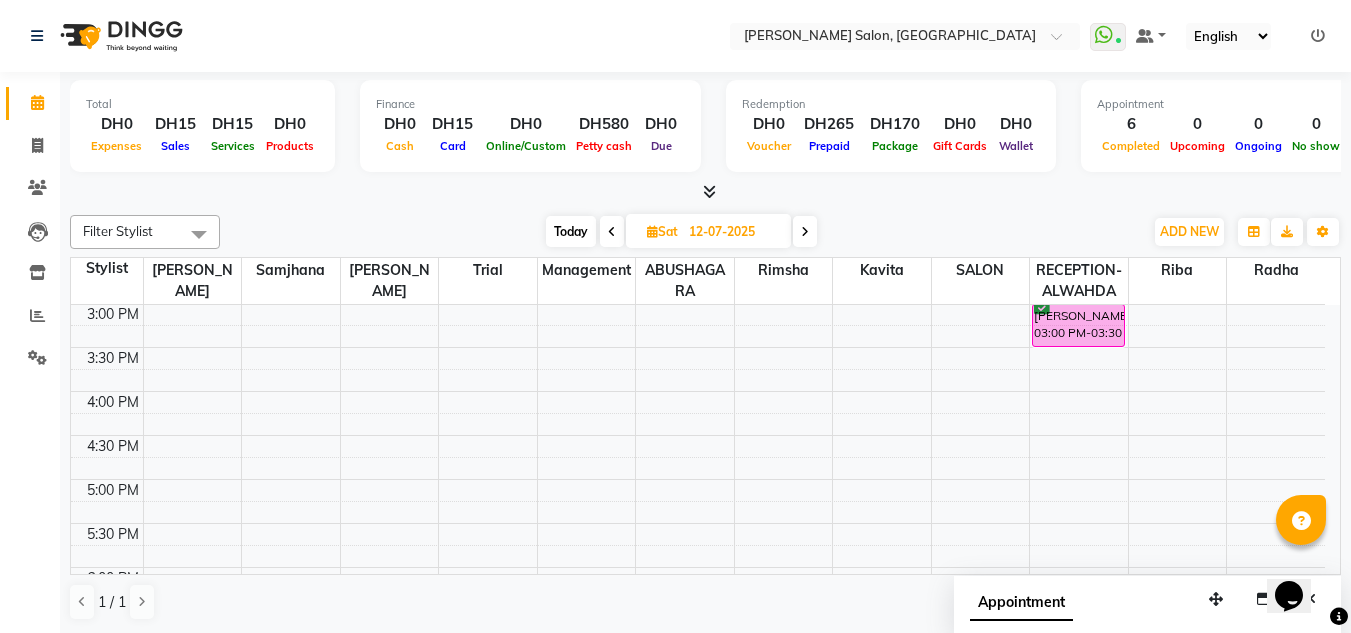click on "Leads" 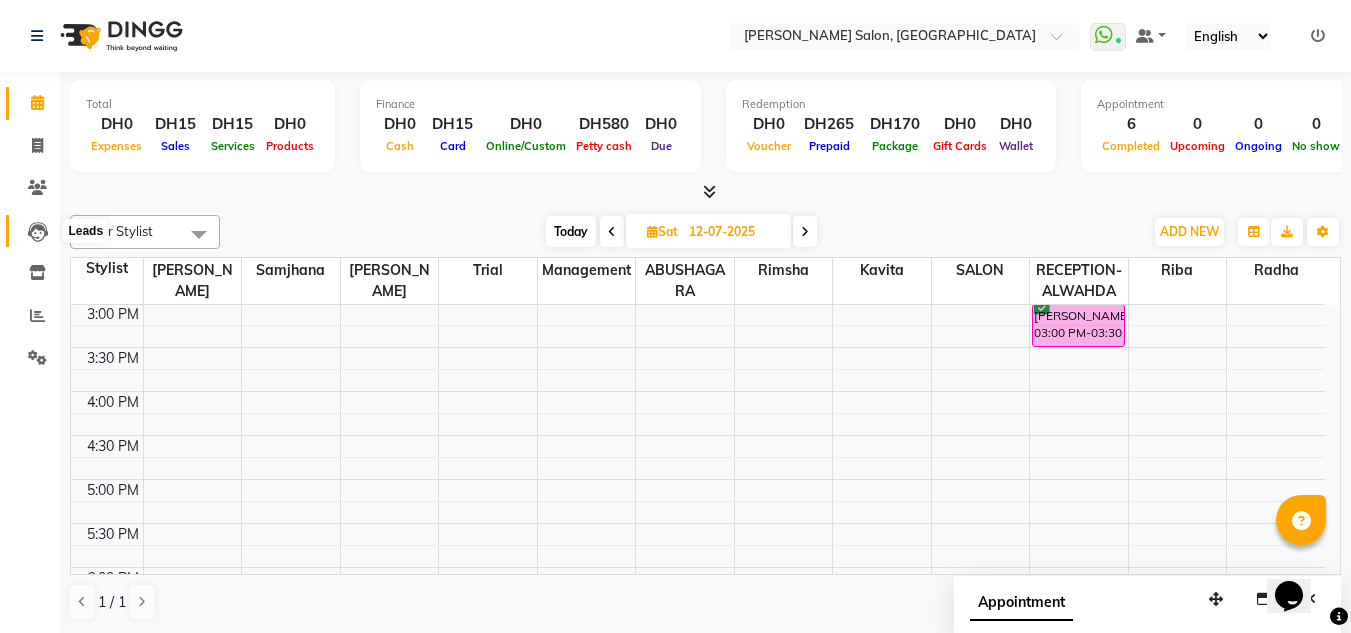 click 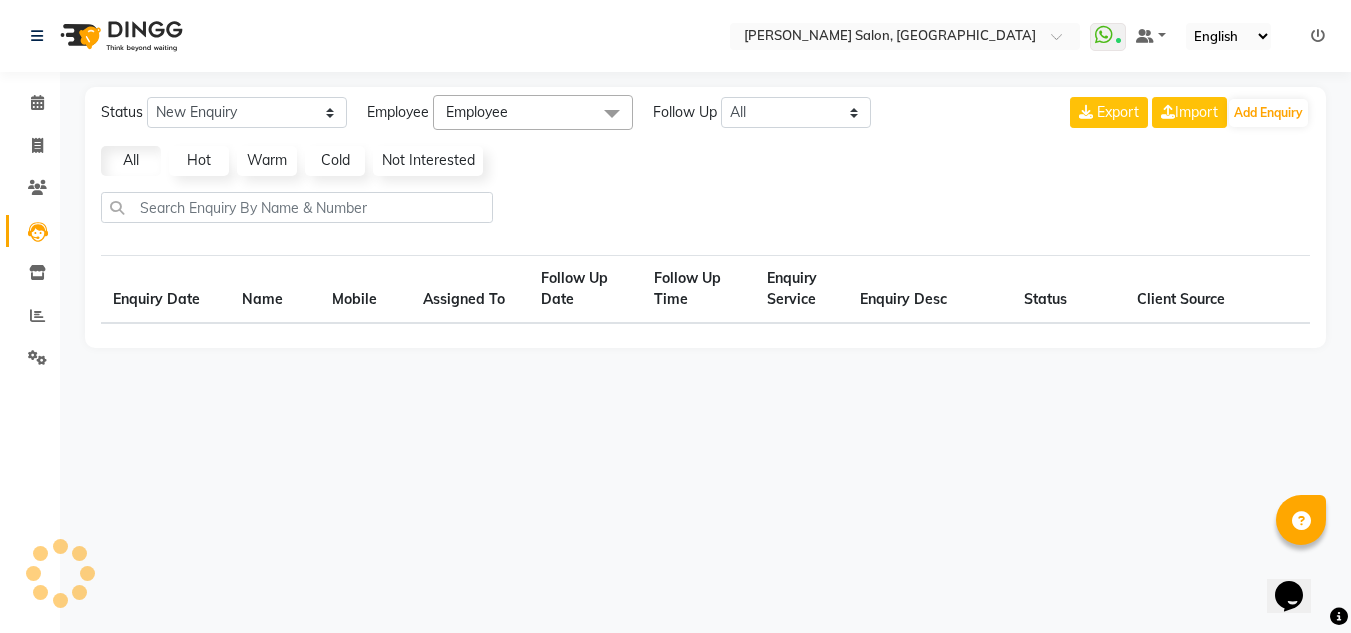 select on "10" 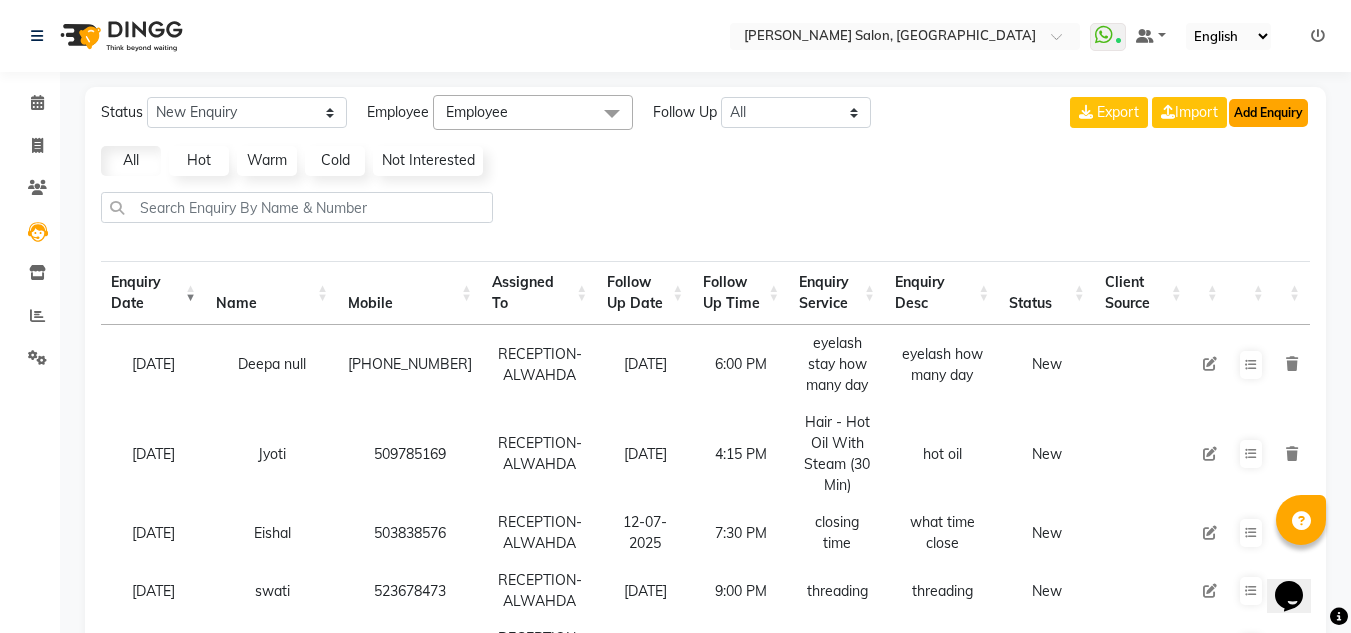 click on "Add Enquiry" 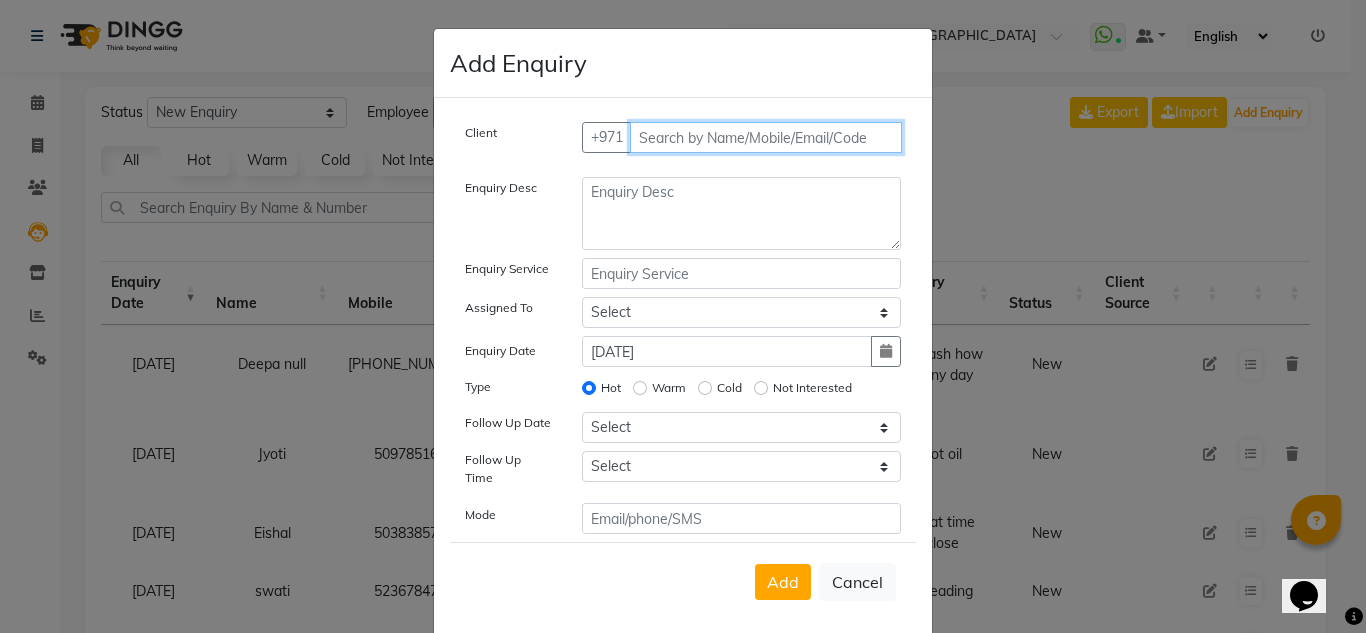 click at bounding box center (766, 137) 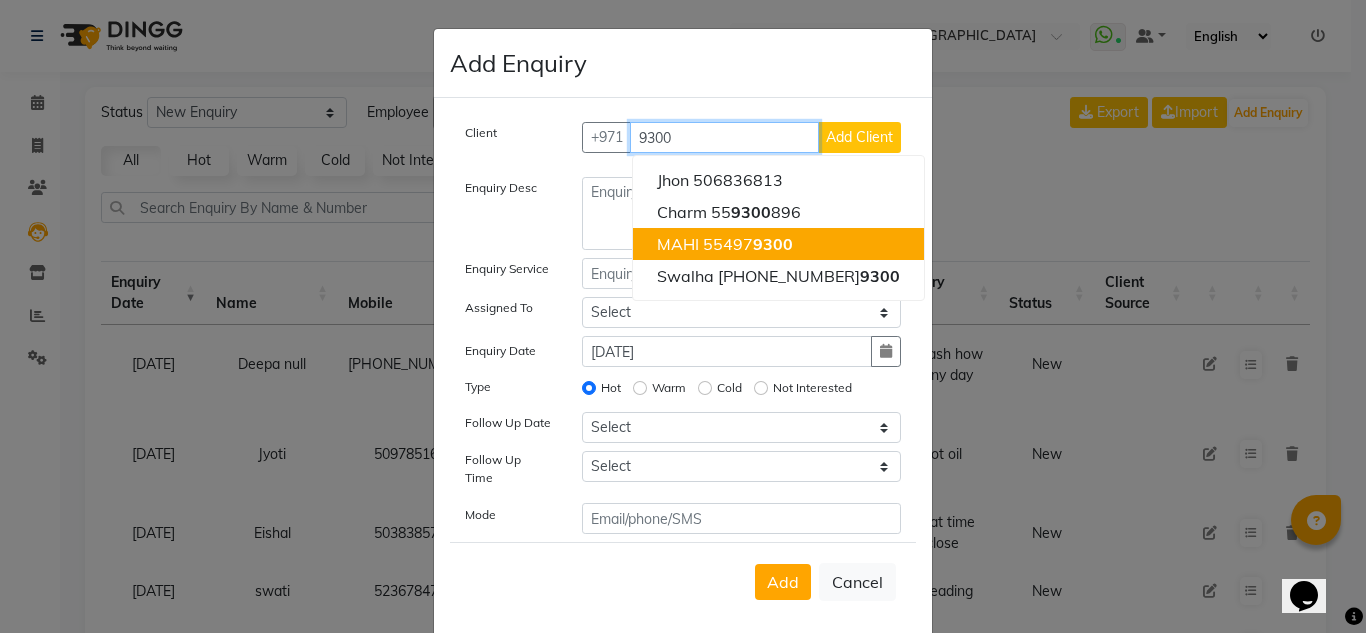 click on "55497 9300" at bounding box center (748, 244) 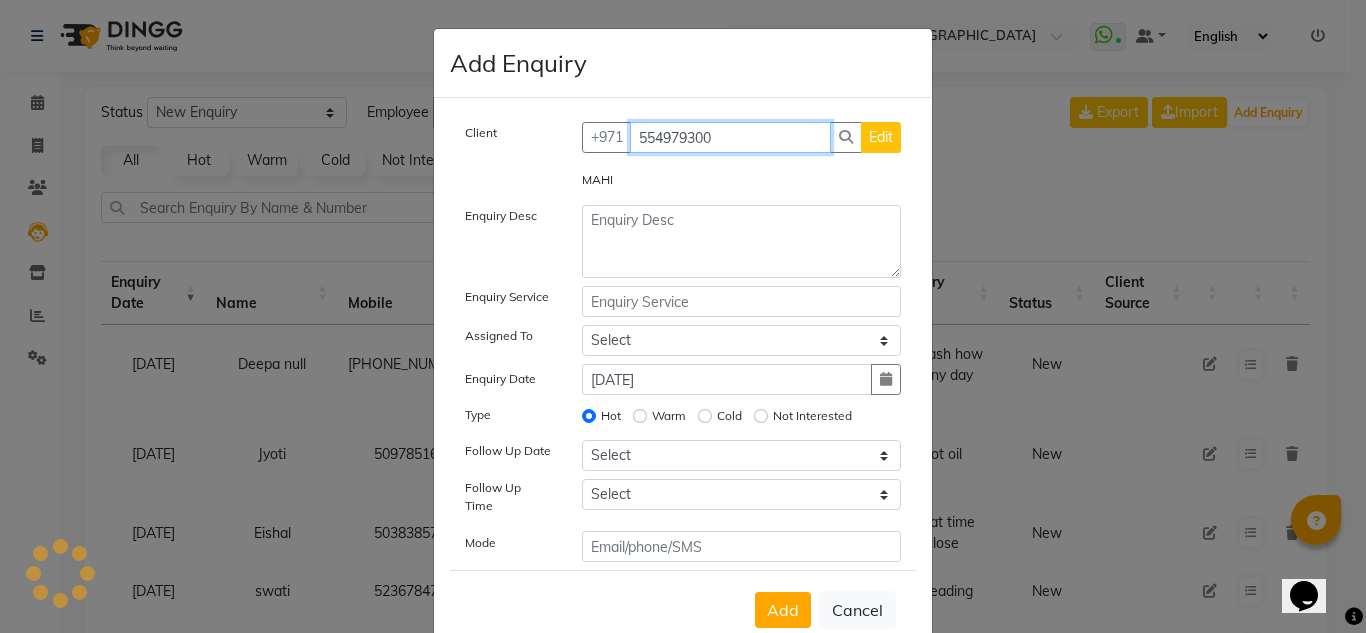 type on "554979300" 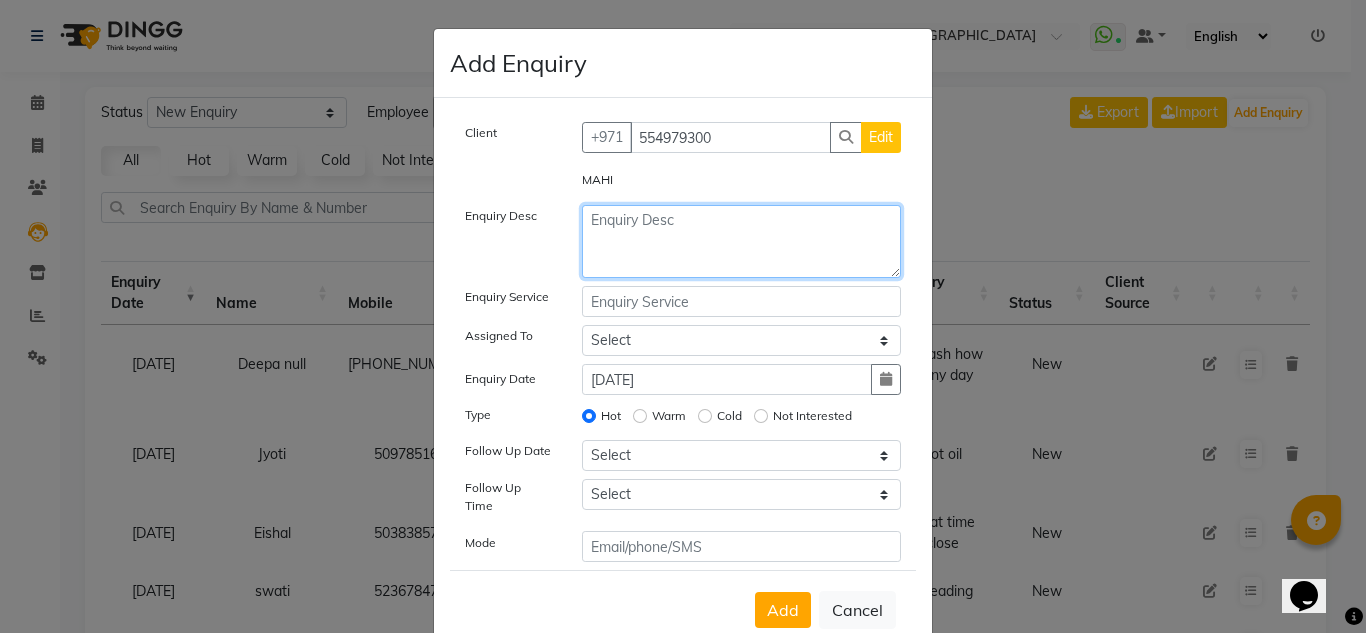 drag, startPoint x: 685, startPoint y: 210, endPoint x: 682, endPoint y: 221, distance: 11.401754 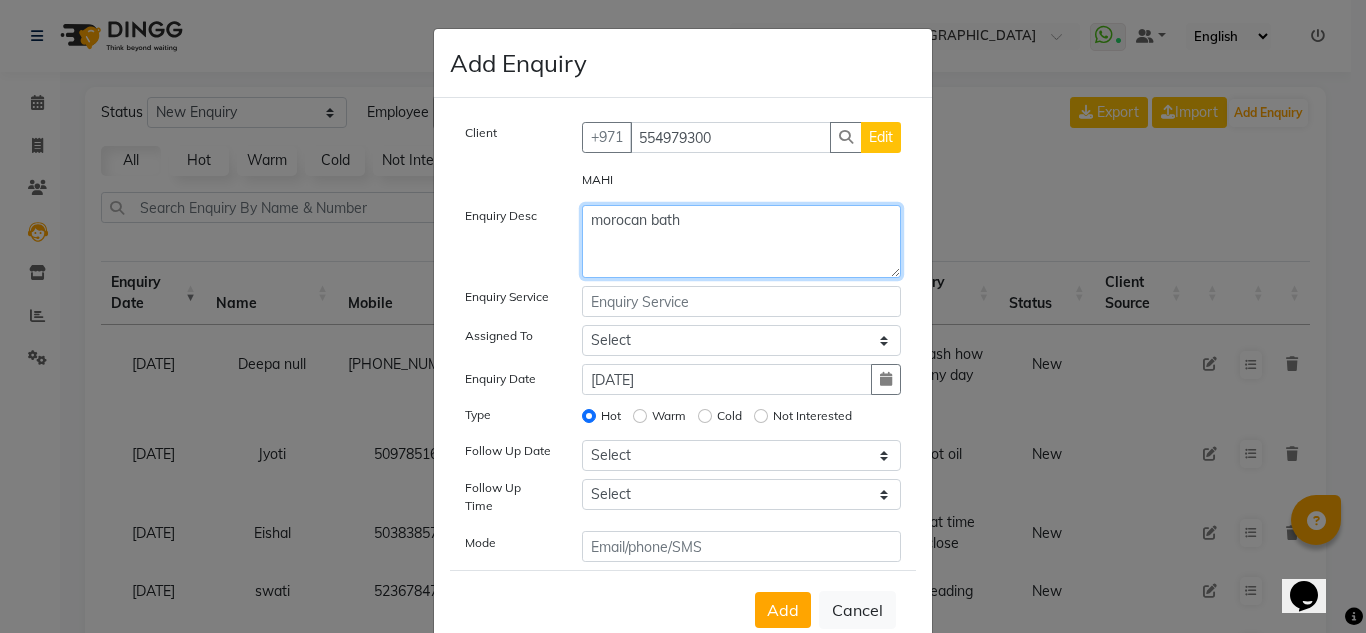 type on "morocan bath" 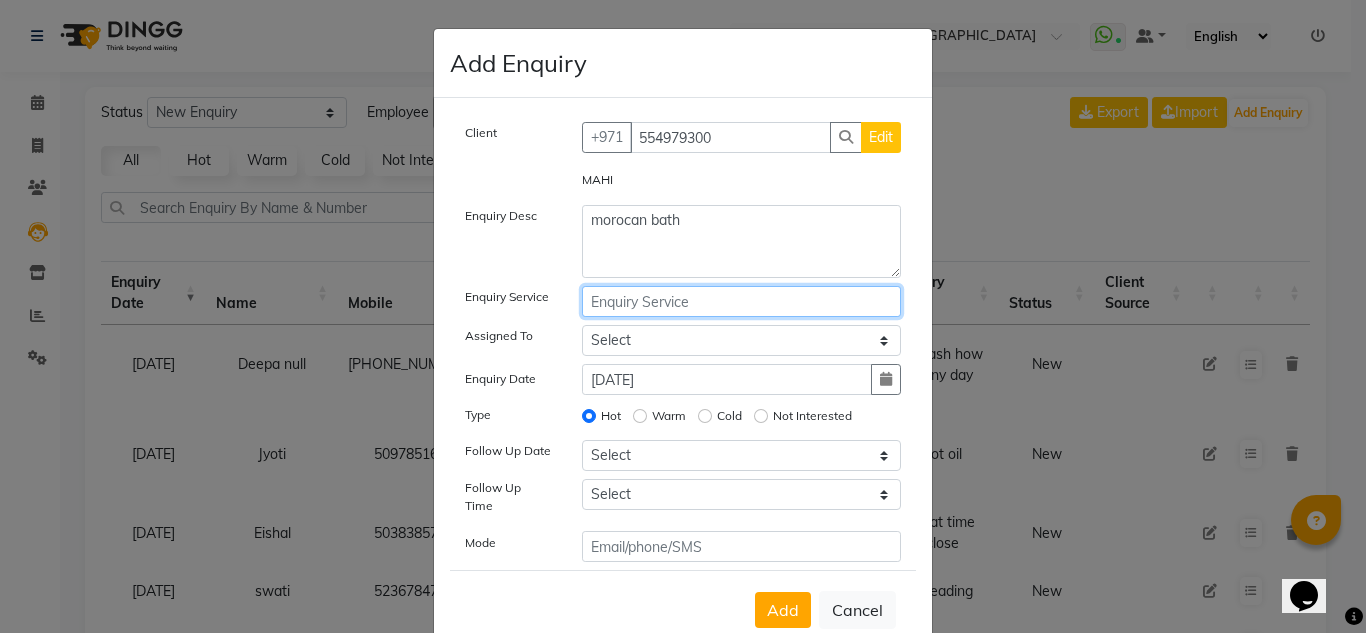 drag, startPoint x: 753, startPoint y: 315, endPoint x: 815, endPoint y: 307, distance: 62.514 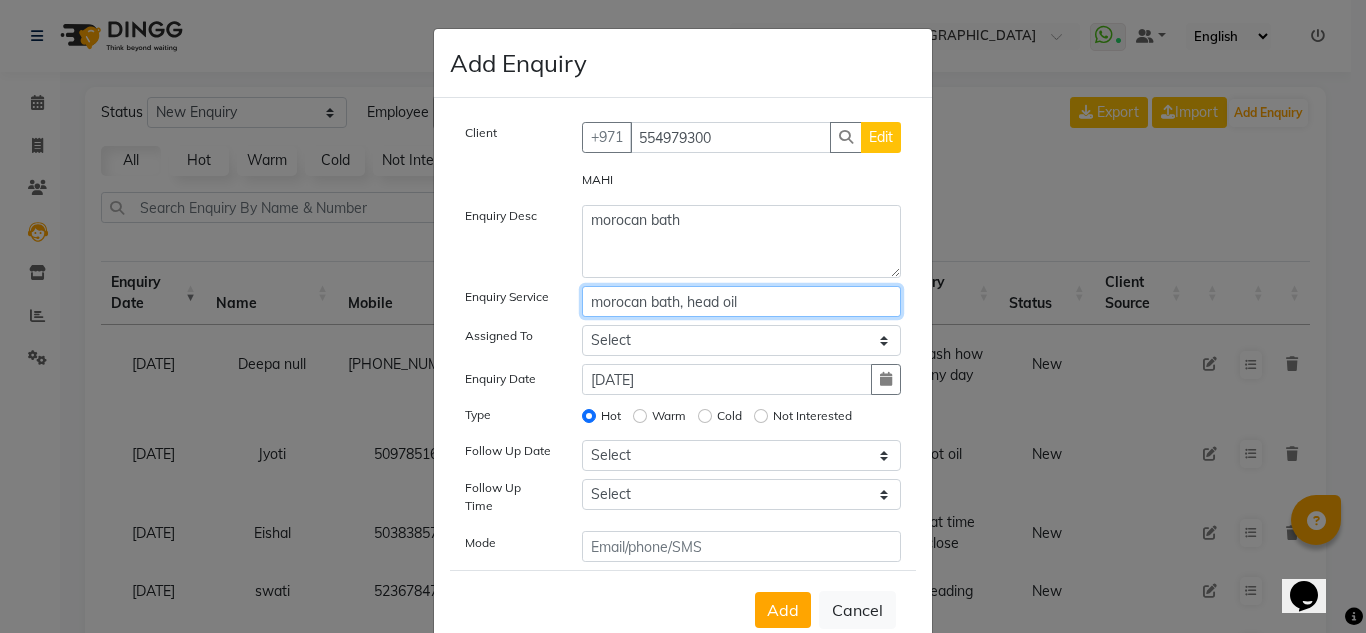 type on "morocan bath, head oil" 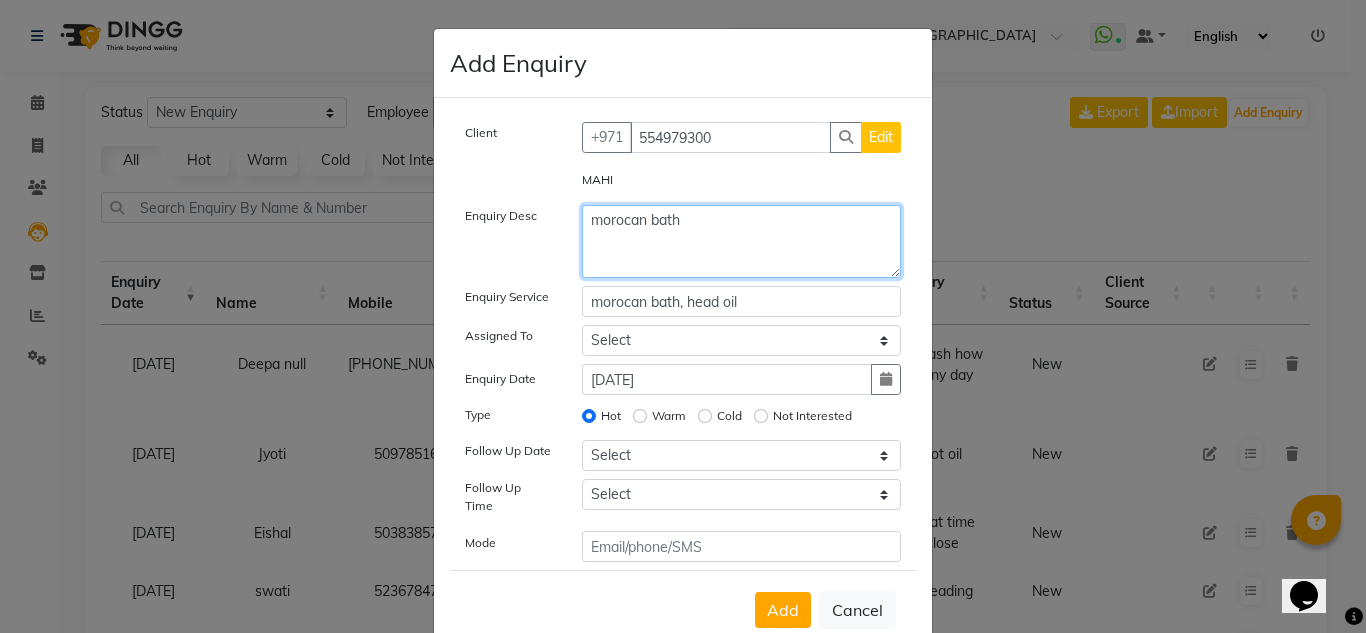 click on "morocan bath" 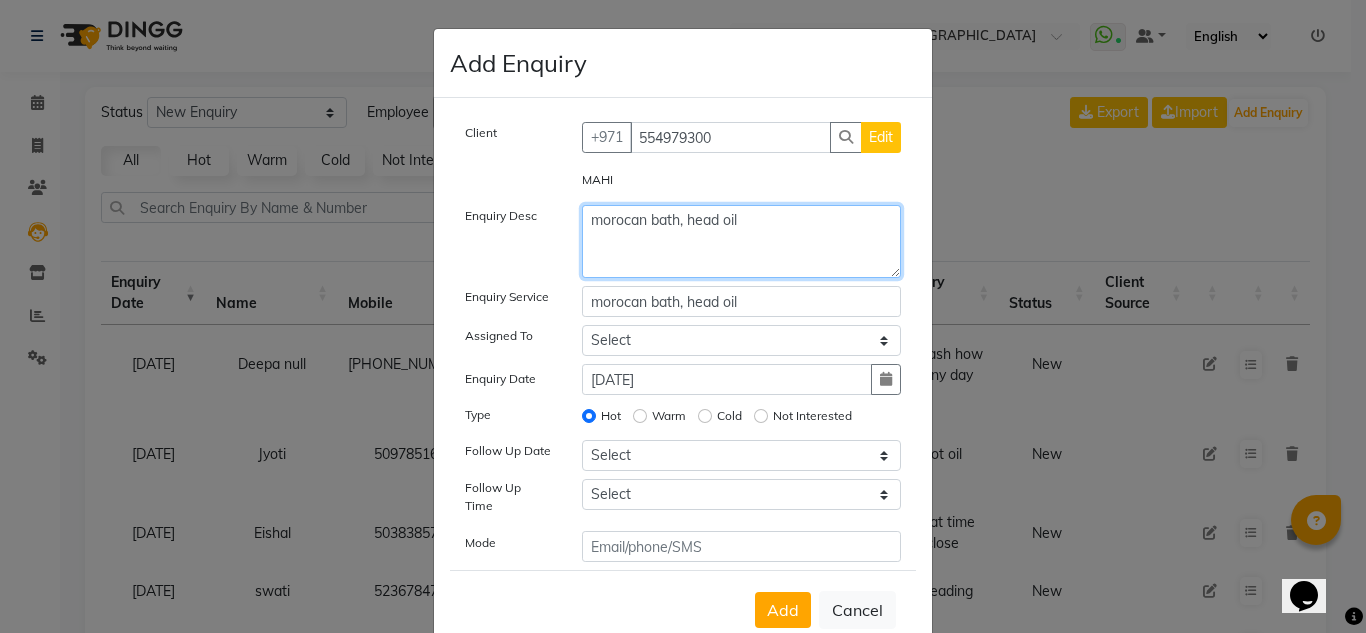 type on "morocan bath, head oil" 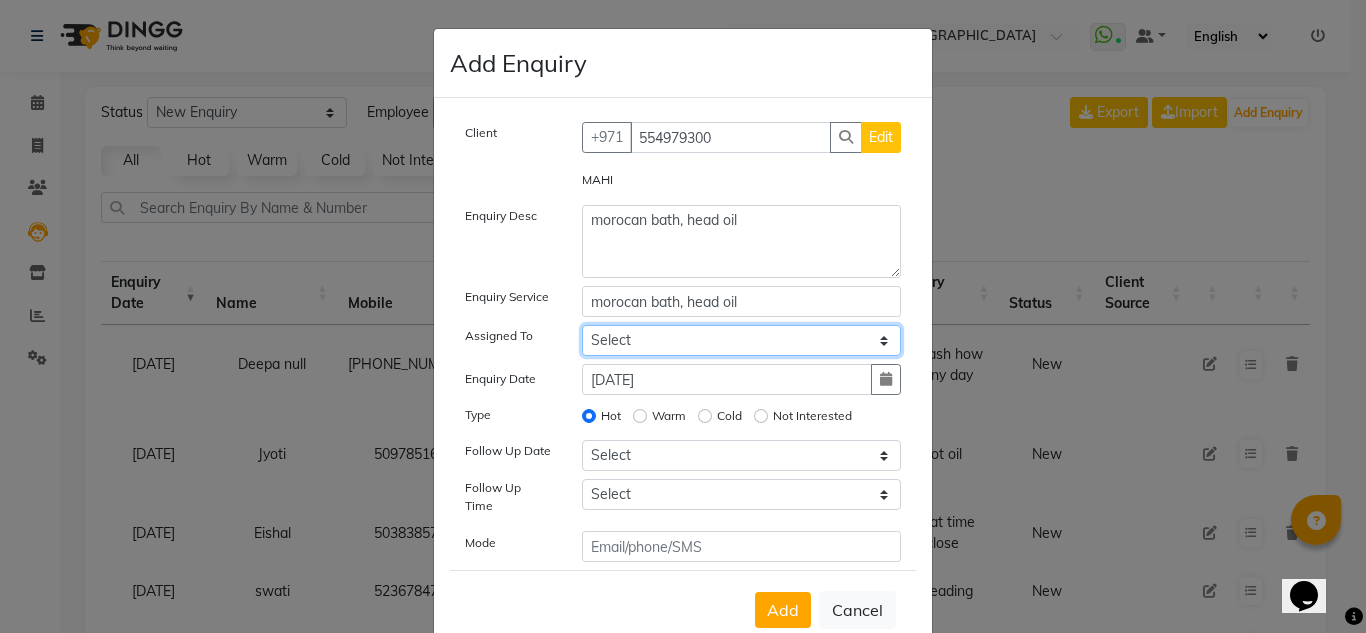 click on "Select ABUSHAGARA [PERSON_NAME] Management [PERSON_NAME] RECEPTION-ALWAHDA [PERSON_NAME] SALON [PERSON_NAME] trial" 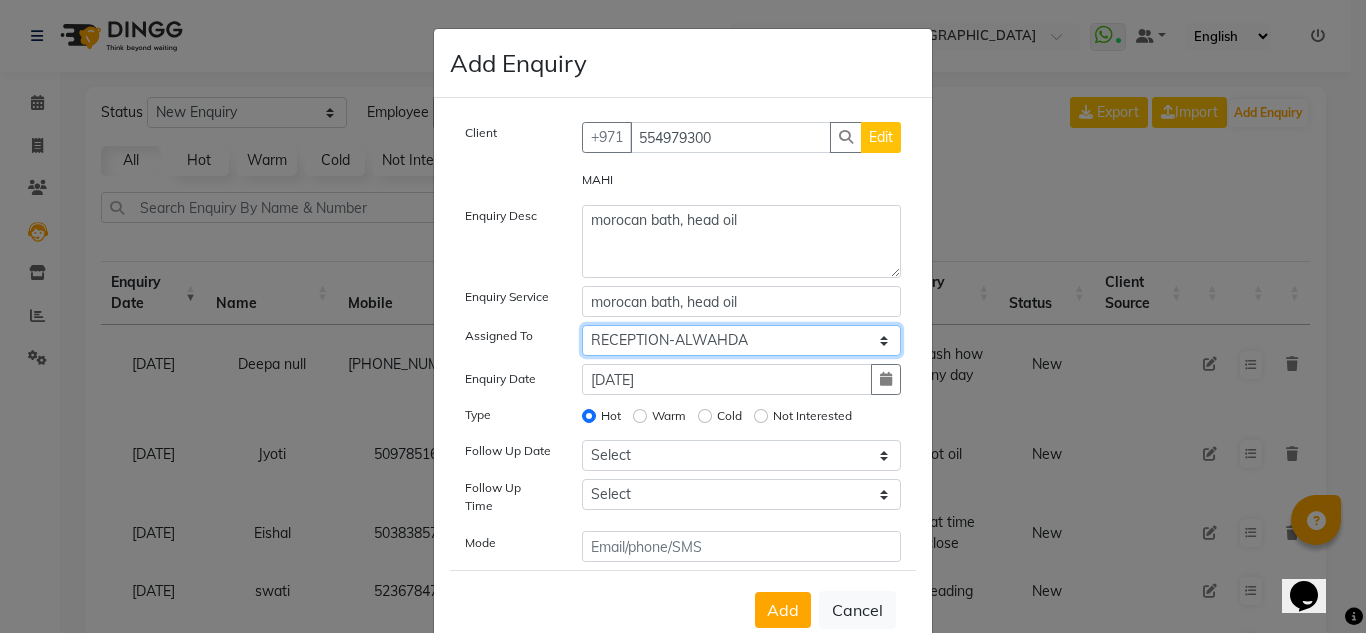 click on "Select ABUSHAGARA [PERSON_NAME] Management [PERSON_NAME] RECEPTION-ALWAHDA [PERSON_NAME] SALON [PERSON_NAME] trial" 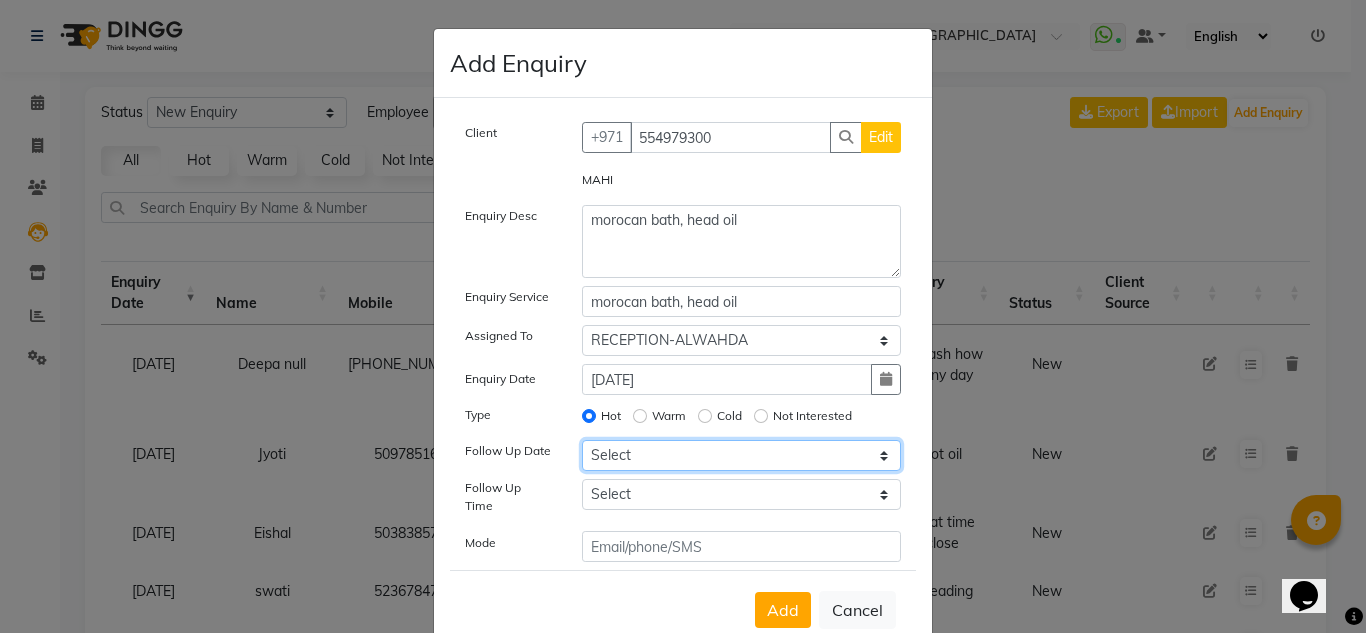 drag, startPoint x: 683, startPoint y: 454, endPoint x: 680, endPoint y: 440, distance: 14.3178215 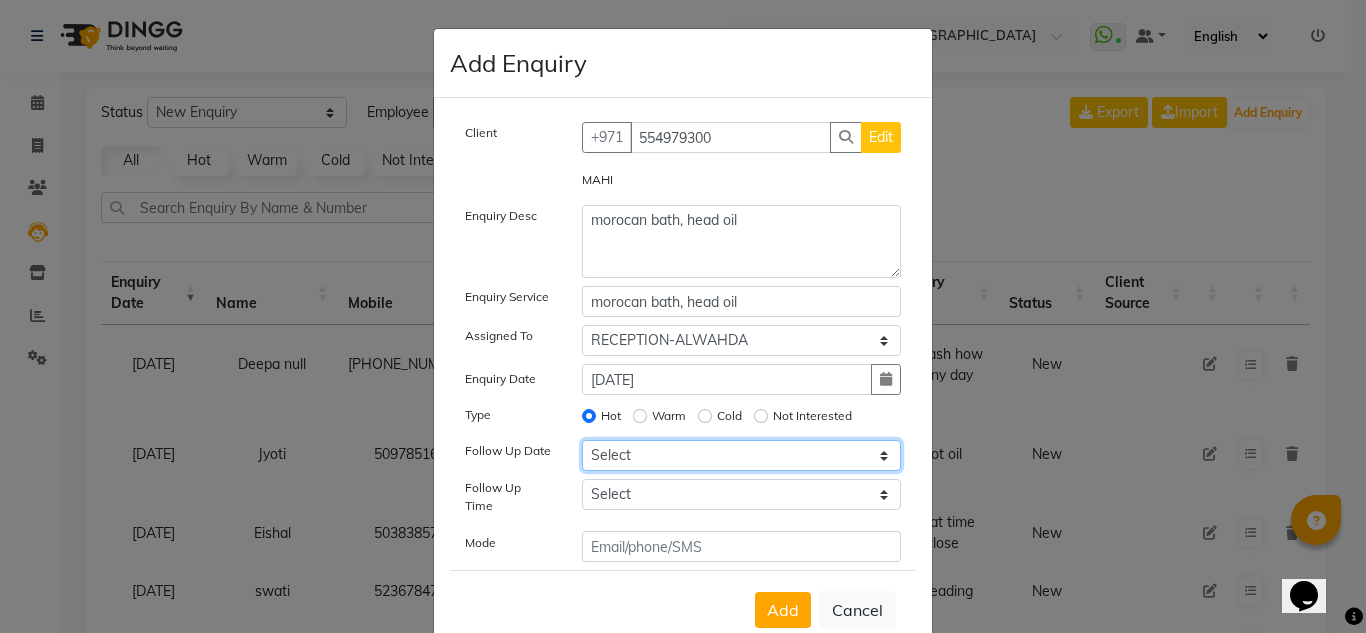 select on "[DATE]" 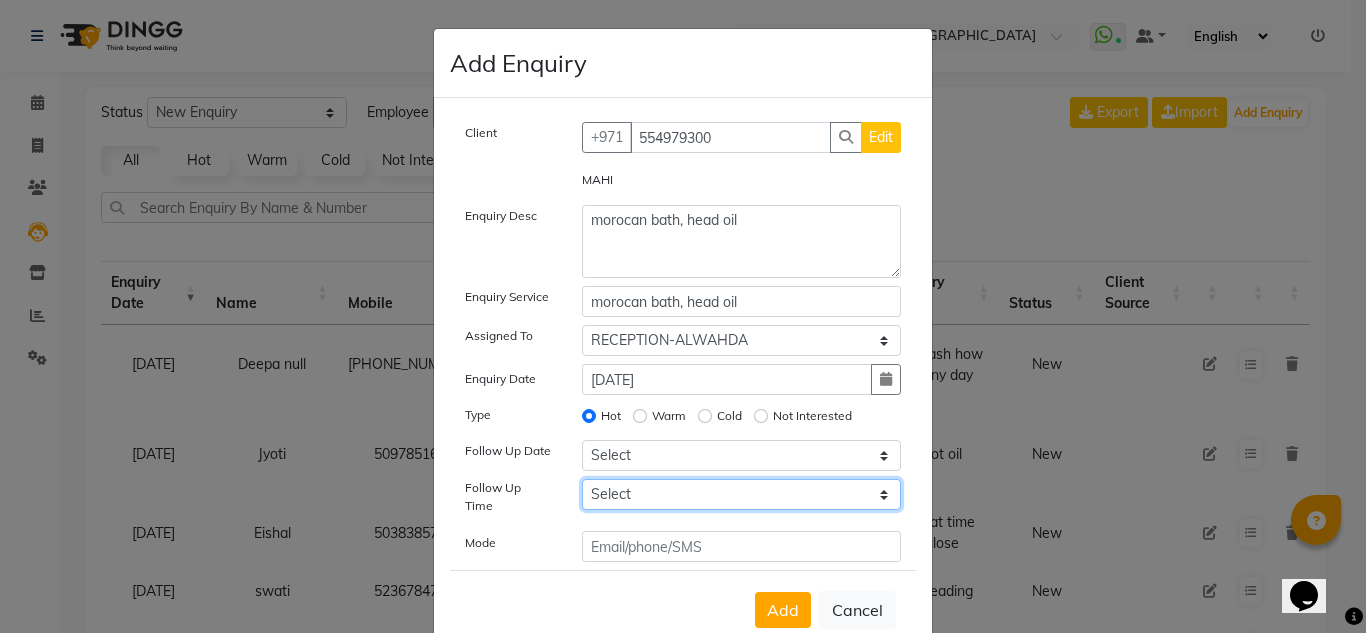 click on "Select 07:00 AM 07:15 AM 07:30 AM 07:45 AM 08:00 AM 08:15 AM 08:30 AM 08:45 AM 09:00 AM 09:15 AM 09:30 AM 09:45 AM 10:00 AM 10:15 AM 10:30 AM 10:45 AM 11:00 AM 11:15 AM 11:30 AM 11:45 AM 12:00 PM 12:15 PM 12:30 PM 12:45 PM 01:00 PM 01:15 PM 01:30 PM 01:45 PM 02:00 PM 02:15 PM 02:30 PM 02:45 PM 03:00 PM 03:15 PM 03:30 PM 03:45 PM 04:00 PM 04:15 PM 04:30 PM 04:45 PM 05:00 PM 05:15 PM 05:30 PM 05:45 PM 06:00 PM 06:15 PM 06:30 PM 06:45 PM 07:00 PM 07:15 PM 07:30 PM 07:45 PM 08:00 PM 08:15 PM 08:30 PM 08:45 PM 09:00 PM 09:15 PM 09:30 PM 09:45 PM 10:00 PM" at bounding box center (742, 494) 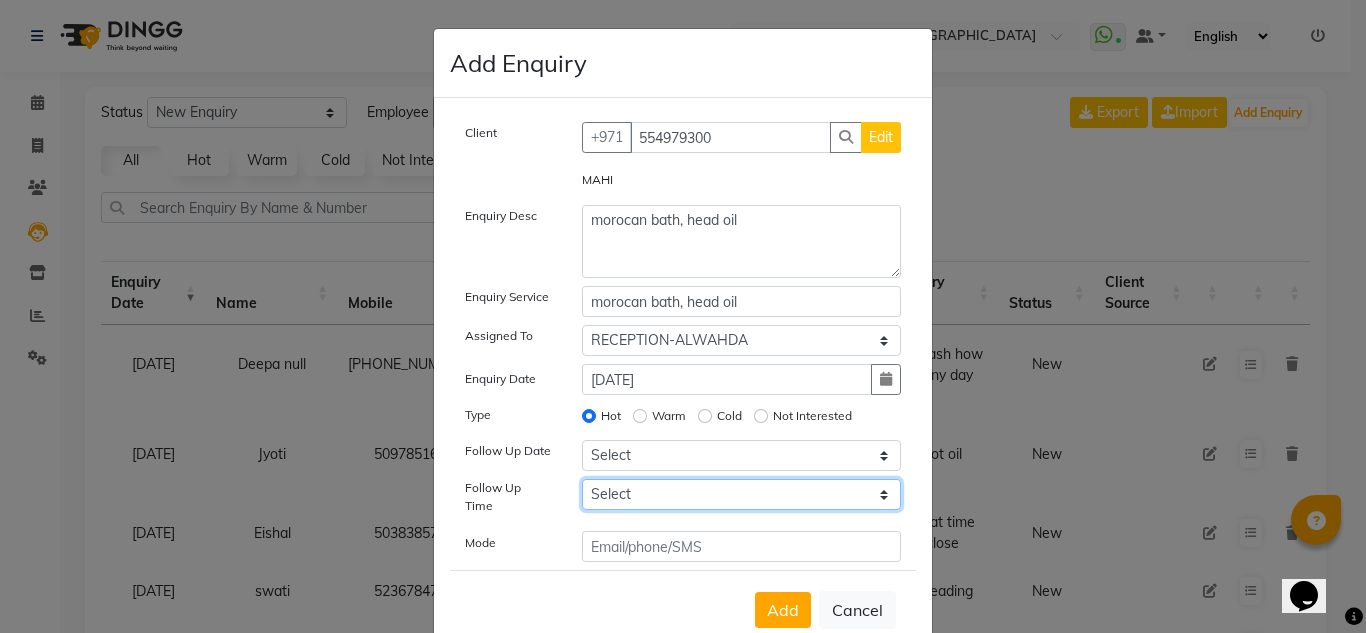 select on "960" 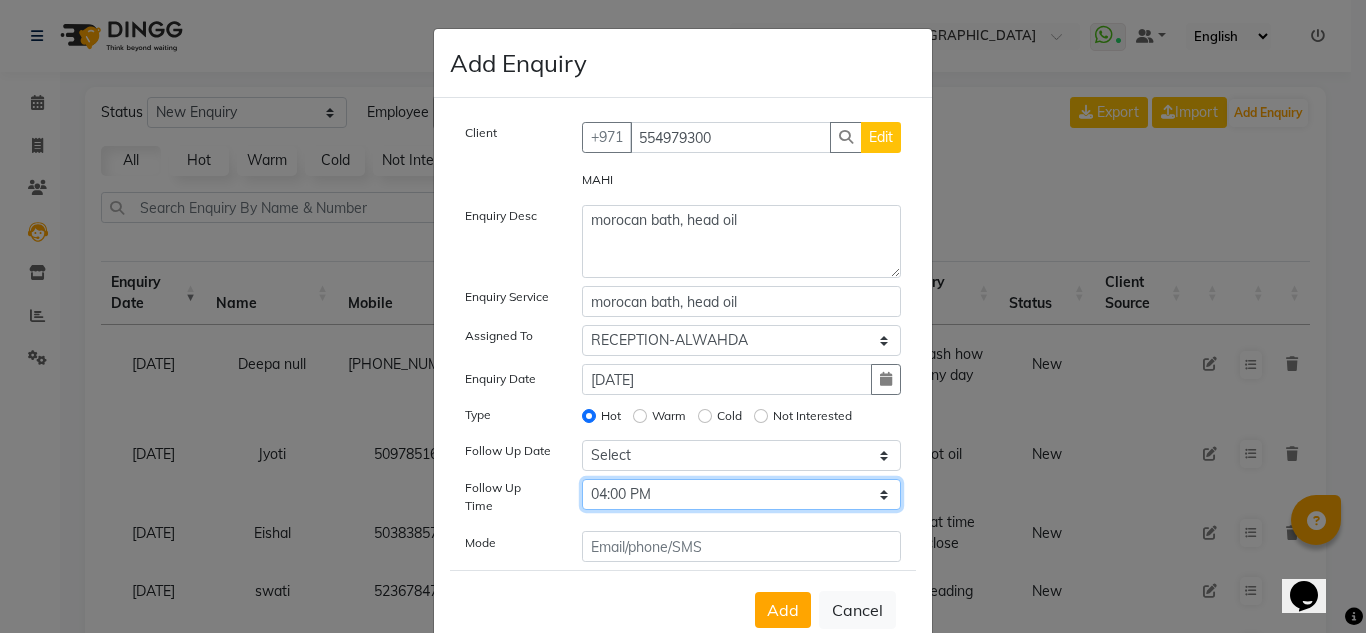 click on "Select 07:00 AM 07:15 AM 07:30 AM 07:45 AM 08:00 AM 08:15 AM 08:30 AM 08:45 AM 09:00 AM 09:15 AM 09:30 AM 09:45 AM 10:00 AM 10:15 AM 10:30 AM 10:45 AM 11:00 AM 11:15 AM 11:30 AM 11:45 AM 12:00 PM 12:15 PM 12:30 PM 12:45 PM 01:00 PM 01:15 PM 01:30 PM 01:45 PM 02:00 PM 02:15 PM 02:30 PM 02:45 PM 03:00 PM 03:15 PM 03:30 PM 03:45 PM 04:00 PM 04:15 PM 04:30 PM 04:45 PM 05:00 PM 05:15 PM 05:30 PM 05:45 PM 06:00 PM 06:15 PM 06:30 PM 06:45 PM 07:00 PM 07:15 PM 07:30 PM 07:45 PM 08:00 PM 08:15 PM 08:30 PM 08:45 PM 09:00 PM 09:15 PM 09:30 PM 09:45 PM 10:00 PM" at bounding box center [742, 494] 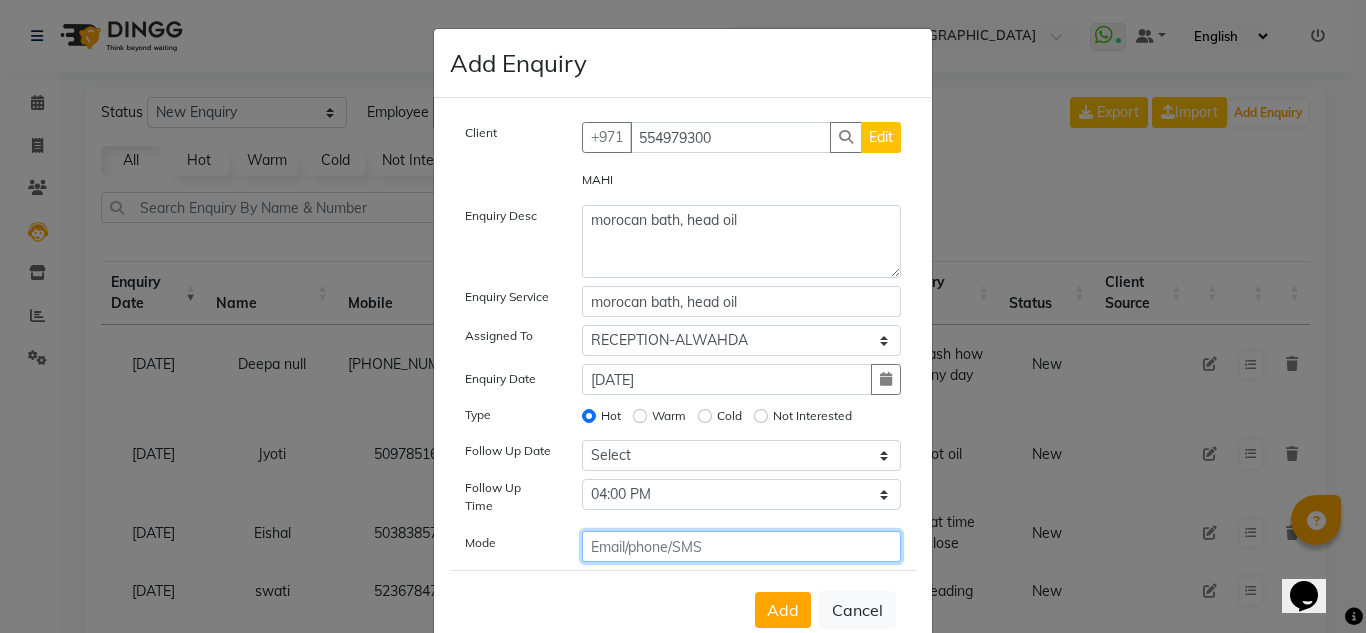 click 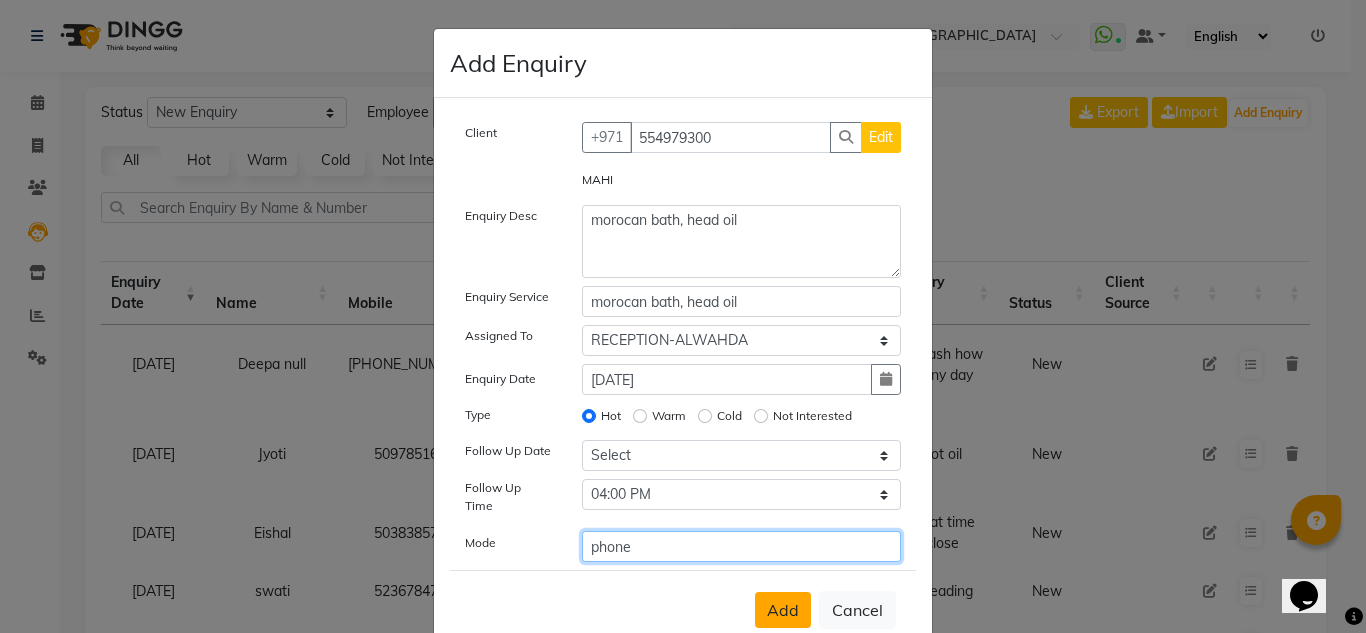 type on "phone" 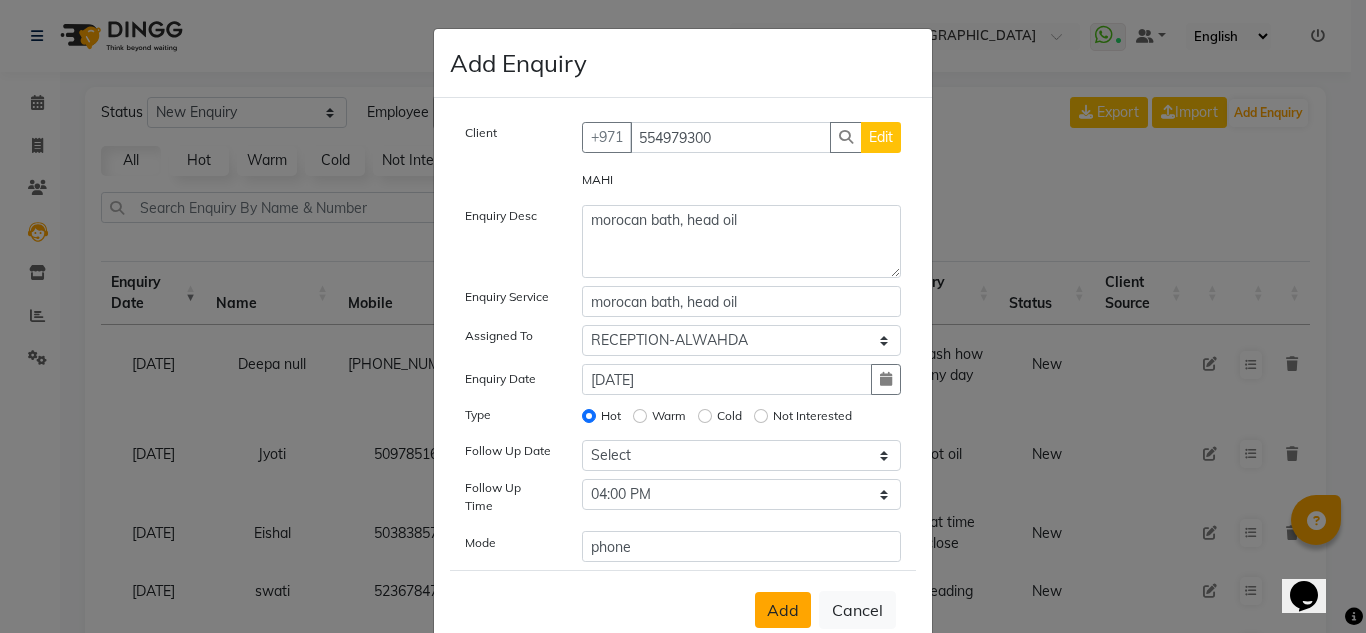 click on "Add" at bounding box center (783, 610) 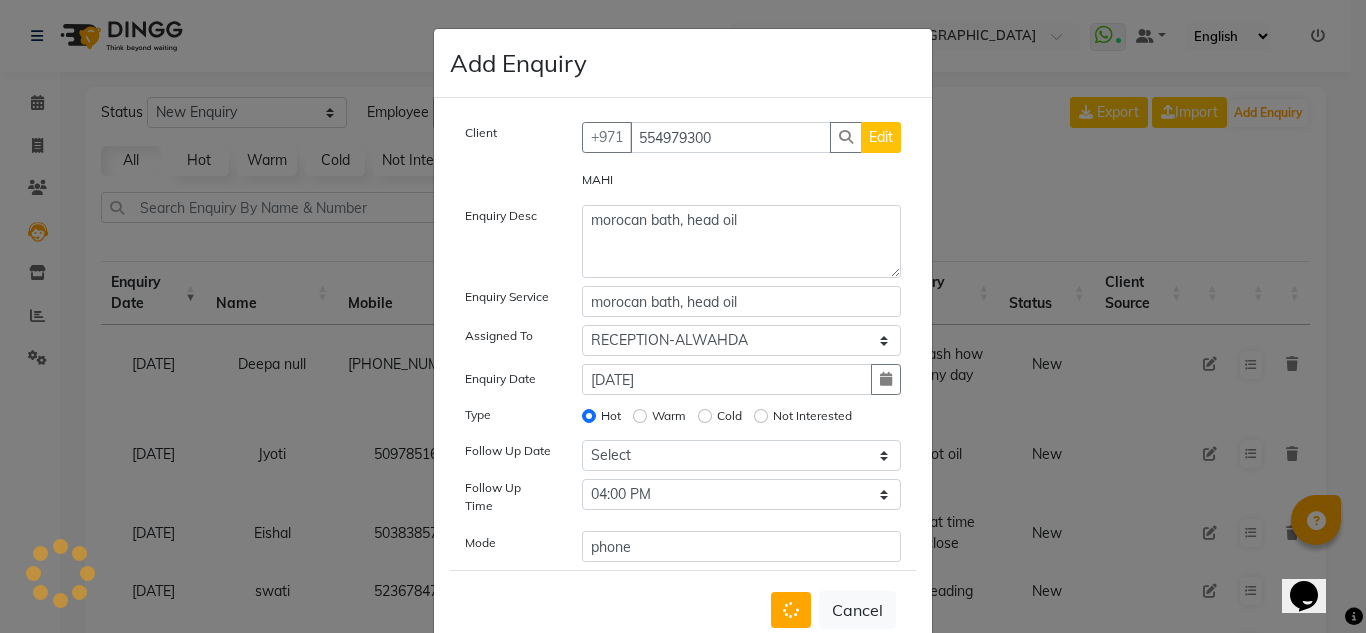 type 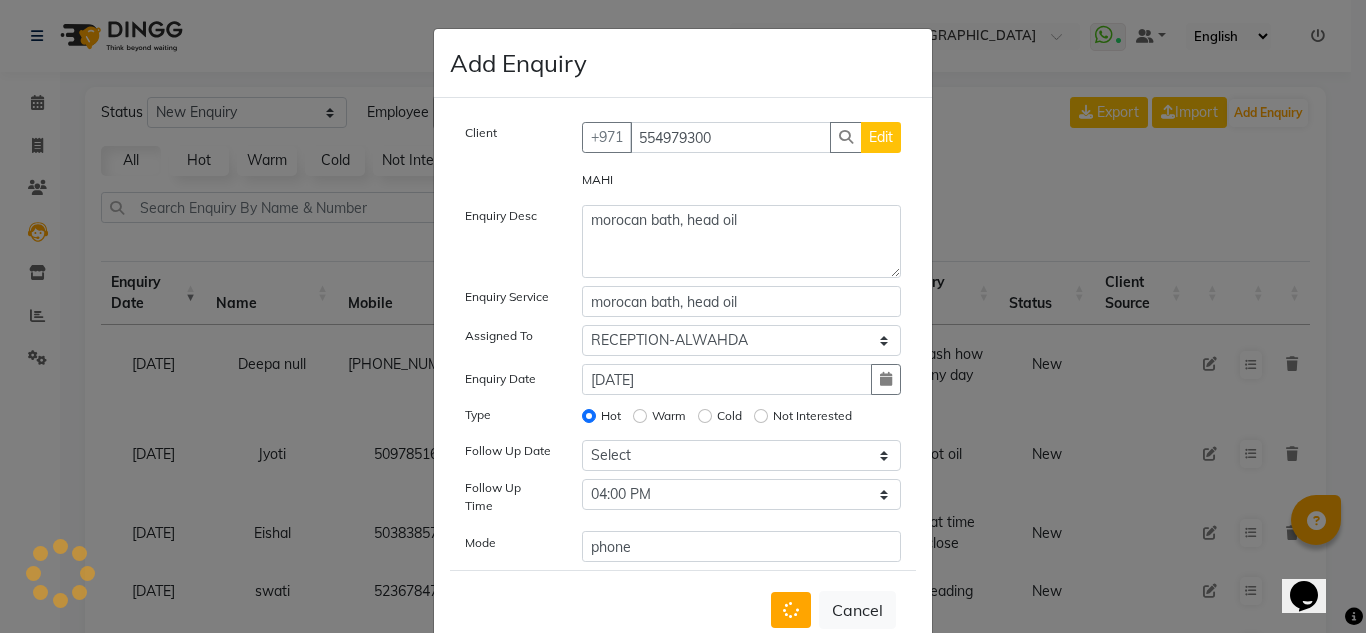 type 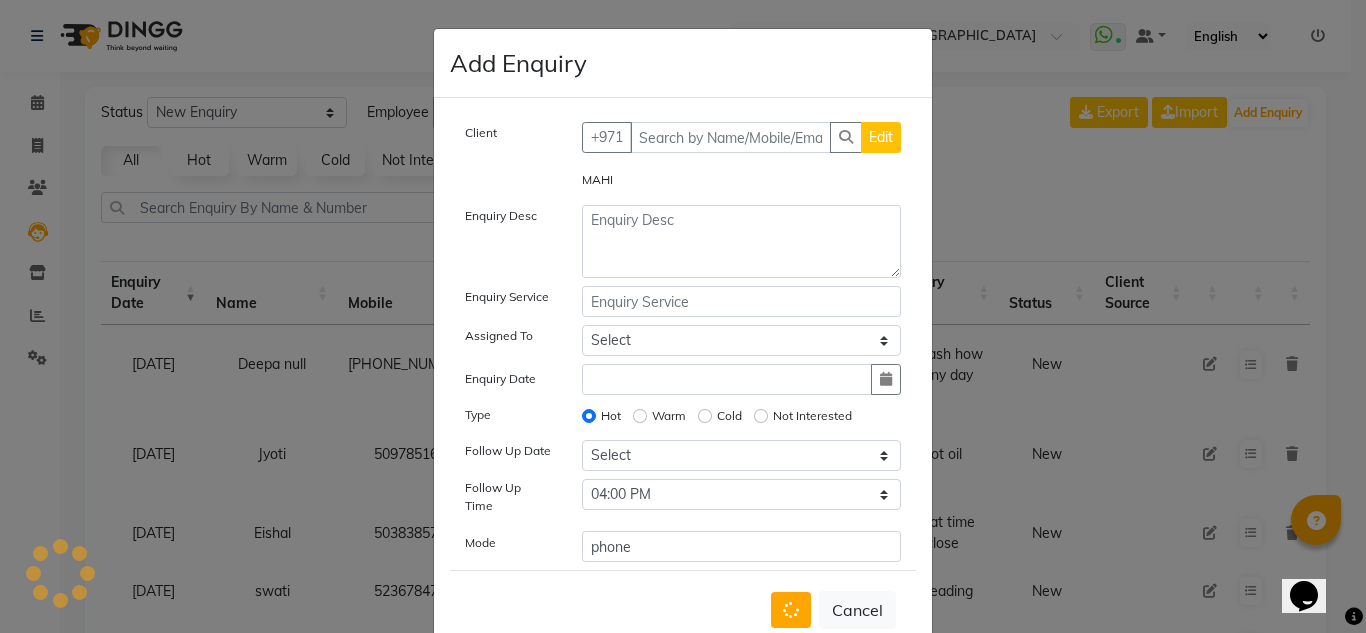 radio on "false" 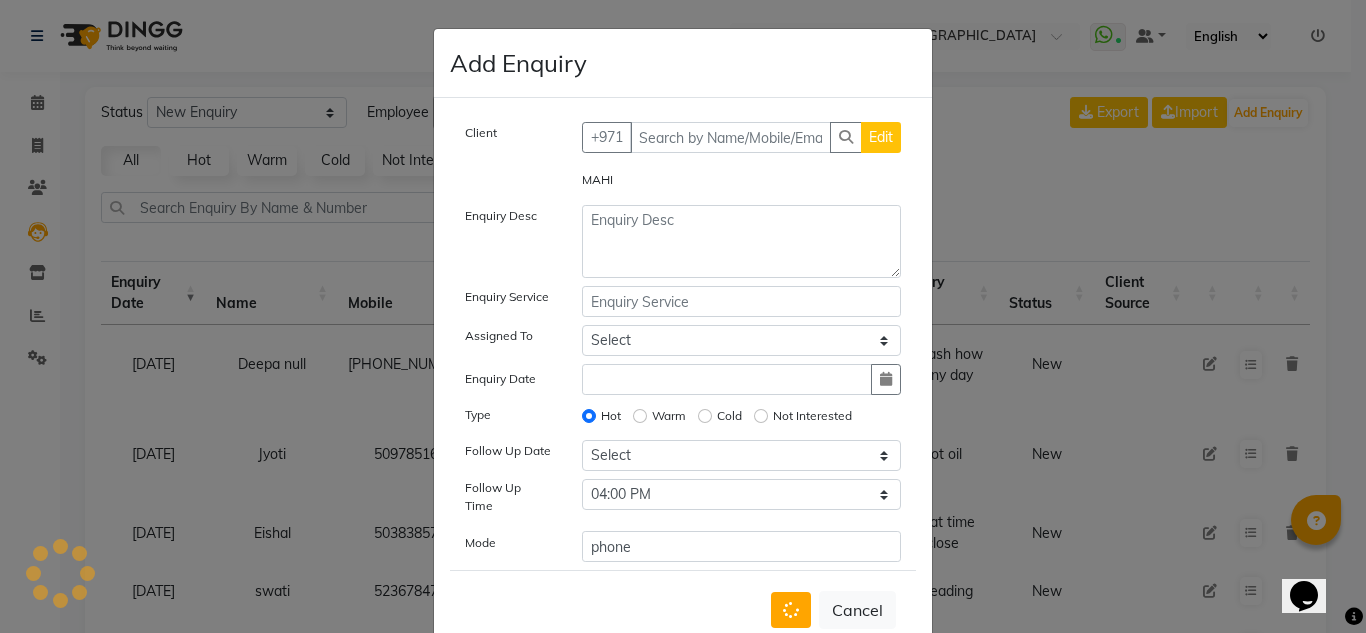 select 